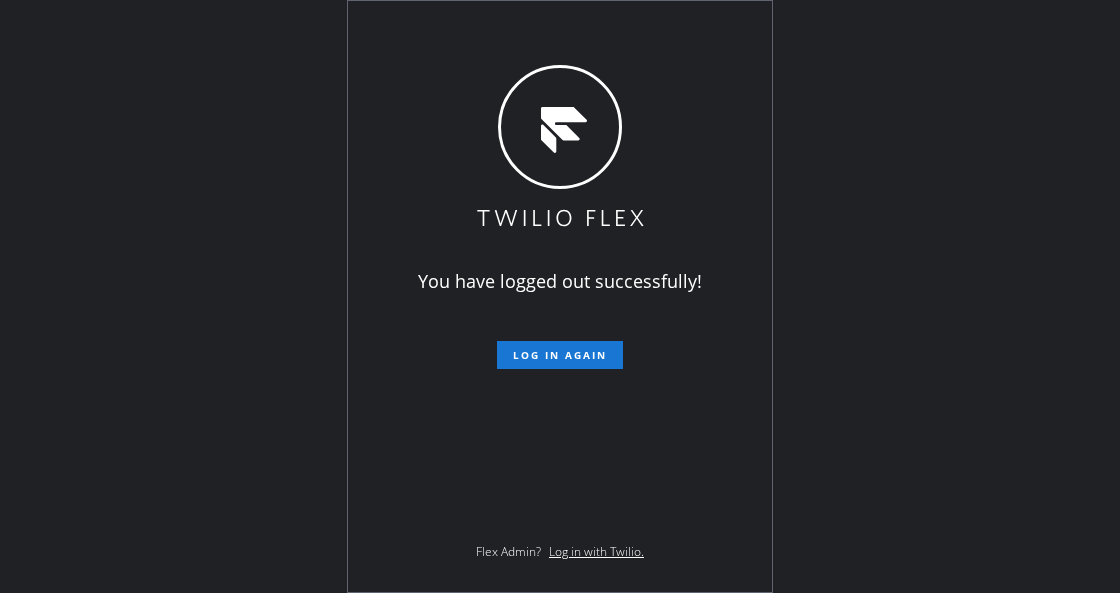 scroll, scrollTop: 0, scrollLeft: 0, axis: both 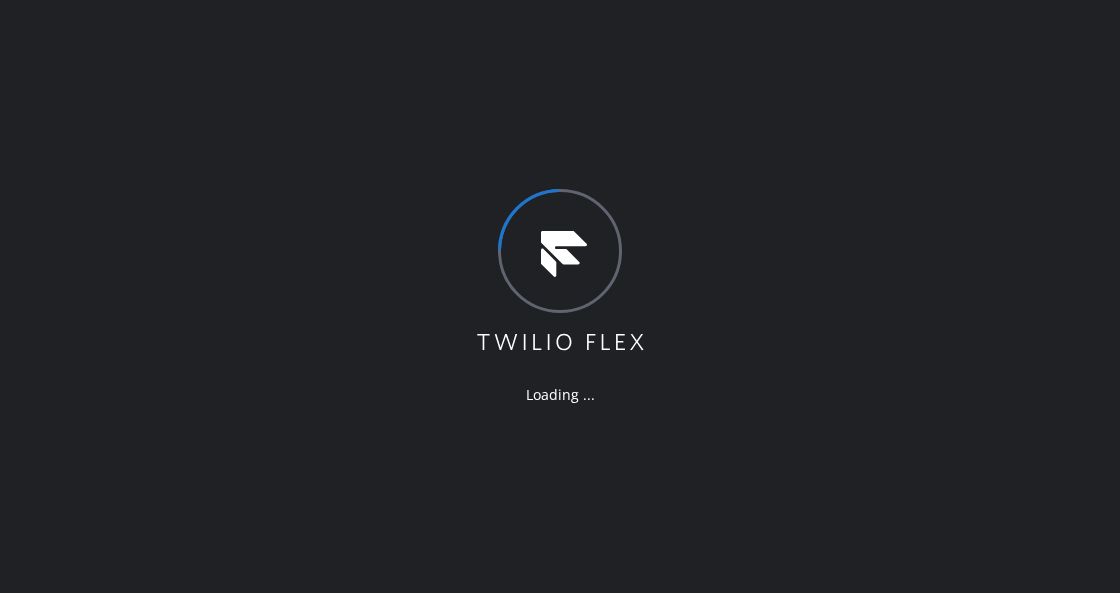 click on "Loading ..." at bounding box center (560, 296) 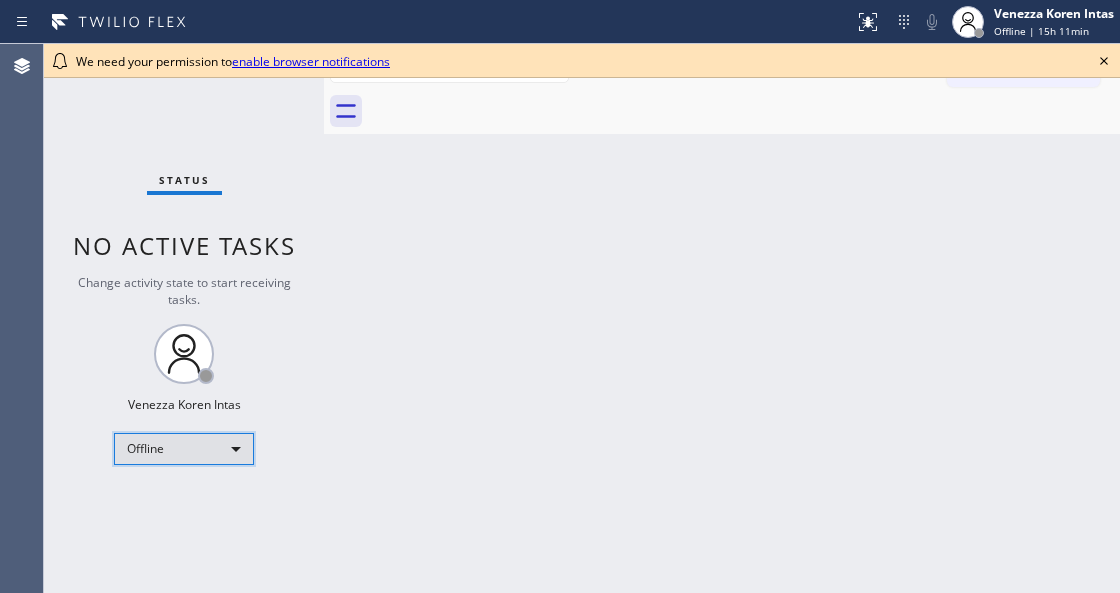 click on "Offline" at bounding box center [184, 449] 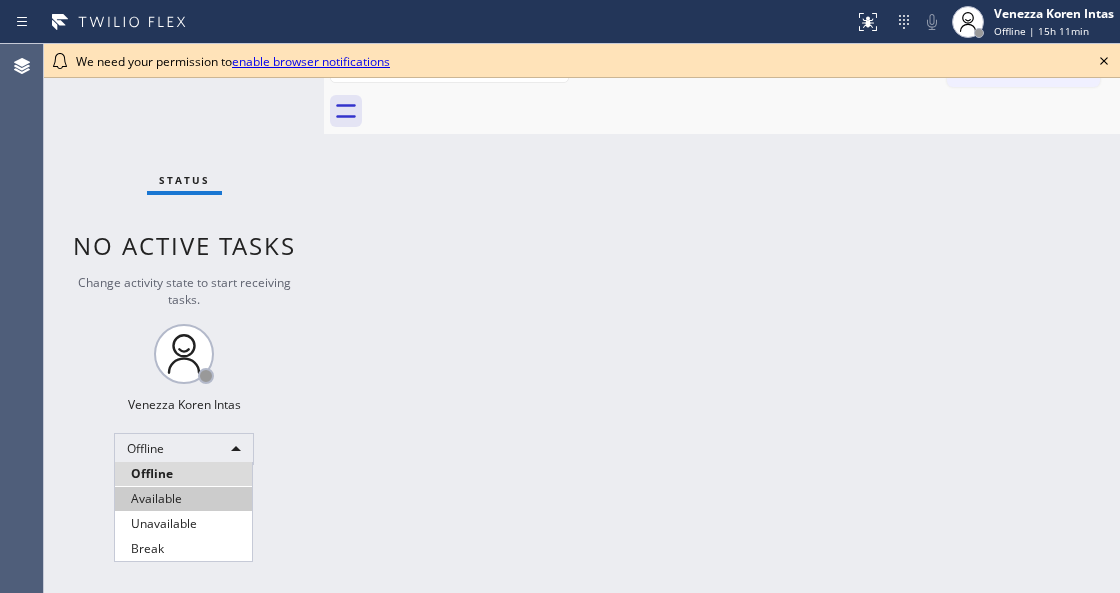 click on "Available" at bounding box center [183, 499] 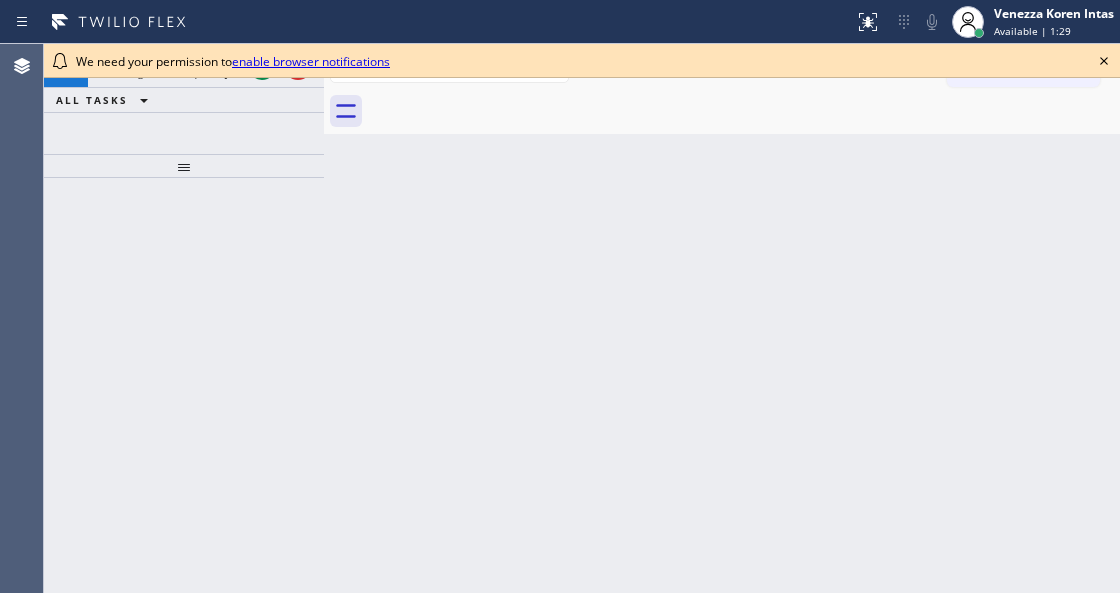 click on "ALL TASKS ALL TASKS ACTIVE TASKS TASKS IN WRAP UP" at bounding box center (184, 100) 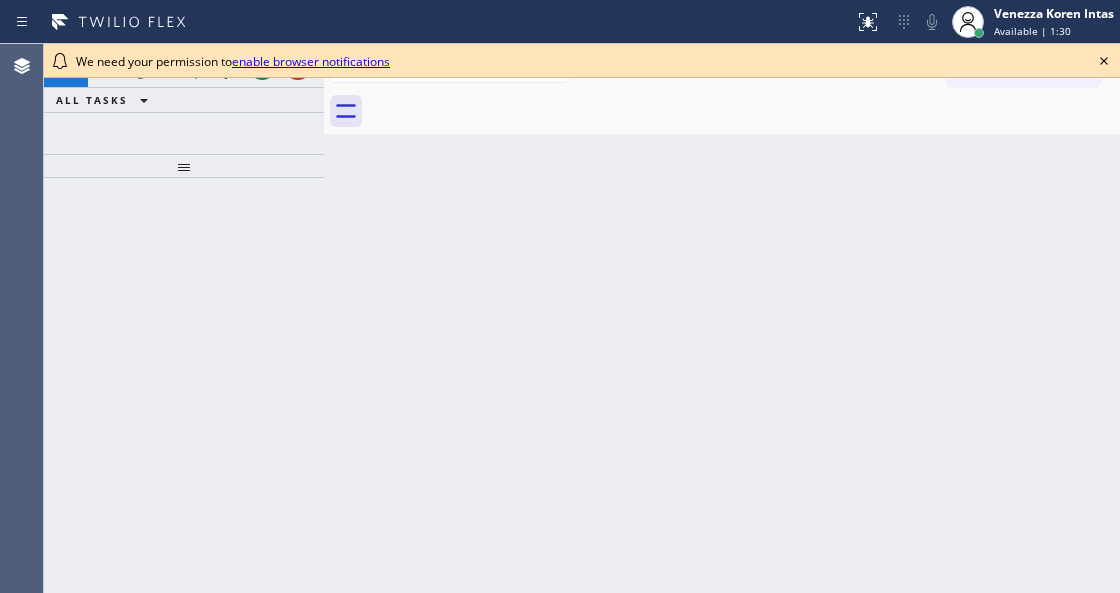 click 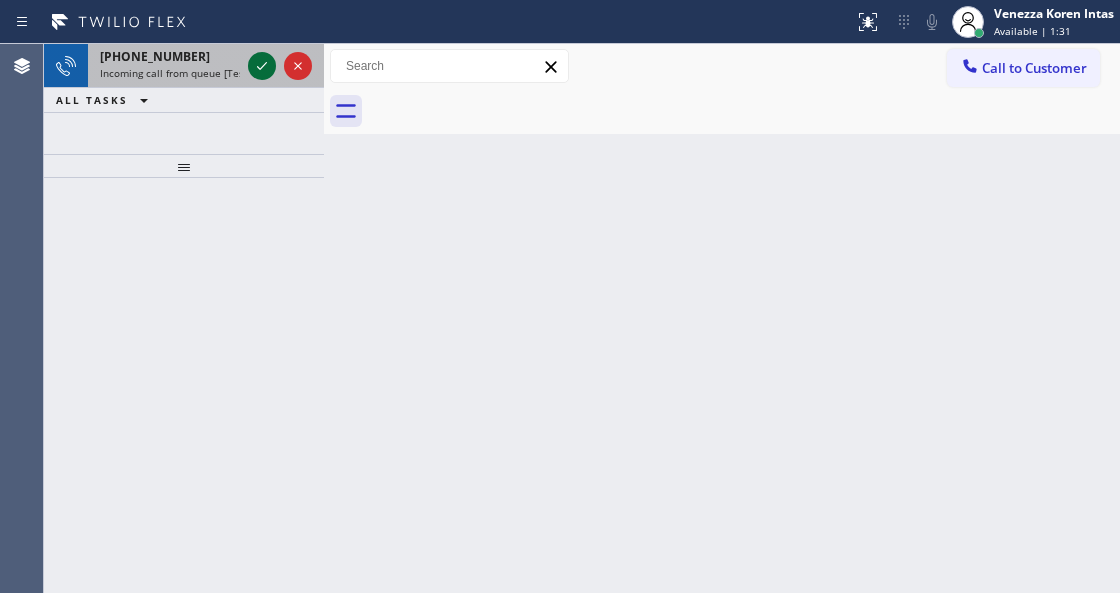 click 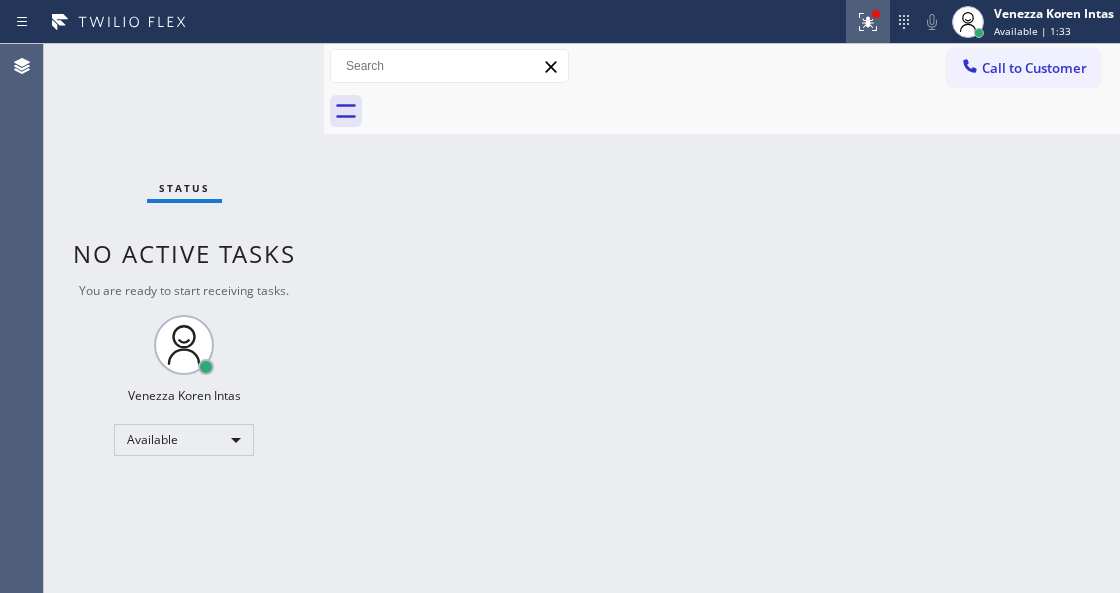 click 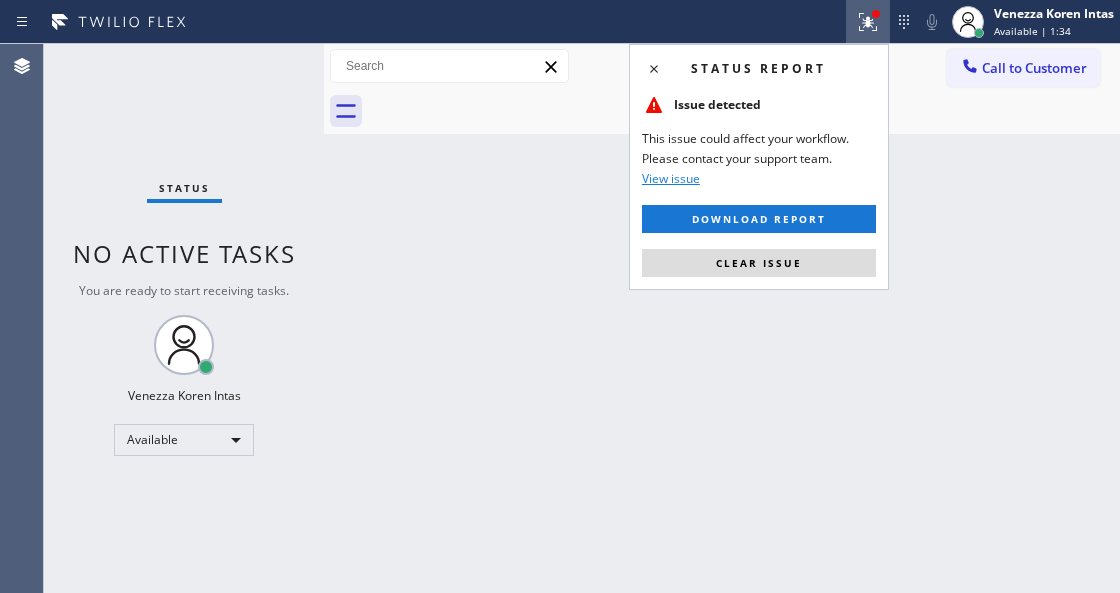 click on "Status report Issue detected This issue could affect your workflow. Please contact your support team. View issue Download report Clear issue" at bounding box center [759, 167] 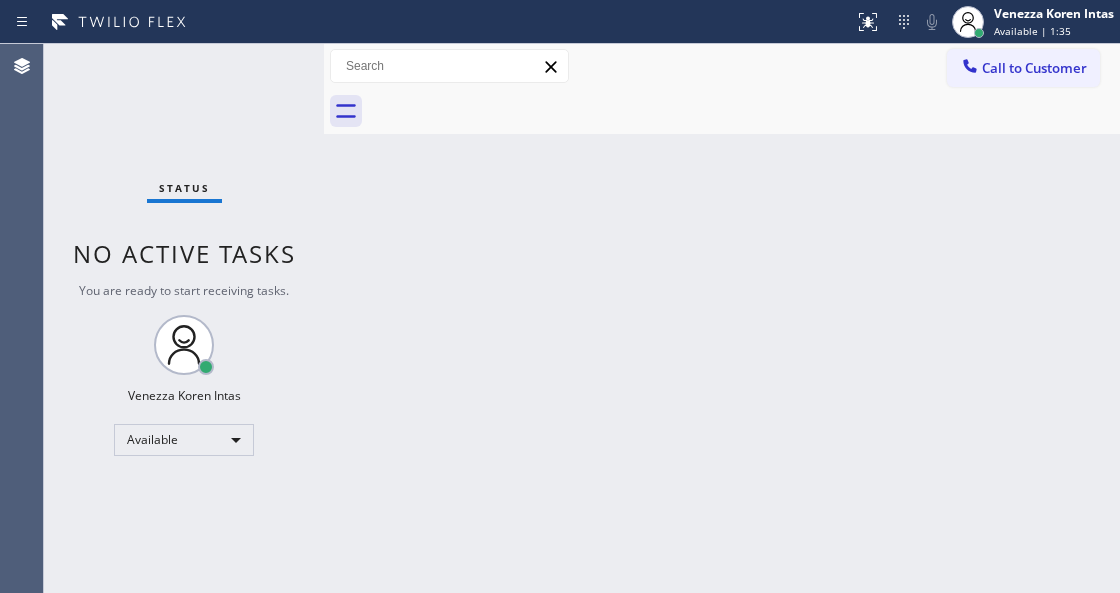 click on "Status   No active tasks     You are ready to start receiving tasks.   Venezza Koren Intas Available" at bounding box center (184, 318) 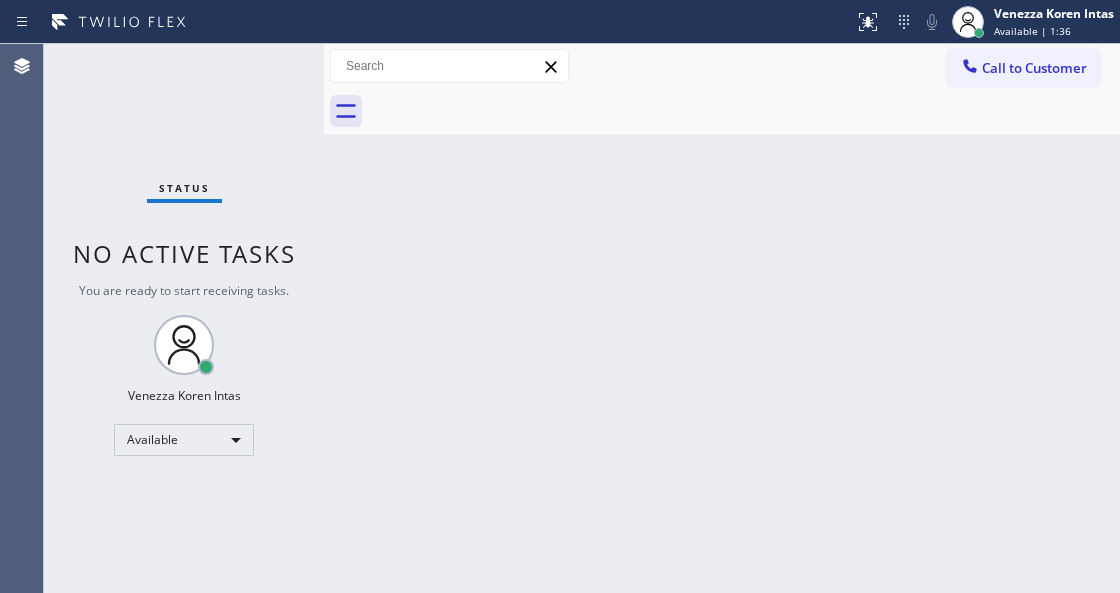 click on "Status   No active tasks     You are ready to start receiving tasks.   Venezza Koren Intas Available" at bounding box center (184, 318) 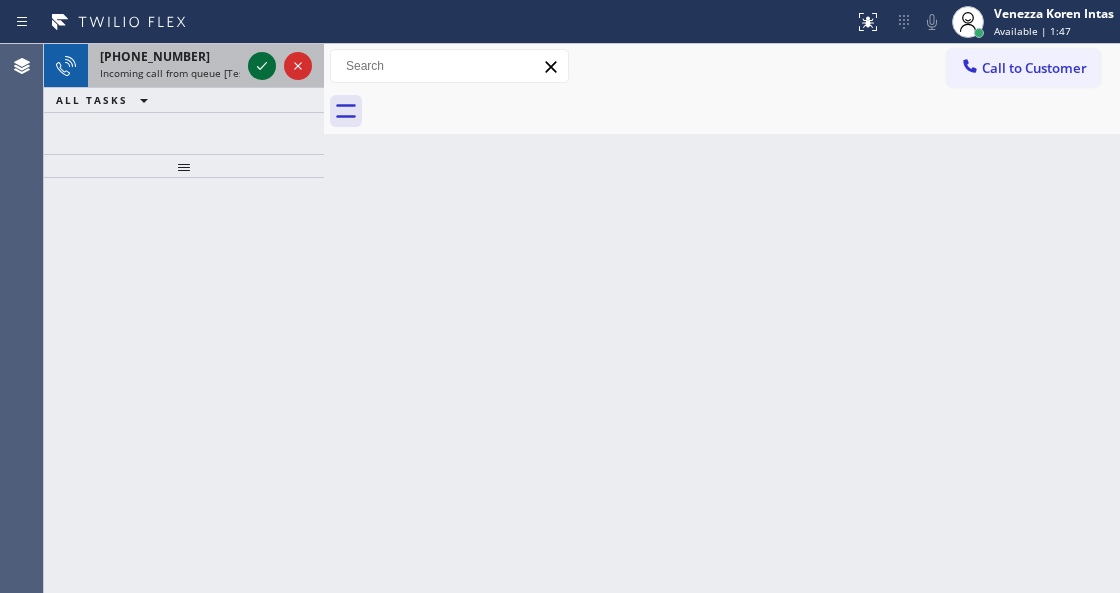 click 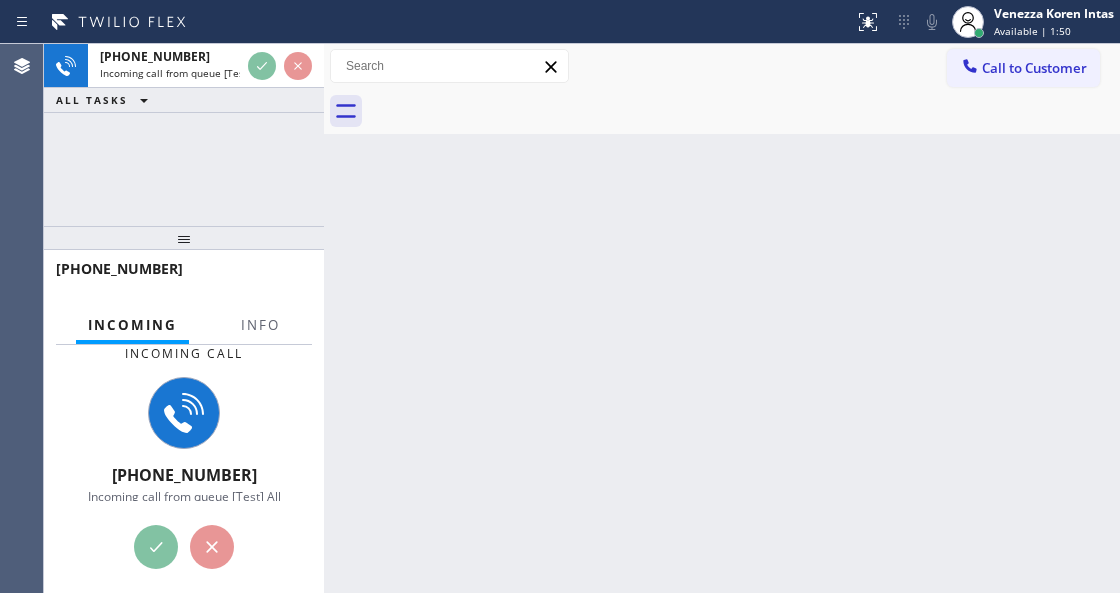 drag, startPoint x: 208, startPoint y: 240, endPoint x: 208, endPoint y: 254, distance: 14 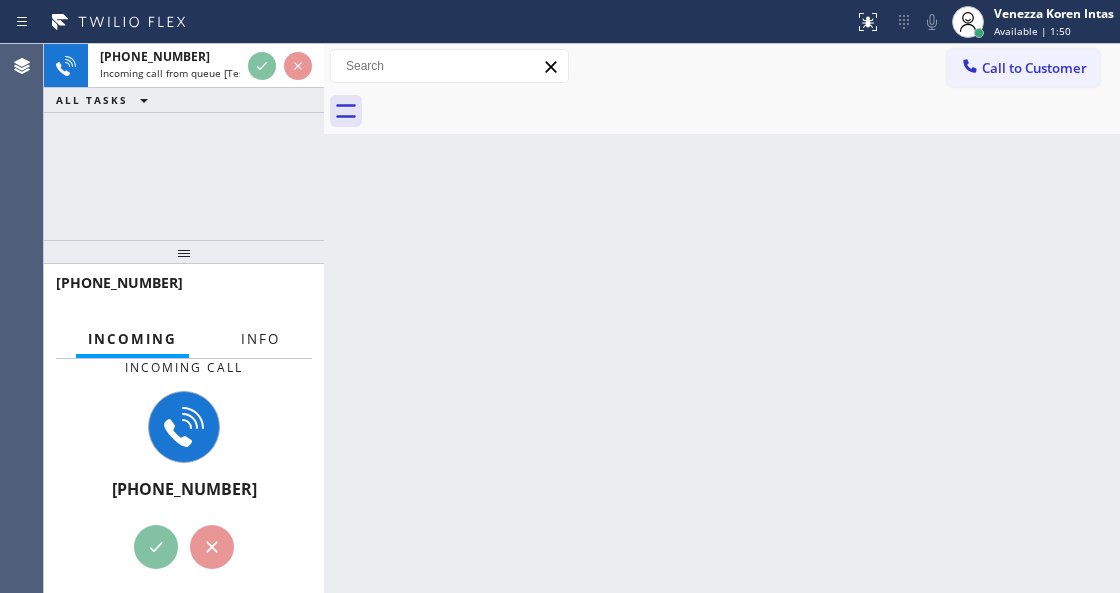 click on "Info" at bounding box center (260, 339) 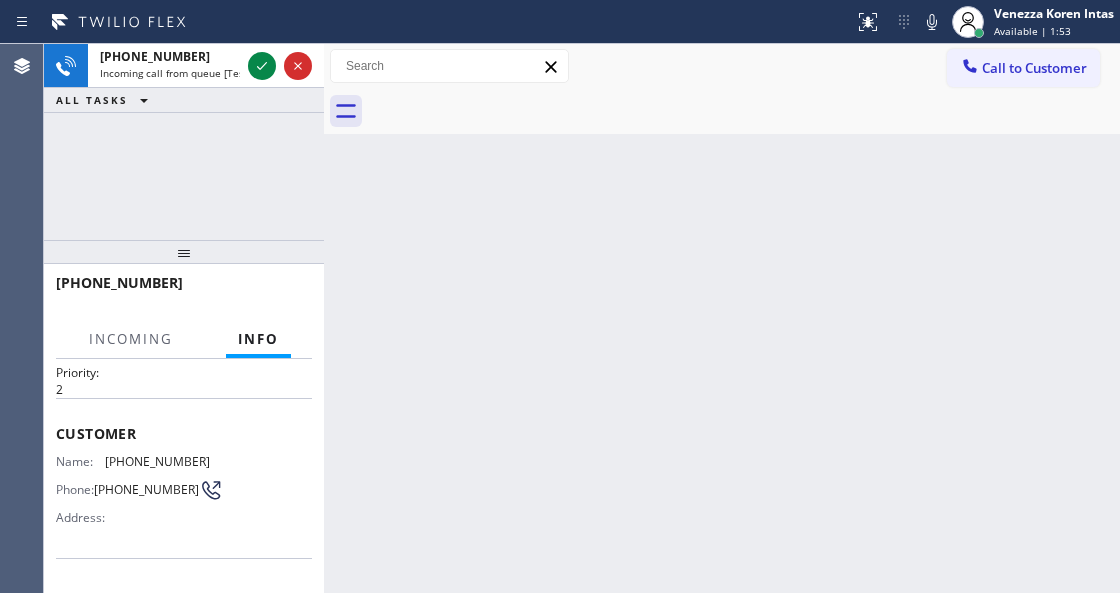 scroll, scrollTop: 266, scrollLeft: 0, axis: vertical 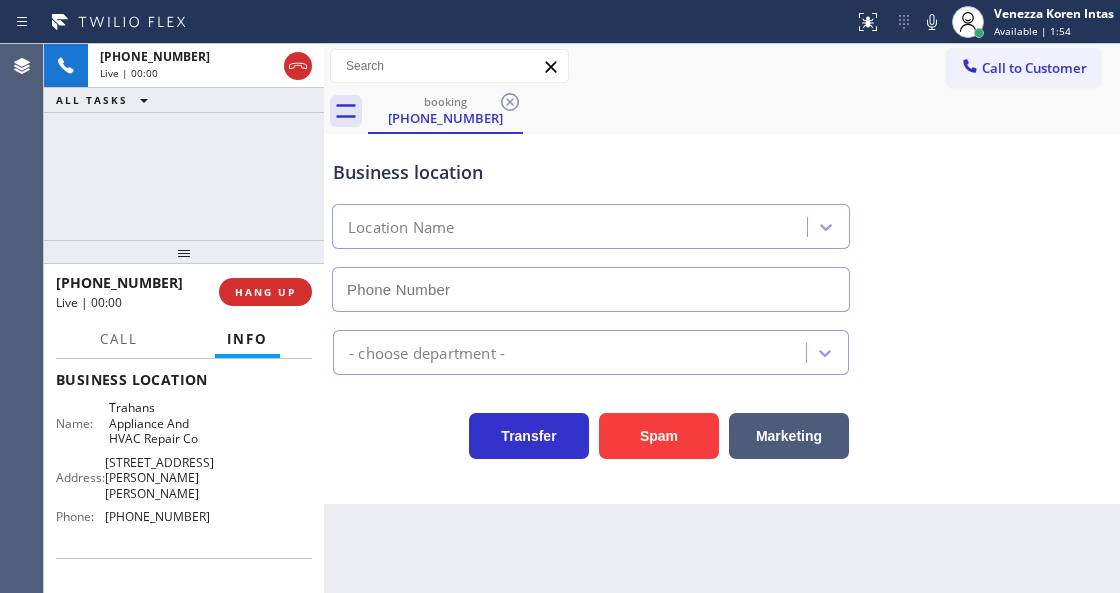 type on "[PHONE_NUMBER]" 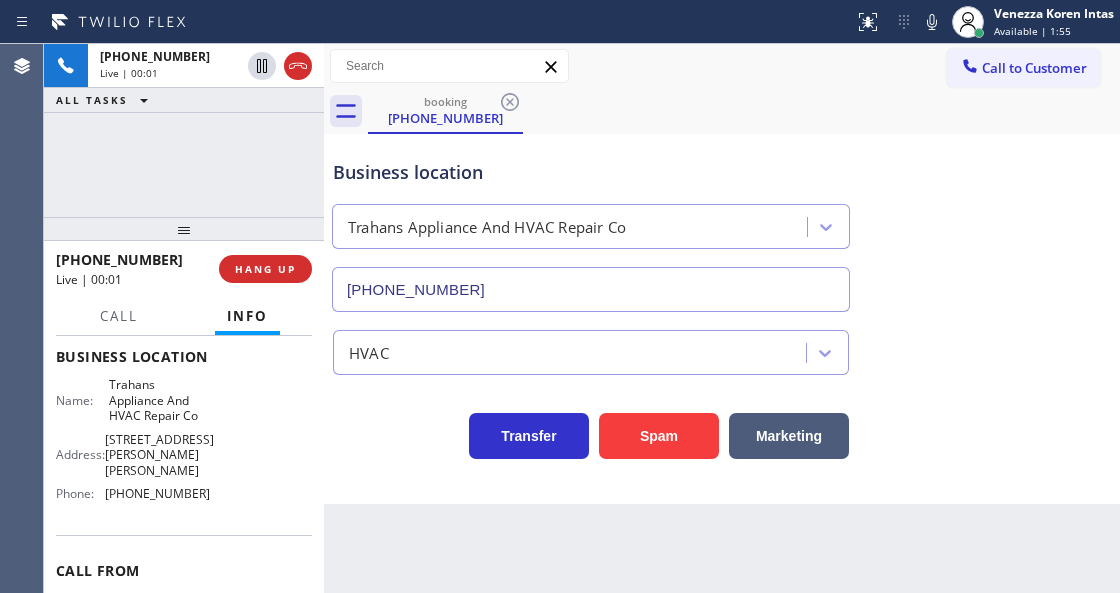 drag, startPoint x: 193, startPoint y: 258, endPoint x: 200, endPoint y: 235, distance: 24.04163 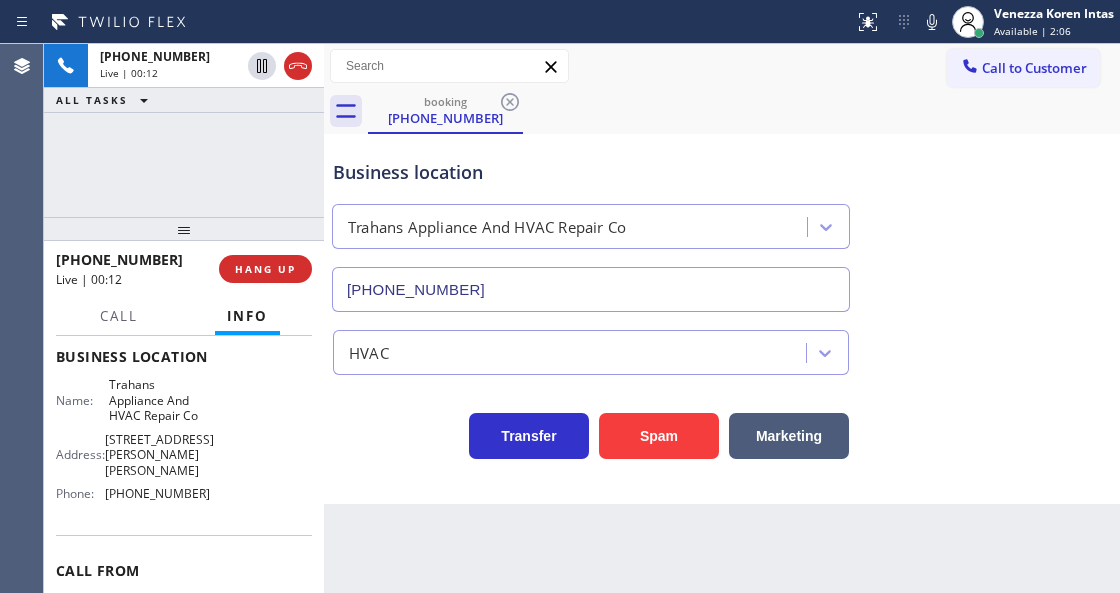 click on "Business location Trahans Appliance And HVAC Repair Co [PHONE_NUMBER]" at bounding box center [591, 225] 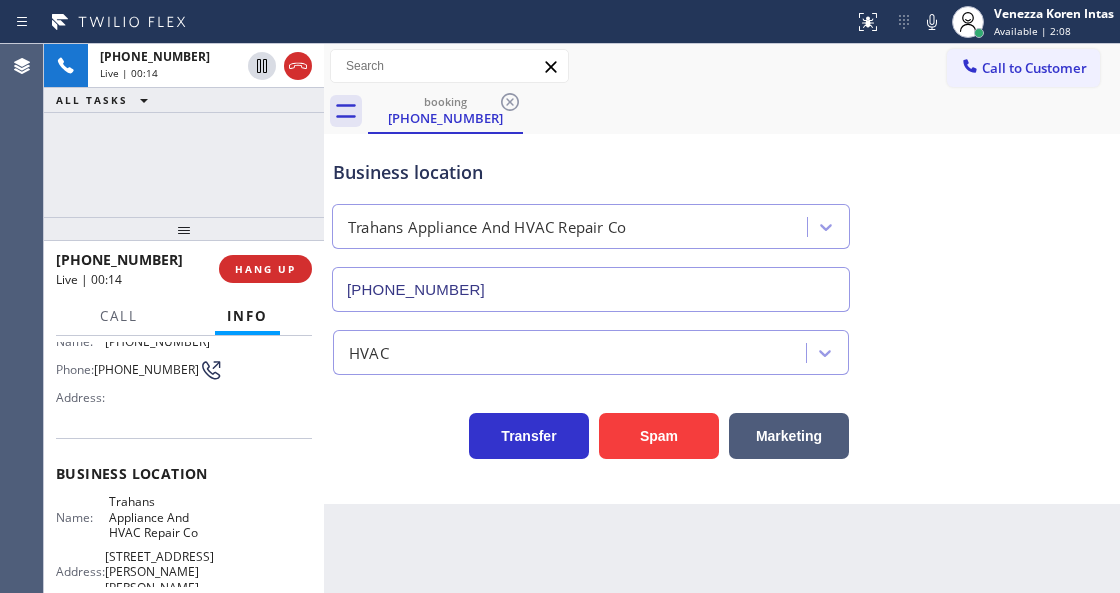 scroll, scrollTop: 349, scrollLeft: 0, axis: vertical 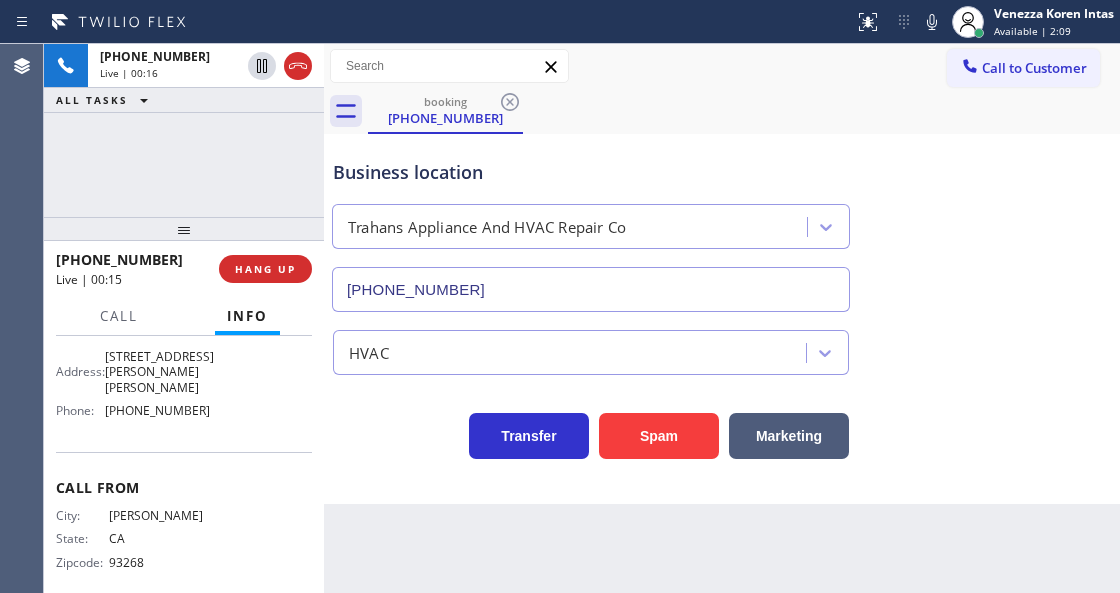 click on "Business location" at bounding box center (591, 172) 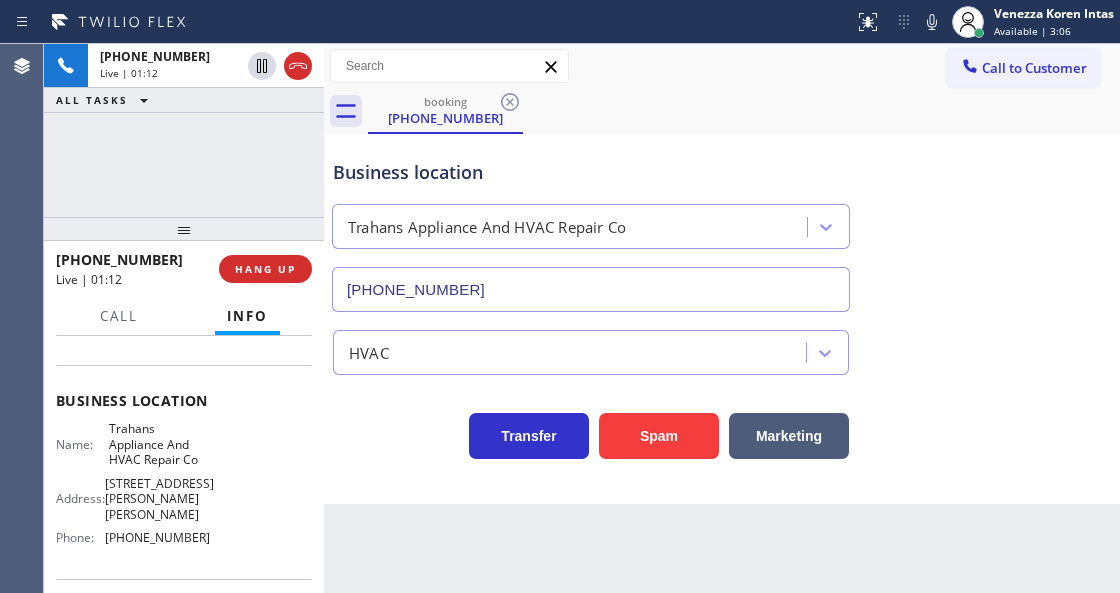 scroll, scrollTop: 82, scrollLeft: 0, axis: vertical 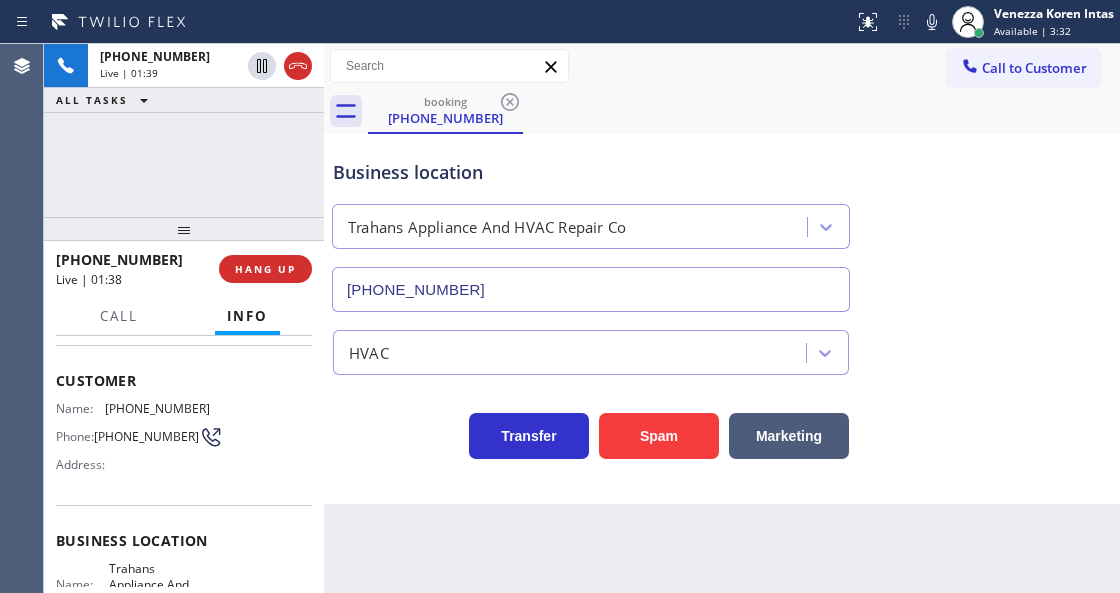 click on "Back to Dashboard Change Sender ID Customers Technicians Select a contact Outbound call Technician Search Technician Your caller id phone number Your caller id phone number Call Technician info Name   Phone none Address none Change Sender ID HVAC [PHONE_NUMBER] 5 Star Appliance [PHONE_NUMBER] Appliance Repair [PHONE_NUMBER] Plumbing [PHONE_NUMBER] Air Duct Cleaning [PHONE_NUMBER]  Electricians [PHONE_NUMBER] Cancel Change Check personal SMS Reset Change booking [PHONE_NUMBER] Call to Customer Outbound call Location Search location Your caller id phone number Customer number Call Outbound call Technician Search Technician Your caller id phone number Your caller id phone number Call booking [PHONE_NUMBER] Business location Trahans Appliance And HVAC Repair Co [PHONE_NUMBER] HVAC Transfer Spam Marketing" at bounding box center [722, 318] 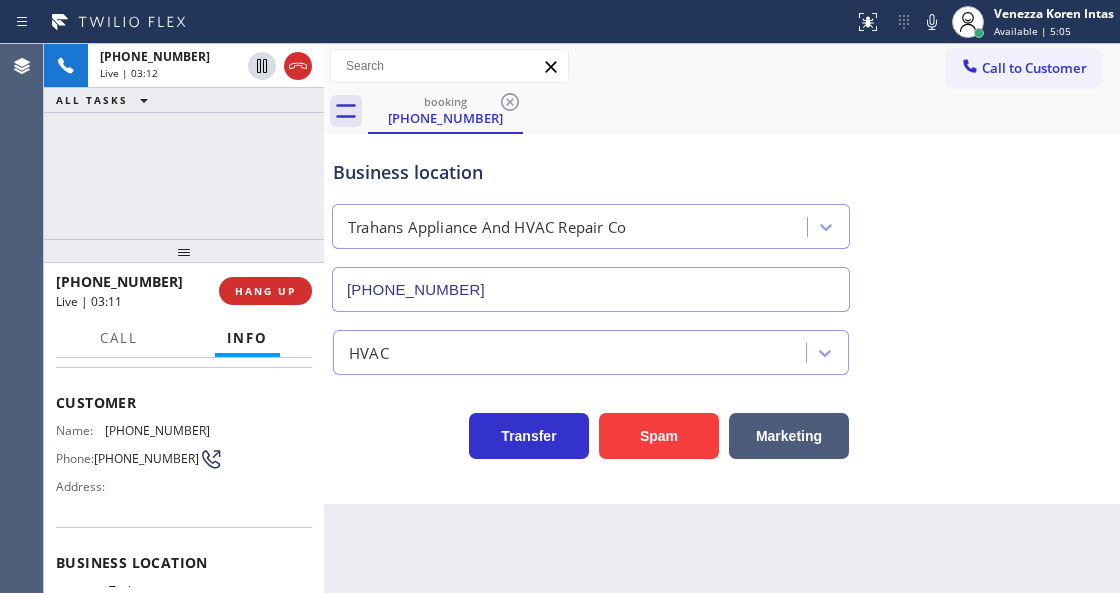 drag, startPoint x: 182, startPoint y: 251, endPoint x: 182, endPoint y: 269, distance: 18 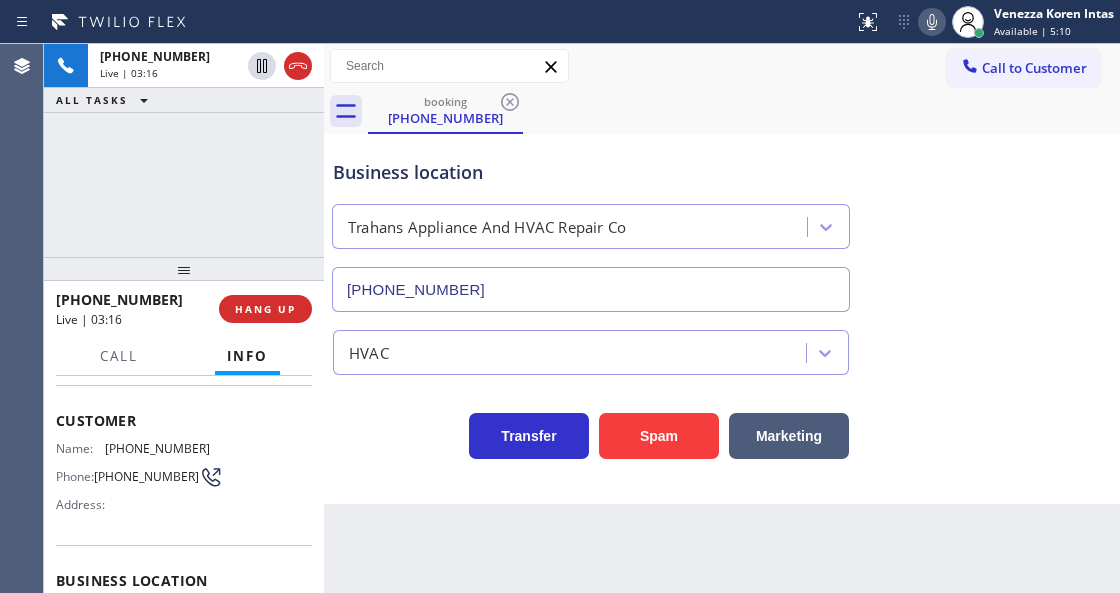 click 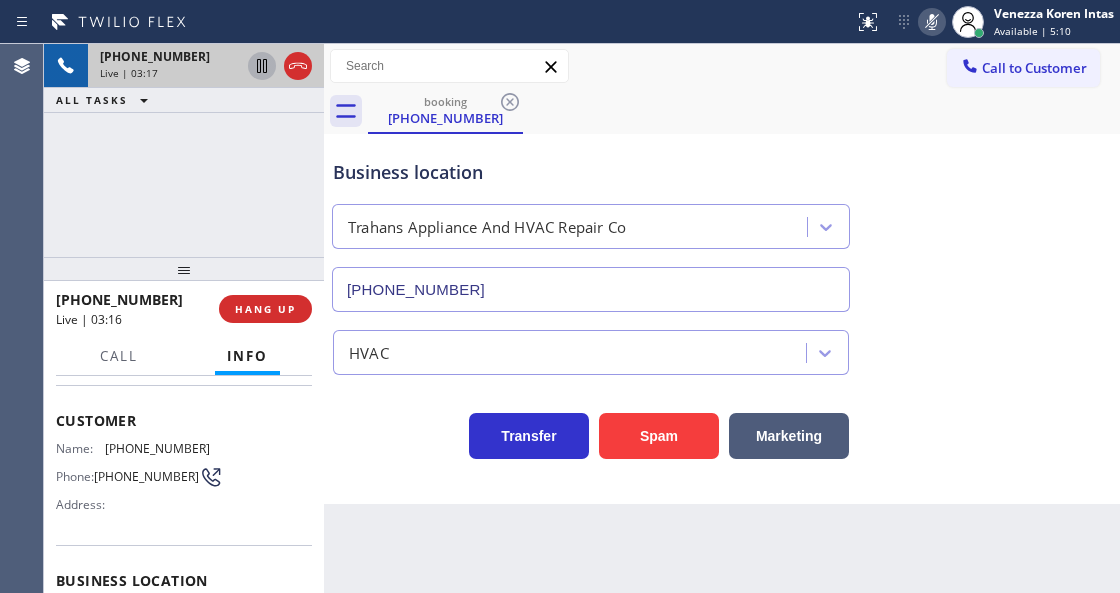 click 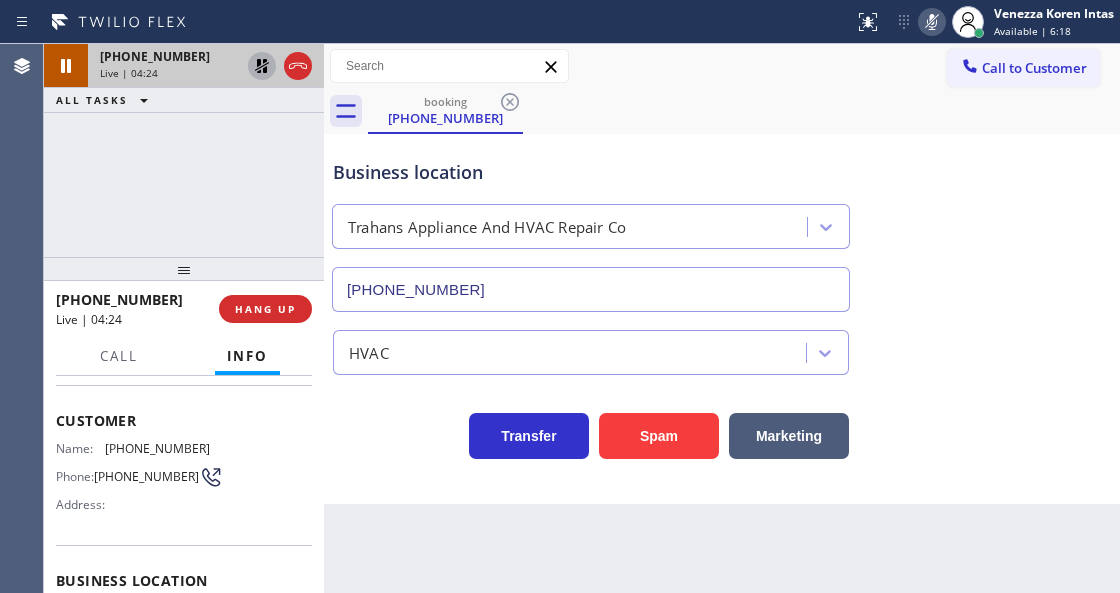 click on "[PHONE_NUMBER] Live | 04:24 ALL TASKS ALL TASKS ACTIVE TASKS TASKS IN WRAP UP" at bounding box center (184, 150) 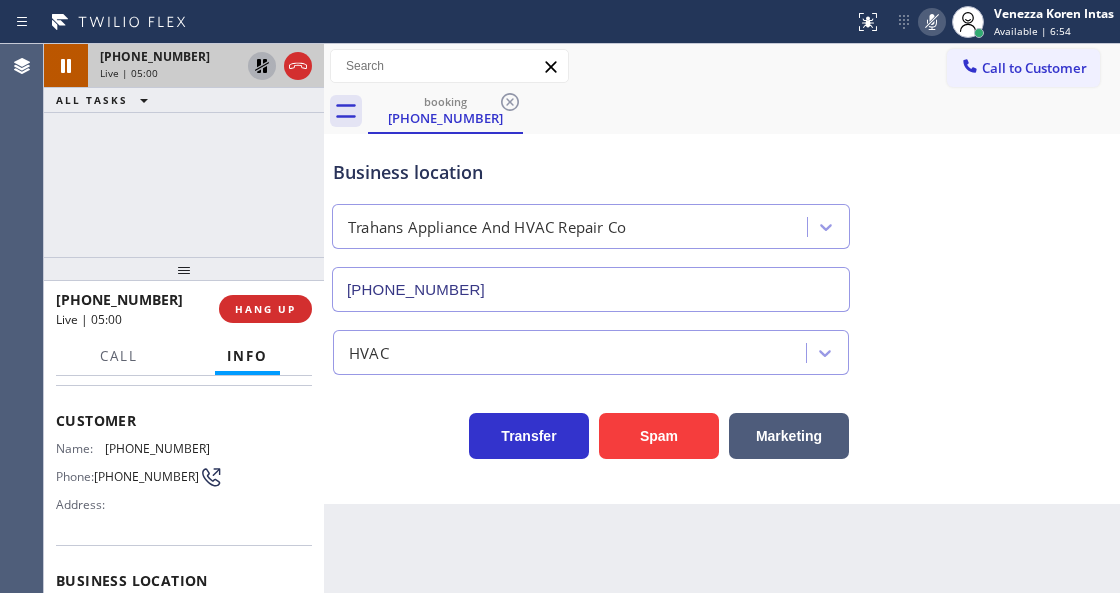 click 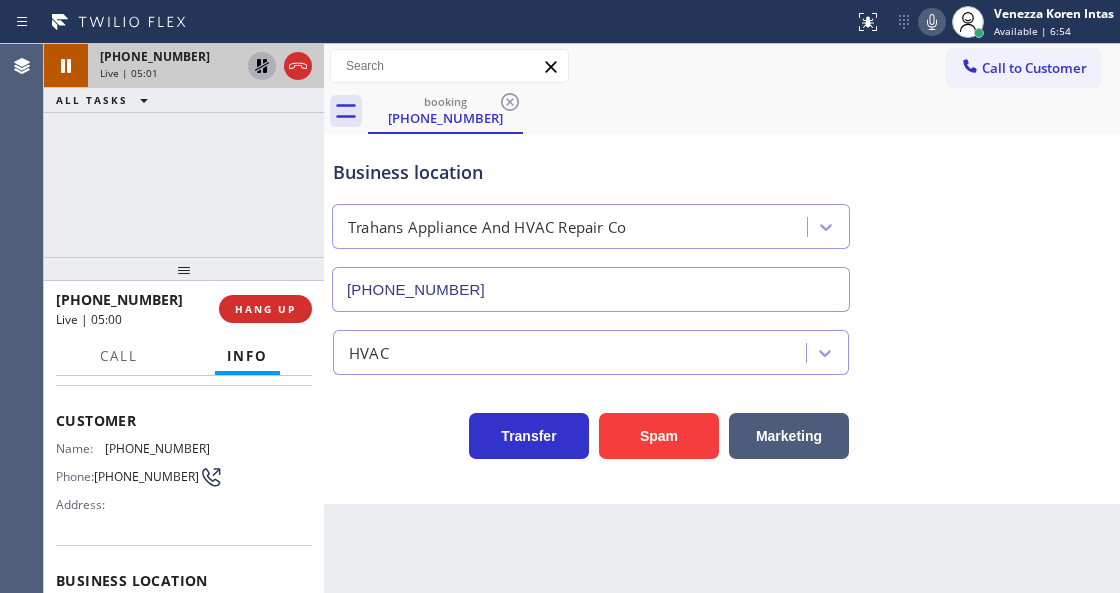 click 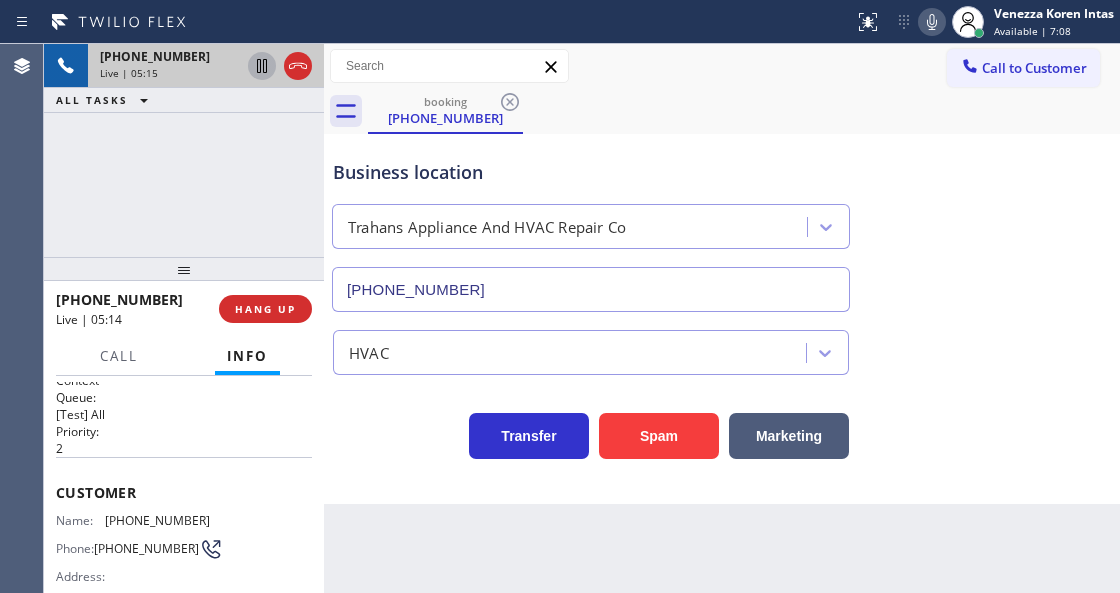 scroll, scrollTop: 0, scrollLeft: 0, axis: both 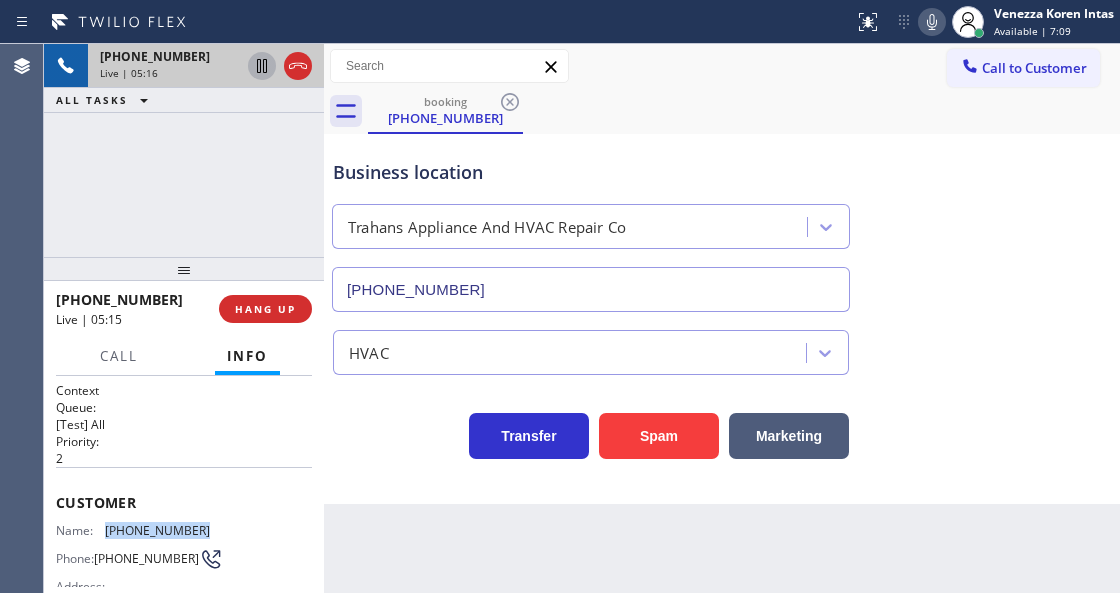 drag, startPoint x: 208, startPoint y: 520, endPoint x: 102, endPoint y: 526, distance: 106.16968 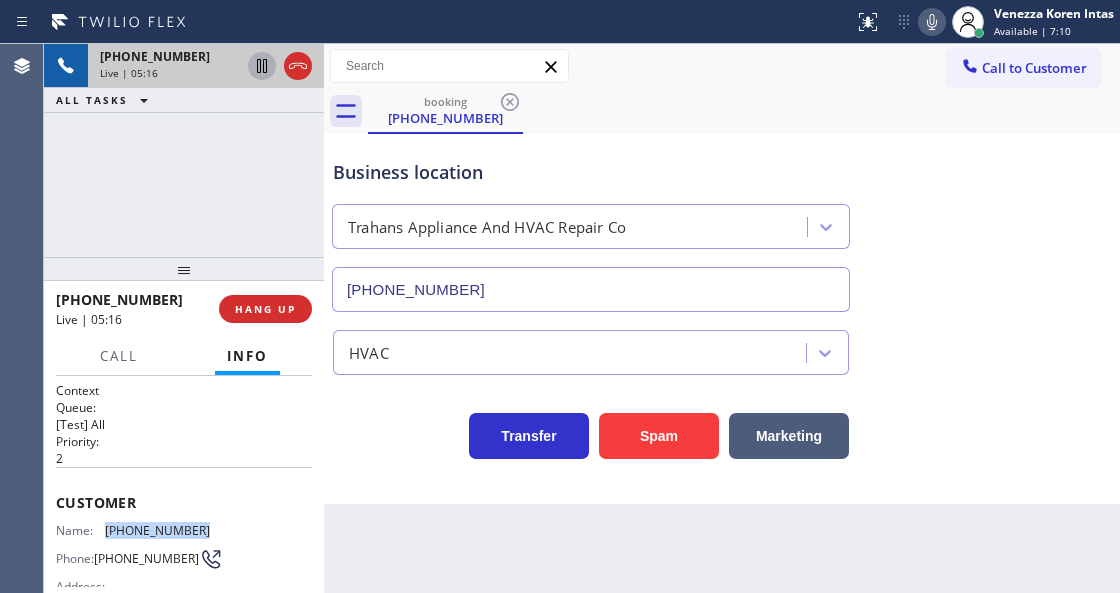 copy on "[PHONE_NUMBER]" 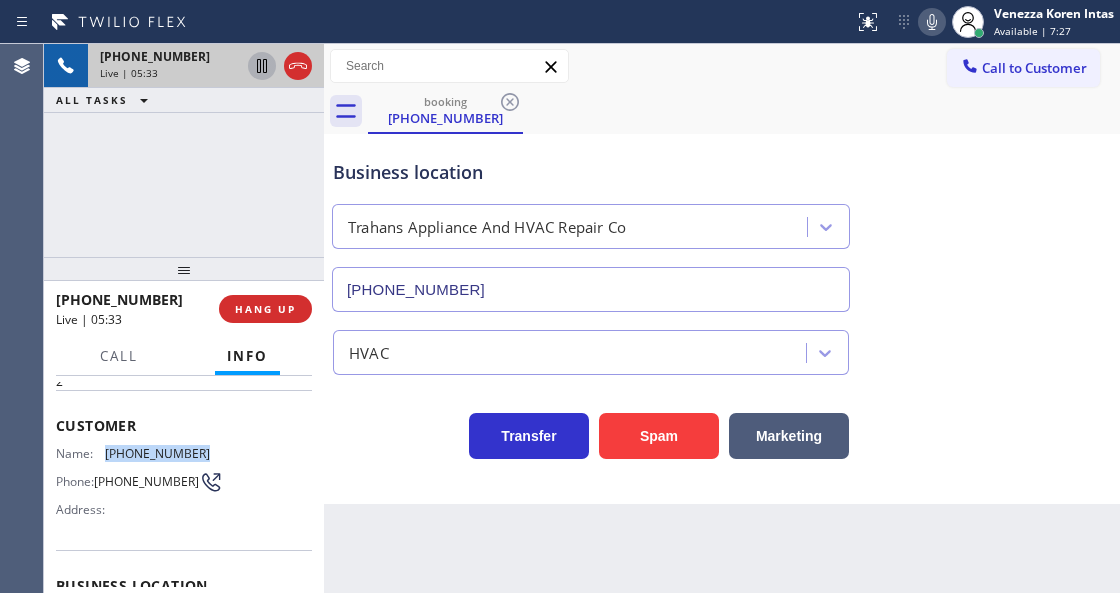 scroll, scrollTop: 200, scrollLeft: 0, axis: vertical 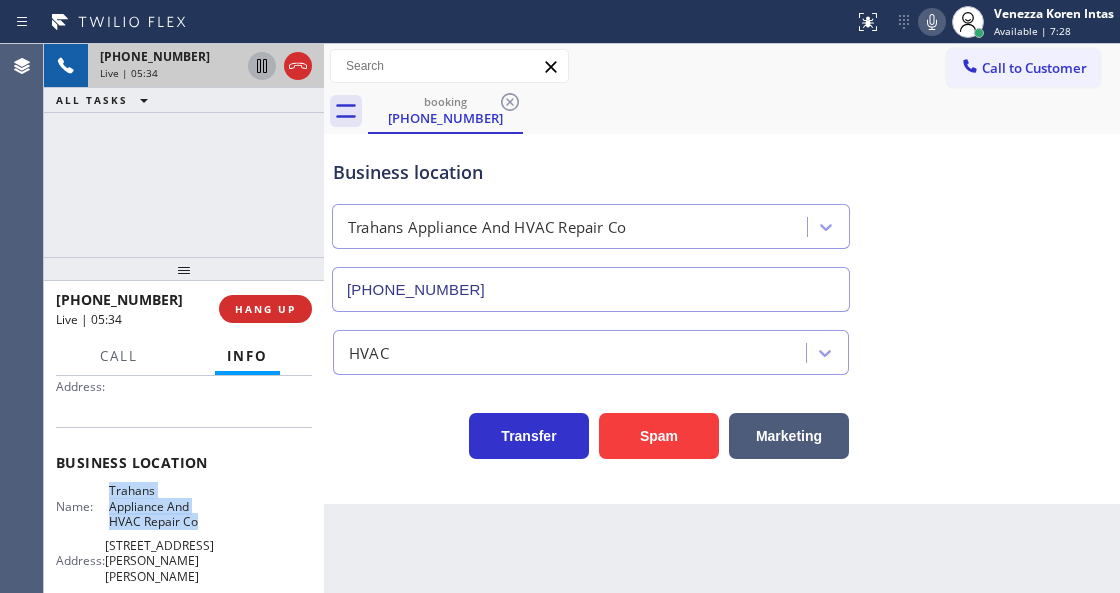 drag, startPoint x: 103, startPoint y: 486, endPoint x: 209, endPoint y: 518, distance: 110.724884 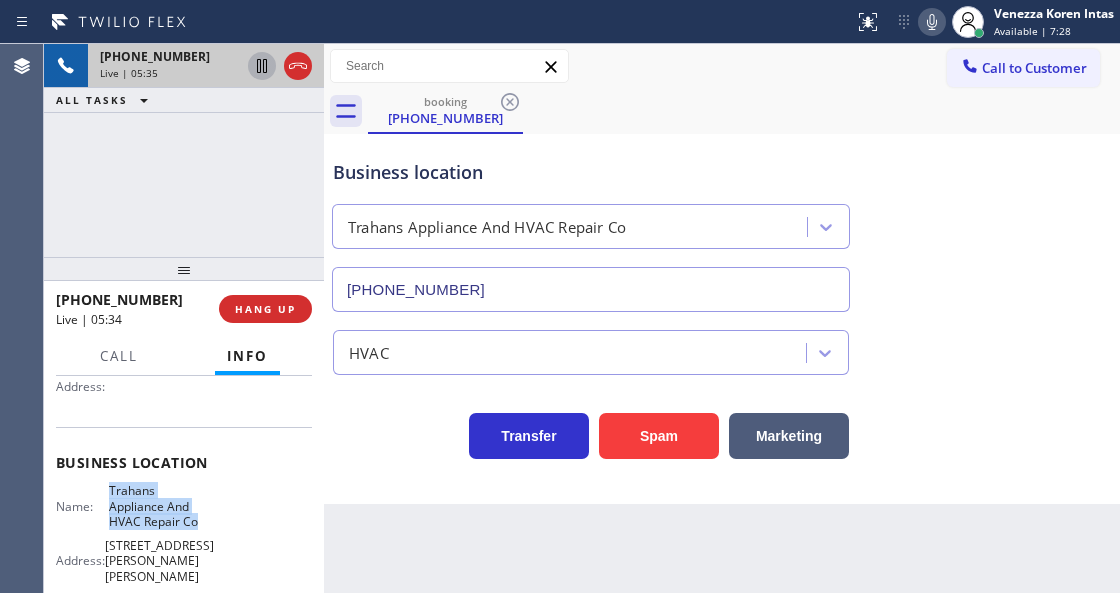 copy on "Trahans Appliance And HVAC Repair Co" 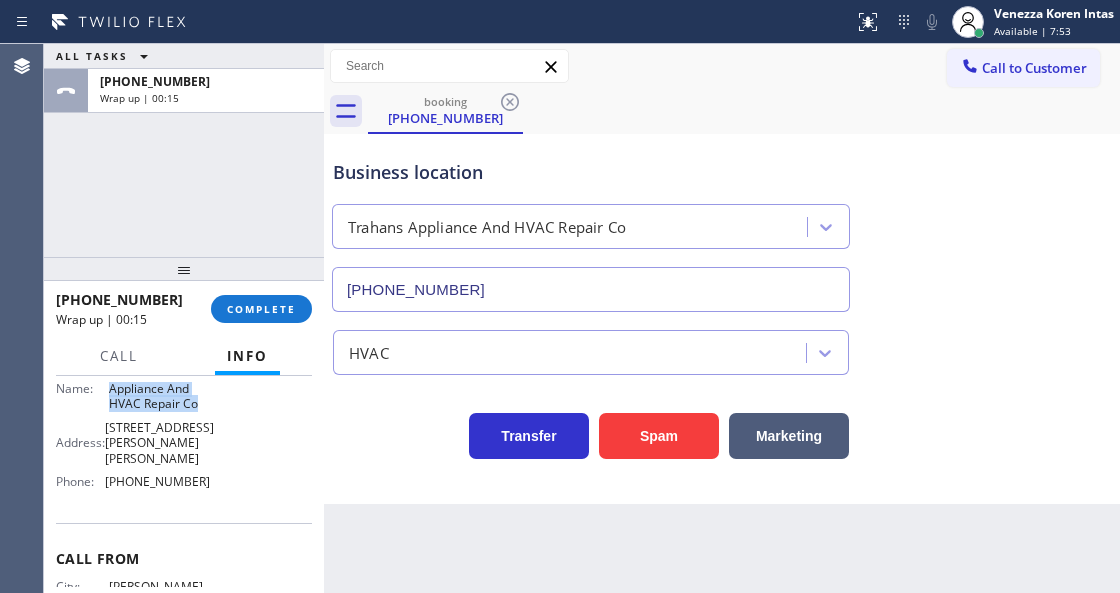 scroll, scrollTop: 389, scrollLeft: 0, axis: vertical 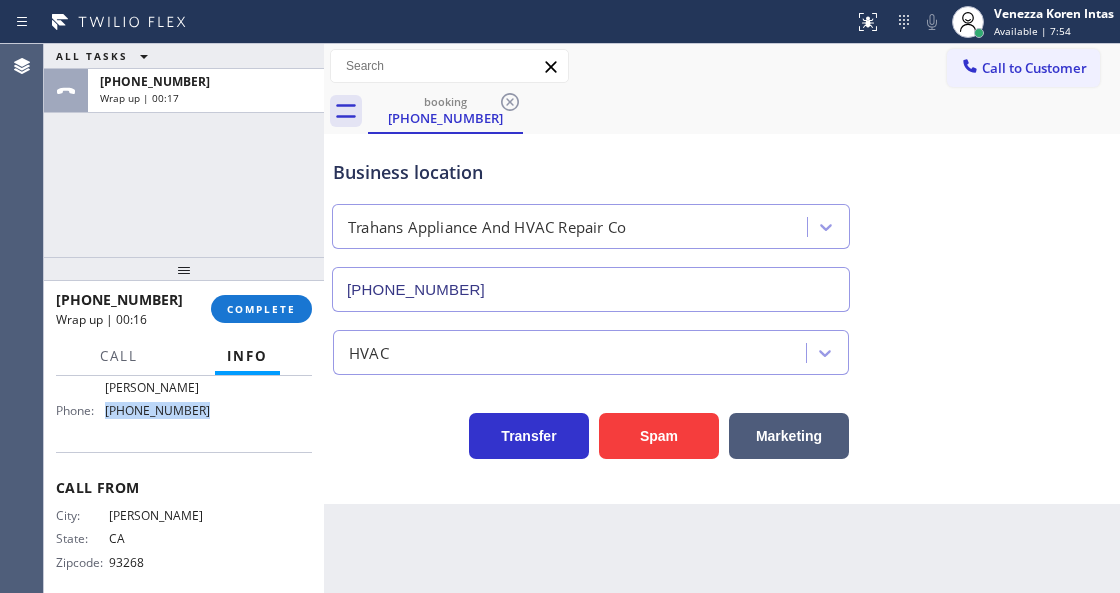 drag, startPoint x: 88, startPoint y: 401, endPoint x: 99, endPoint y: 401, distance: 11 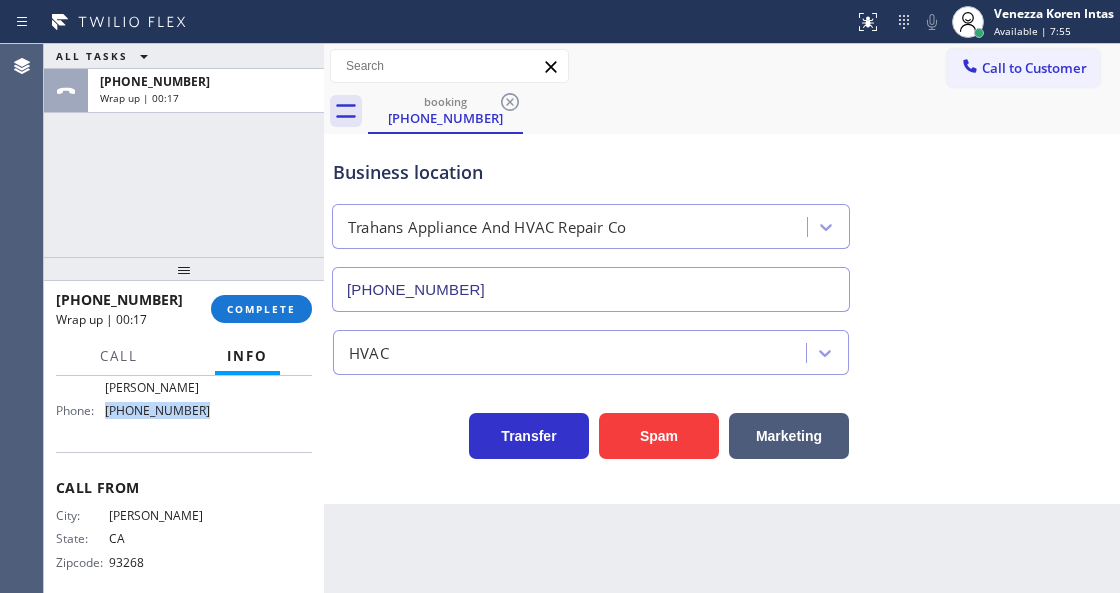 copy on "[PHONE_NUMBER]" 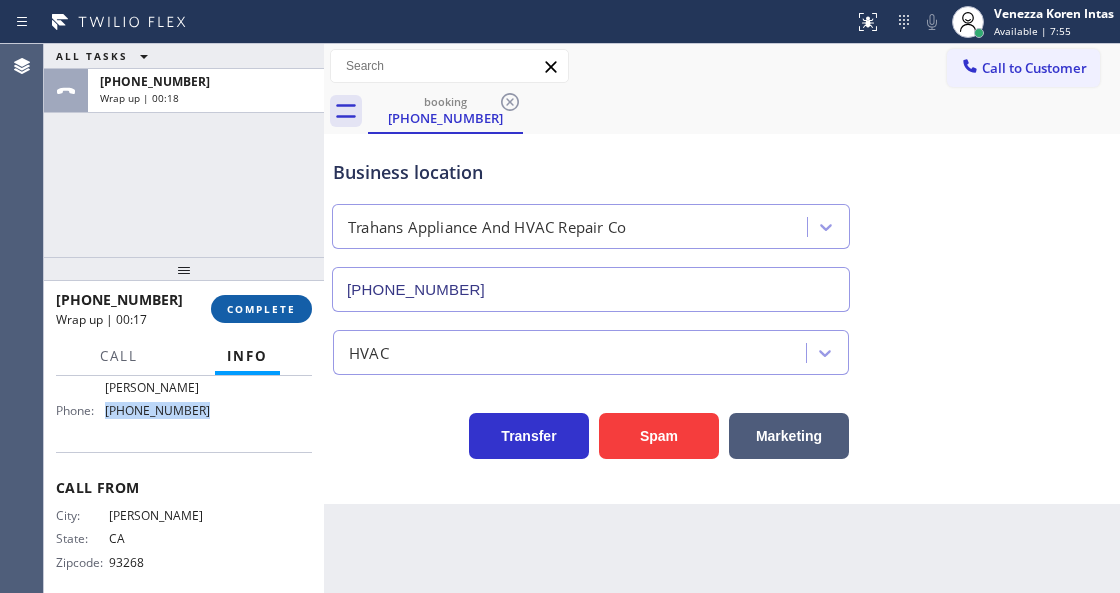 click on "COMPLETE" at bounding box center [261, 309] 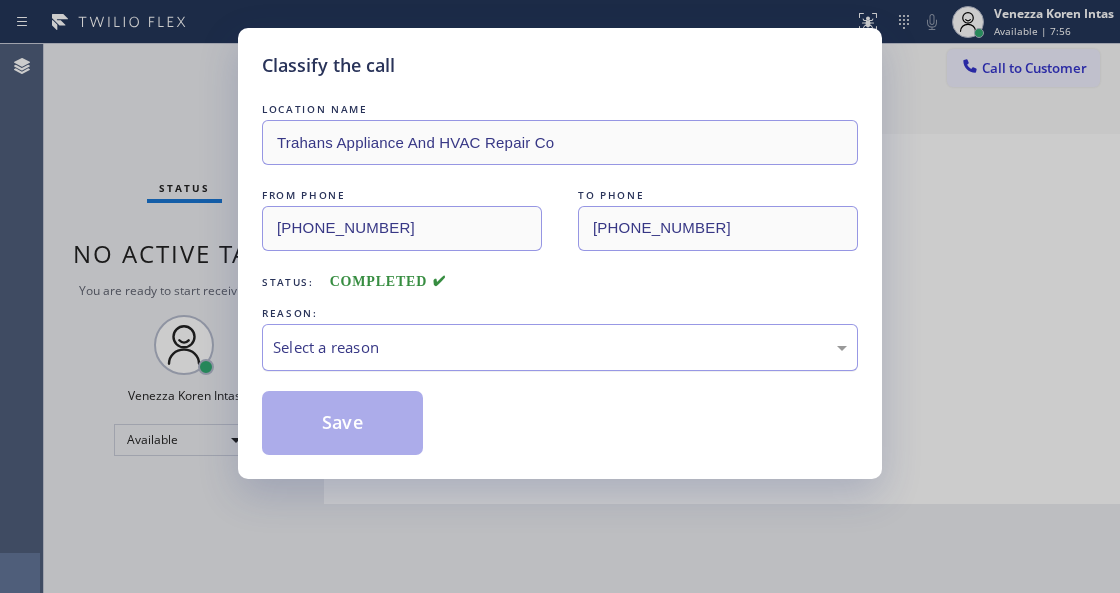click on "Select a reason" at bounding box center [560, 347] 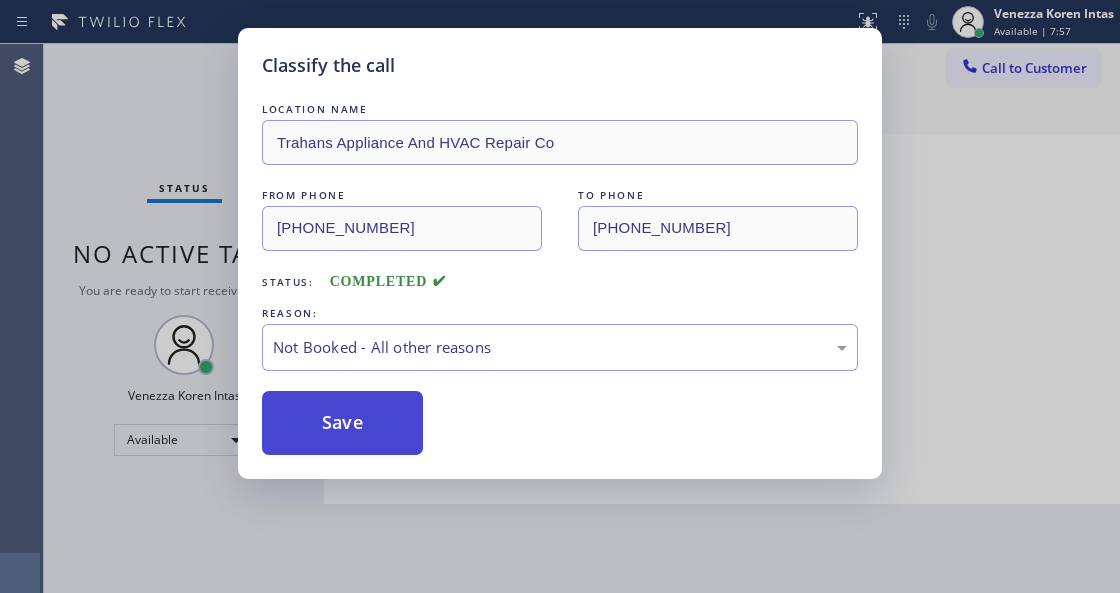 click on "Save" at bounding box center [342, 423] 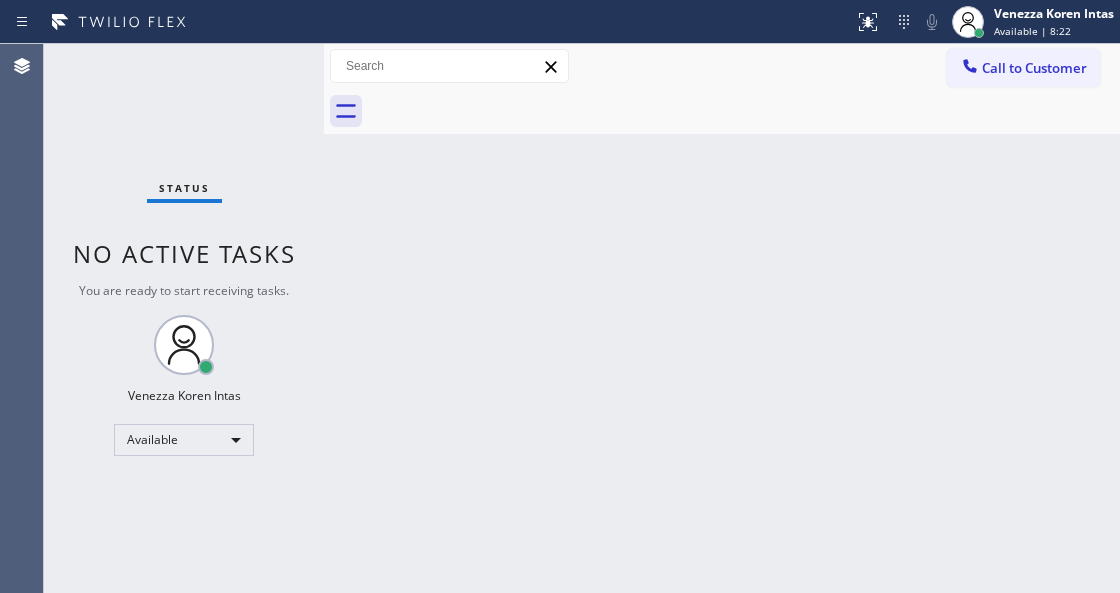 click on "Back to Dashboard Change Sender ID Customers Technicians Select a contact Outbound call Technician Search Technician Your caller id phone number Your caller id phone number Call Technician info Name   Phone none Address none Change Sender ID HVAC [PHONE_NUMBER] 5 Star Appliance [PHONE_NUMBER] Appliance Repair [PHONE_NUMBER] Plumbing [PHONE_NUMBER] Air Duct Cleaning [PHONE_NUMBER]  Electricians [PHONE_NUMBER] Cancel Change Check personal SMS Reset Change No tabs Call to Customer Outbound call Location Search location Your caller id phone number Customer number Call Outbound call Technician Search Technician Your caller id phone number Your caller id phone number Call" at bounding box center [722, 318] 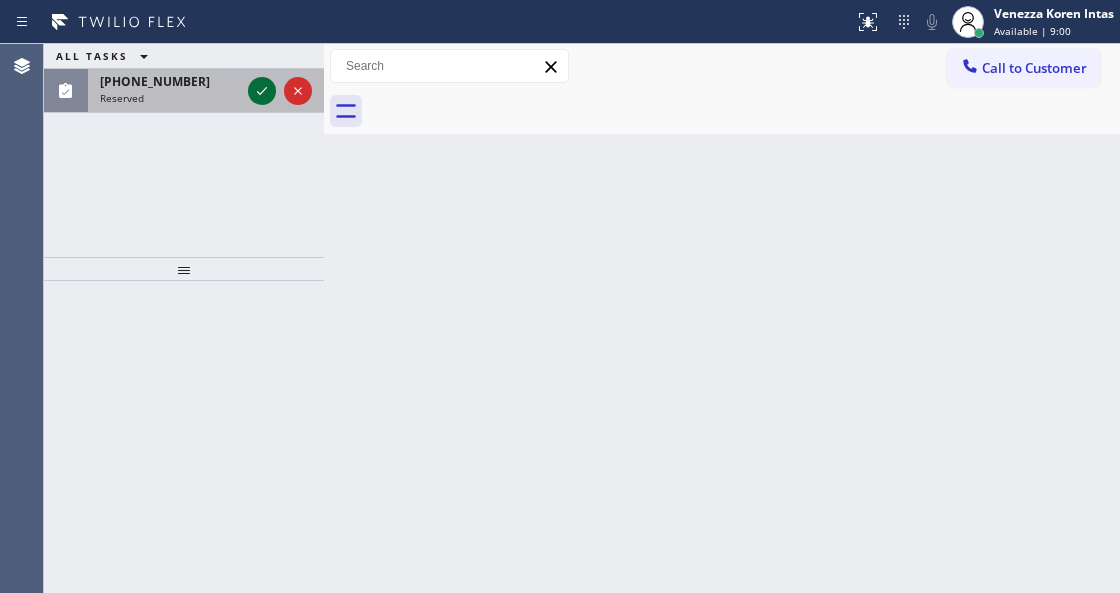 click 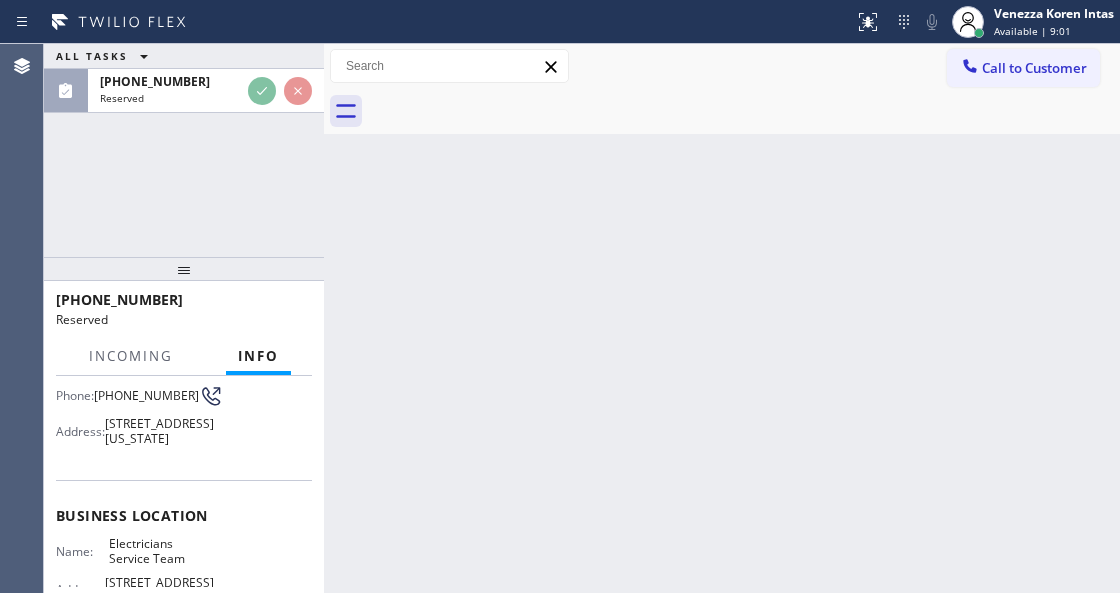 scroll, scrollTop: 200, scrollLeft: 0, axis: vertical 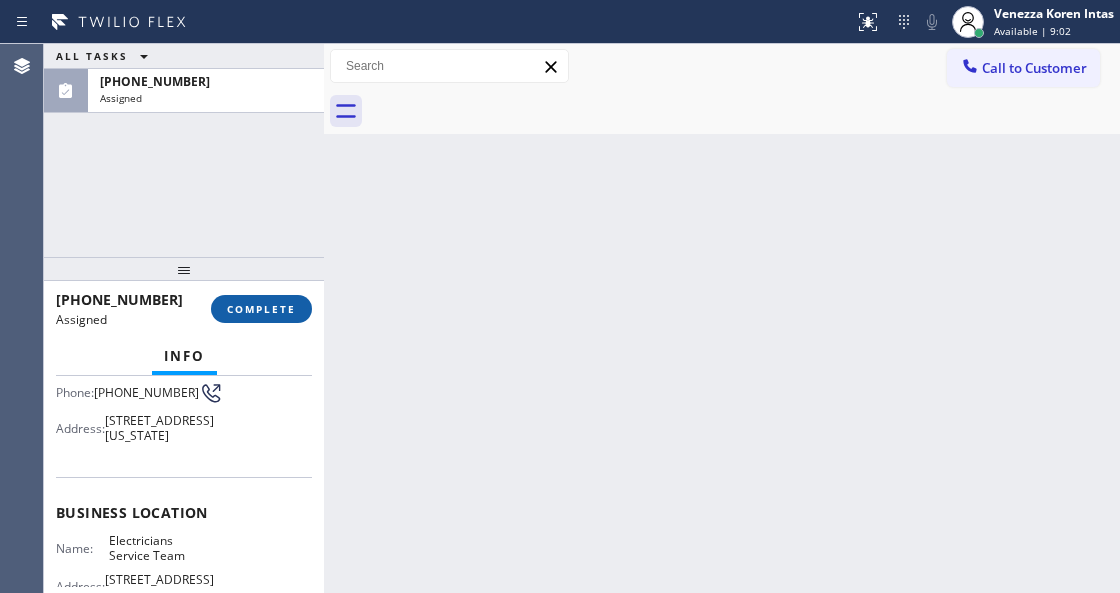 click on "COMPLETE" at bounding box center [261, 309] 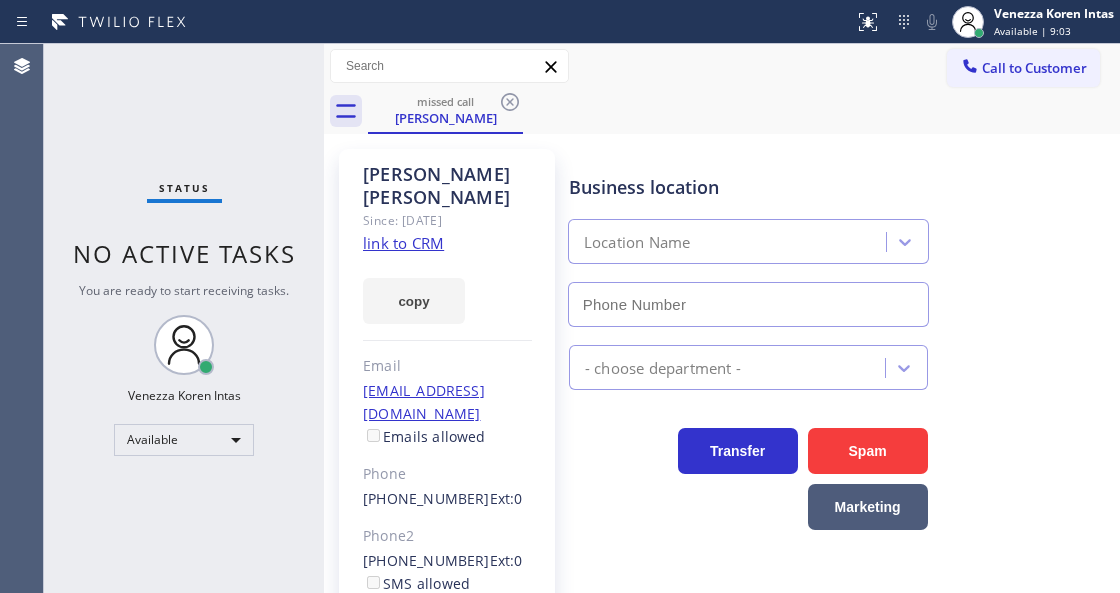 type on "[PHONE_NUMBER]" 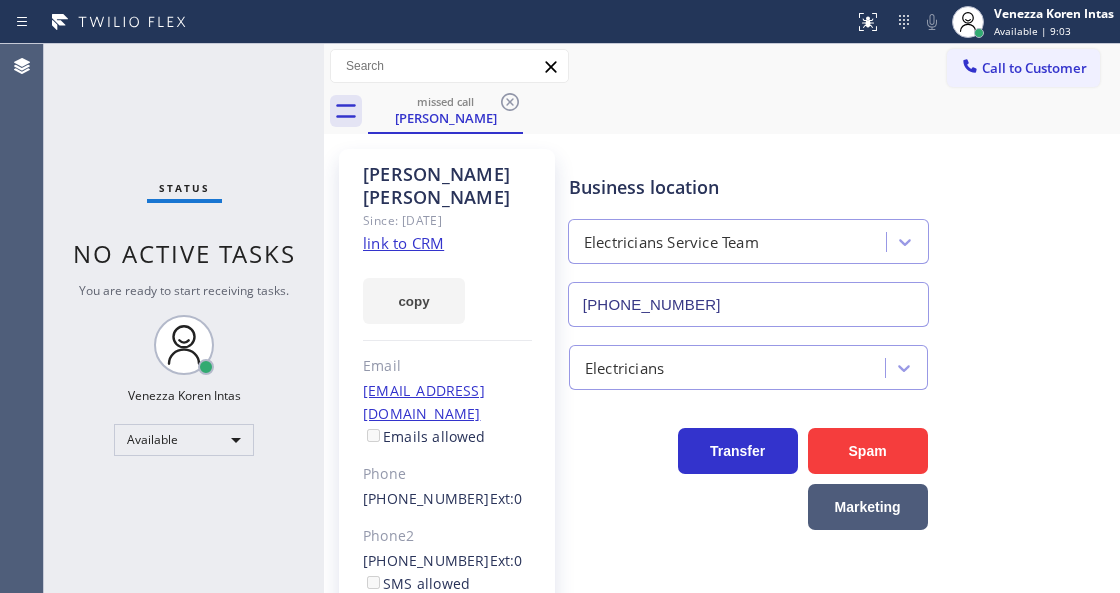 click on "missed call [PERSON_NAME]" at bounding box center (722, 111) 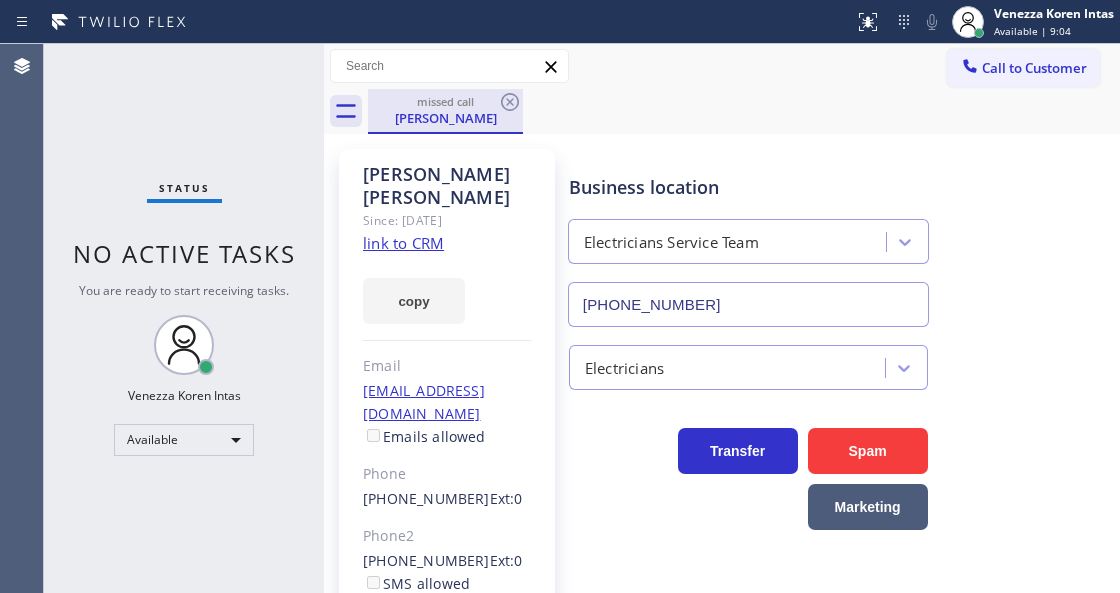 click on "[PERSON_NAME]" at bounding box center [445, 118] 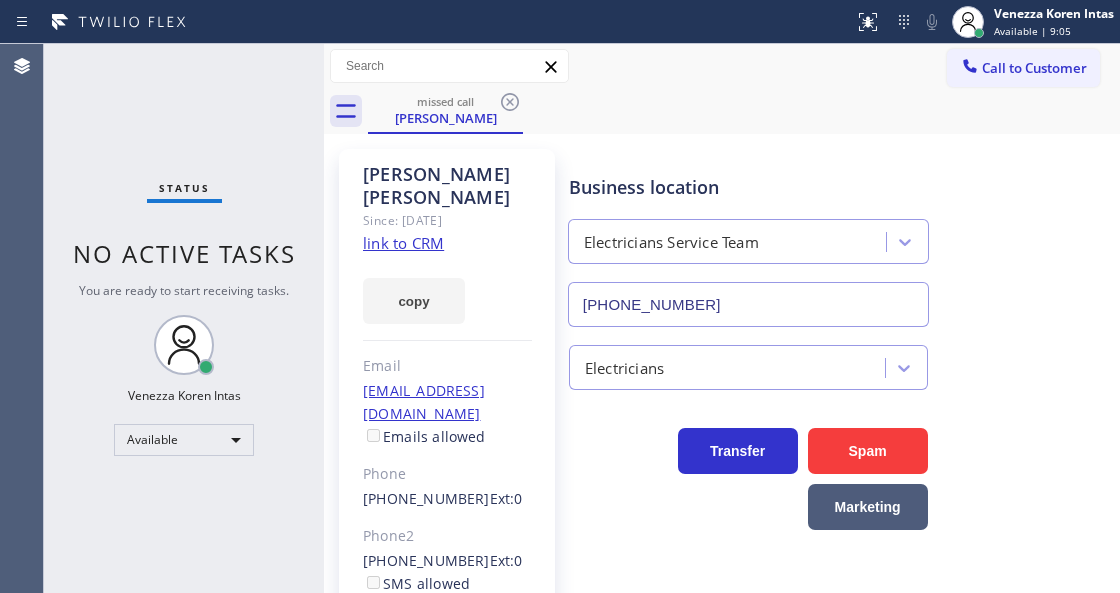 click on "Status   No active tasks     You are ready to start receiving tasks.   Venezza Koren Intas Available" at bounding box center (184, 318) 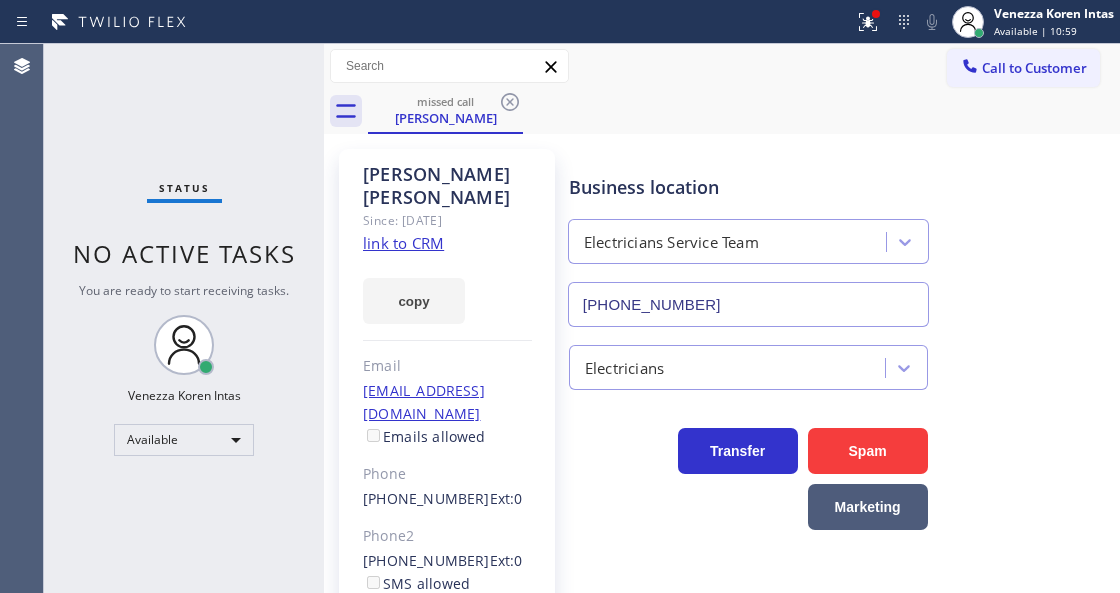 click on "Status   No active tasks     You are ready to start receiving tasks.   Venezza Koren Intas Available" at bounding box center [184, 318] 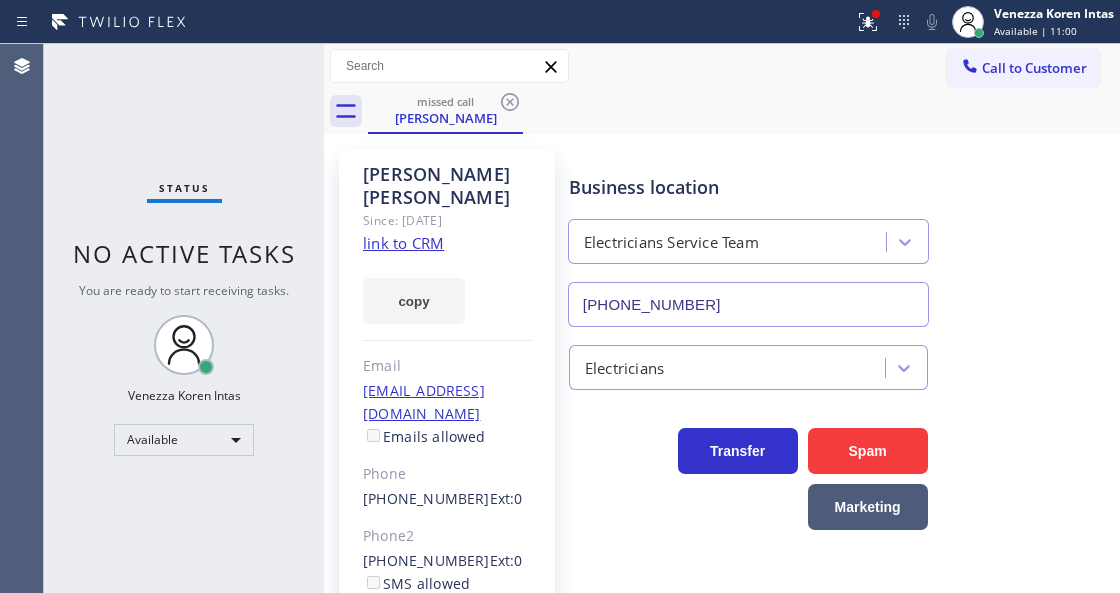 drag, startPoint x: 847, startPoint y: 22, endPoint x: 877, endPoint y: 101, distance: 84.50444 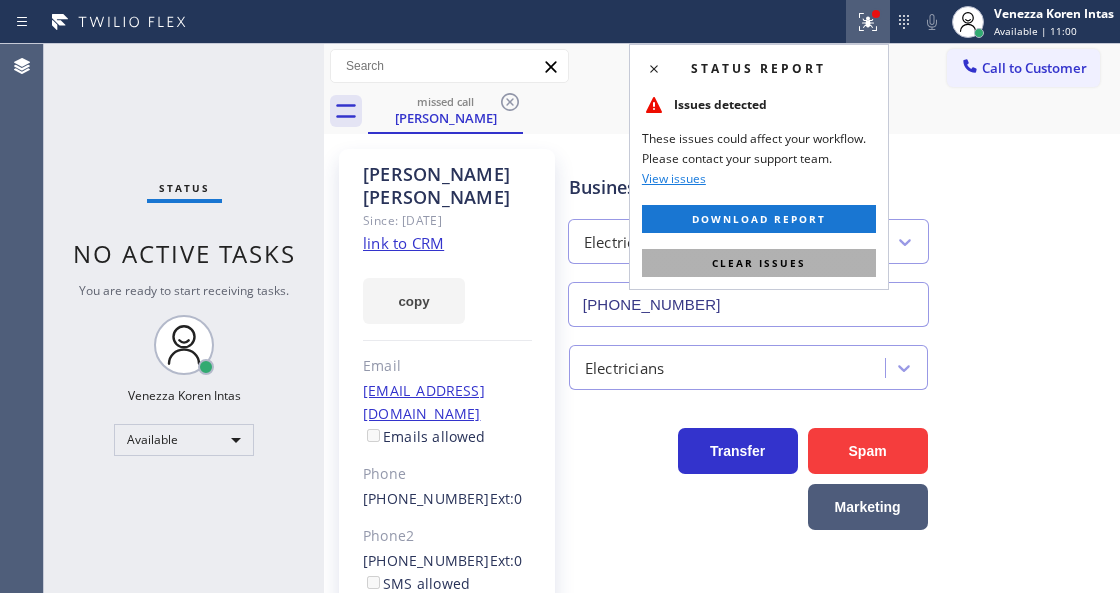 click on "Clear issues" at bounding box center [759, 263] 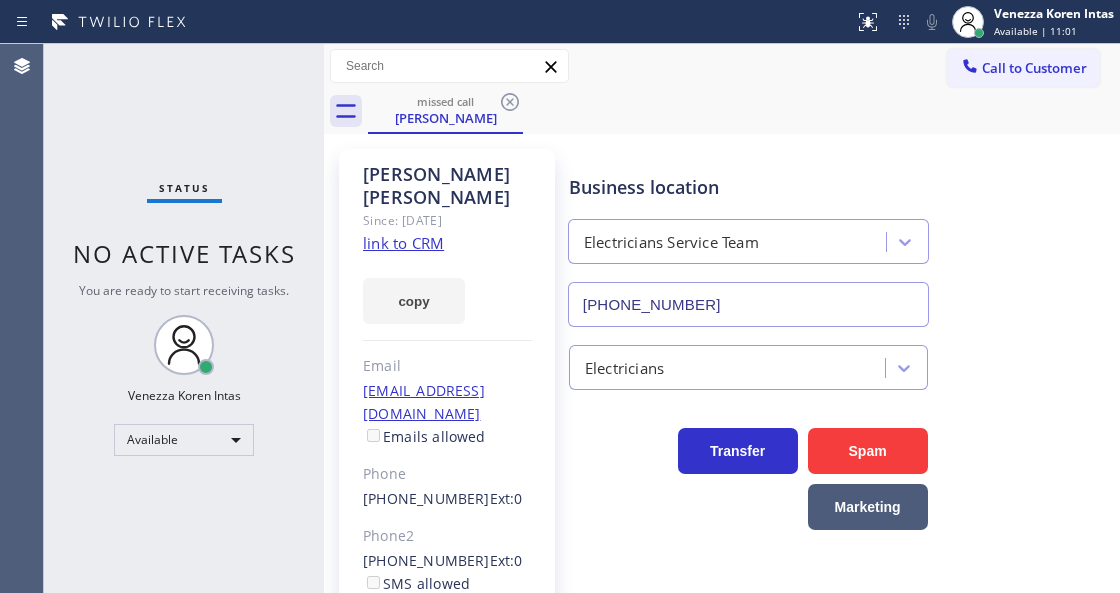 click on "Status   No active tasks     You are ready to start receiving tasks.   Venezza Koren Intas Available" at bounding box center (184, 318) 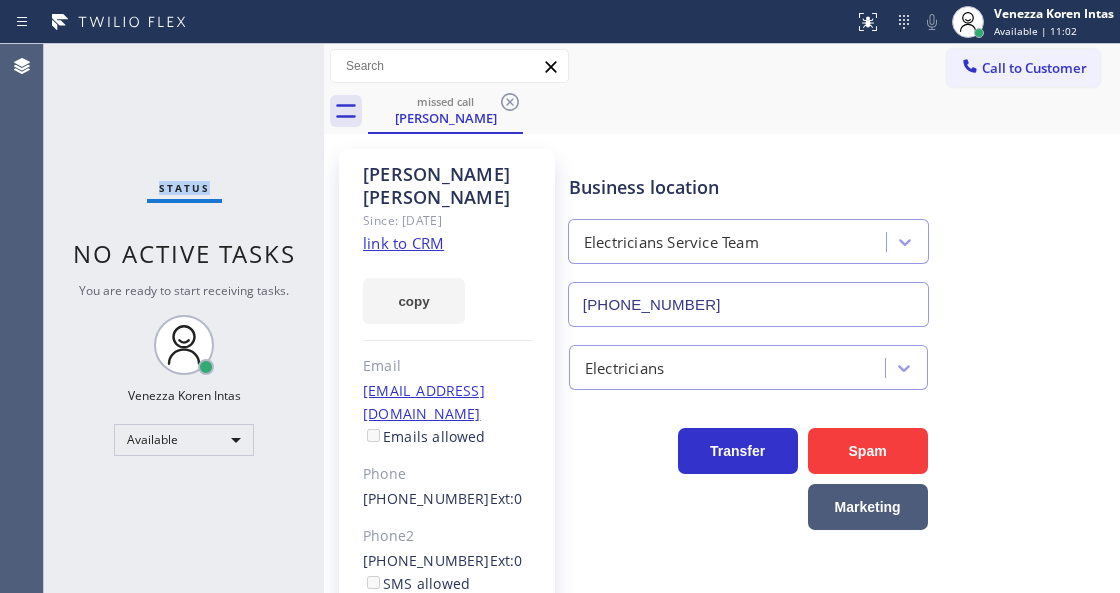 click on "Status   No active tasks     You are ready to start receiving tasks.   Venezza Koren Intas Available" at bounding box center (184, 318) 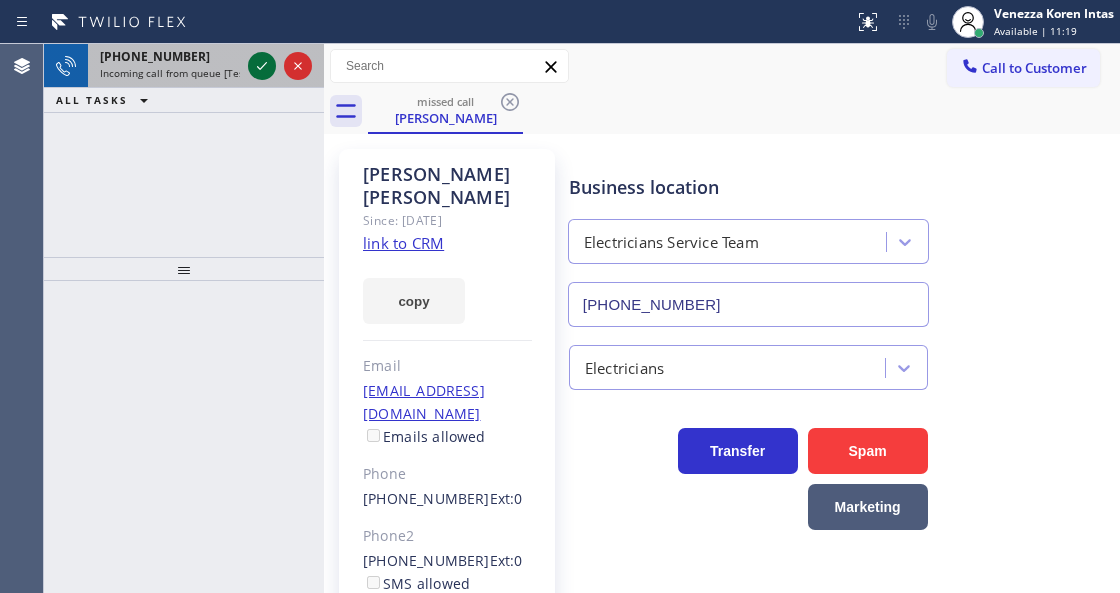 click 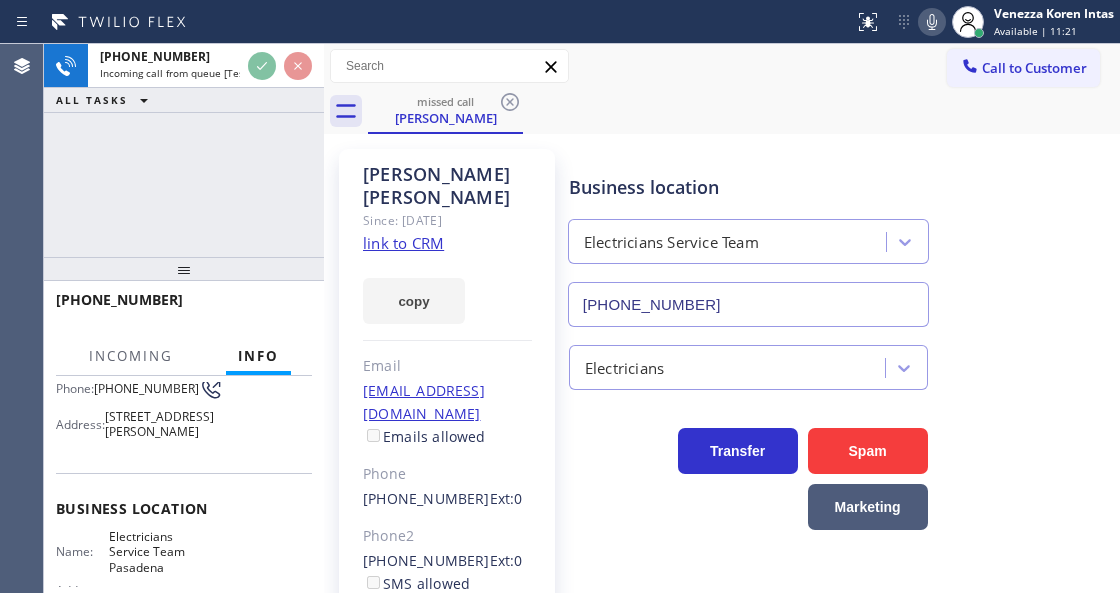 scroll, scrollTop: 266, scrollLeft: 0, axis: vertical 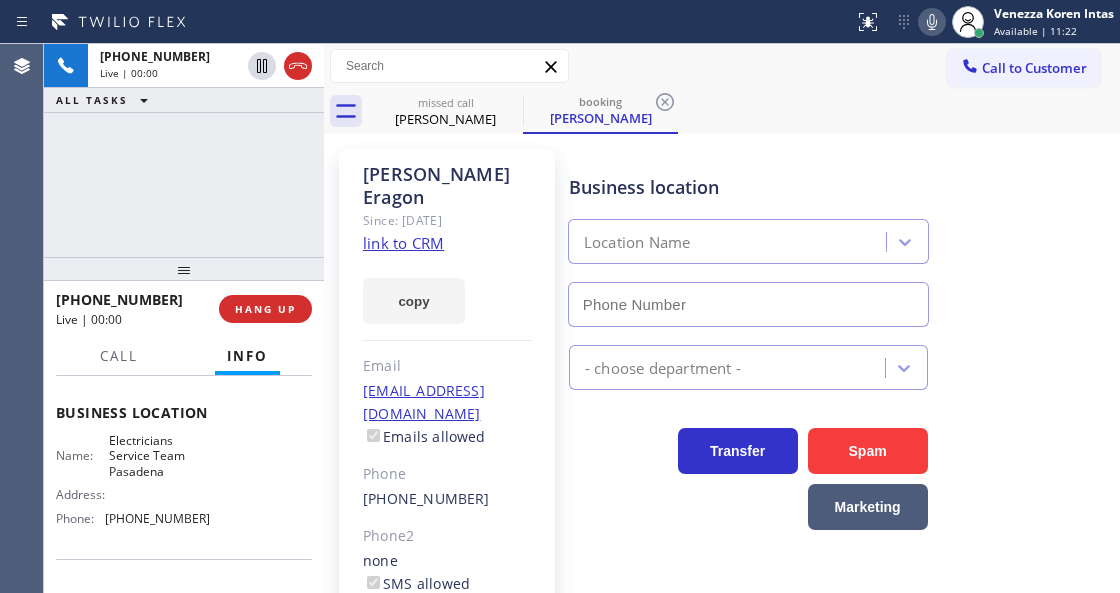 type on "[PHONE_NUMBER]" 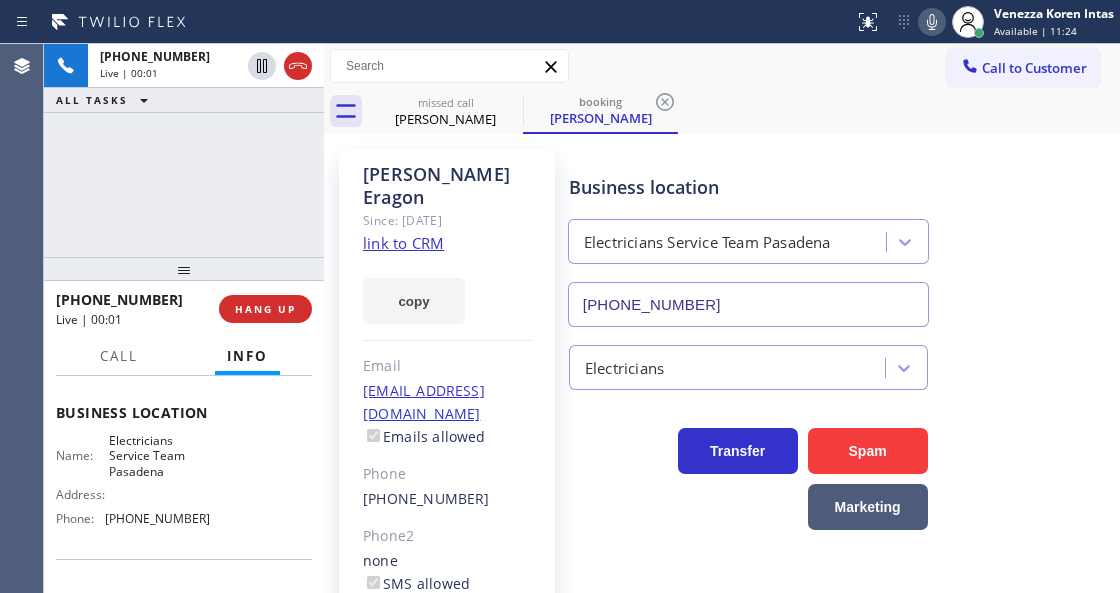 click on "[PHONE_NUMBER] Live | 00:01 ALL TASKS ALL TASKS ACTIVE TASKS TASKS IN WRAP UP" at bounding box center (184, 150) 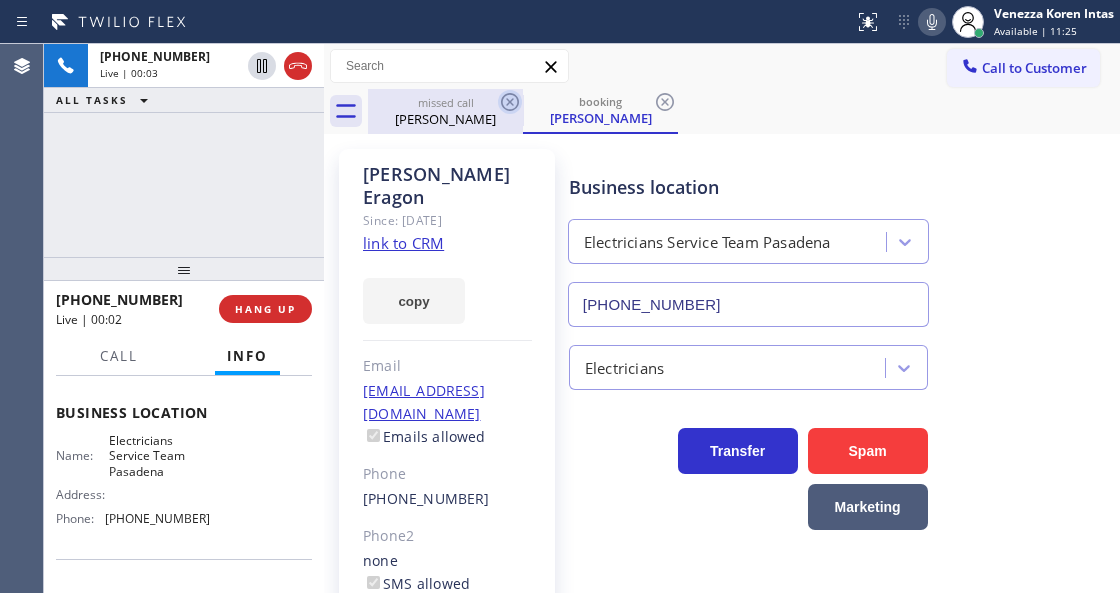 click 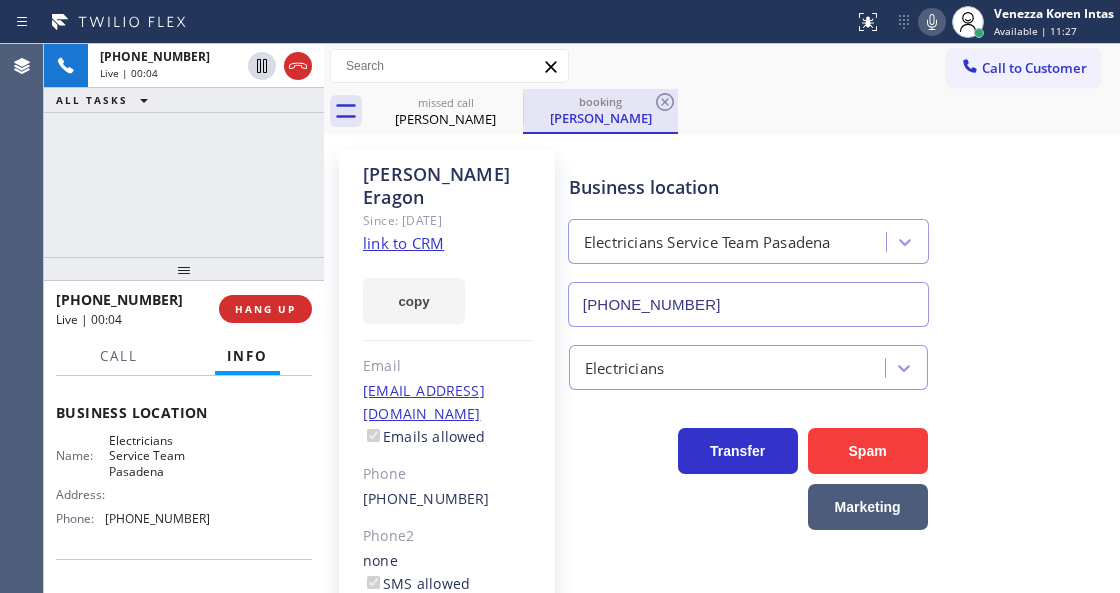 drag, startPoint x: 478, startPoint y: 102, endPoint x: 492, endPoint y: 101, distance: 14.035668 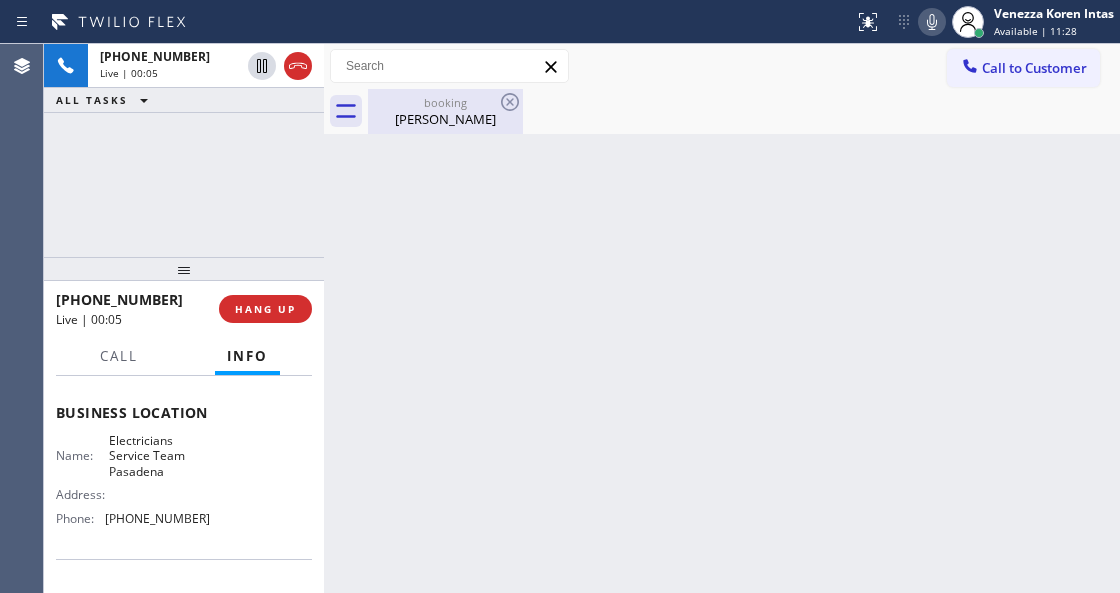 drag, startPoint x: 479, startPoint y: 112, endPoint x: 473, endPoint y: 186, distance: 74.24284 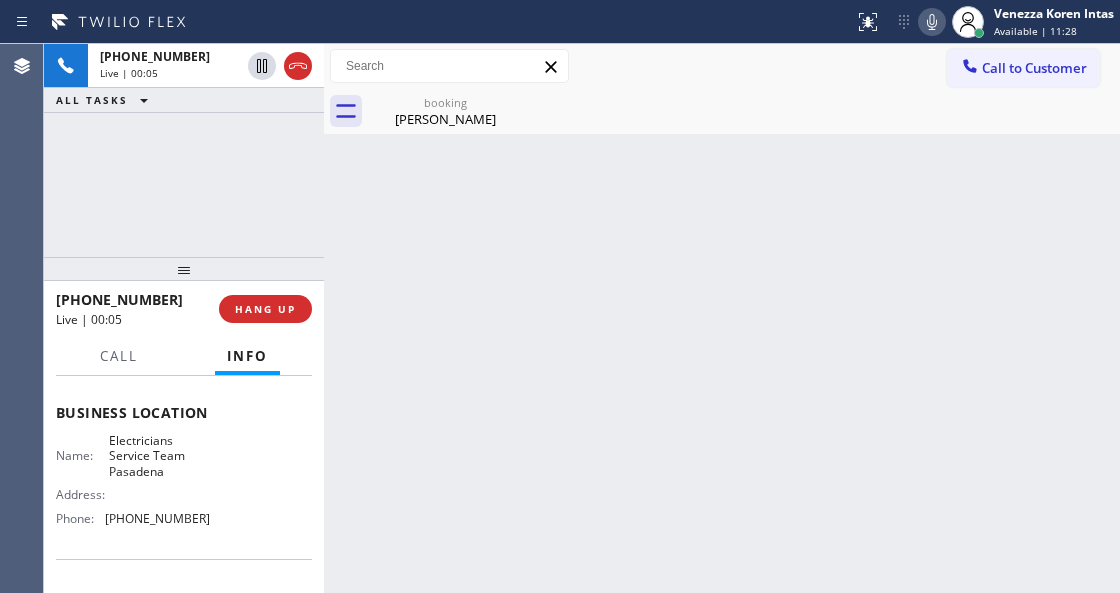 click on "[PERSON_NAME]" at bounding box center [445, 119] 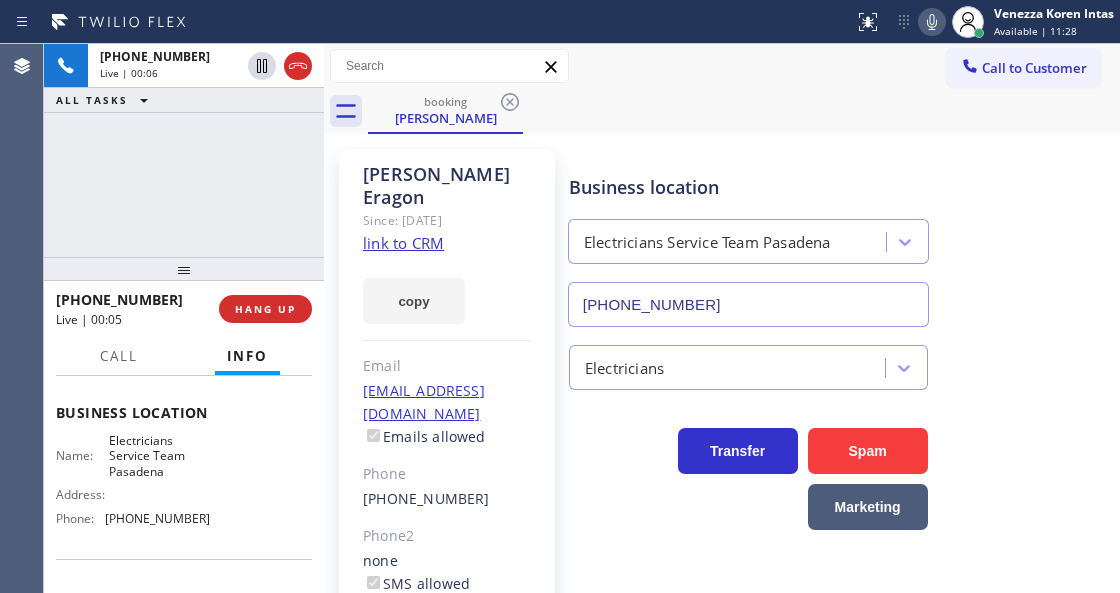click on "link to CRM" 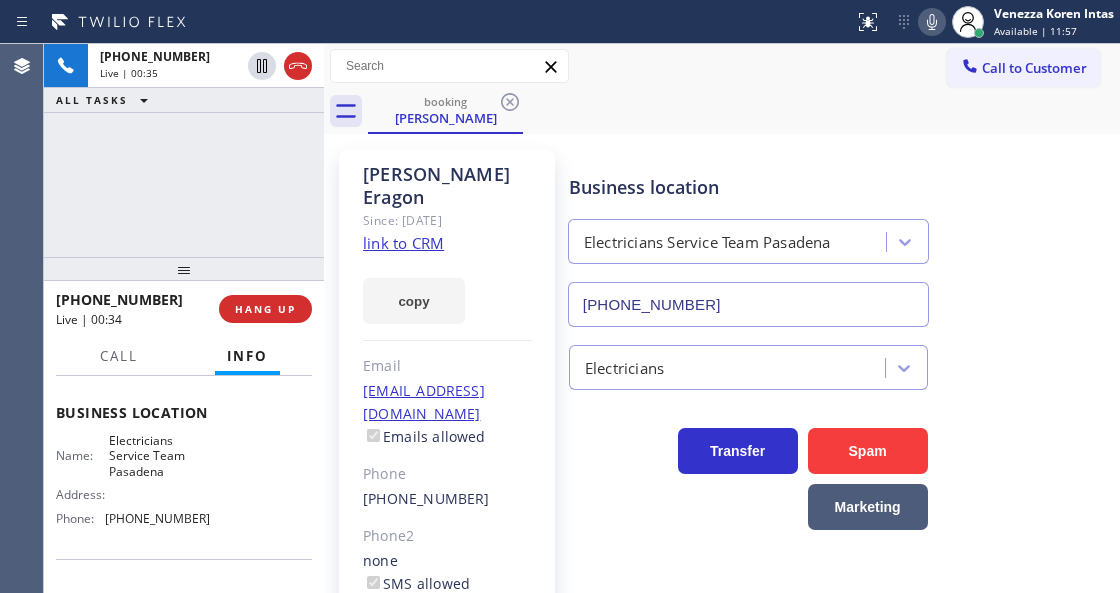 click 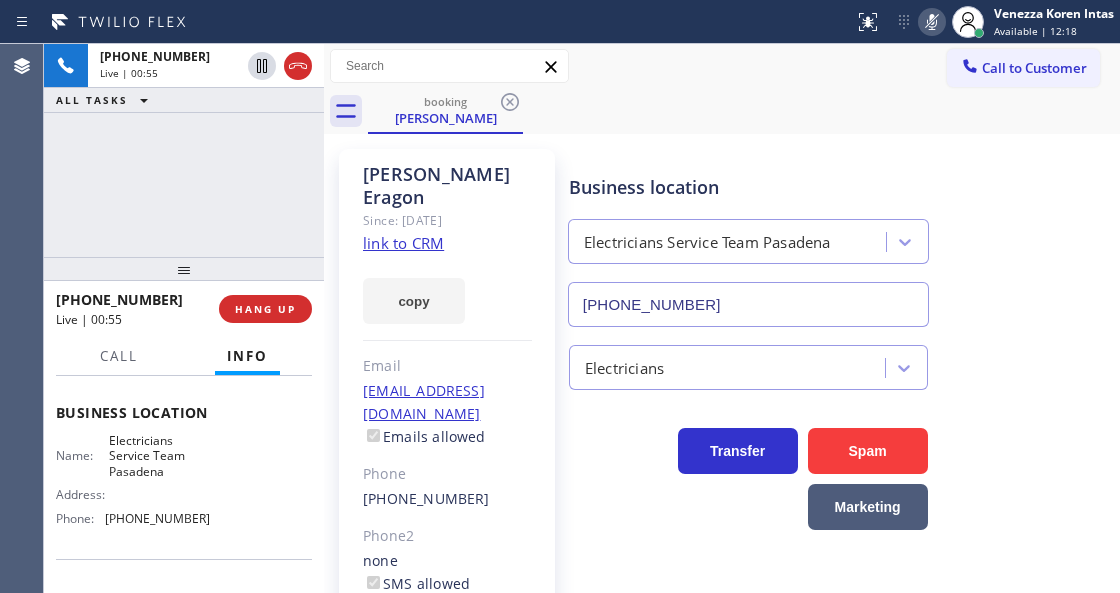 click 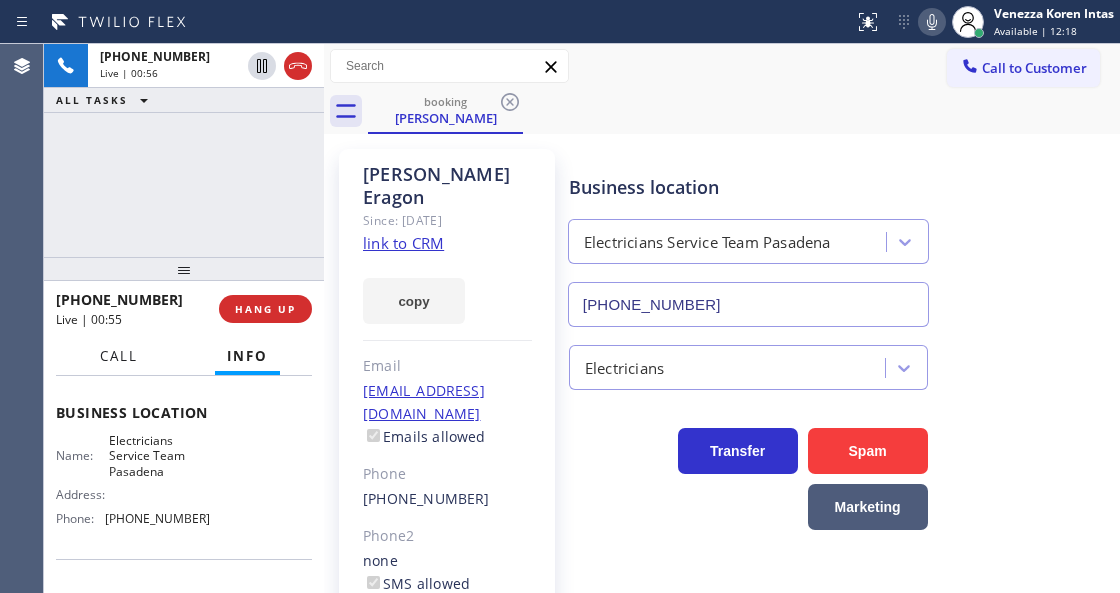 click on "Call" at bounding box center (119, 356) 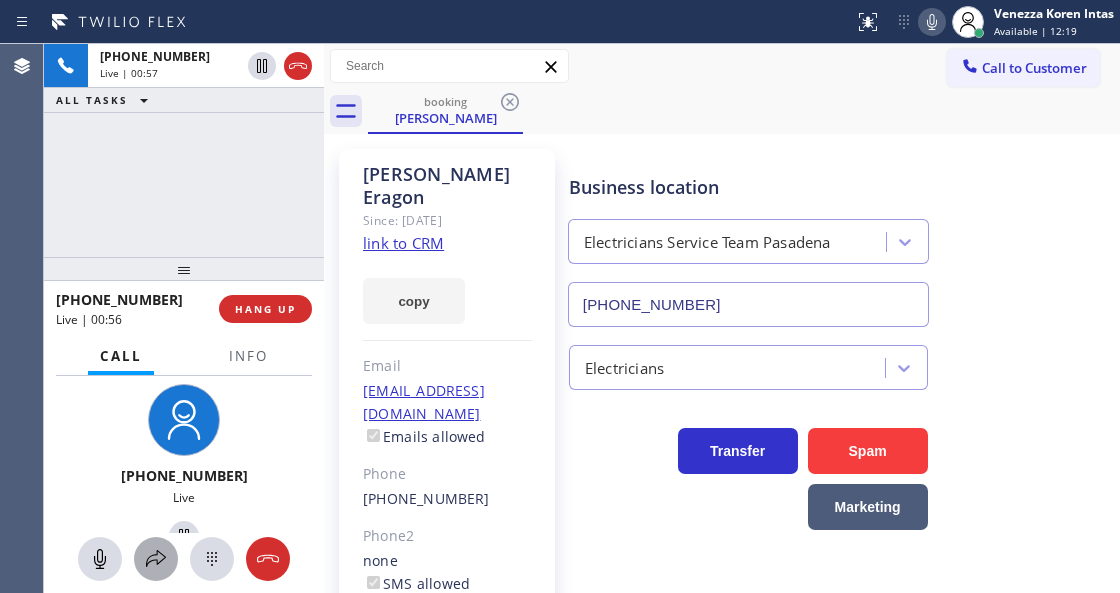 click 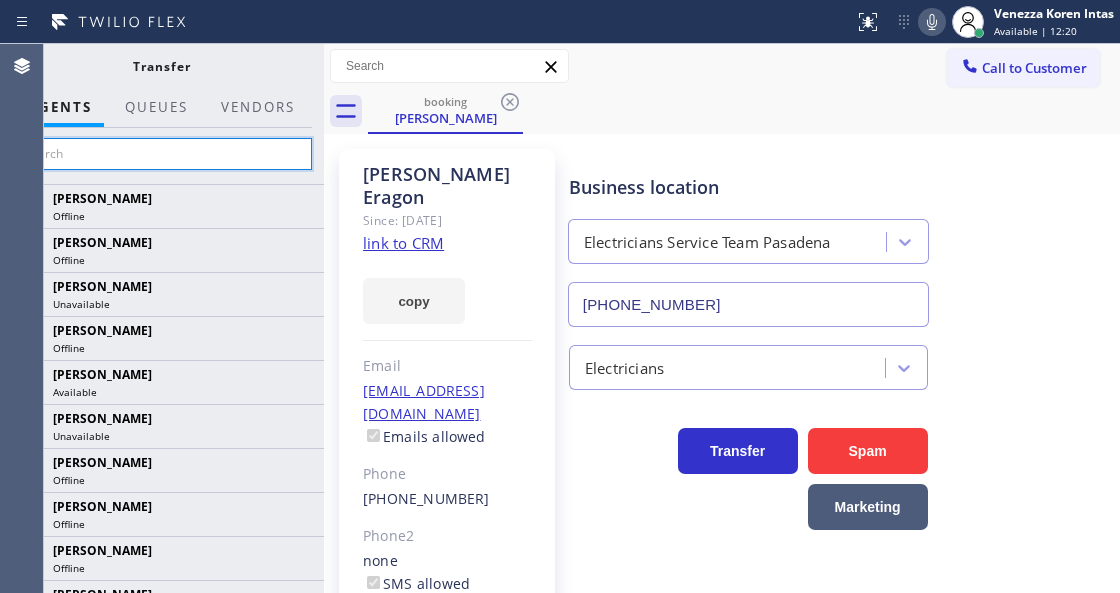 click at bounding box center (161, 154) 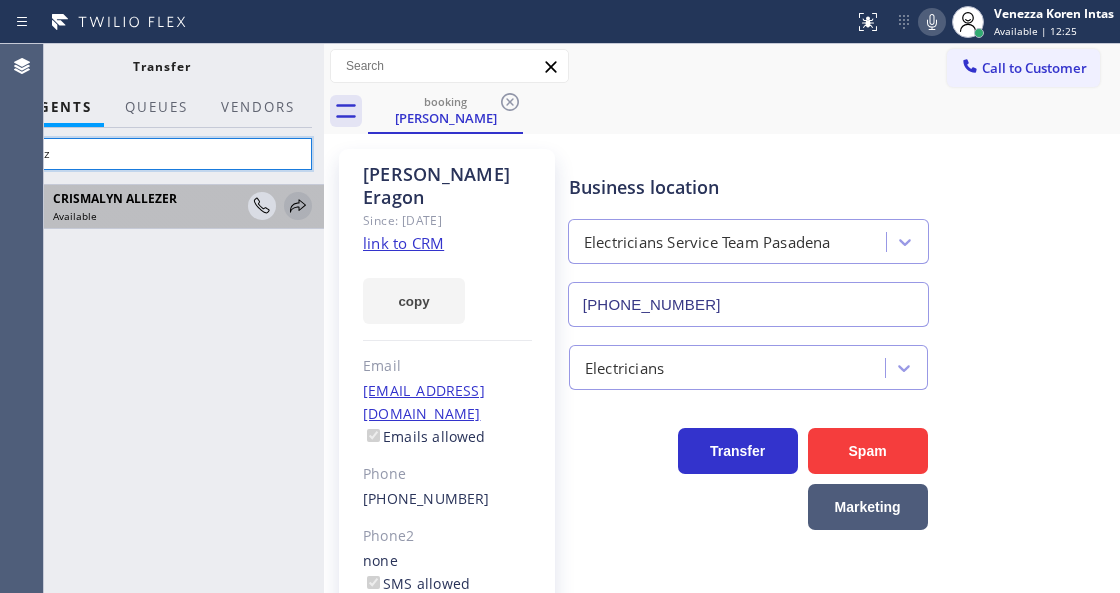 type on "allez" 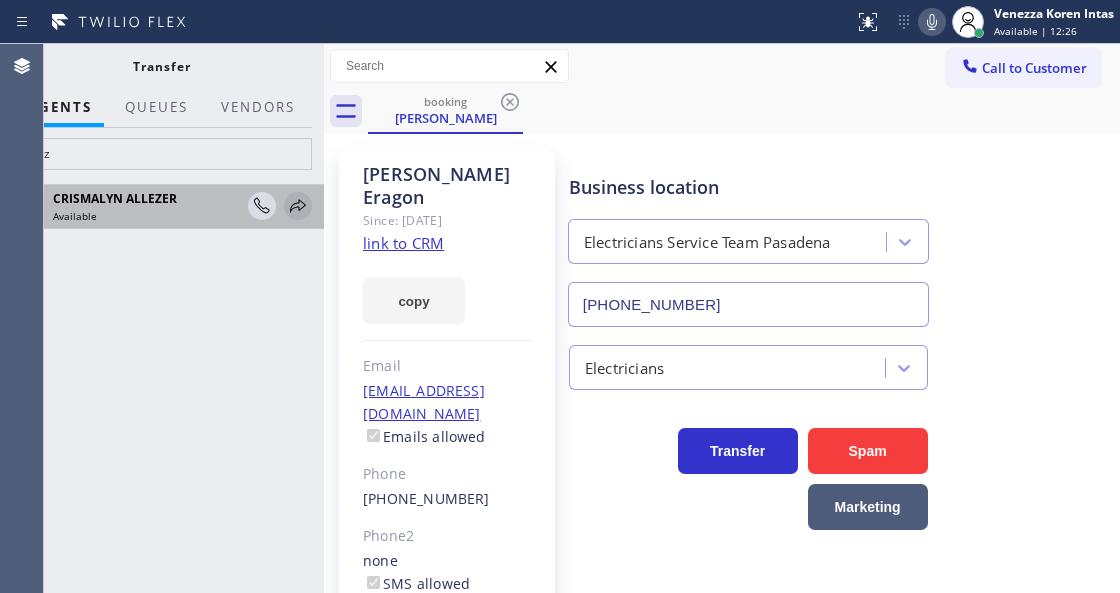 click at bounding box center (298, 206) 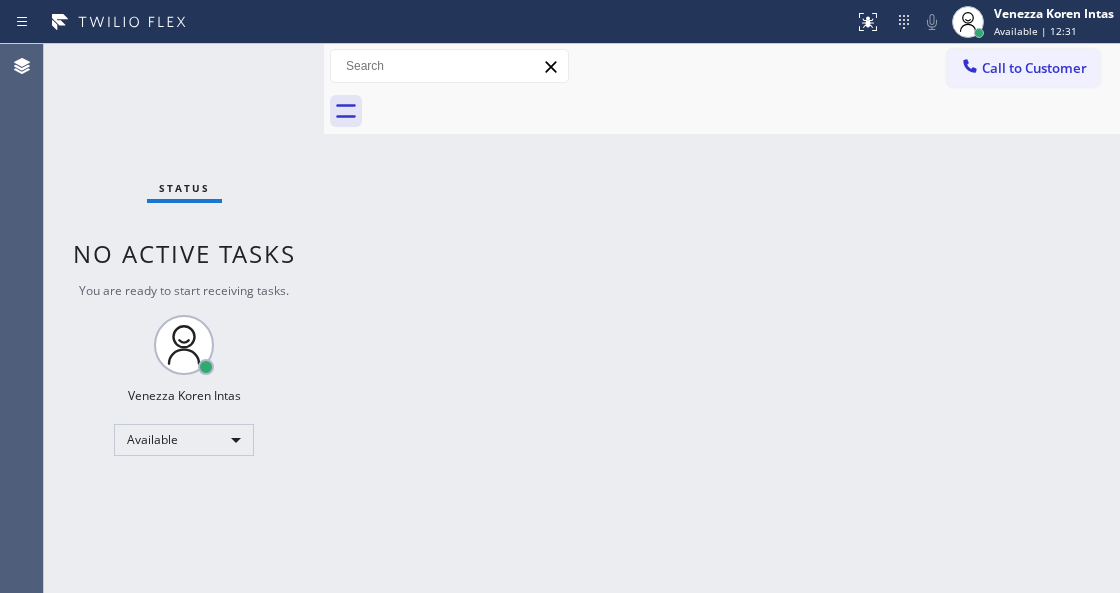 click on "Back to Dashboard Change Sender ID Customers Technicians Select a contact Outbound call Technician Search Technician Your caller id phone number Your caller id phone number Call Technician info Name   Phone none Address none Change Sender ID HVAC [PHONE_NUMBER] 5 Star Appliance [PHONE_NUMBER] Appliance Repair [PHONE_NUMBER] Plumbing [PHONE_NUMBER] Air Duct Cleaning [PHONE_NUMBER]  Electricians [PHONE_NUMBER] Cancel Change Check personal SMS Reset Change No tabs Call to Customer Outbound call Location Search location Your caller id phone number Customer number Call Outbound call Technician Search Technician Your caller id phone number Your caller id phone number Call" at bounding box center (722, 318) 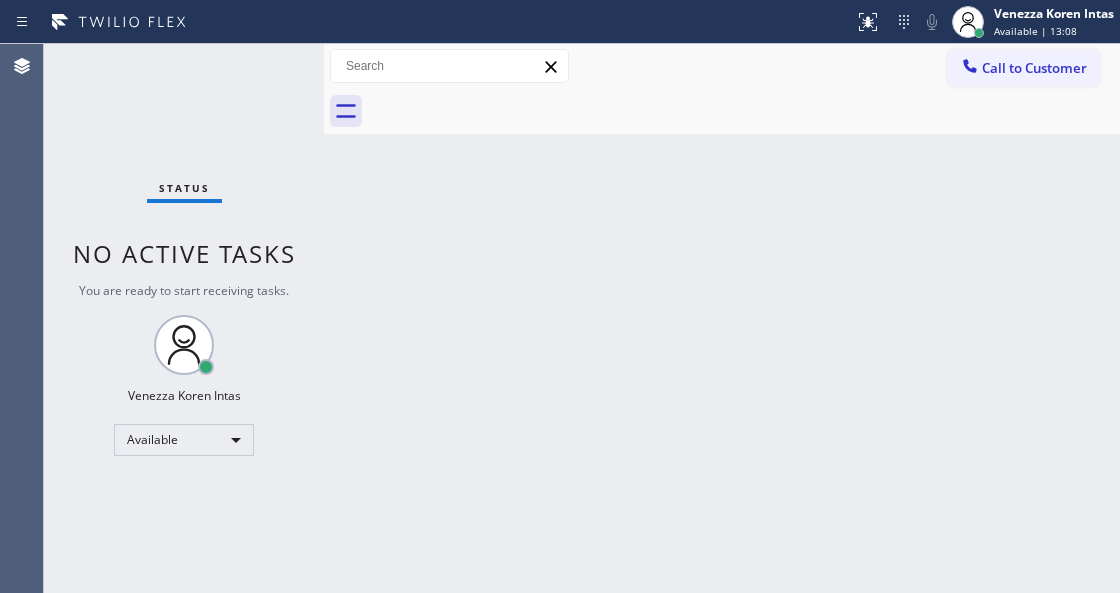 click on "Status   No active tasks     You are ready to start receiving tasks.   Venezza Koren Intas Available" at bounding box center [184, 318] 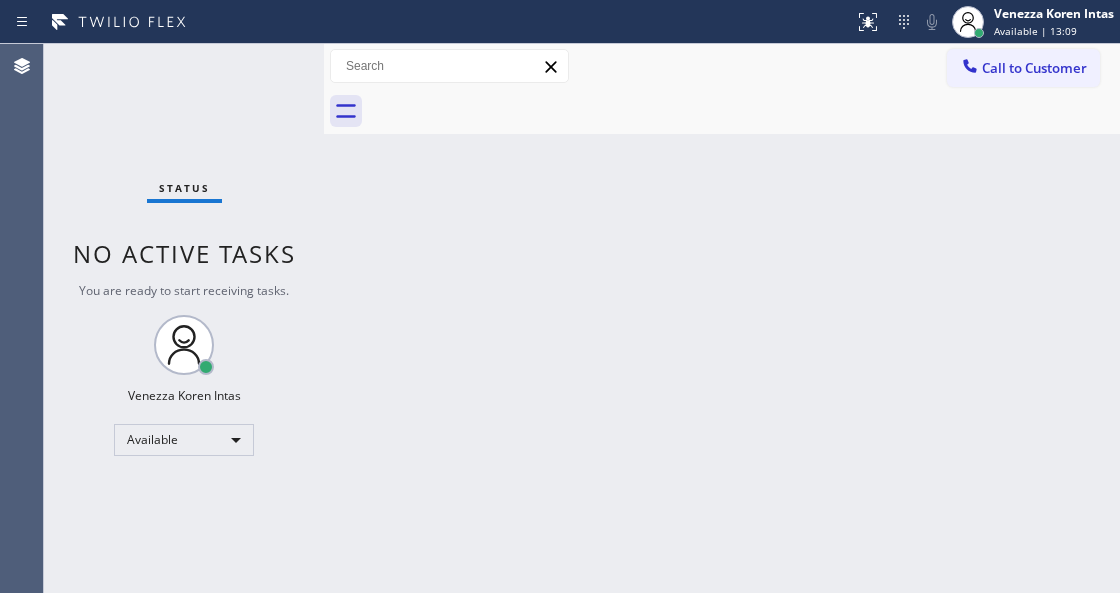 click on "Status   No active tasks     You are ready to start receiving tasks.   Venezza Koren Intas Available" at bounding box center (184, 318) 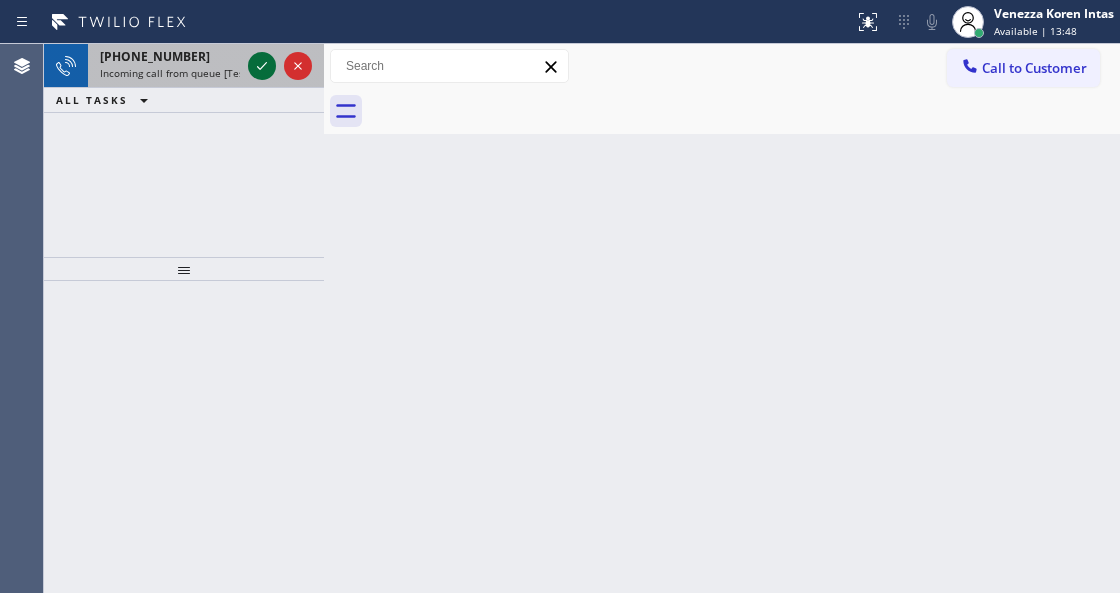 click 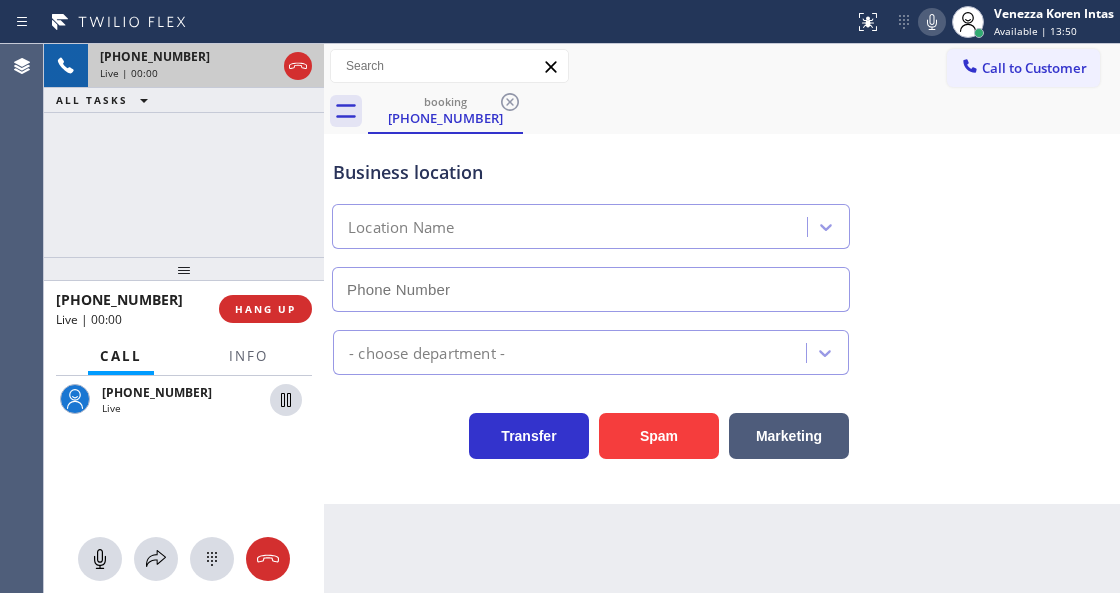 type on "[PHONE_NUMBER]" 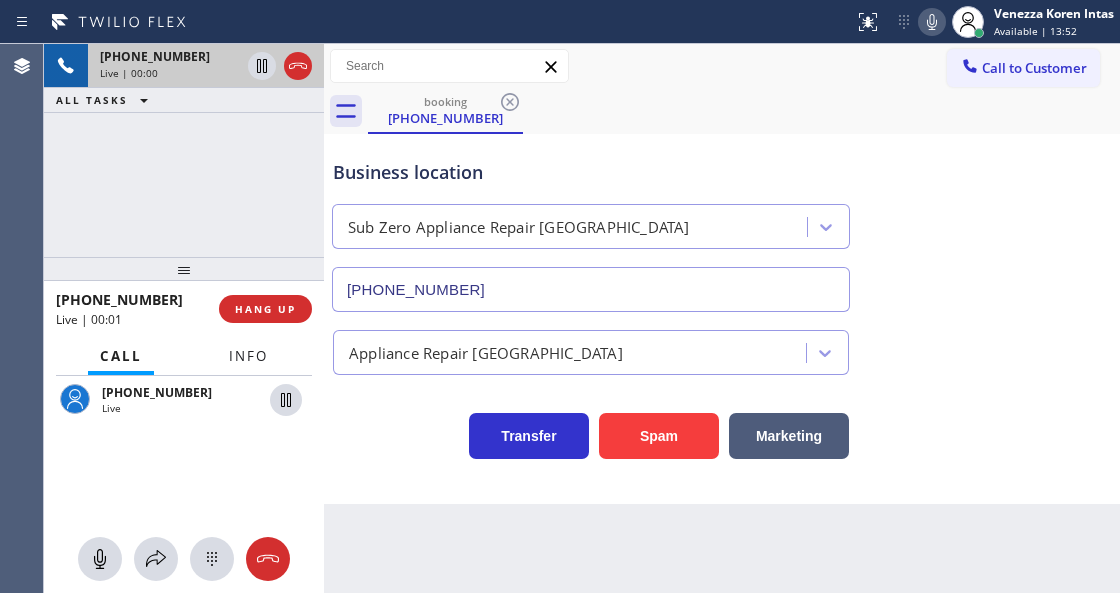 click on "Info" at bounding box center [248, 356] 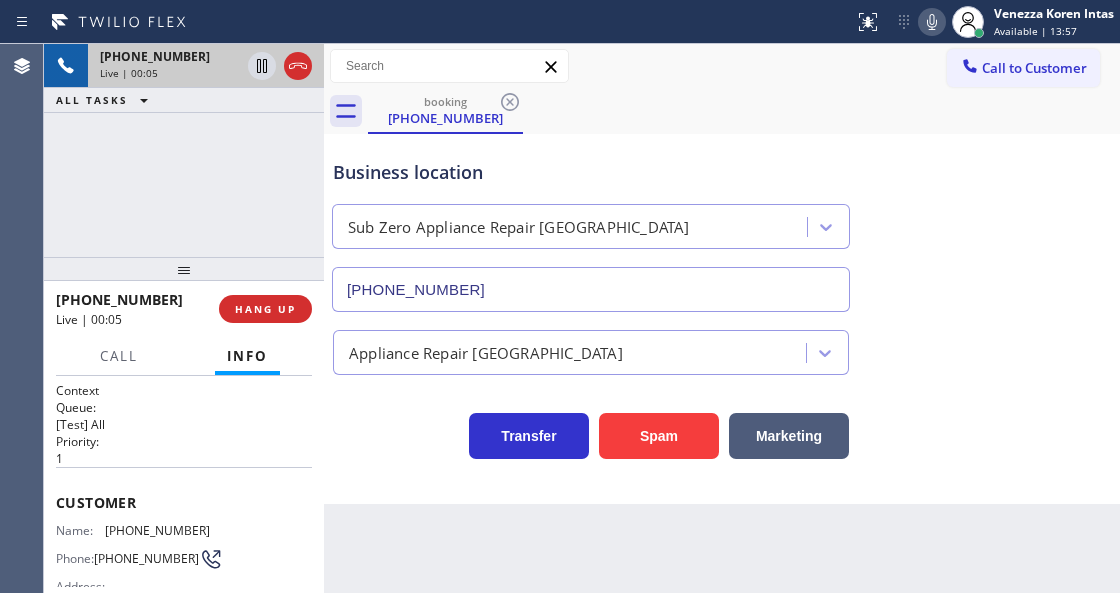 click at bounding box center [324, 318] 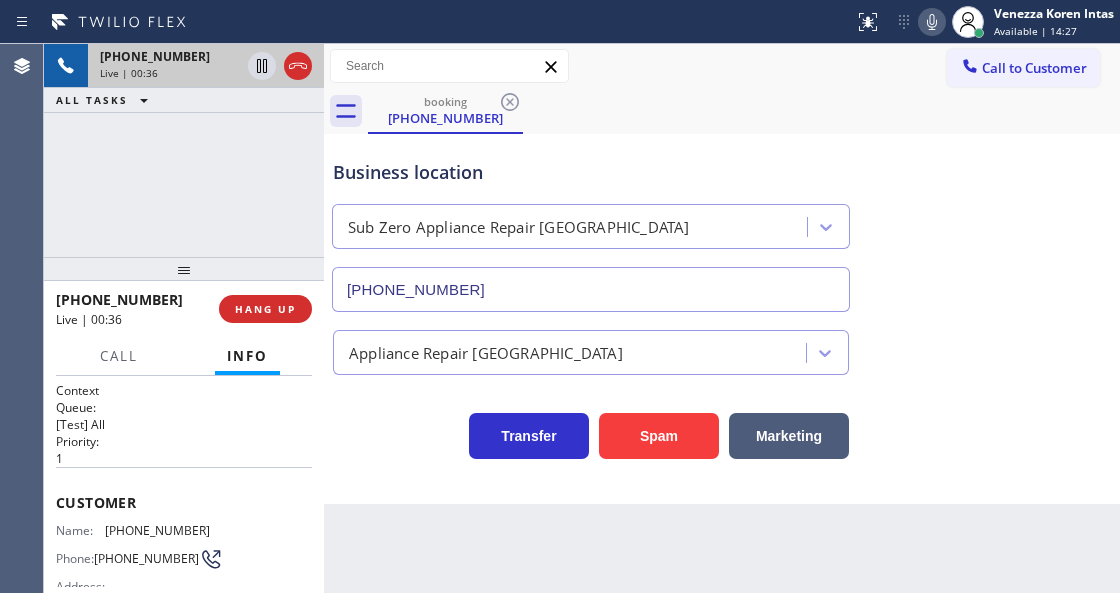 click on "[PHONE_NUMBER] Live | 00:36 ALL TASKS ALL TASKS ACTIVE TASKS TASKS IN WRAP UP" at bounding box center (184, 150) 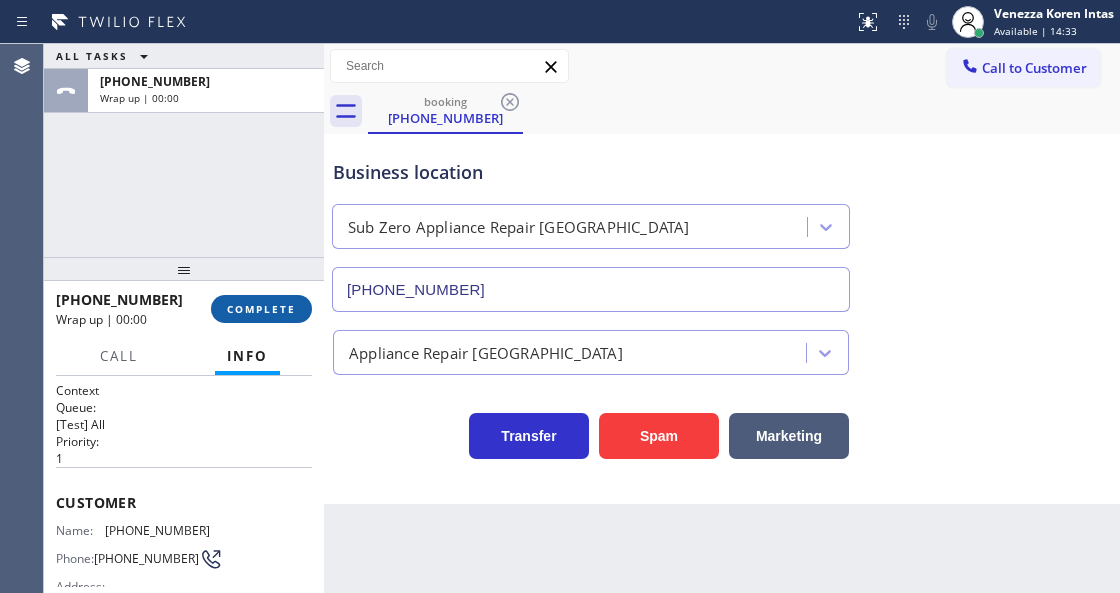 click on "COMPLETE" at bounding box center [261, 309] 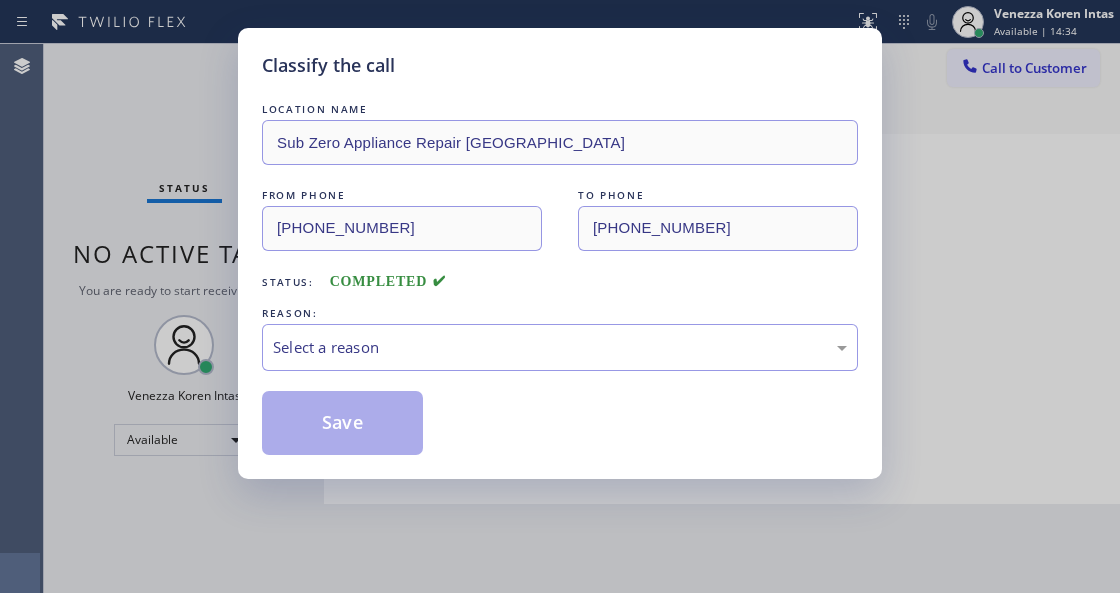 click on "REASON:" at bounding box center (560, 313) 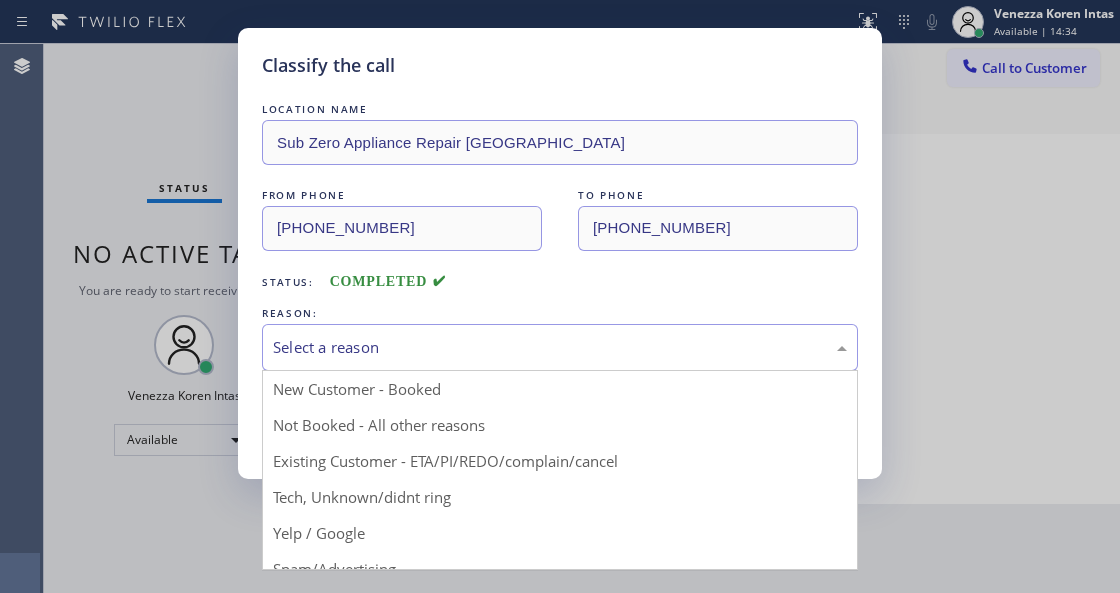 click on "Select a reason" at bounding box center [560, 347] 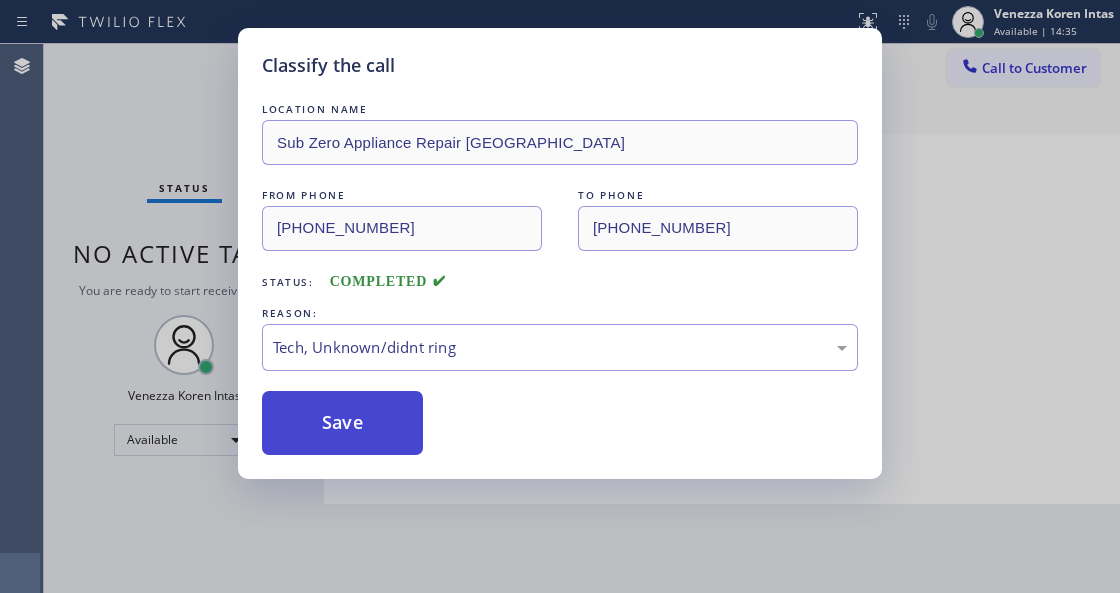click on "Save" at bounding box center [342, 423] 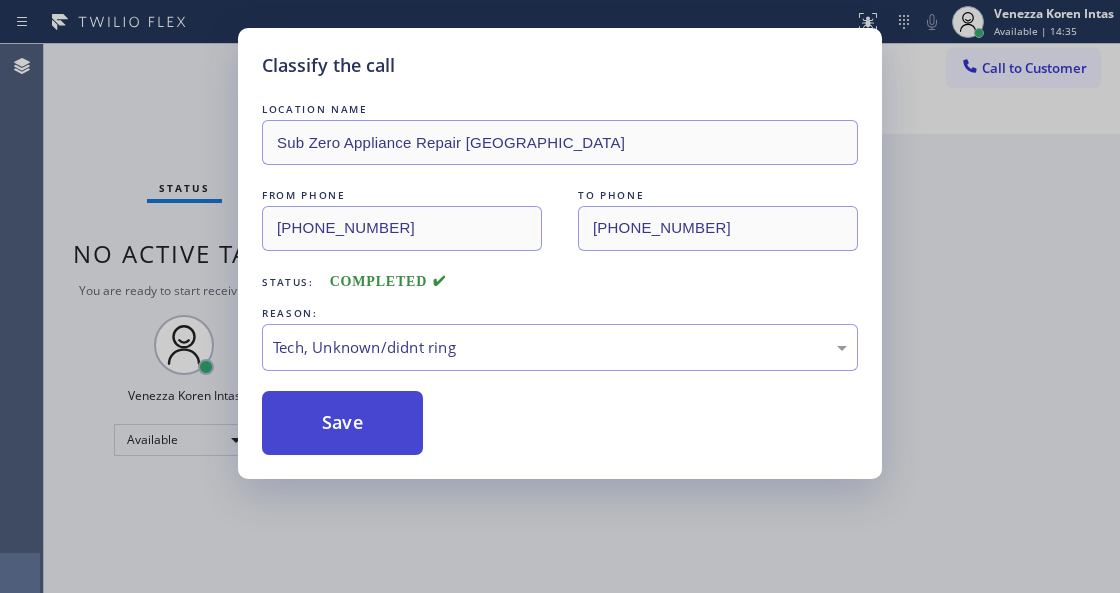 click on "Save" at bounding box center (342, 423) 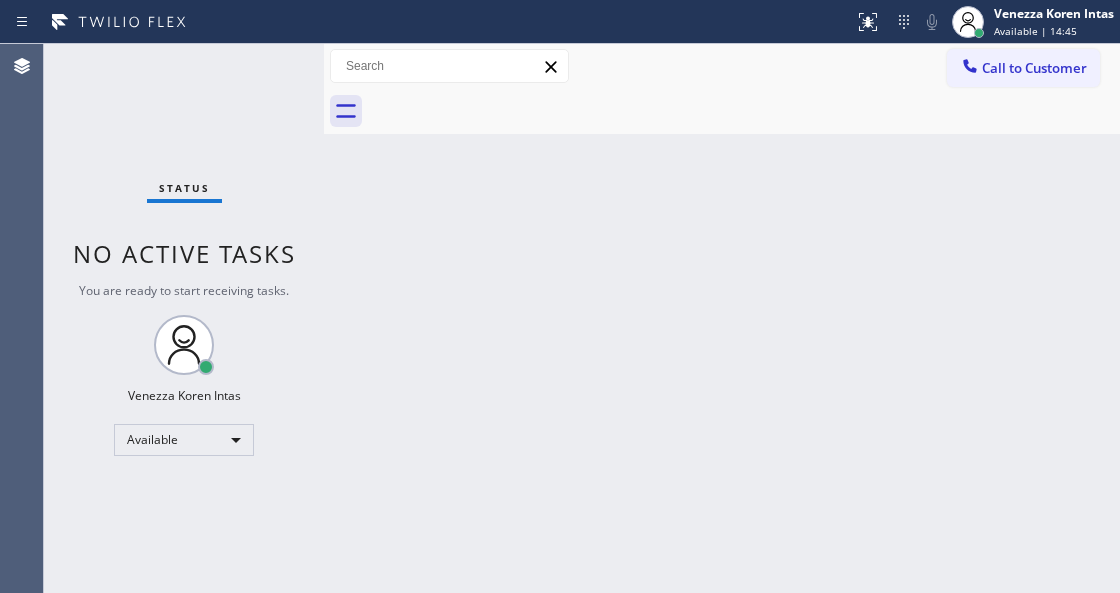 click on "Back to Dashboard Change Sender ID Customers Technicians Select a contact Outbound call Technician Search Technician Your caller id phone number Your caller id phone number Call Technician info Name   Phone none Address none Change Sender ID HVAC [PHONE_NUMBER] 5 Star Appliance [PHONE_NUMBER] Appliance Repair [PHONE_NUMBER] Plumbing [PHONE_NUMBER] Air Duct Cleaning [PHONE_NUMBER]  Electricians [PHONE_NUMBER] Cancel Change Check personal SMS Reset Change No tabs Call to Customer Outbound call Location Search location Your caller id phone number Customer number Call Outbound call Technician Search Technician Your caller id phone number Your caller id phone number Call" at bounding box center [722, 318] 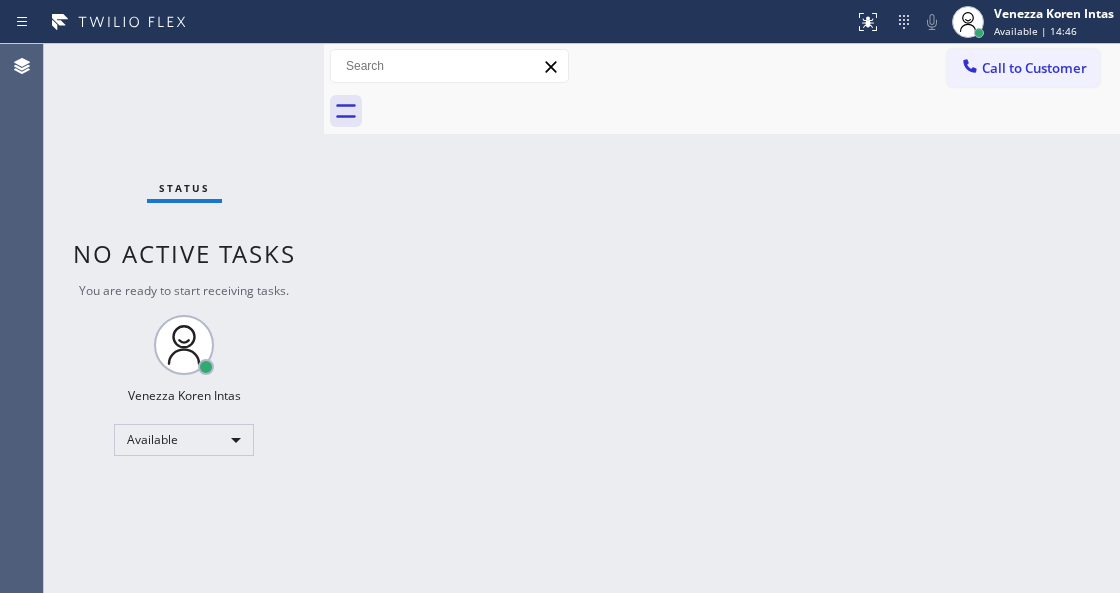click on "Status   No active tasks     You are ready to start receiving tasks.   Venezza Koren Intas Available" at bounding box center (184, 318) 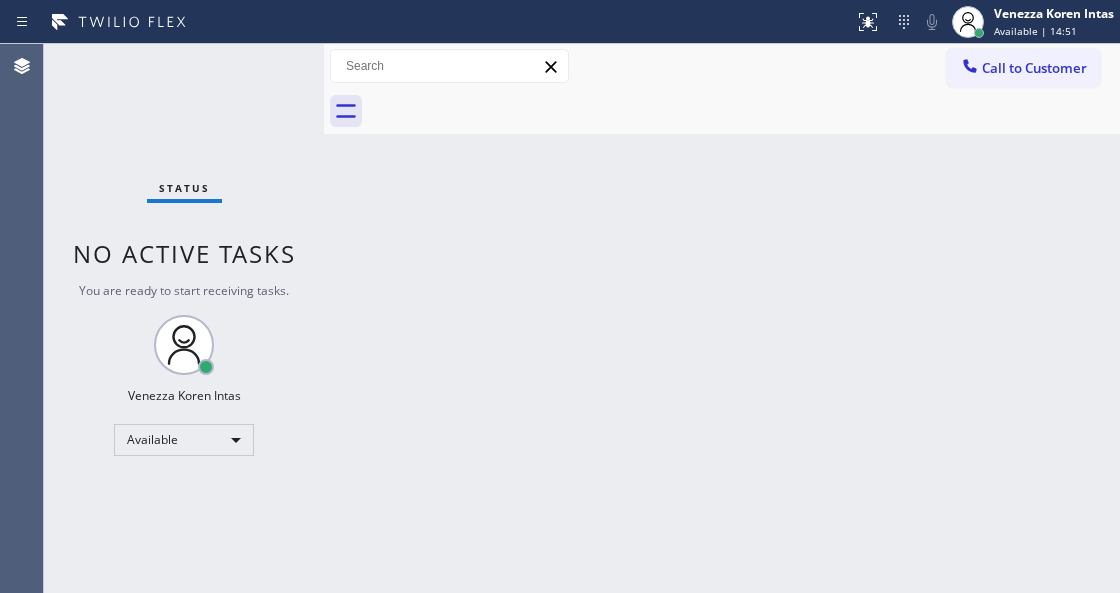 click on "Status   No active tasks     You are ready to start receiving tasks.   Venezza Koren Intas Available" at bounding box center [184, 318] 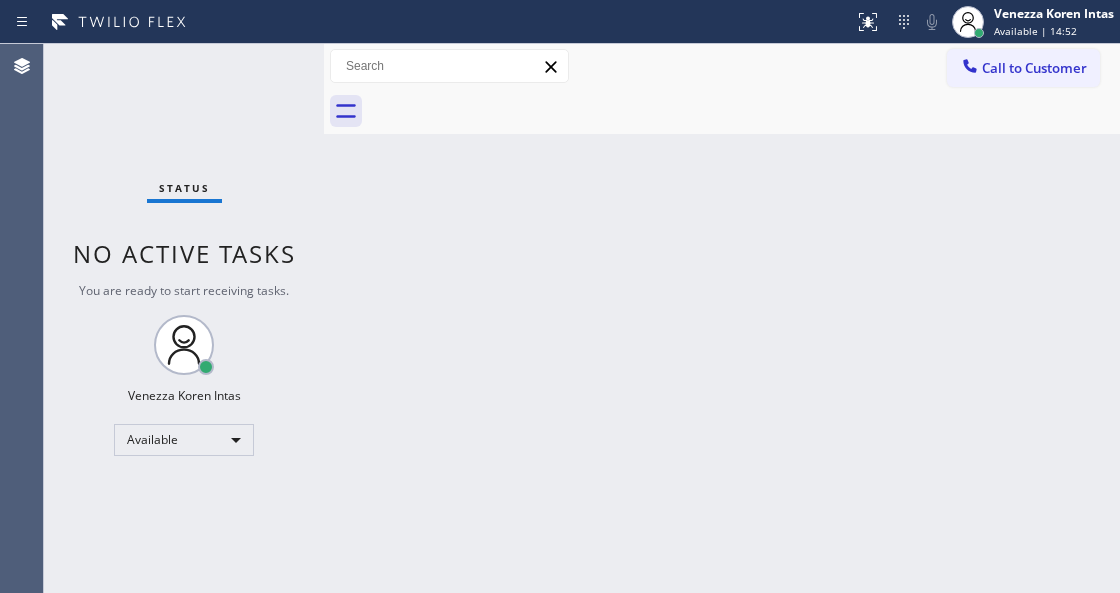 click on "Status   No active tasks     You are ready to start receiving tasks.   Venezza Koren Intas Available" at bounding box center [184, 318] 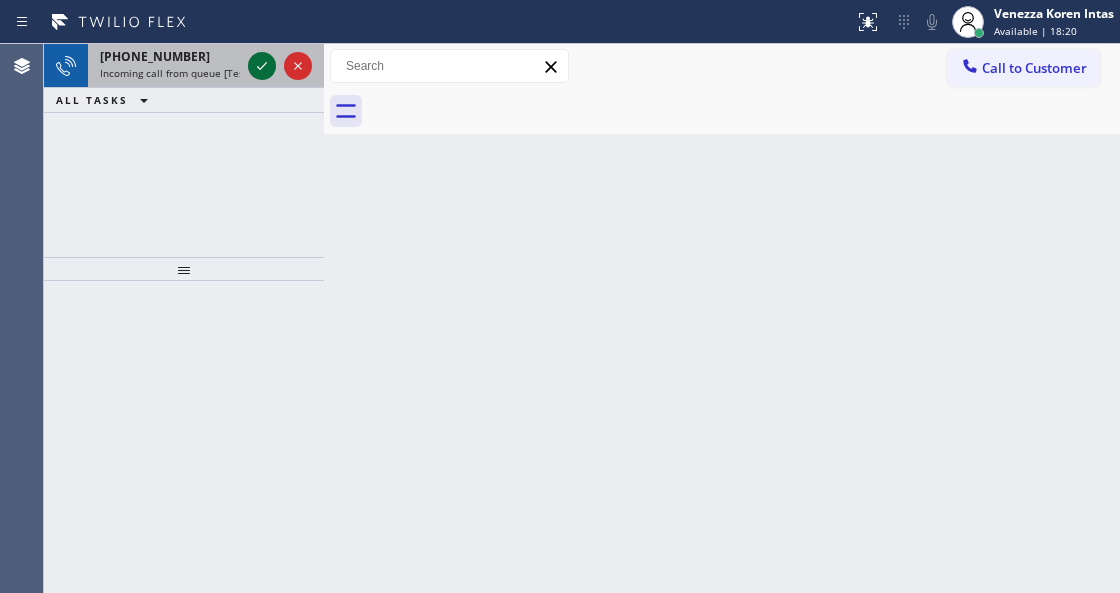 click 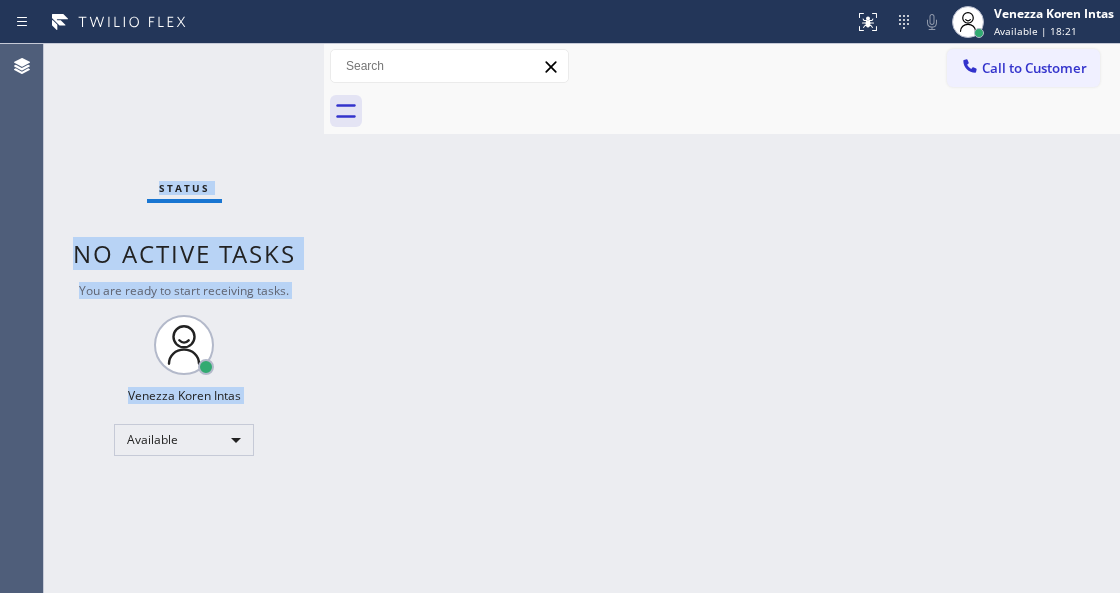 click on "Status   No active tasks     You are ready to start receiving tasks.   Venezza Koren Intas Available" at bounding box center [184, 318] 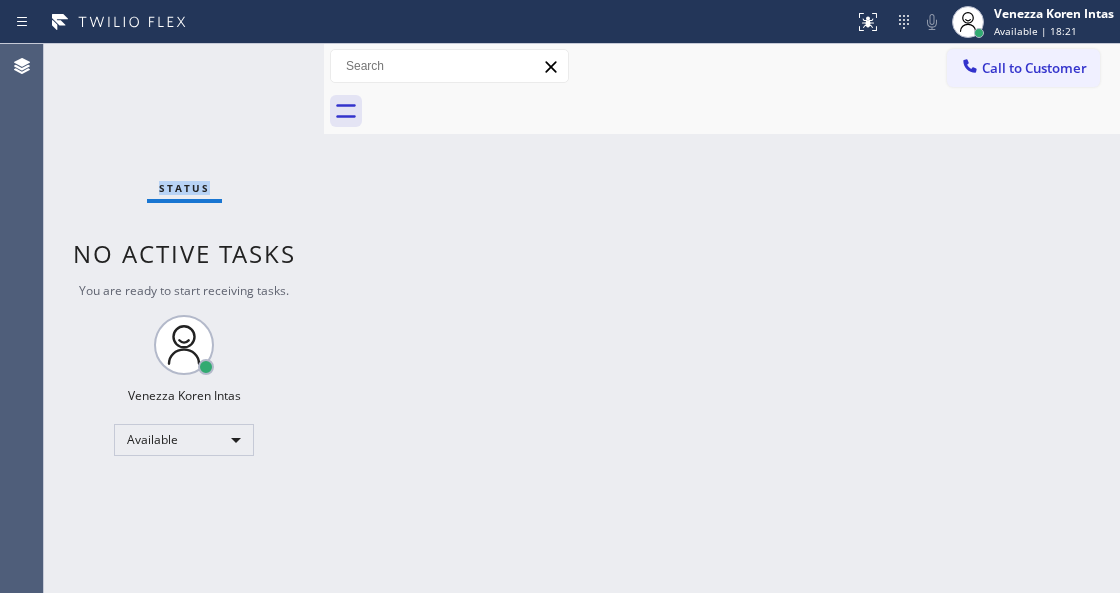 click on "Status   No active tasks     You are ready to start receiving tasks.   Venezza Koren Intas Available" at bounding box center [184, 318] 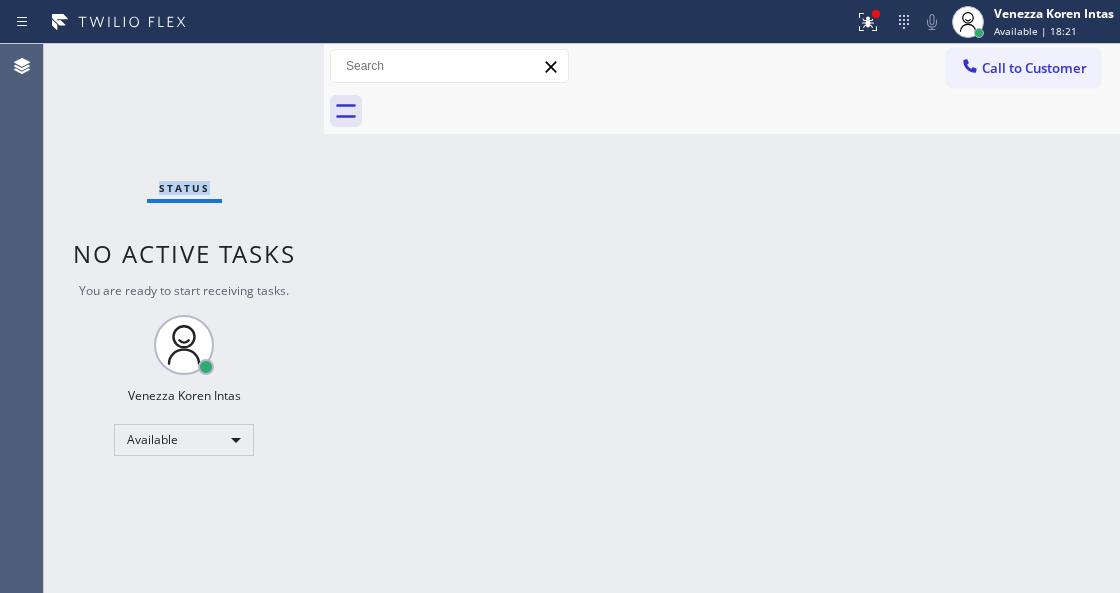 click on "Status   No active tasks     You are ready to start receiving tasks.   Venezza Koren Intas Available" at bounding box center [184, 318] 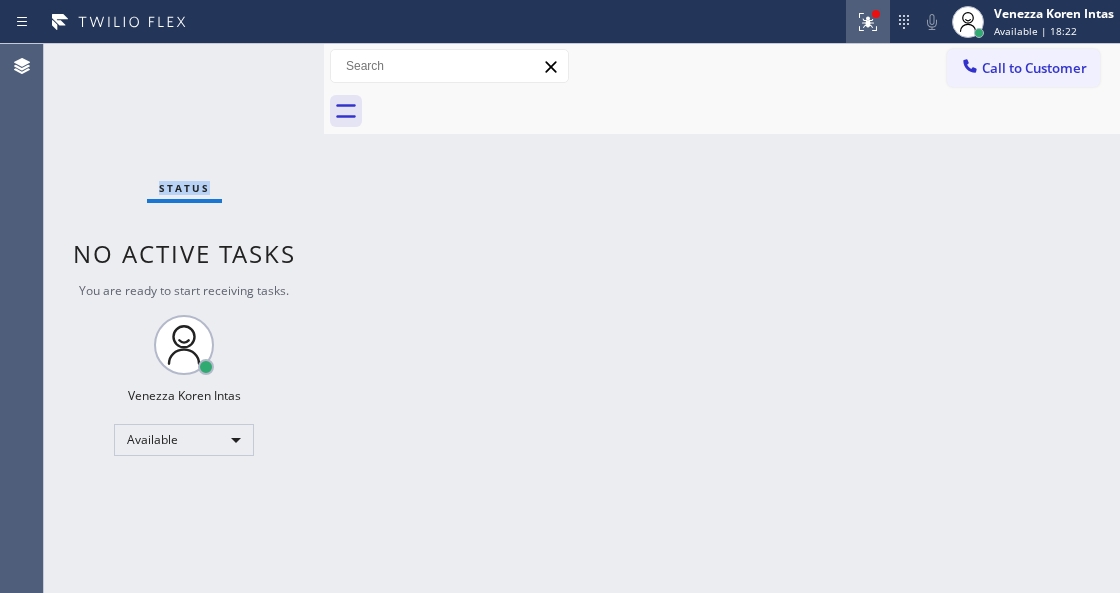 click at bounding box center (868, 22) 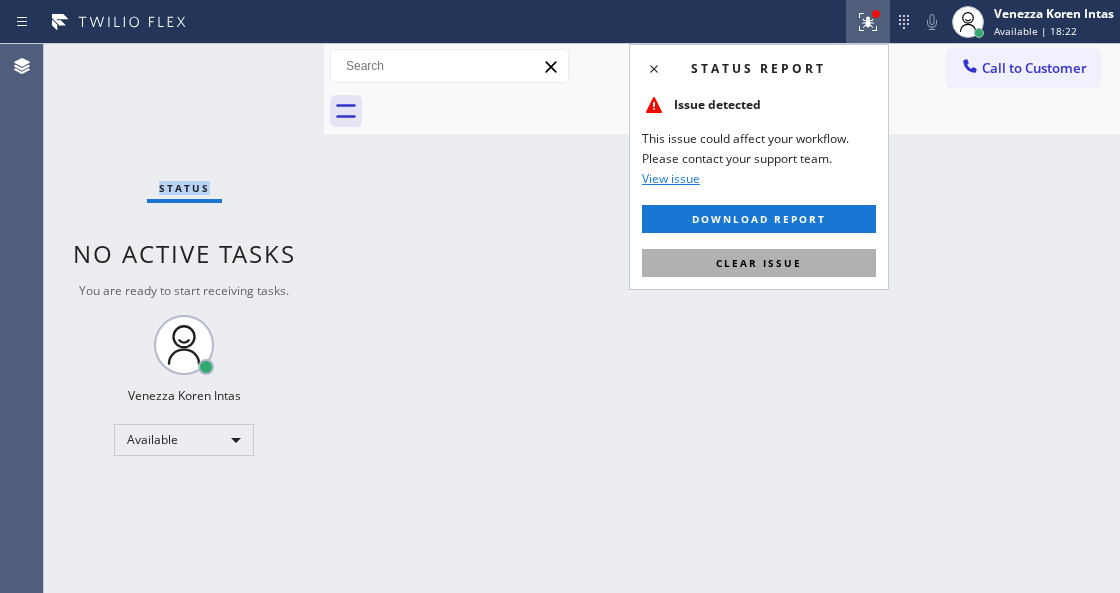 click on "Clear issue" at bounding box center [759, 263] 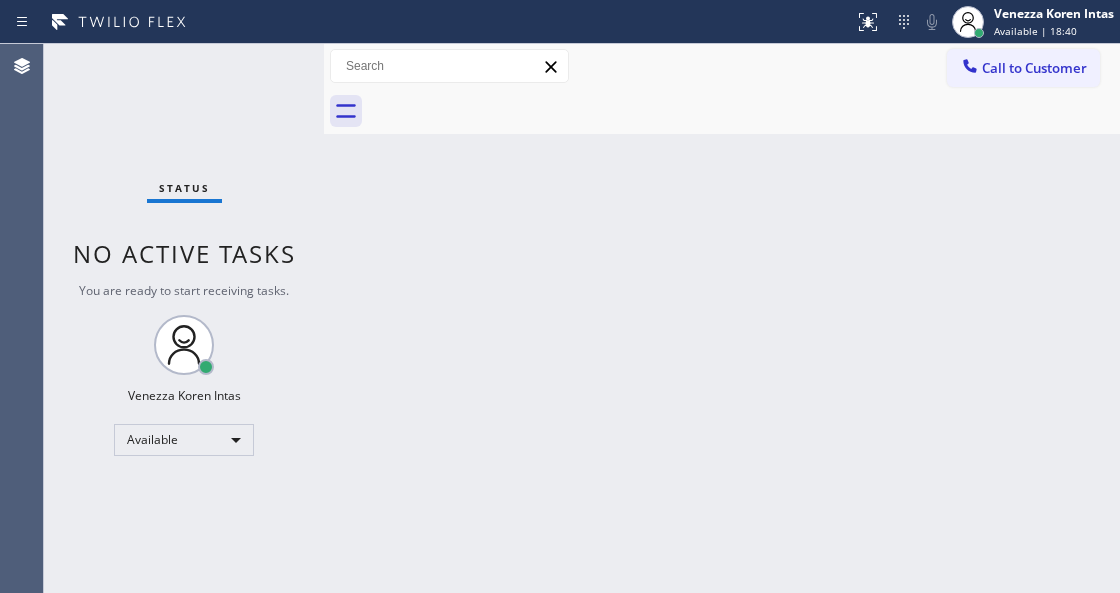 click on "Back to Dashboard Change Sender ID Customers Technicians Select a contact Outbound call Technician Search Technician Your caller id phone number Your caller id phone number Call Technician info Name   Phone none Address none Change Sender ID HVAC [PHONE_NUMBER] 5 Star Appliance [PHONE_NUMBER] Appliance Repair [PHONE_NUMBER] Plumbing [PHONE_NUMBER] Air Duct Cleaning [PHONE_NUMBER]  Electricians [PHONE_NUMBER] Cancel Change Check personal SMS Reset Change No tabs Call to Customer Outbound call Location Search location Your caller id phone number Customer number Call Outbound call Technician Search Technician Your caller id phone number Your caller id phone number Call" at bounding box center [722, 318] 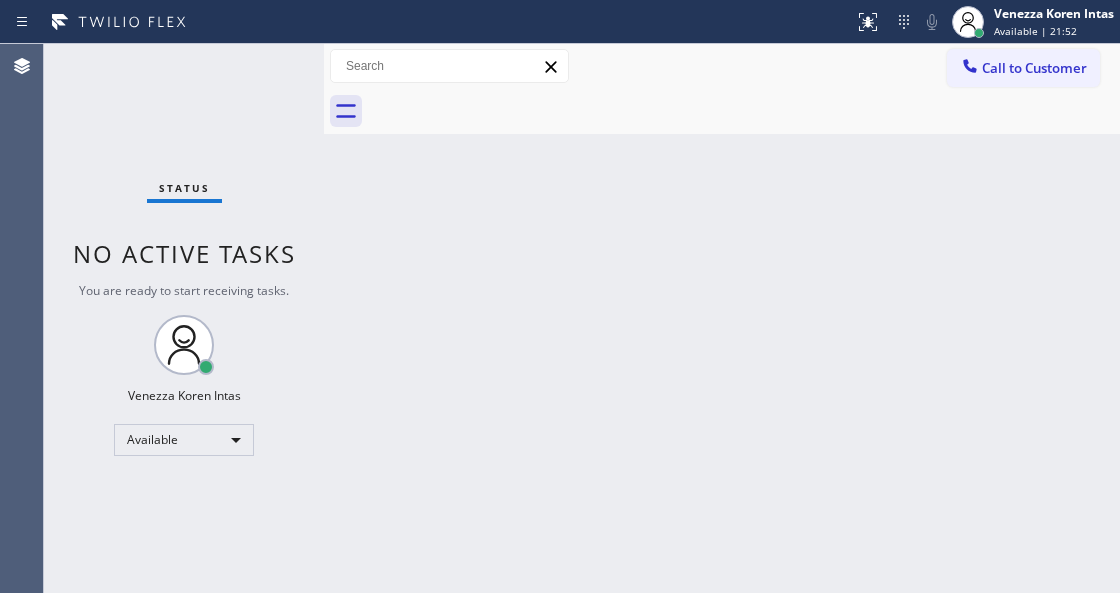 click on "Status   No active tasks     You are ready to start receiving tasks.   Venezza Koren Intas Available" at bounding box center (184, 318) 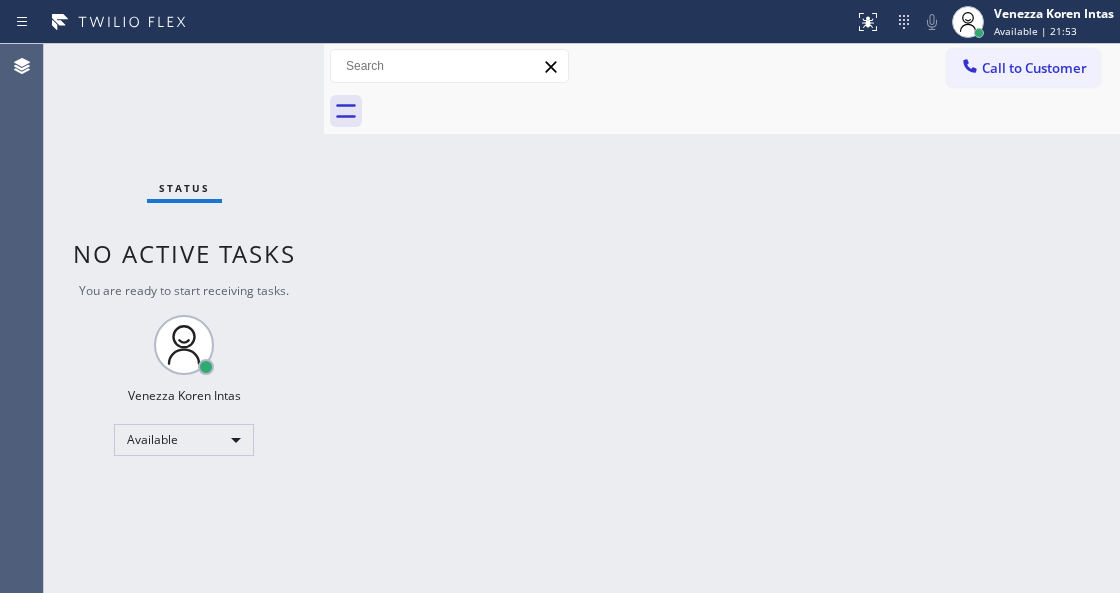 click on "Status   No active tasks     You are ready to start receiving tasks.   Venezza Koren Intas Available" at bounding box center [184, 318] 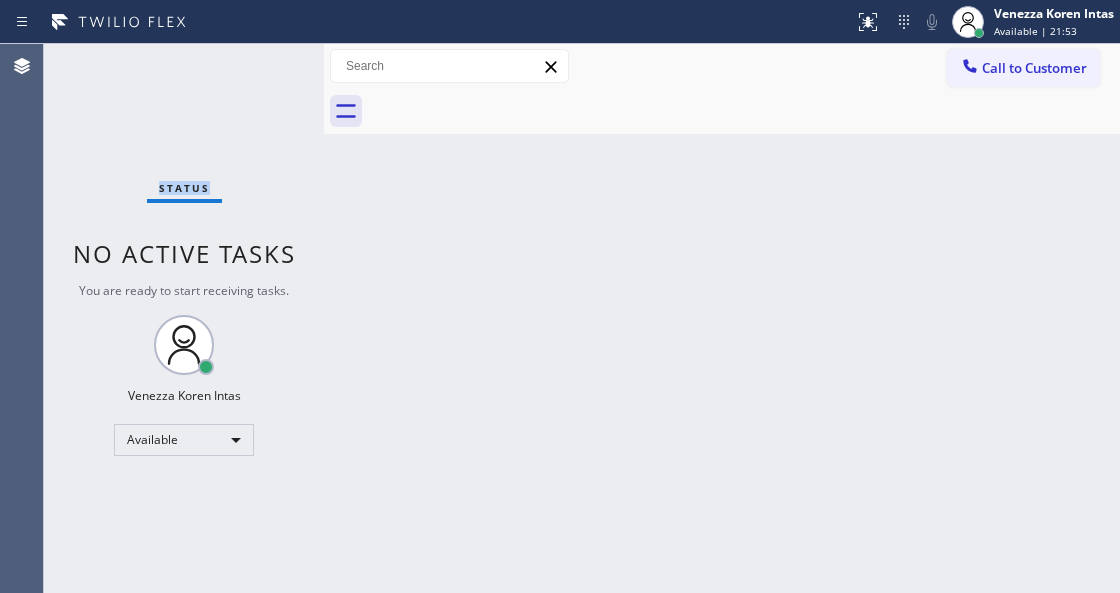 click on "Status   No active tasks     You are ready to start receiving tasks.   Venezza Koren Intas Available" at bounding box center (184, 318) 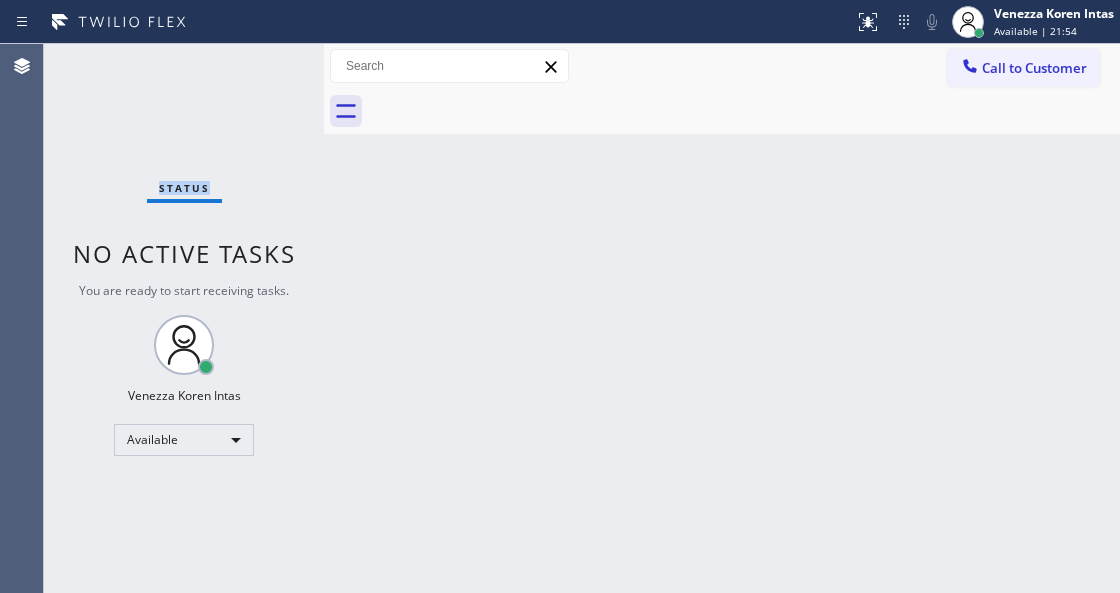 click on "Status   No active tasks     You are ready to start receiving tasks.   Venezza Koren Intas Available" at bounding box center [184, 318] 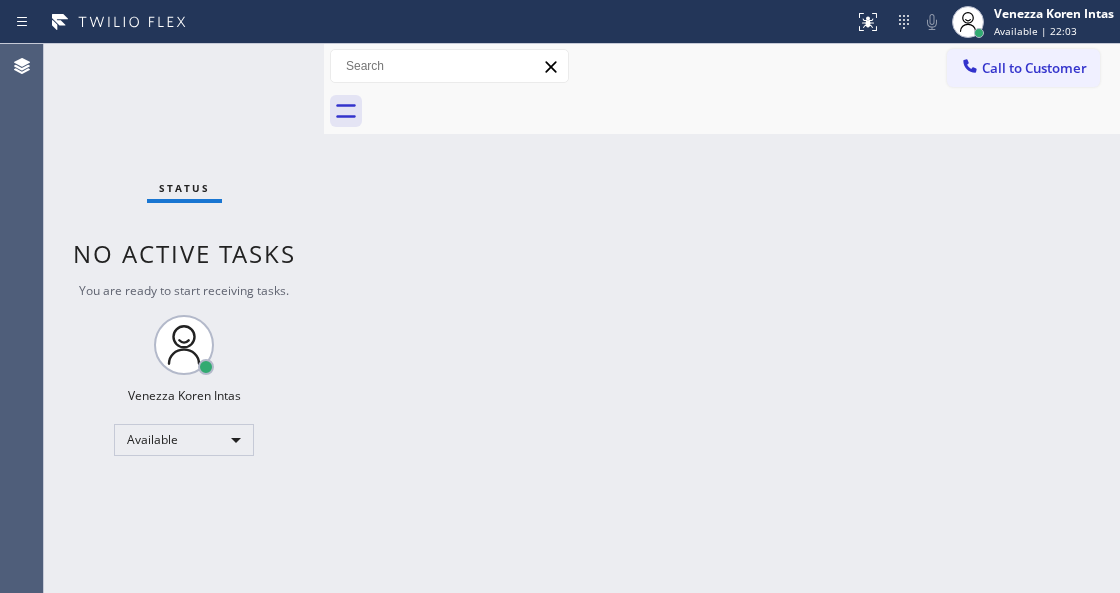 click on "Back to Dashboard Change Sender ID Customers Technicians Select a contact Outbound call Technician Search Technician Your caller id phone number Your caller id phone number Call Technician info Name   Phone none Address none Change Sender ID HVAC [PHONE_NUMBER] 5 Star Appliance [PHONE_NUMBER] Appliance Repair [PHONE_NUMBER] Plumbing [PHONE_NUMBER] Air Duct Cleaning [PHONE_NUMBER]  Electricians [PHONE_NUMBER] Cancel Change Check personal SMS Reset Change No tabs Call to Customer Outbound call Location Search location Your caller id phone number Customer number Call Outbound call Technician Search Technician Your caller id phone number Your caller id phone number Call" at bounding box center [722, 318] 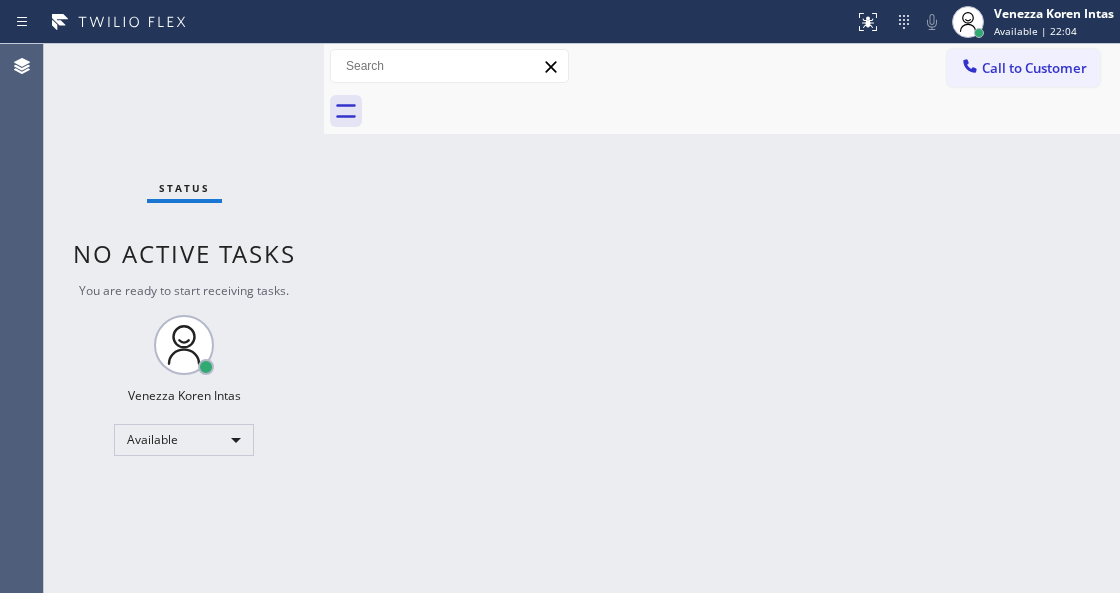 click on "Status   No active tasks     You are ready to start receiving tasks.   Venezza Koren Intas Available" at bounding box center [184, 318] 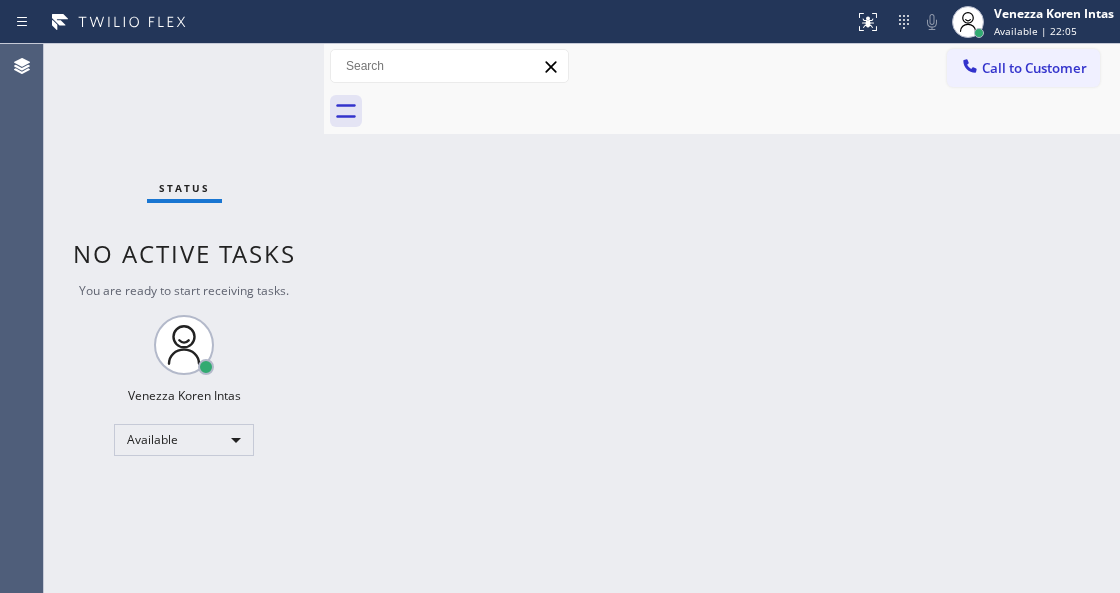 click on "Status   No active tasks     You are ready to start receiving tasks.   Venezza Koren Intas Available" at bounding box center [184, 318] 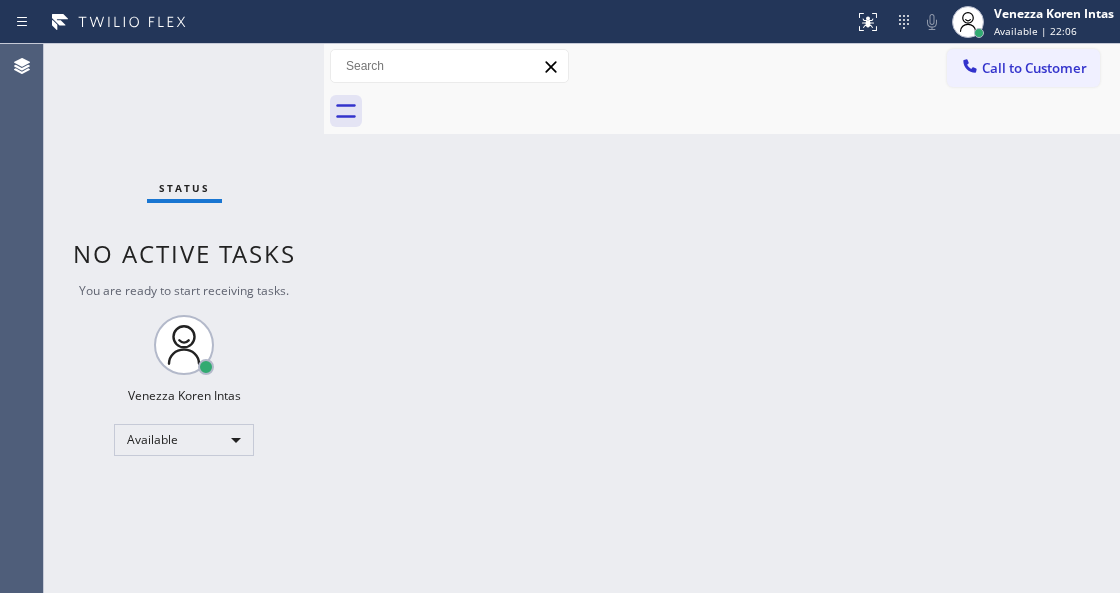 click on "Status   No active tasks     You are ready to start receiving tasks.   Venezza Koren Intas Available" at bounding box center (184, 318) 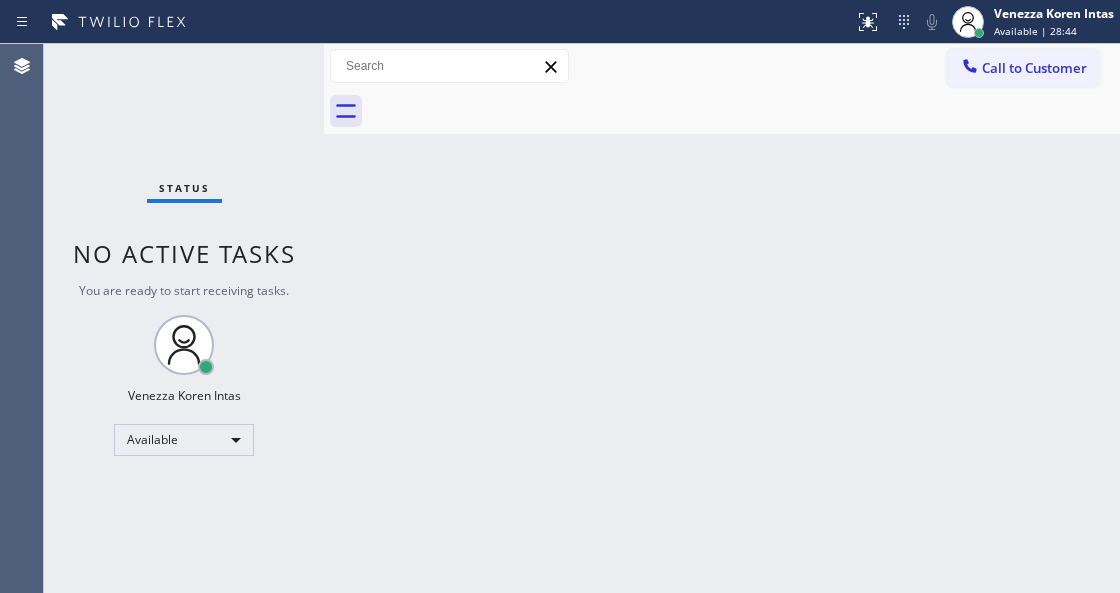 click on "Status   No active tasks     You are ready to start receiving tasks.   Venezza Koren Intas Available" at bounding box center (184, 318) 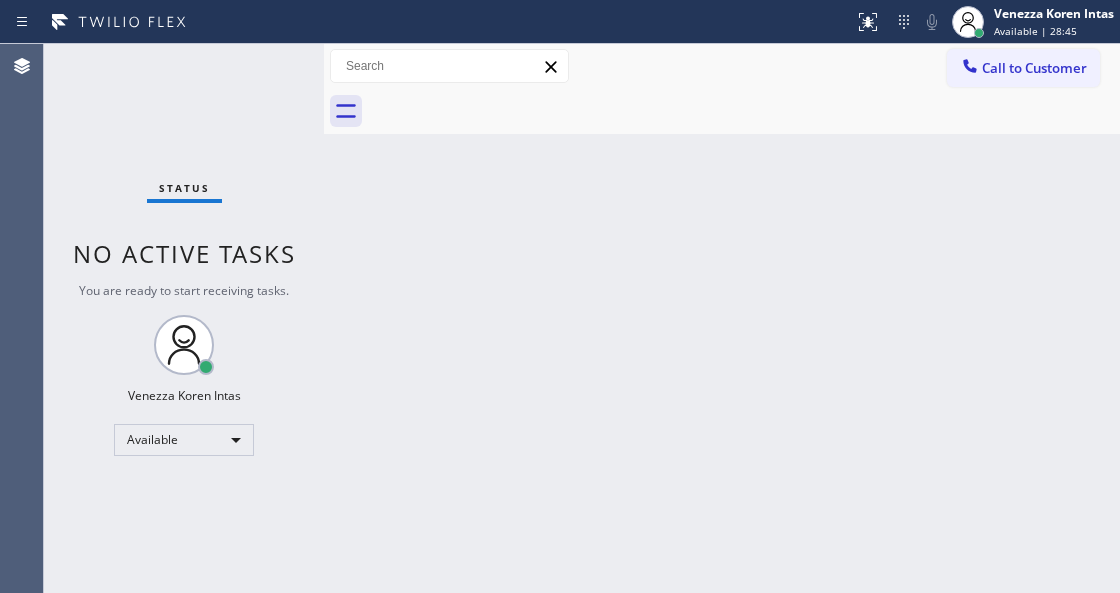 drag, startPoint x: 370, startPoint y: 264, endPoint x: 390, endPoint y: 334, distance: 72.8011 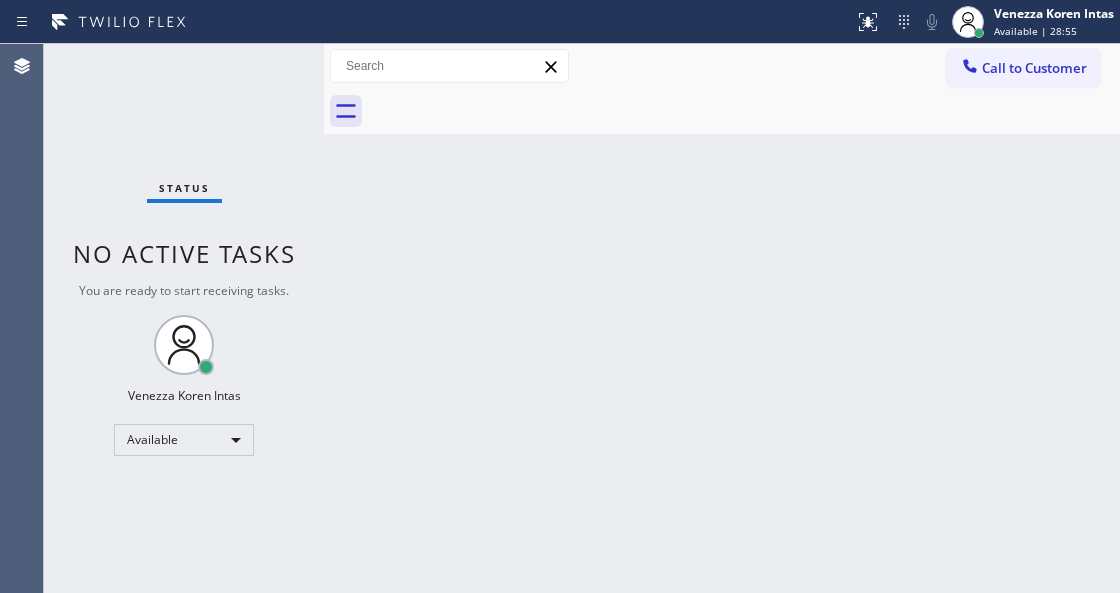 click on "Status   No active tasks     You are ready to start receiving tasks.   Venezza Koren Intas Available" at bounding box center [184, 318] 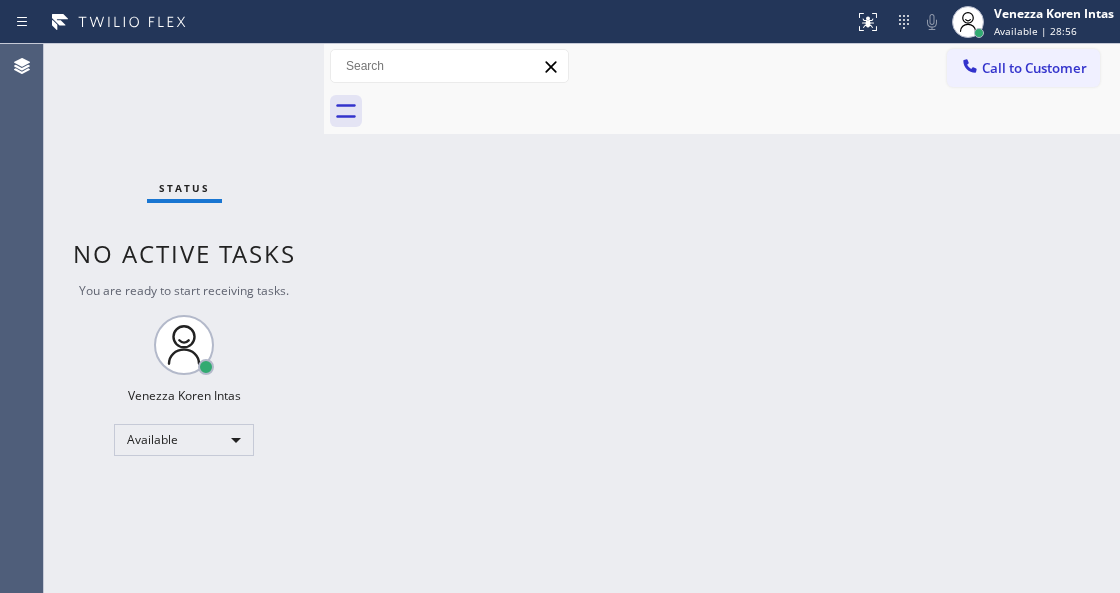 click on "Status   No active tasks     You are ready to start receiving tasks.   Venezza Koren Intas Available" at bounding box center (184, 318) 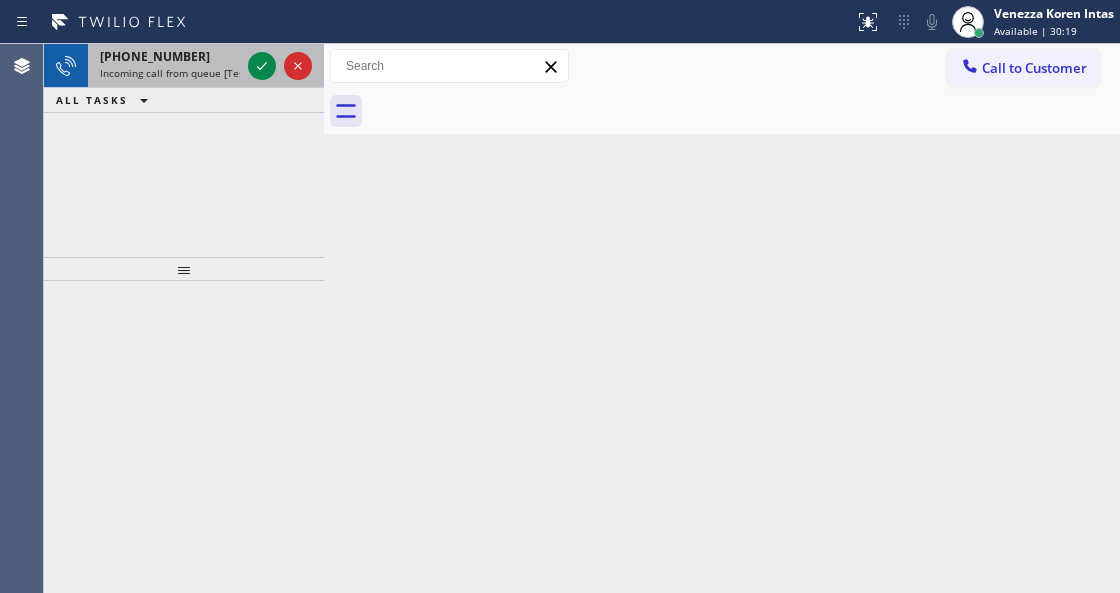 click at bounding box center [280, 66] 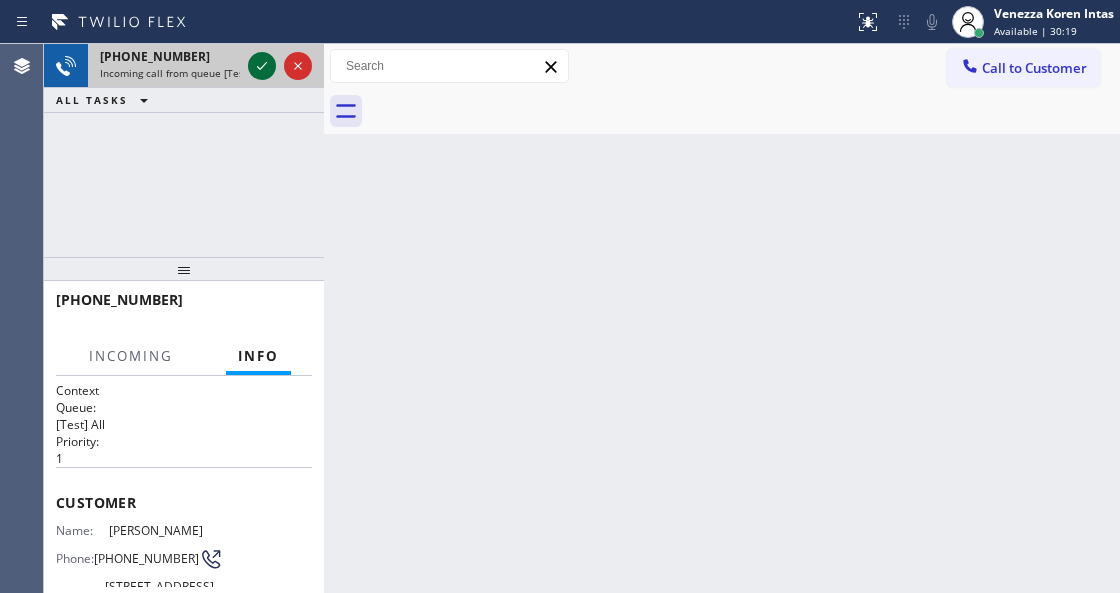 click 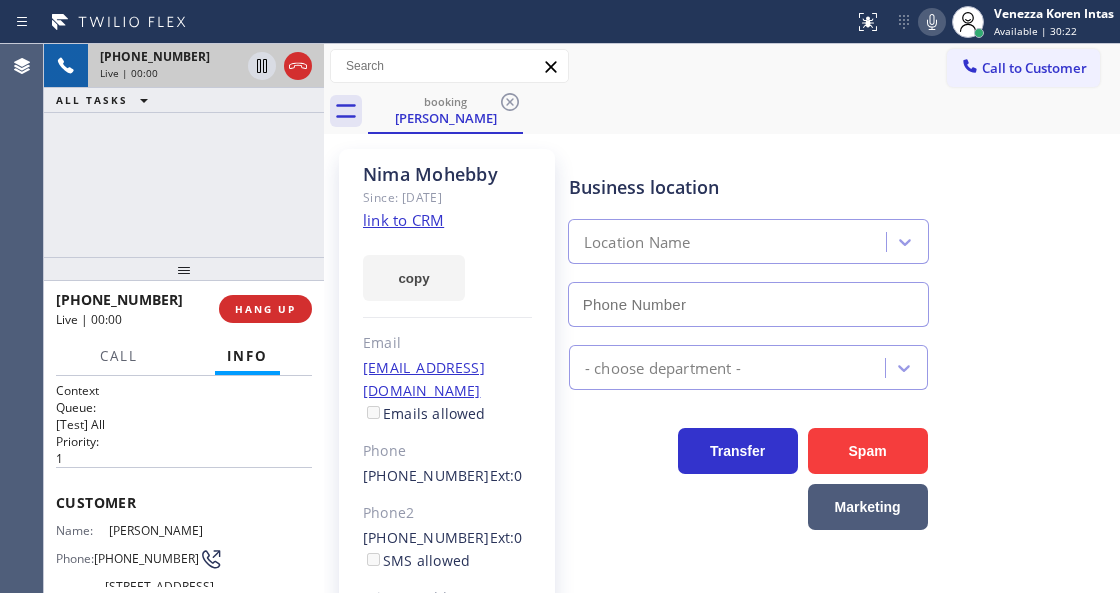 type on "[PHONE_NUMBER]" 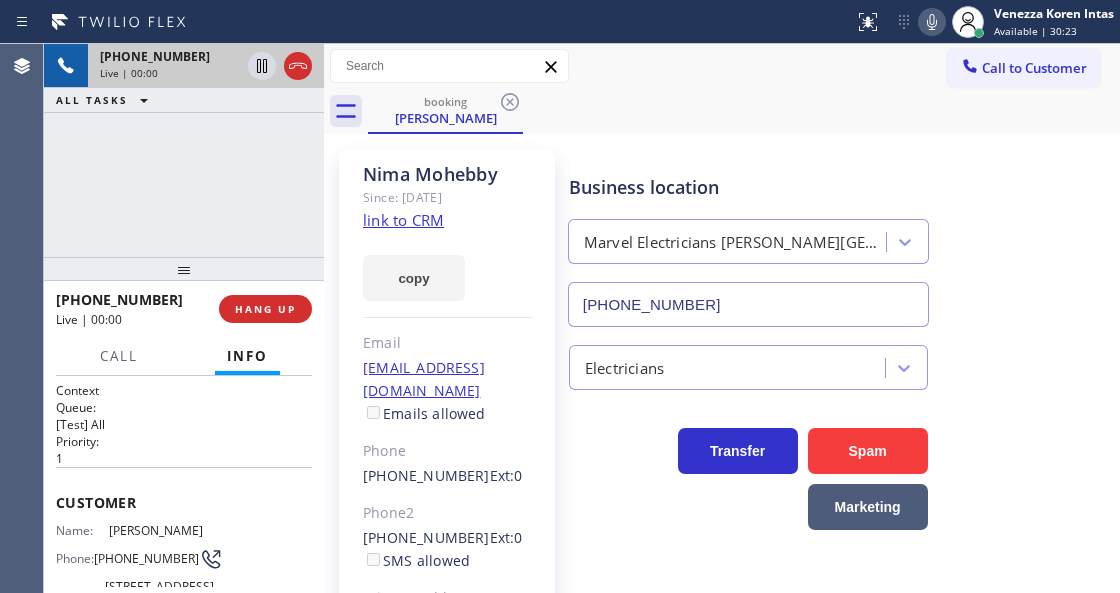 click 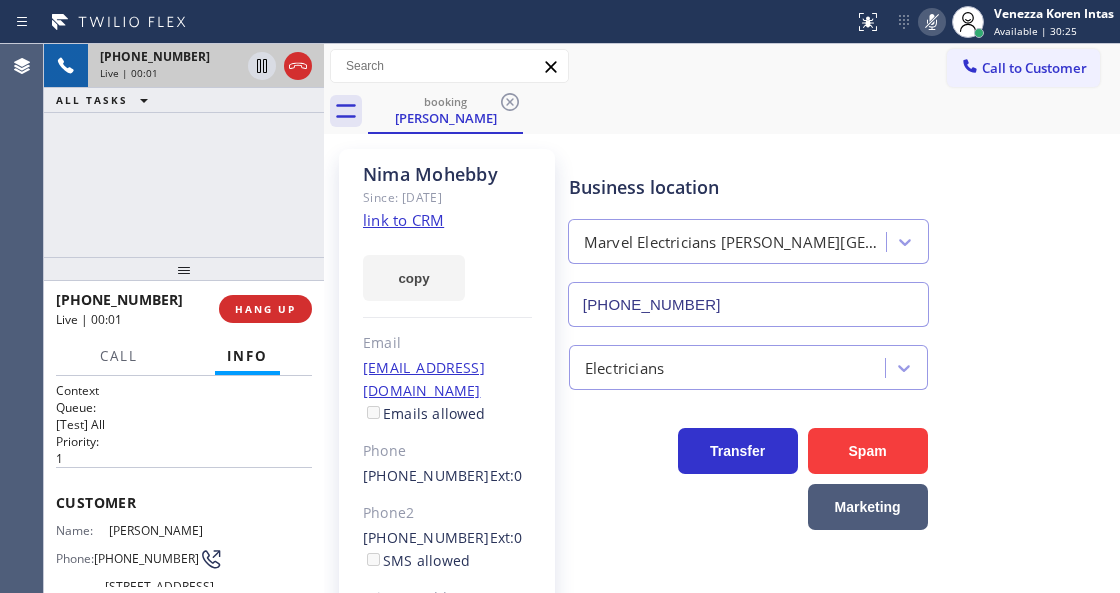click 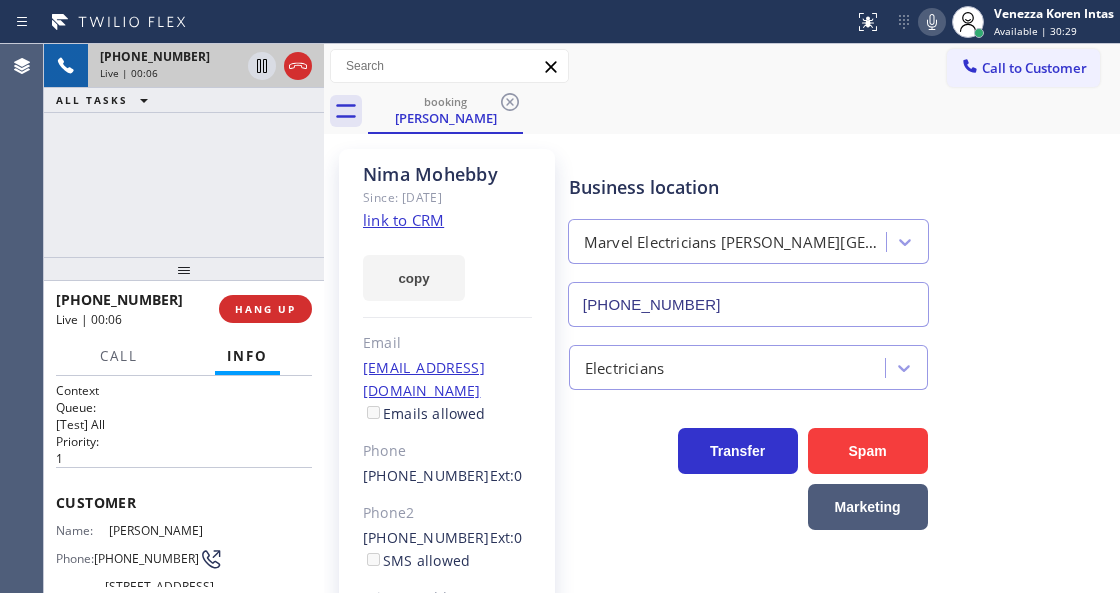 click on "link to CRM" 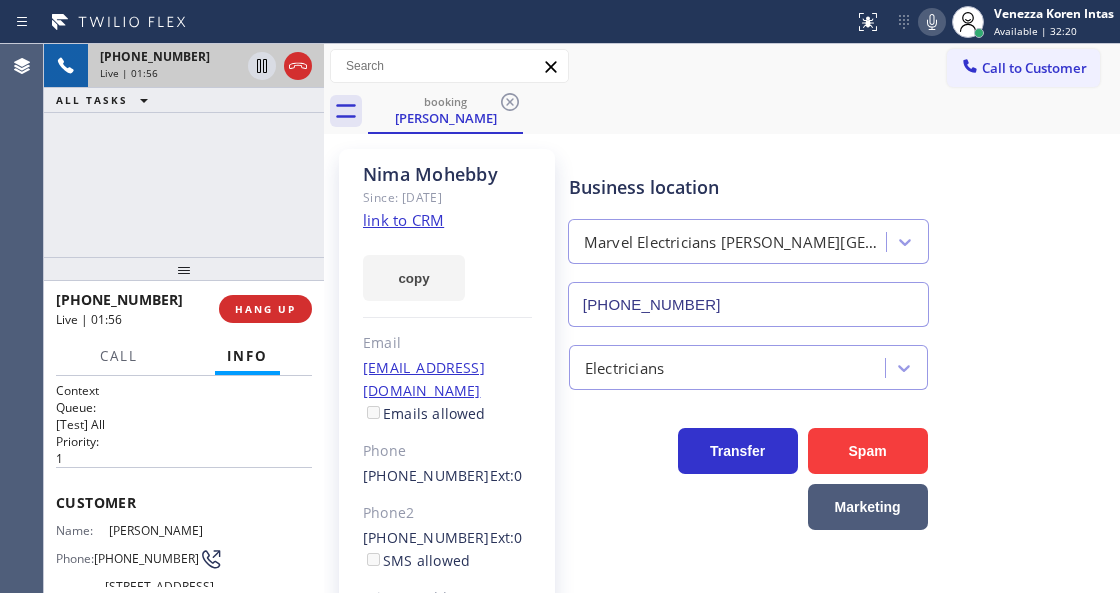 click 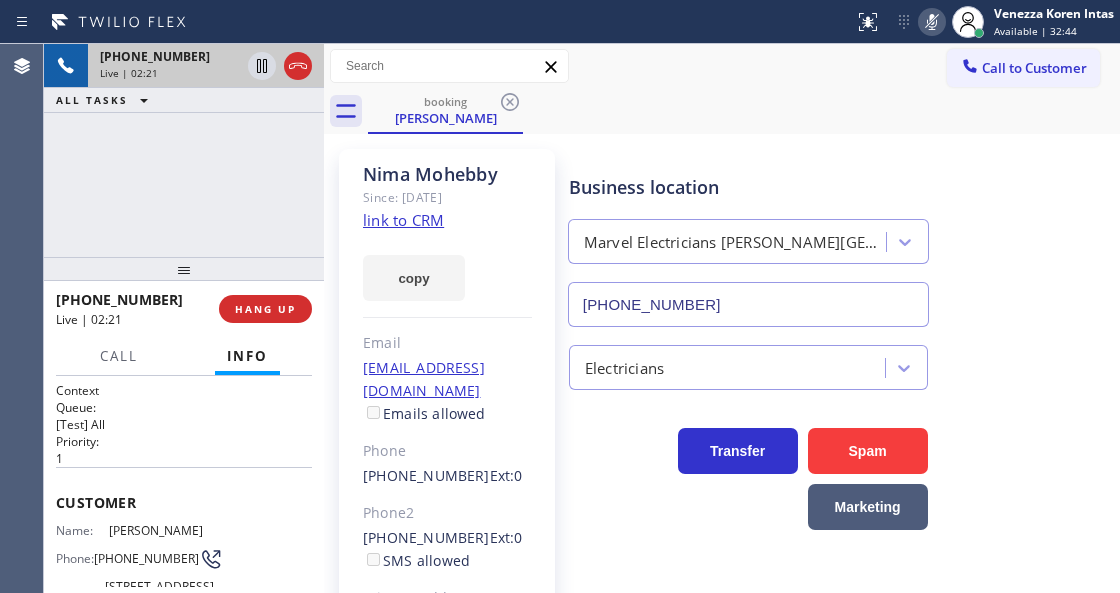 click 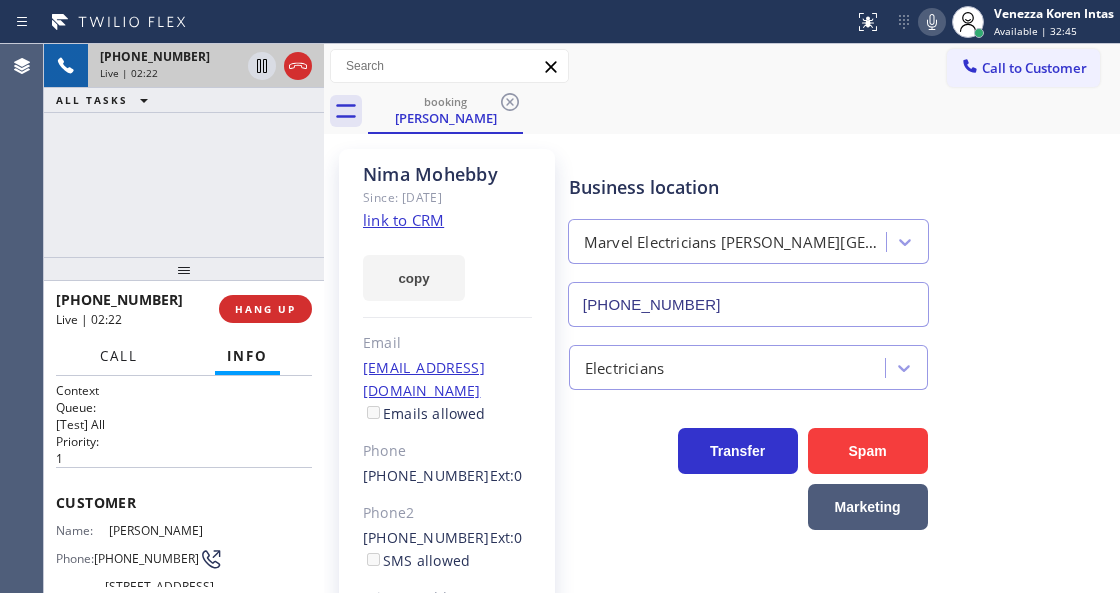 click on "Call" at bounding box center [119, 356] 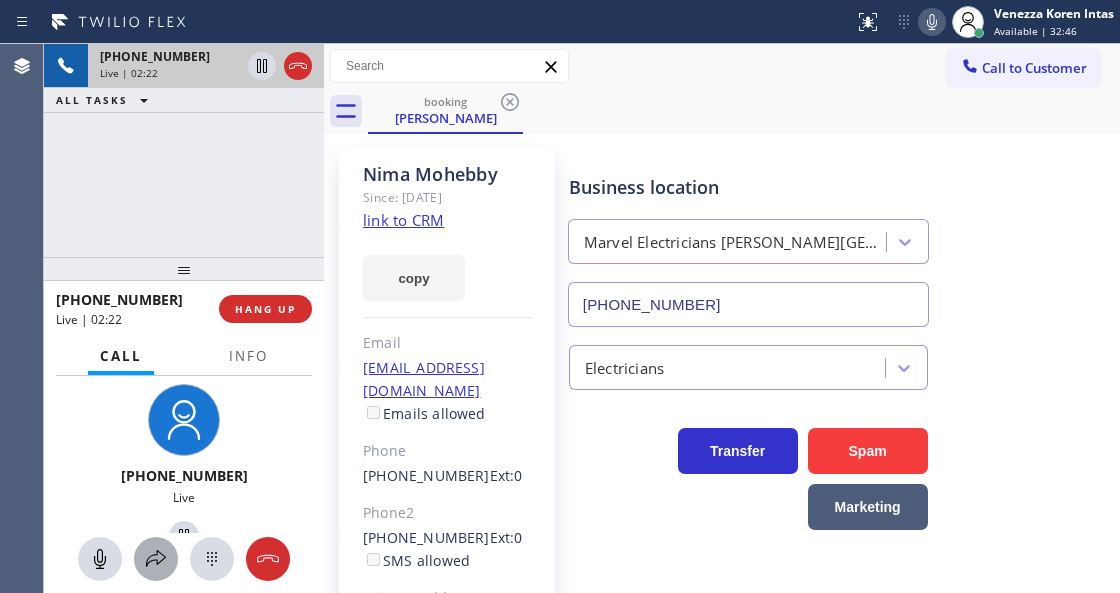 click 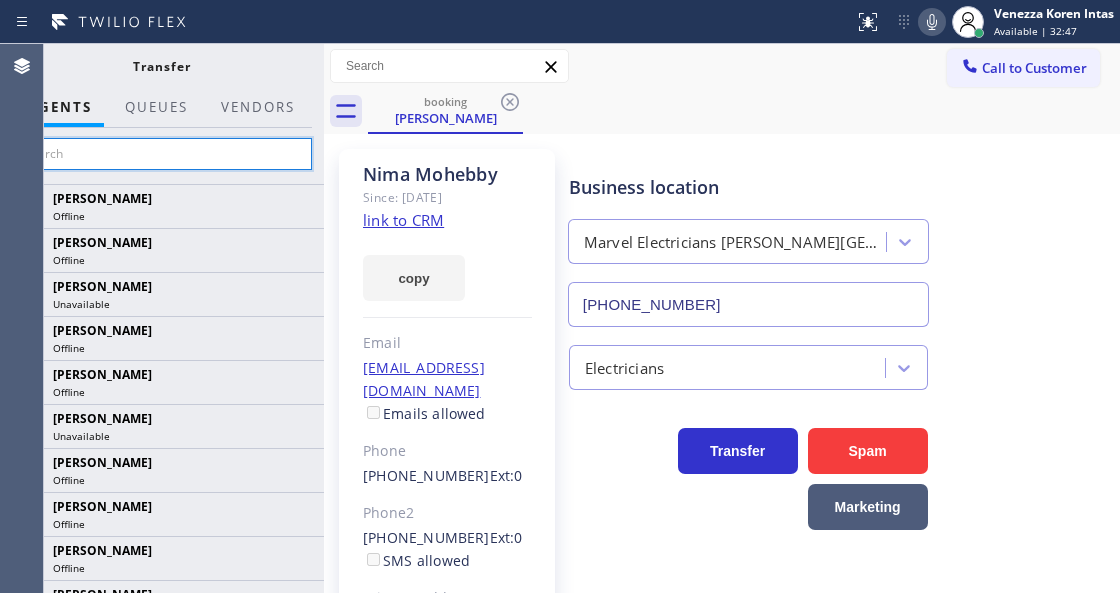 click at bounding box center [161, 154] 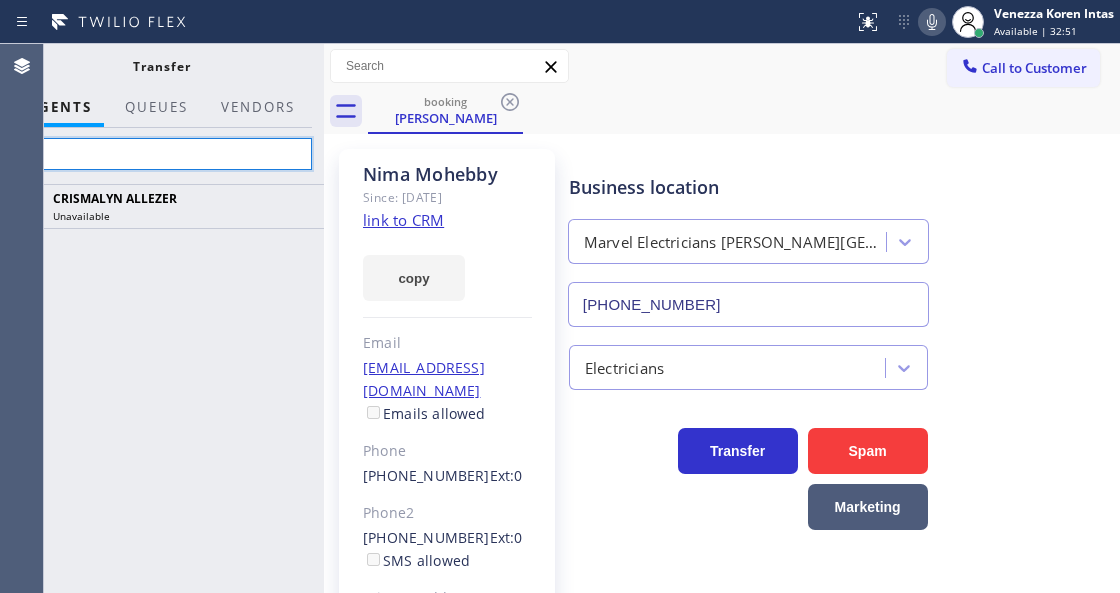 type on "a" 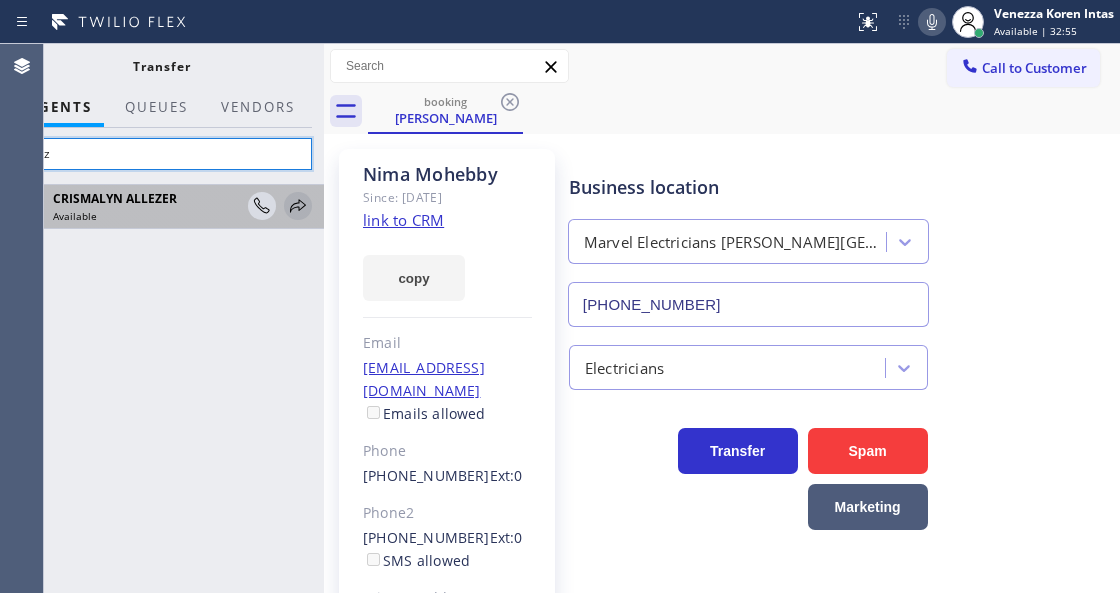 type on "allez" 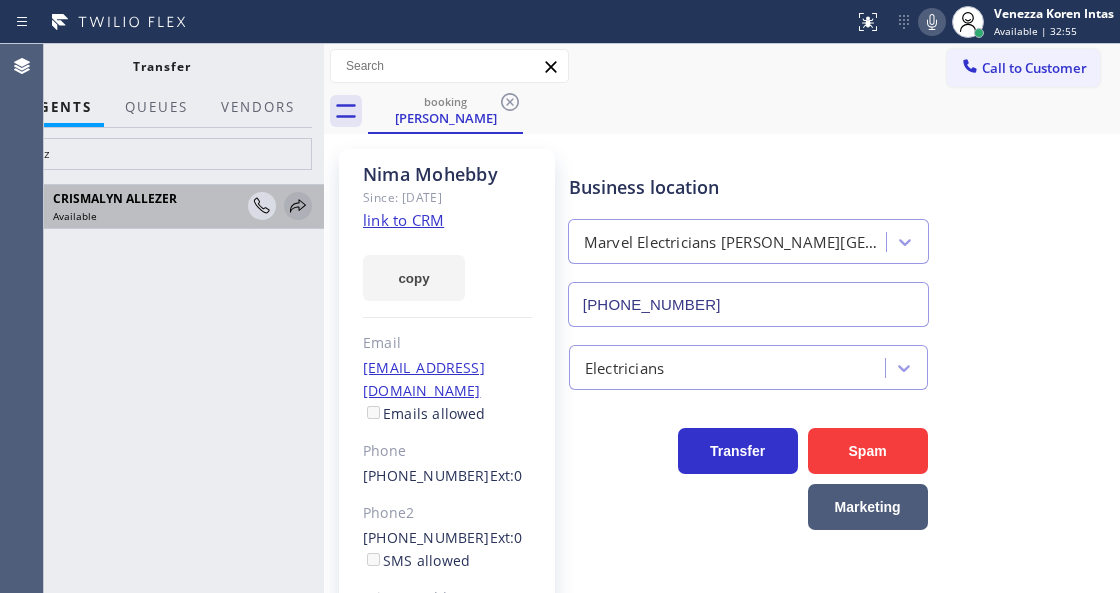 click 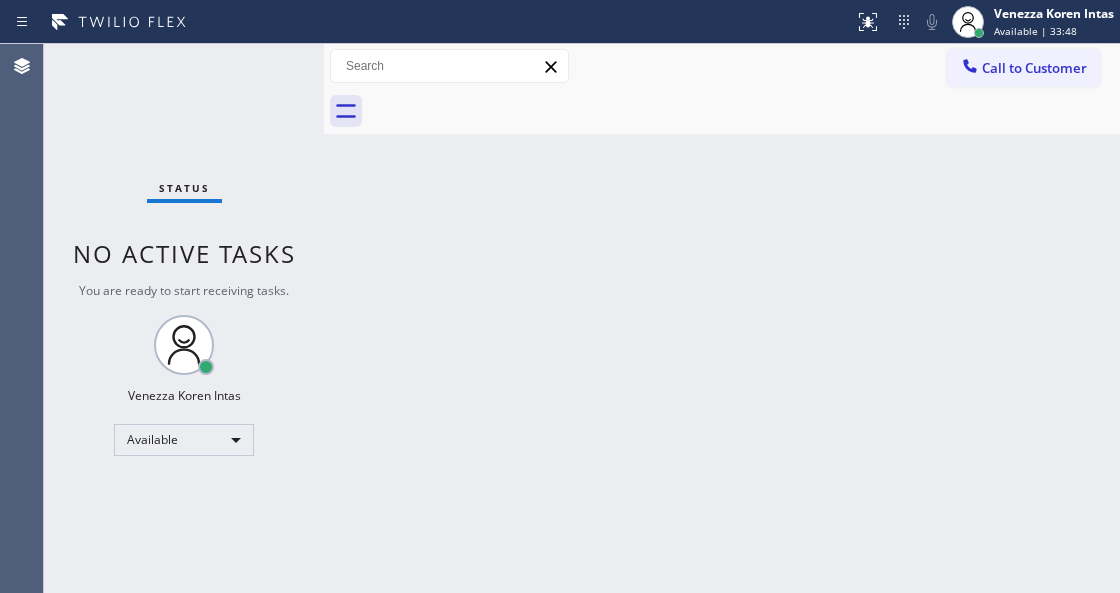 click on "Status   No active tasks     You are ready to start receiving tasks.   Venezza Koren Intas Available" at bounding box center [184, 318] 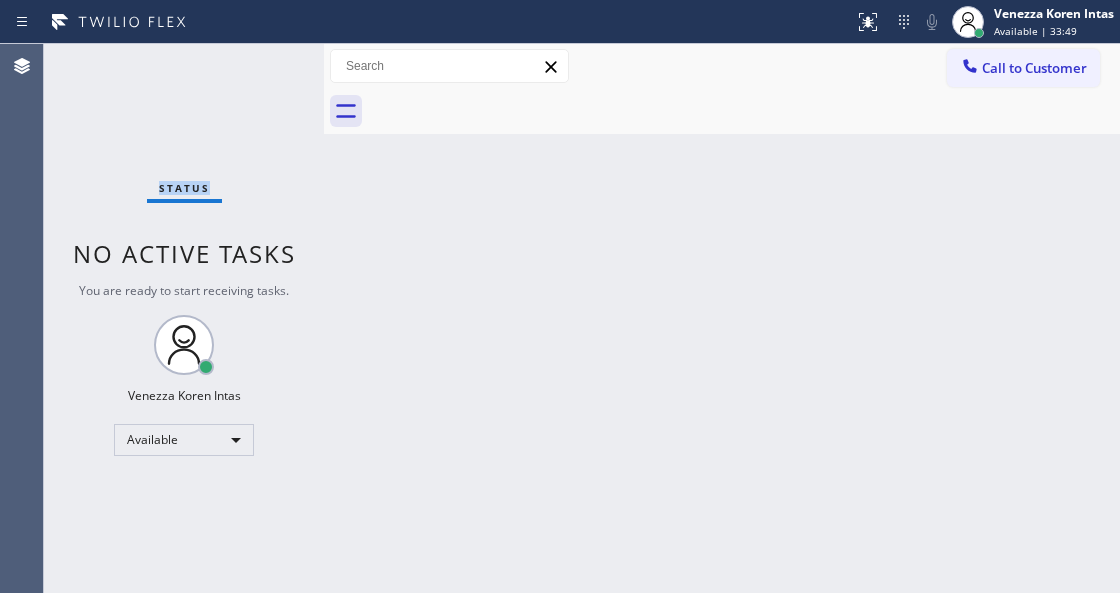 click on "Status   No active tasks     You are ready to start receiving tasks.   Venezza Koren Intas Available" at bounding box center [184, 318] 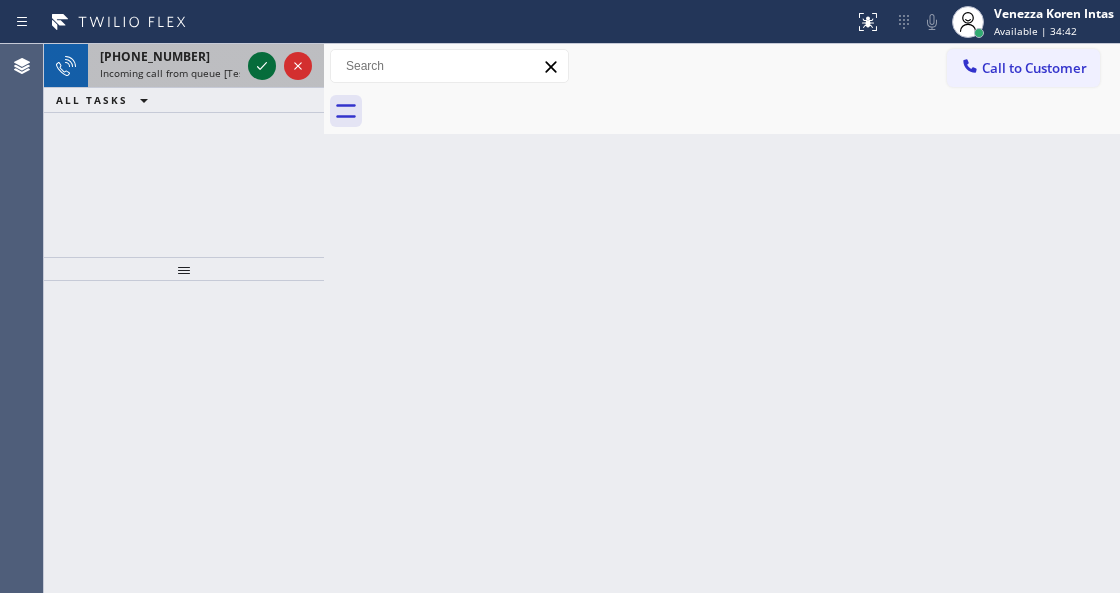 click 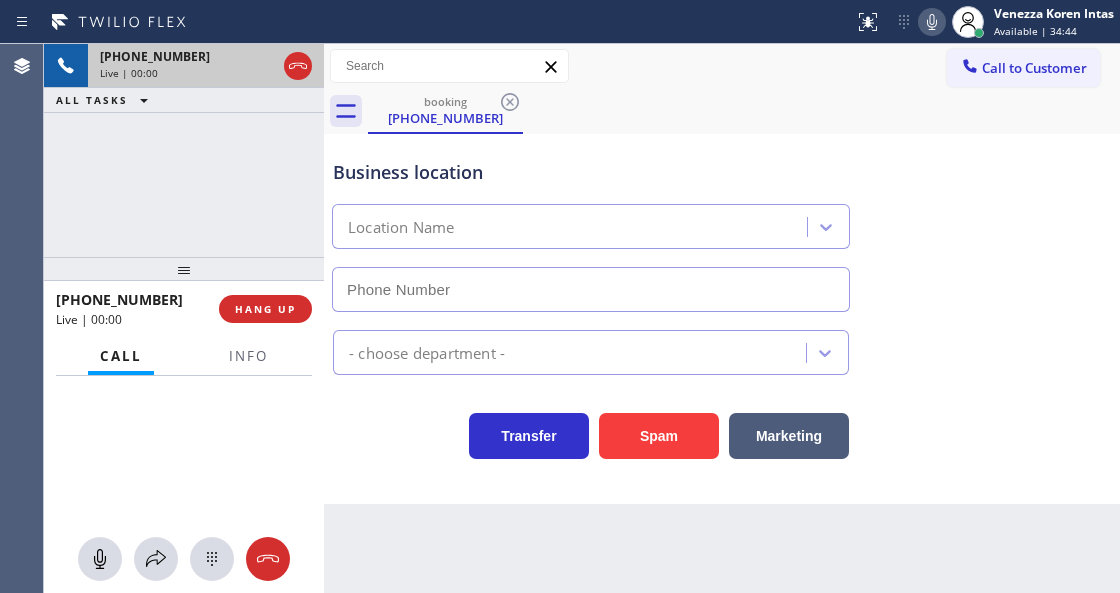 type on "[PHONE_NUMBER]" 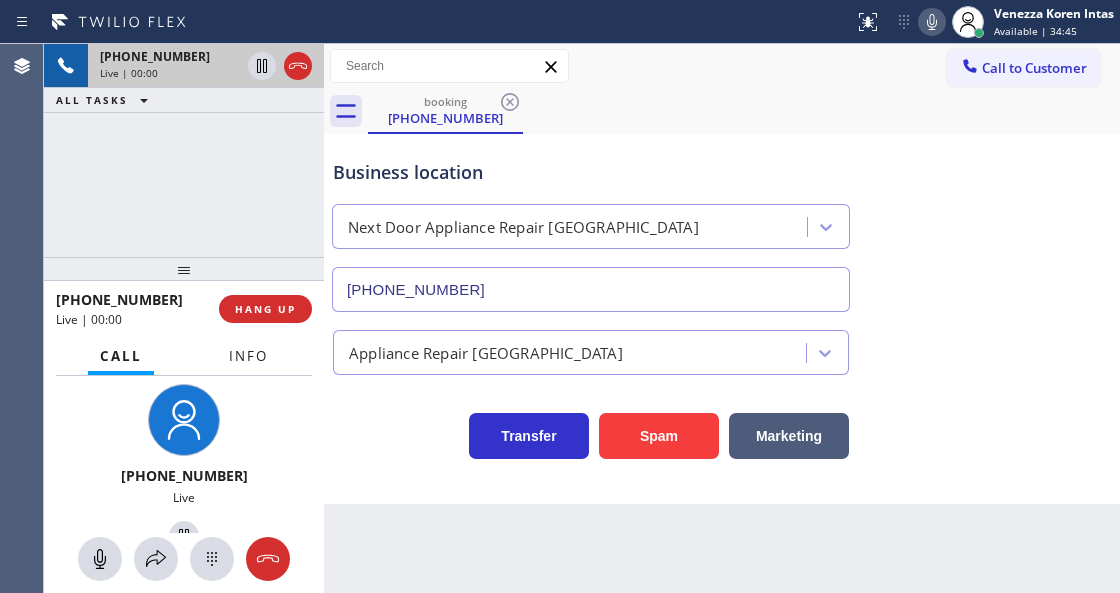 click on "Info" at bounding box center [248, 356] 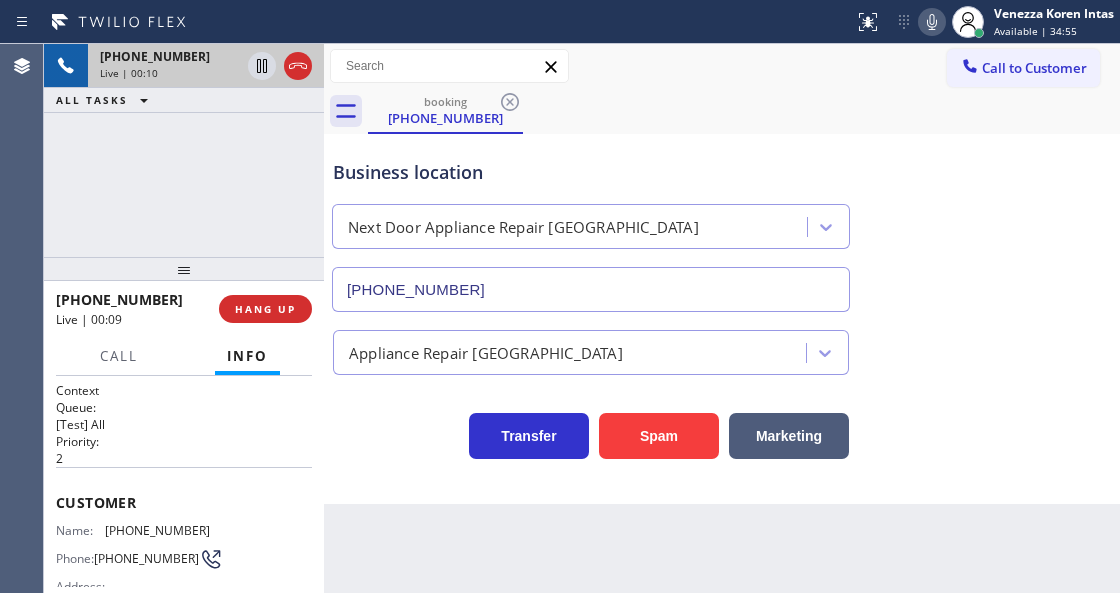 click on "[PHONE_NUMBER] Live | 00:10 ALL TASKS ALL TASKS ACTIVE TASKS TASKS IN WRAP UP" at bounding box center [184, 150] 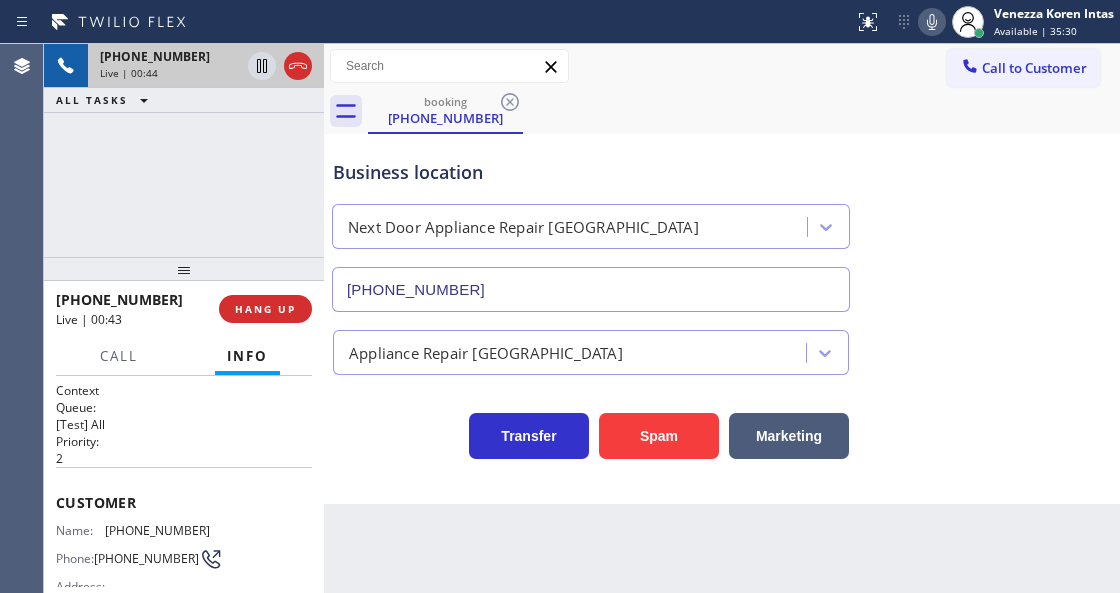 click 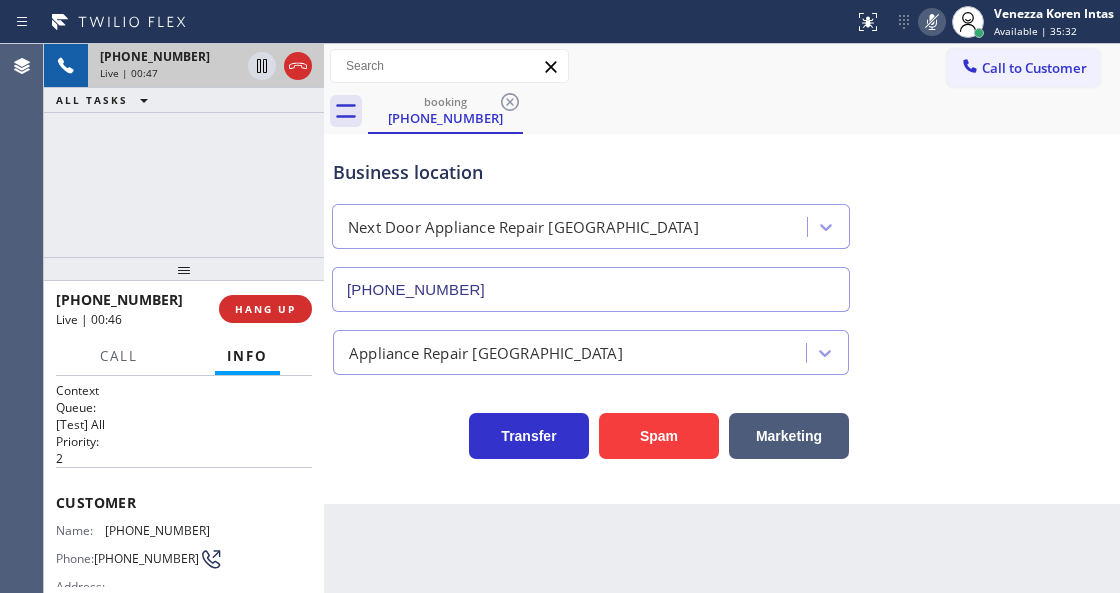 click 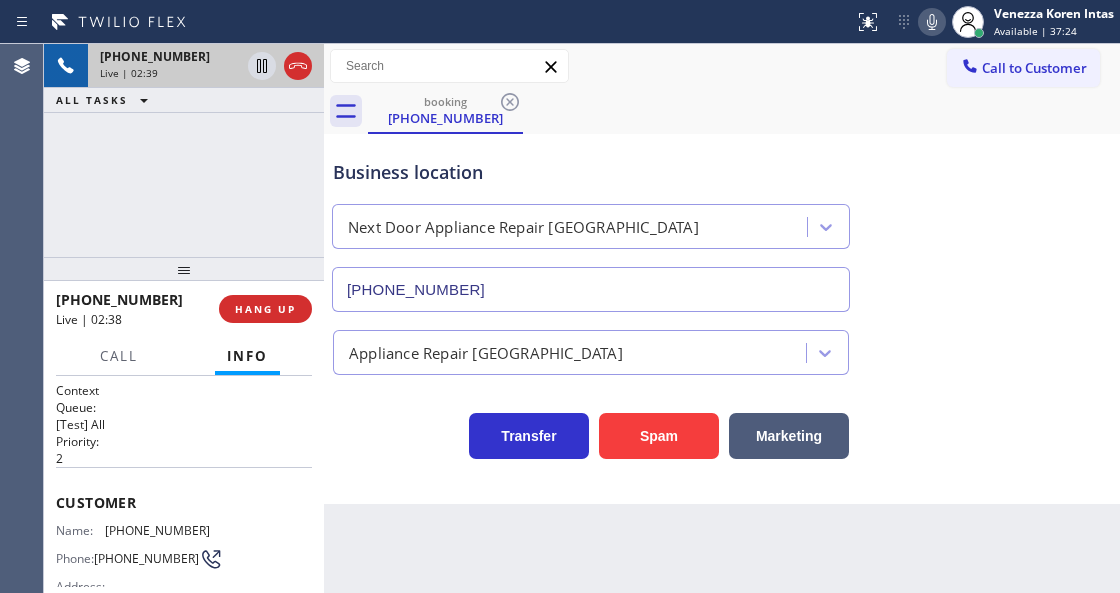 click 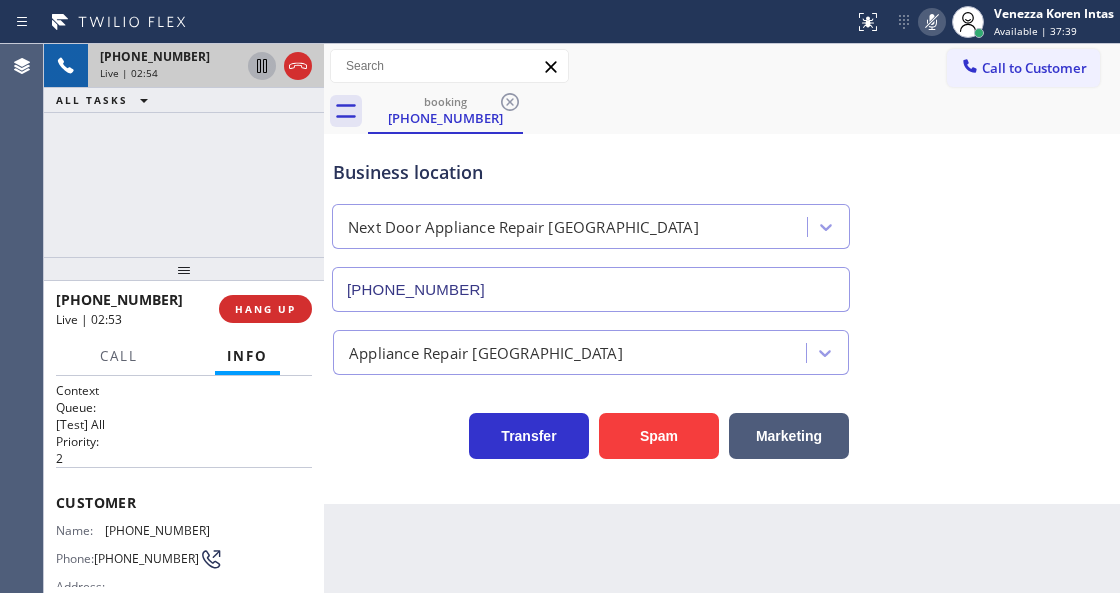 click 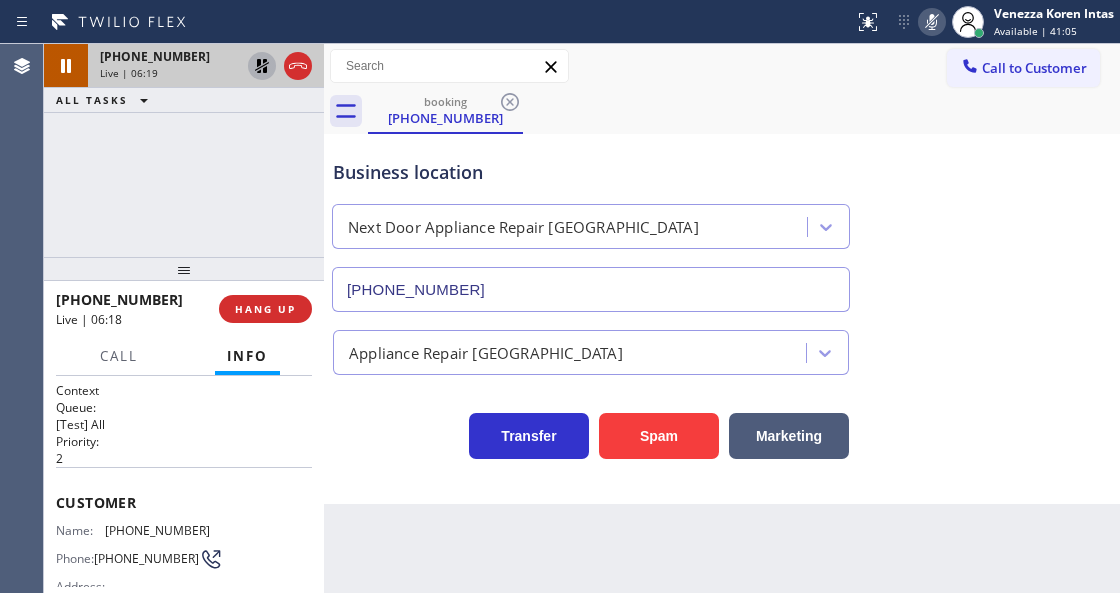 click 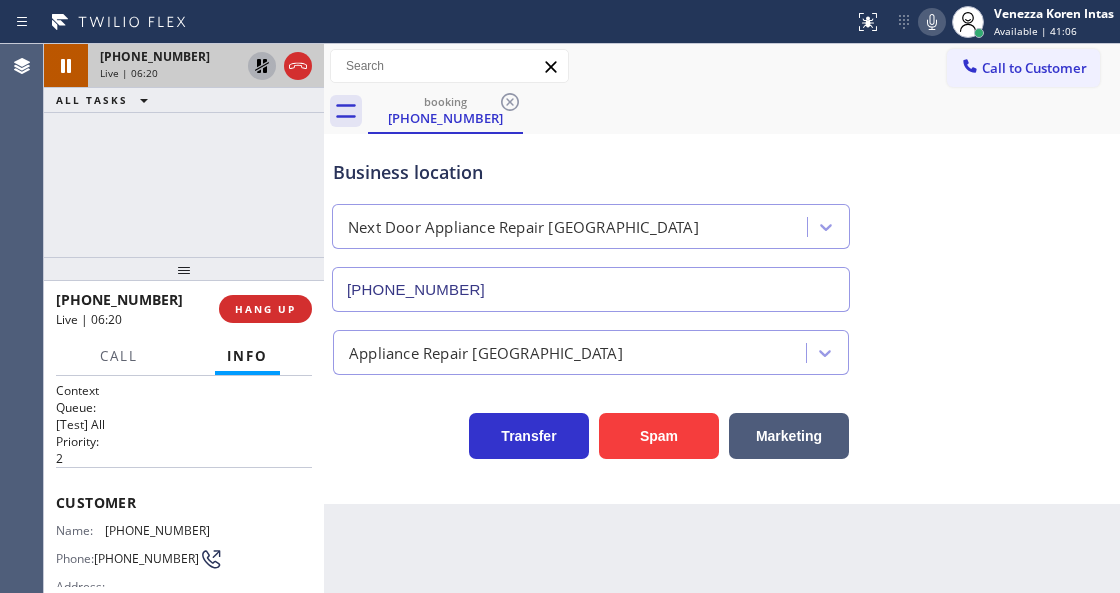 click 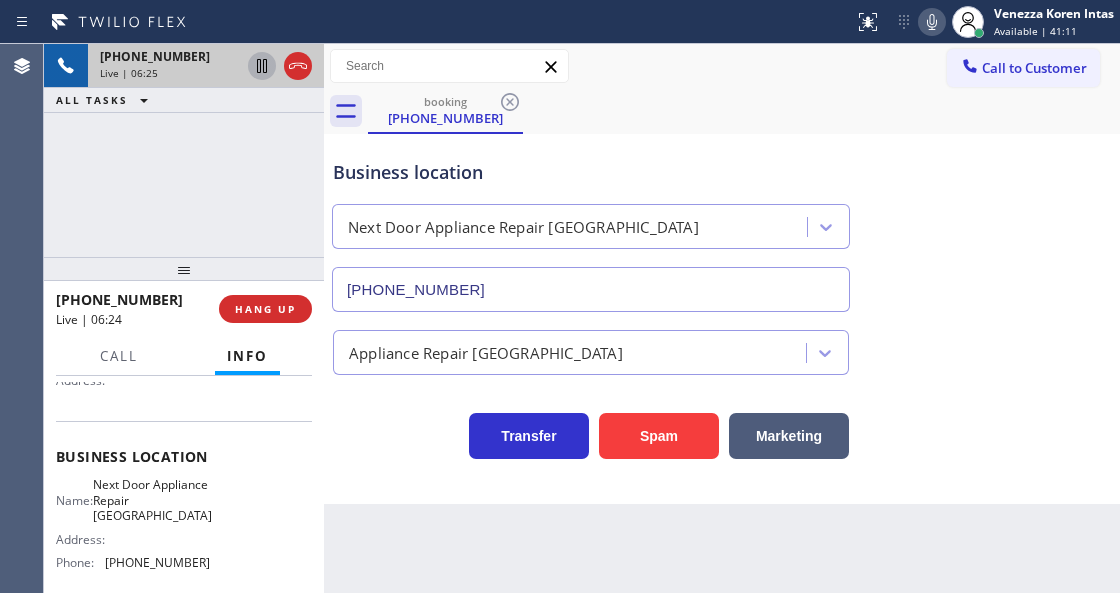scroll, scrollTop: 266, scrollLeft: 0, axis: vertical 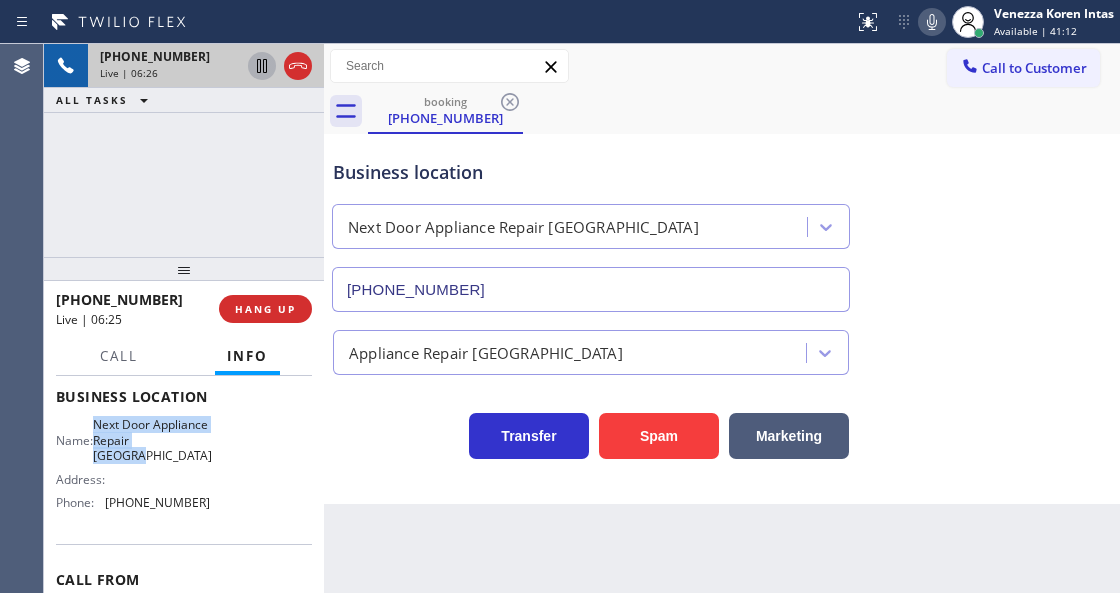 drag, startPoint x: 108, startPoint y: 416, endPoint x: 176, endPoint y: 465, distance: 83.81527 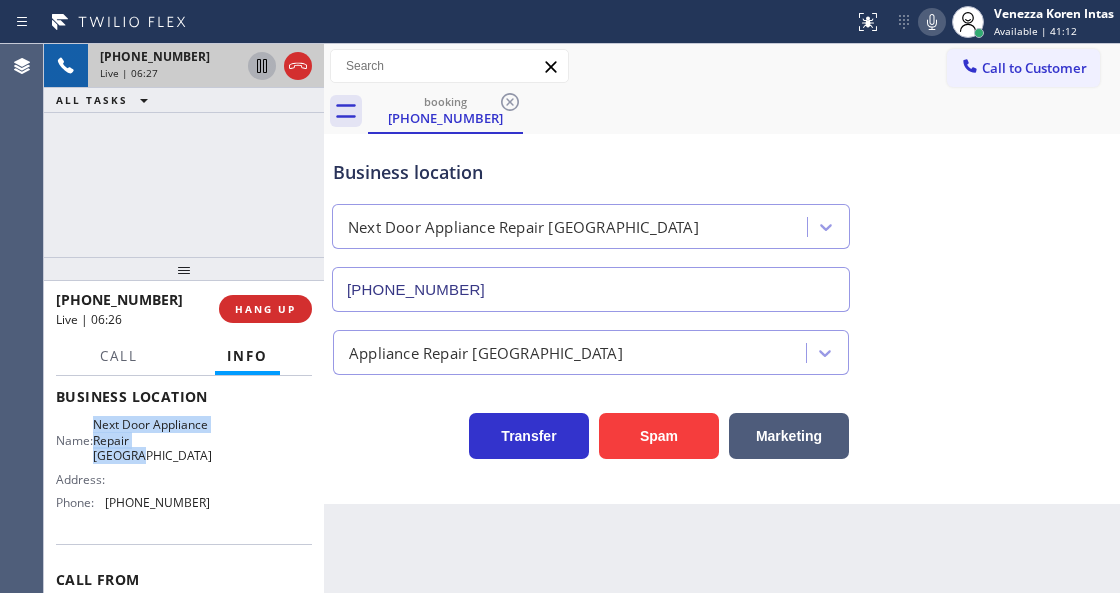 copy on "Next Door Appliance Repair [GEOGRAPHIC_DATA]" 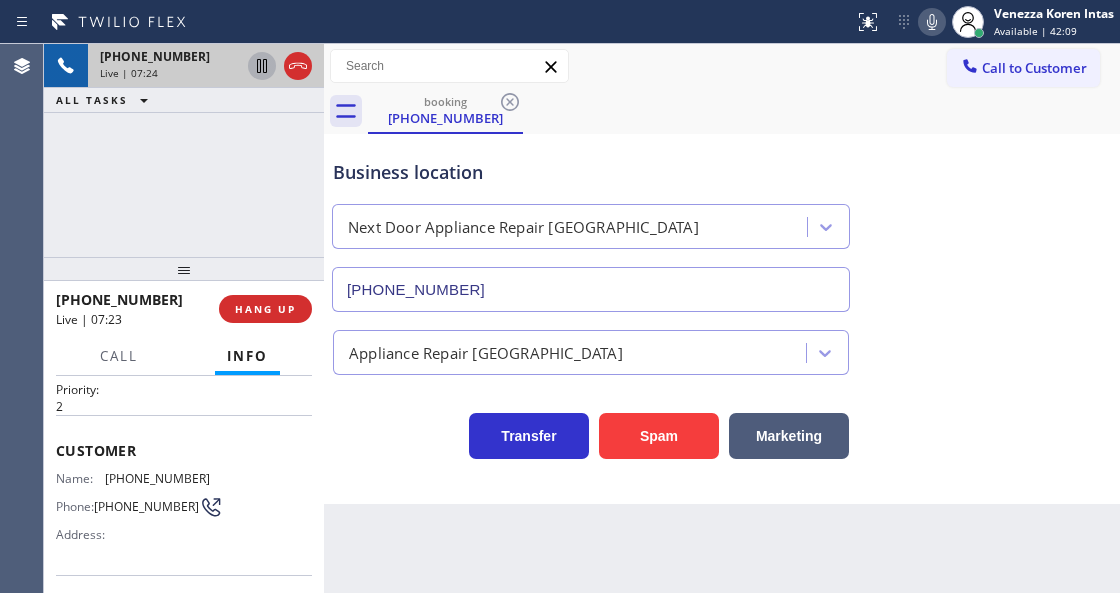 scroll, scrollTop: 40, scrollLeft: 0, axis: vertical 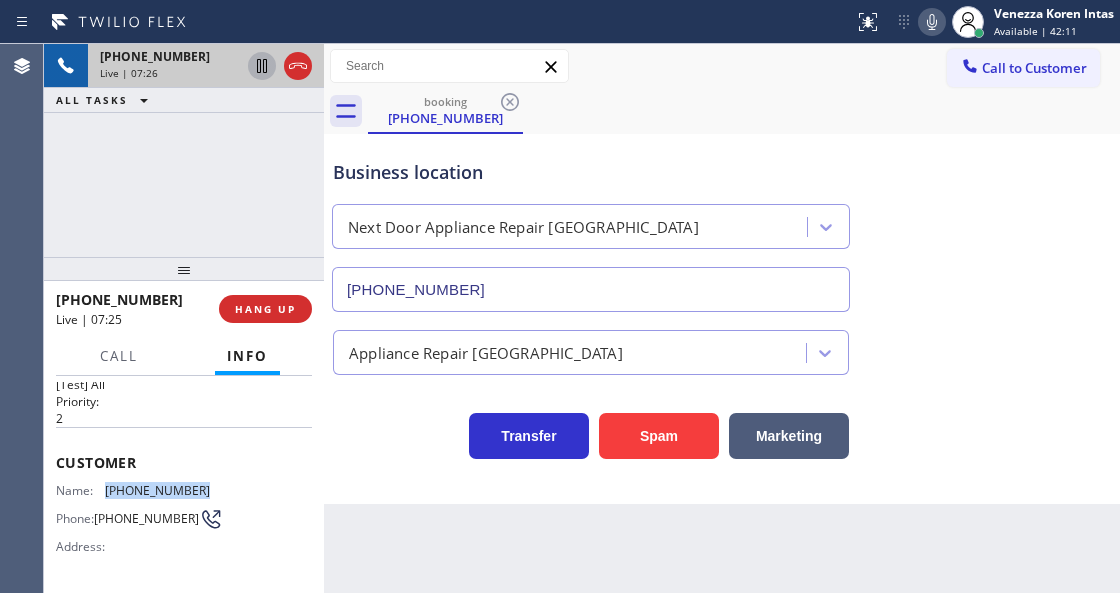 drag, startPoint x: 204, startPoint y: 479, endPoint x: 108, endPoint y: 486, distance: 96.25487 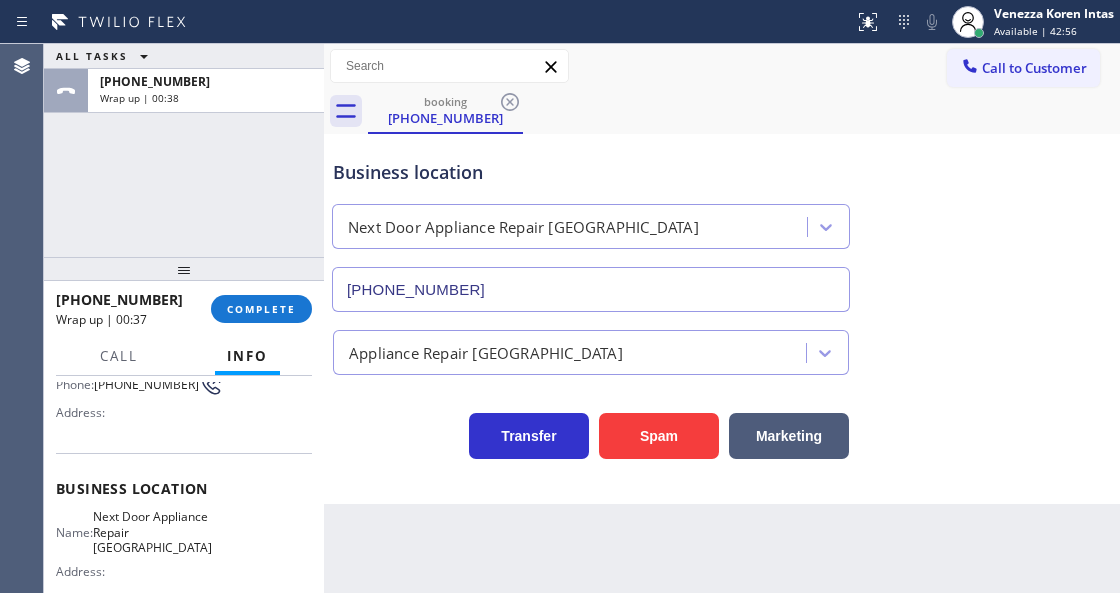 scroll, scrollTop: 307, scrollLeft: 0, axis: vertical 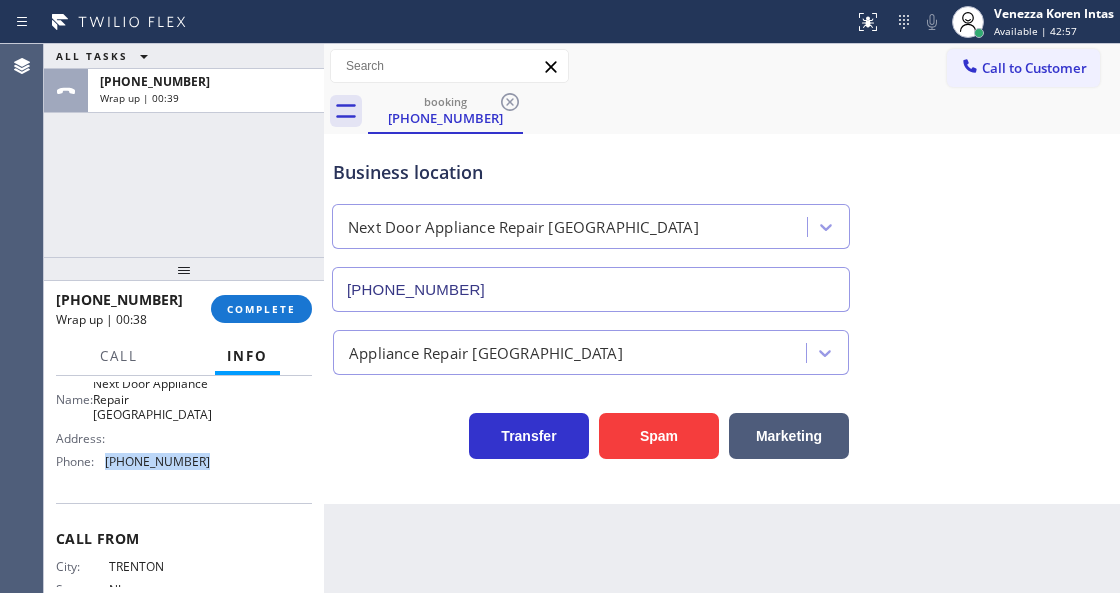 drag, startPoint x: 198, startPoint y: 469, endPoint x: 106, endPoint y: 462, distance: 92.26592 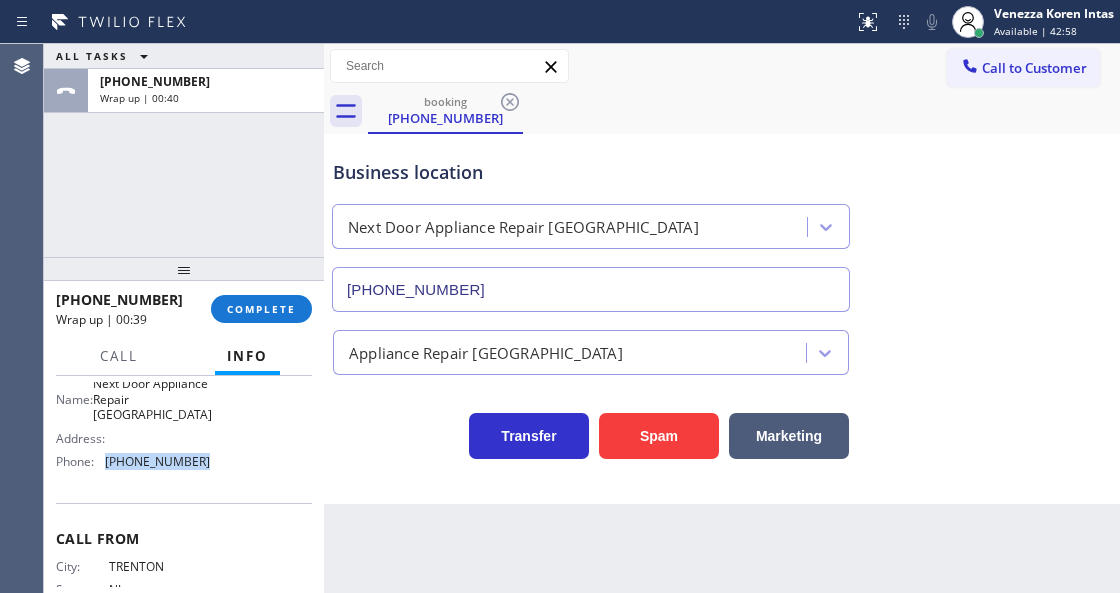 copy on "[PHONE_NUMBER]" 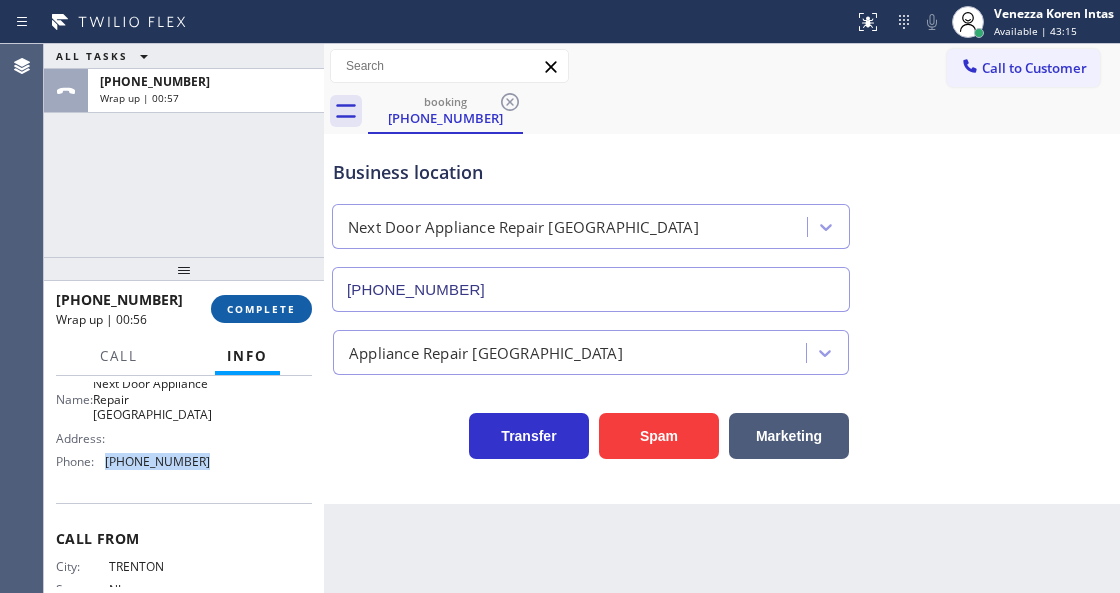 drag, startPoint x: 250, startPoint y: 312, endPoint x: 432, endPoint y: 325, distance: 182.4637 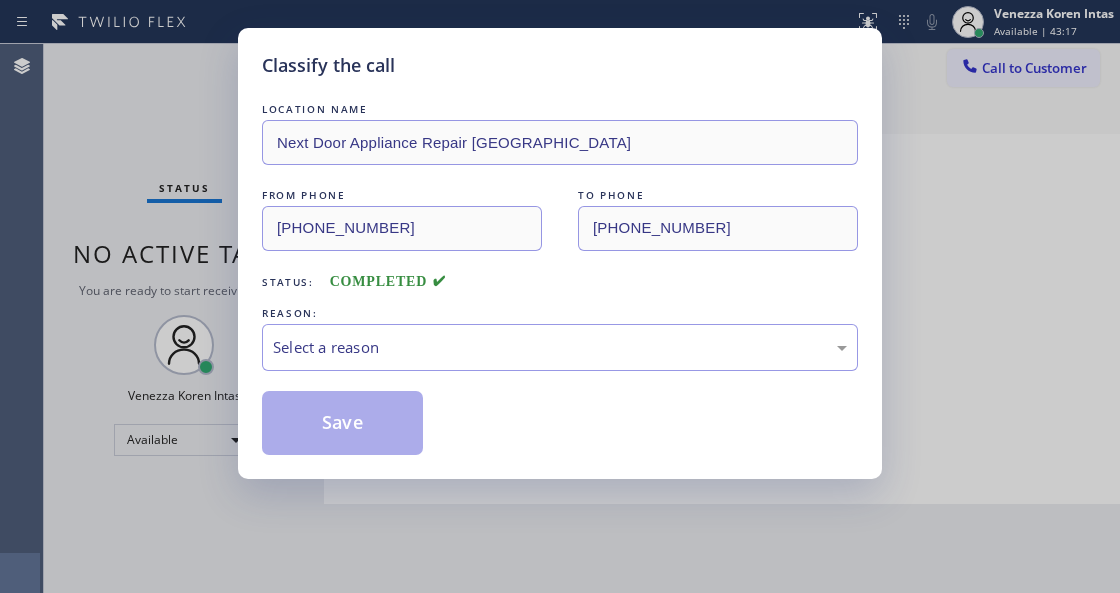 click on "Select a reason" at bounding box center (560, 347) 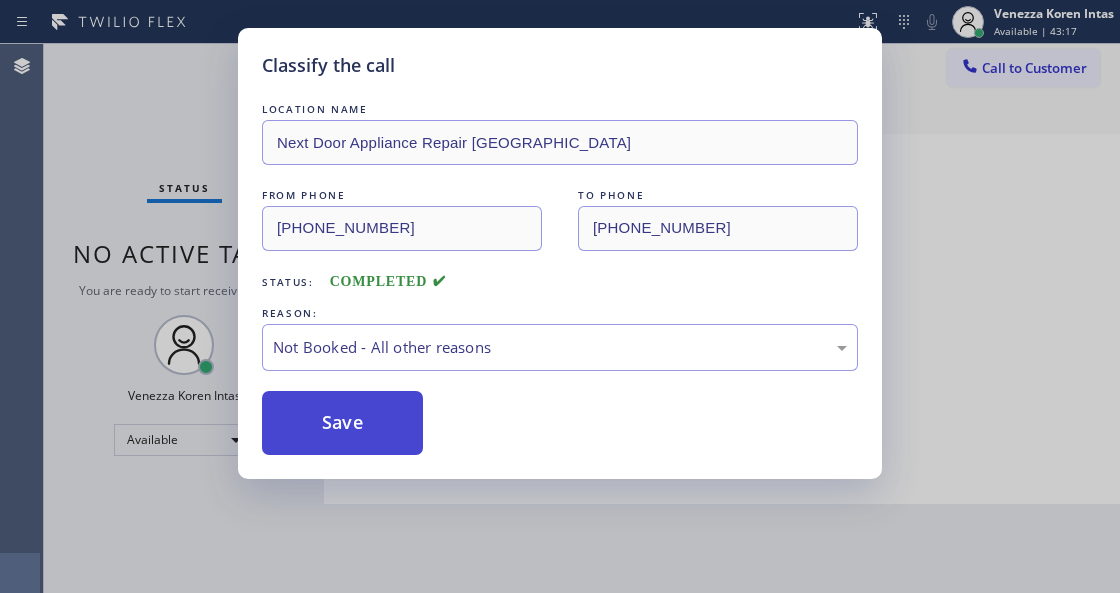 drag, startPoint x: 400, startPoint y: 426, endPoint x: 347, endPoint y: 436, distance: 53.935146 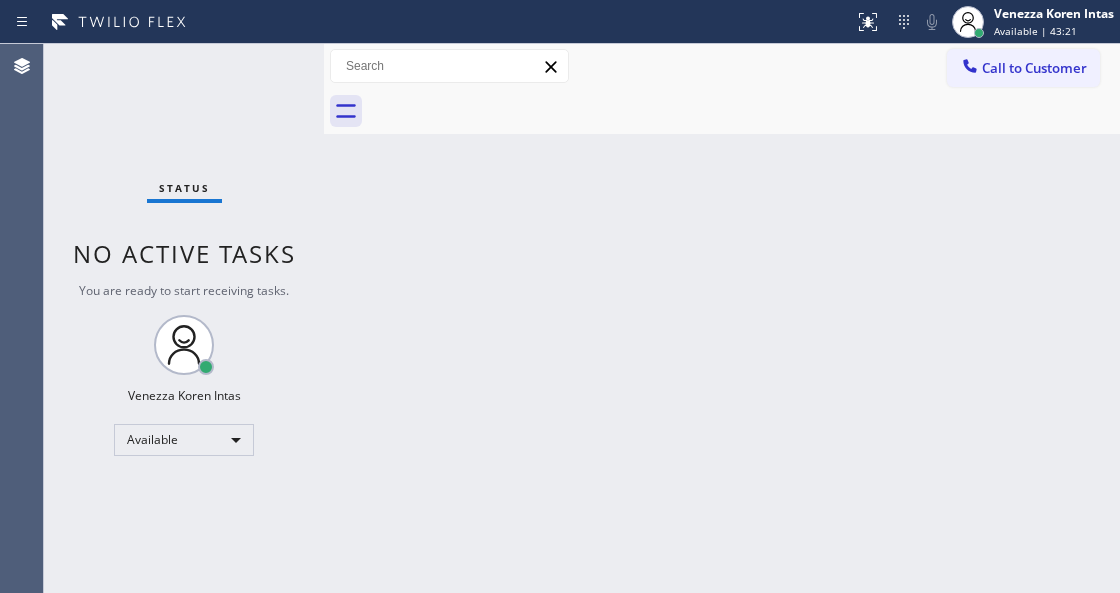 click on "Status   No active tasks     You are ready to start receiving tasks.   Venezza Koren Intas Available" at bounding box center (184, 318) 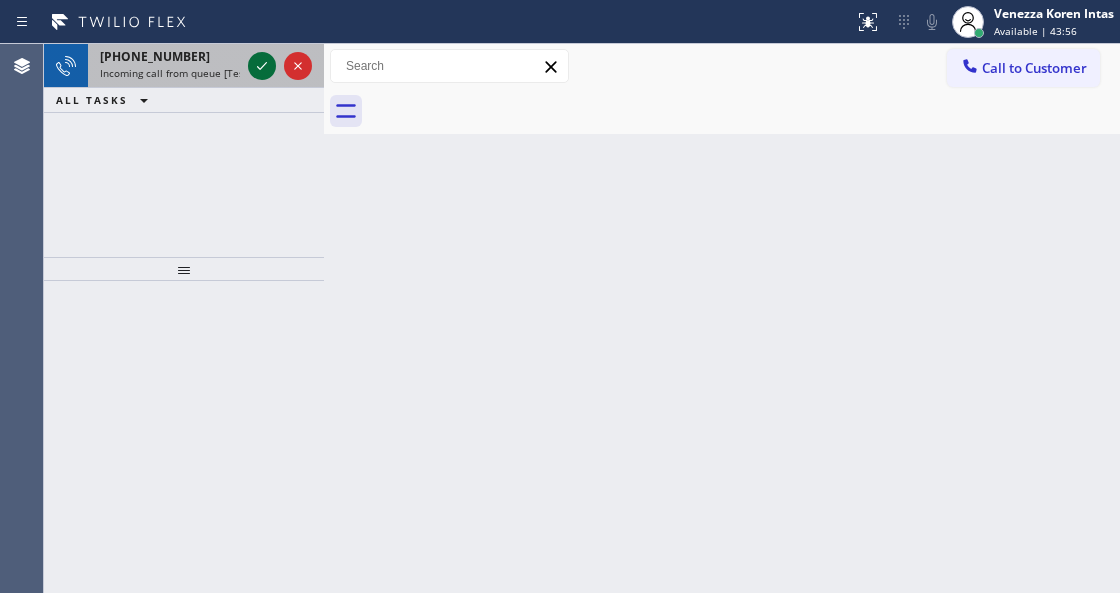 click 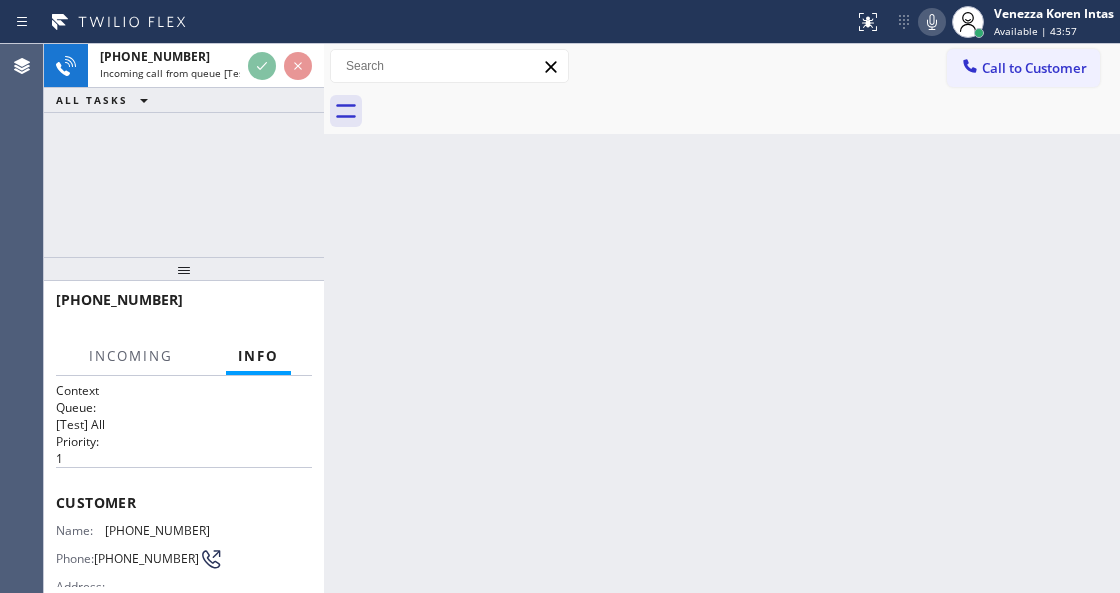 scroll, scrollTop: 266, scrollLeft: 0, axis: vertical 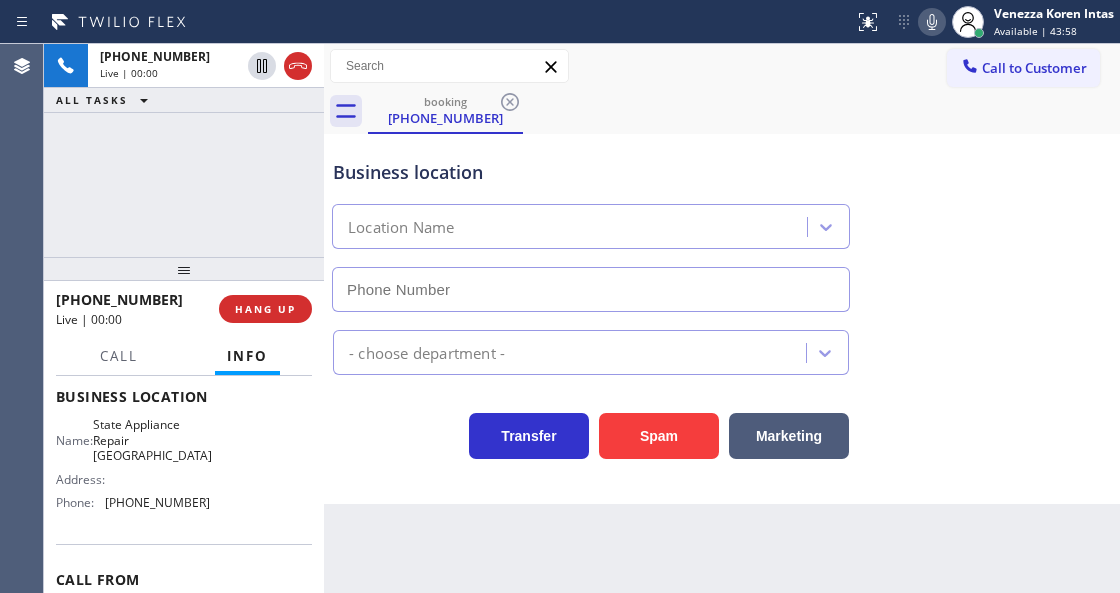 type on "[PHONE_NUMBER]" 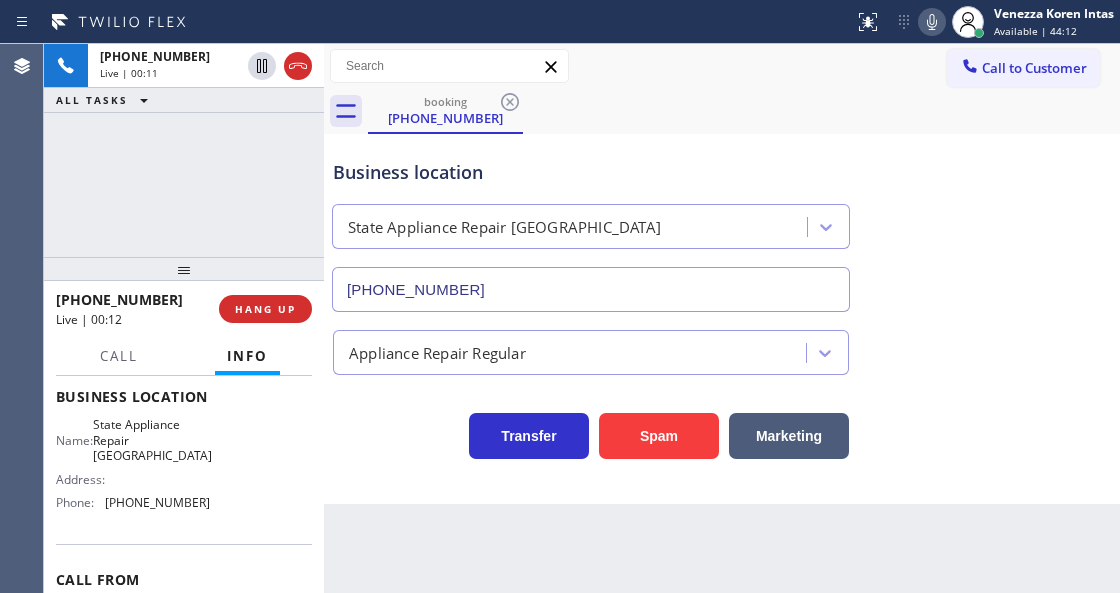 click on "Business location State Appliance Repair [GEOGRAPHIC_DATA] [PHONE_NUMBER] Appliance Repair Regular Transfer Spam Marketing" at bounding box center [722, 319] 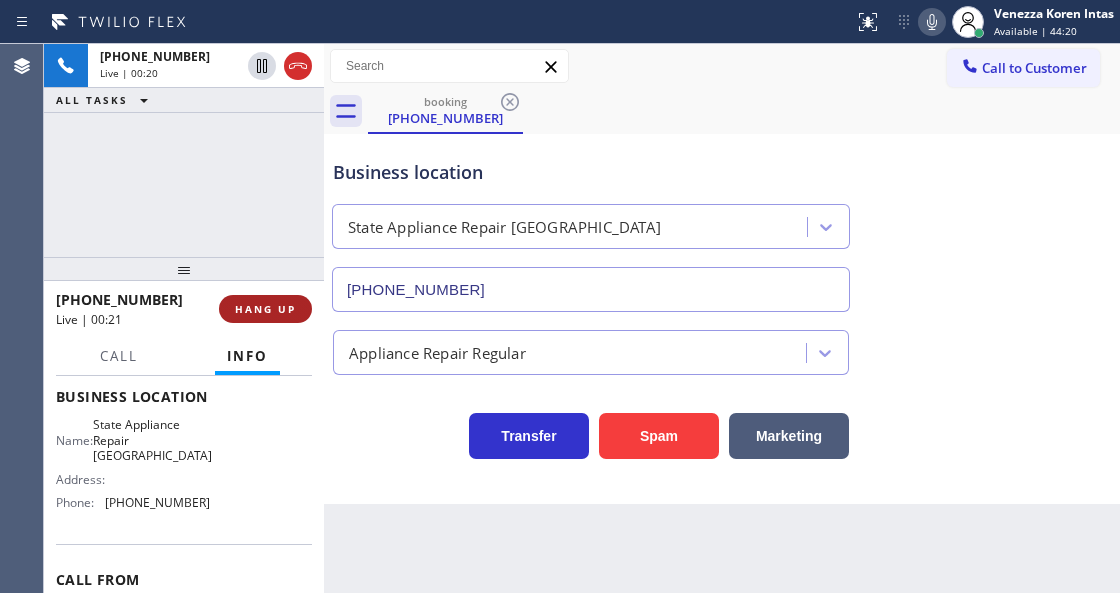 click on "HANG UP" at bounding box center [265, 309] 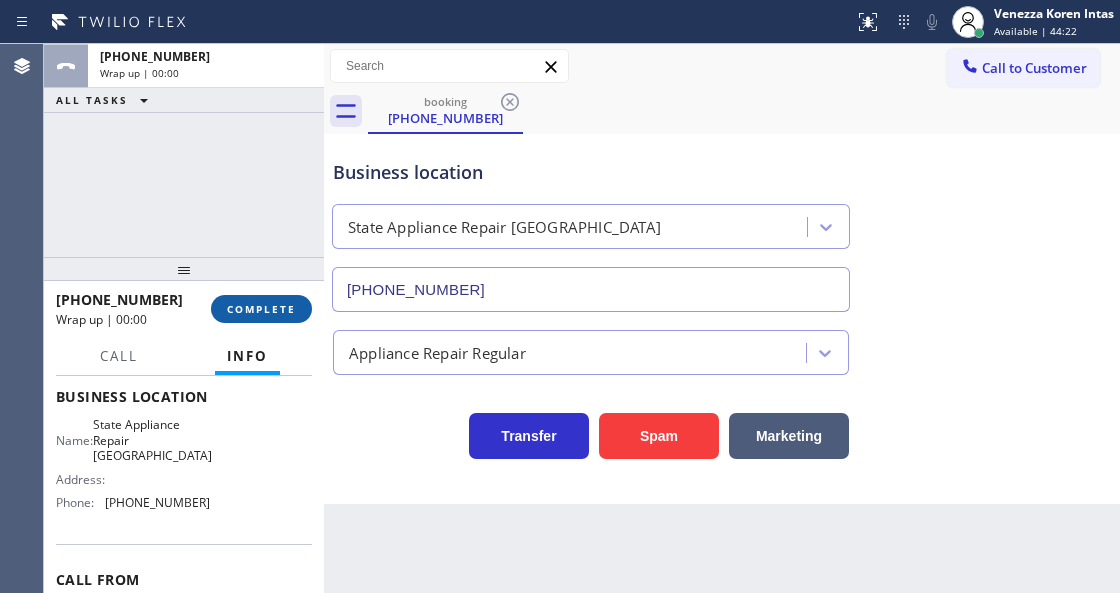 click on "COMPLETE" at bounding box center [261, 309] 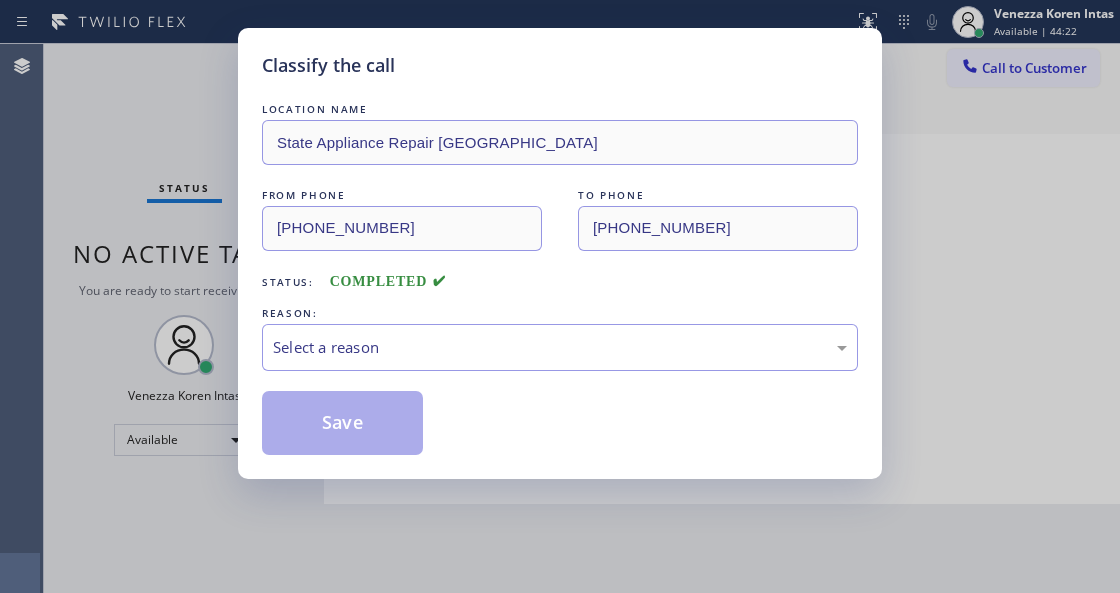 click on "Status:" at bounding box center [288, 282] 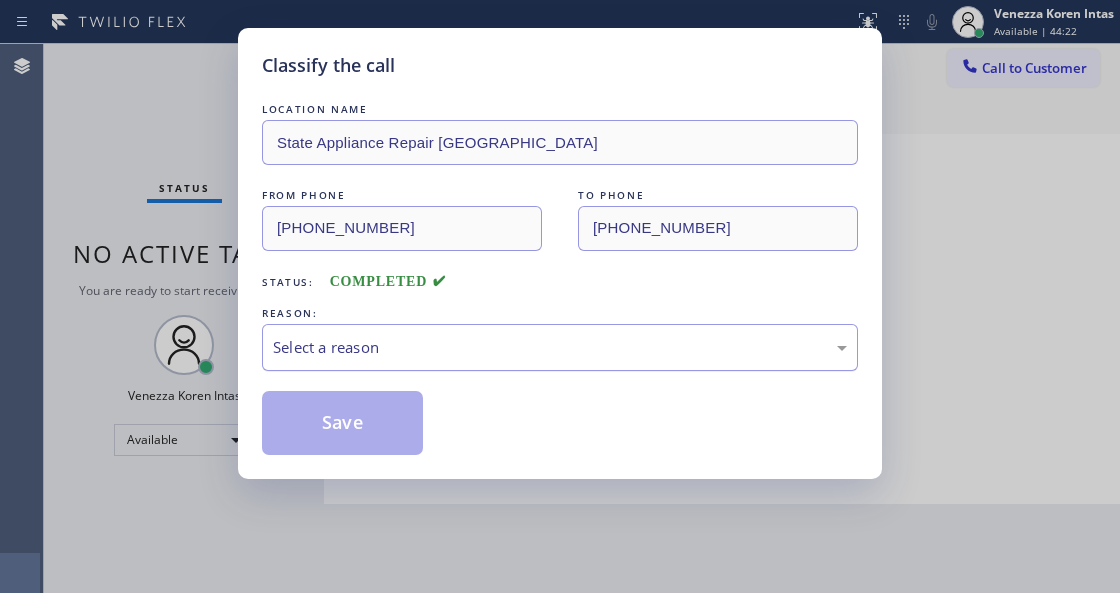 click on "Select a reason" at bounding box center (560, 347) 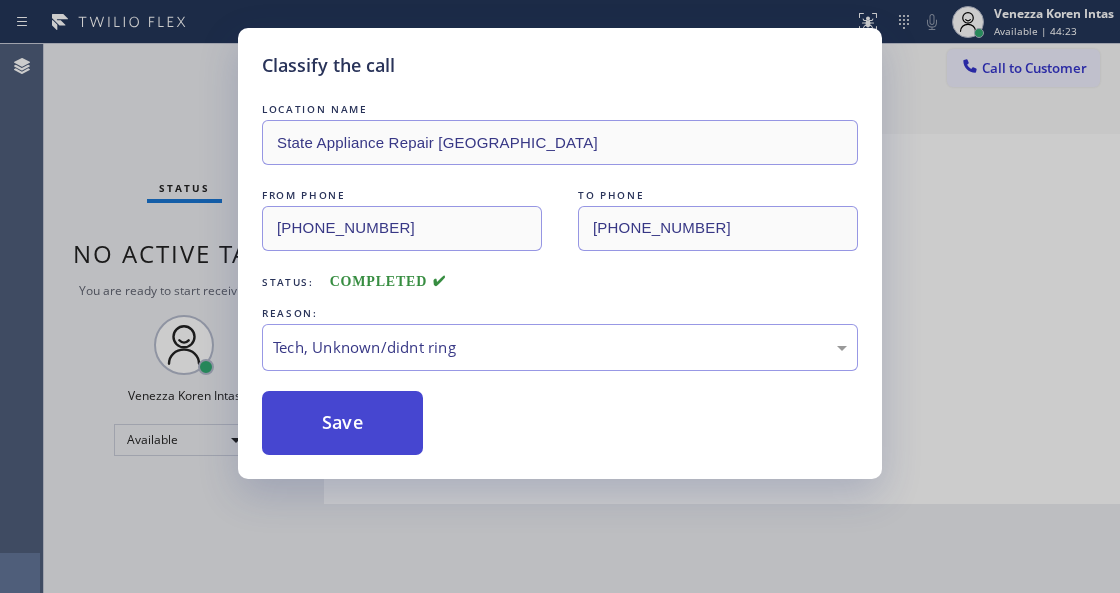 click on "Save" at bounding box center [342, 423] 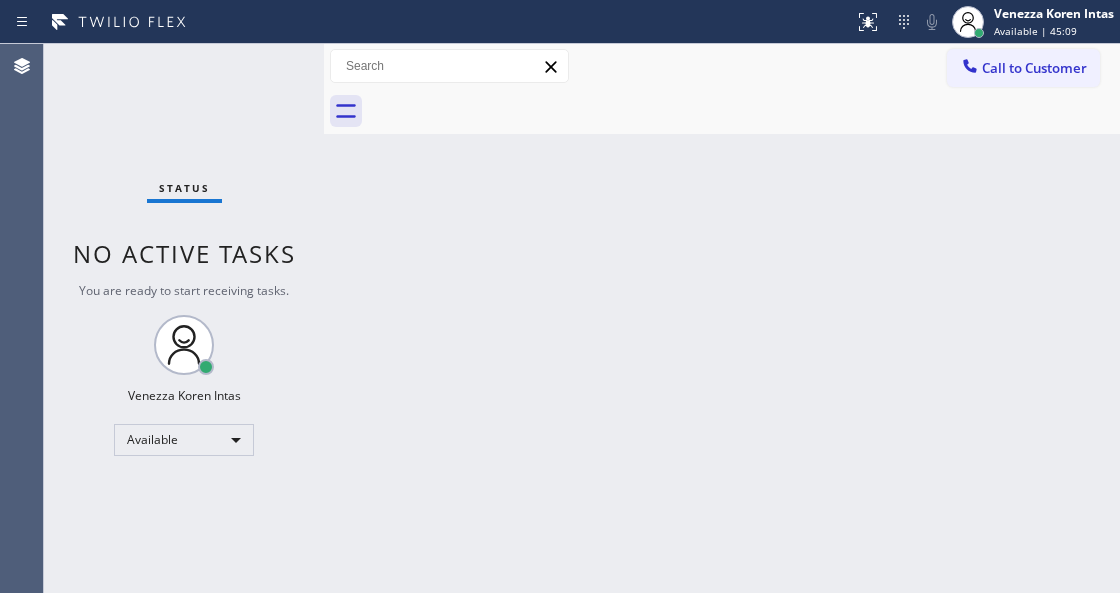 click on "Status   No active tasks     You are ready to start receiving tasks.   Venezza Koren Intas Available" at bounding box center (184, 318) 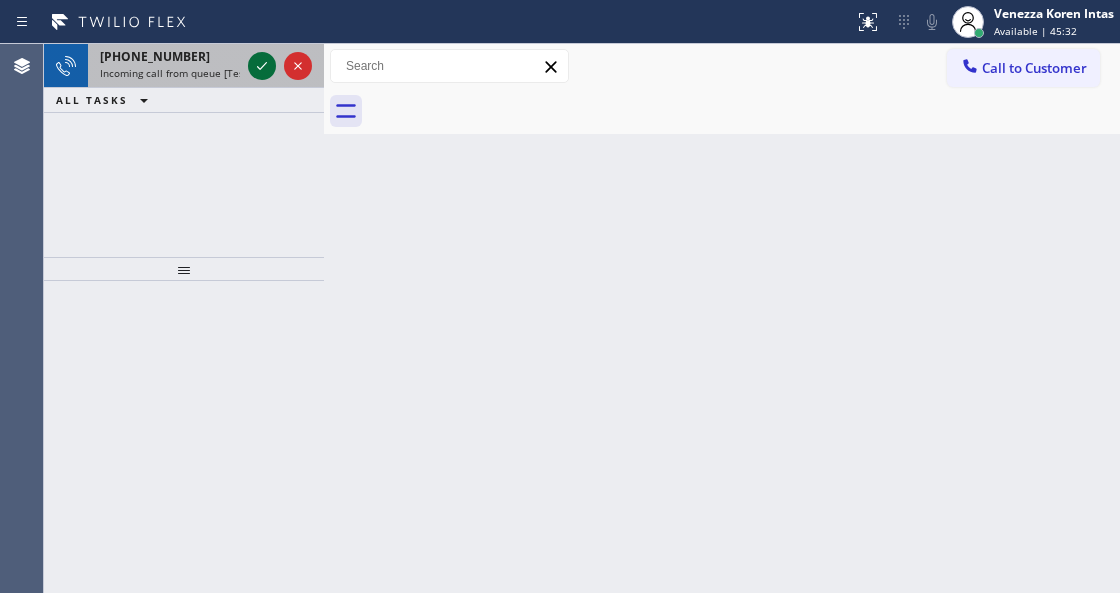 click 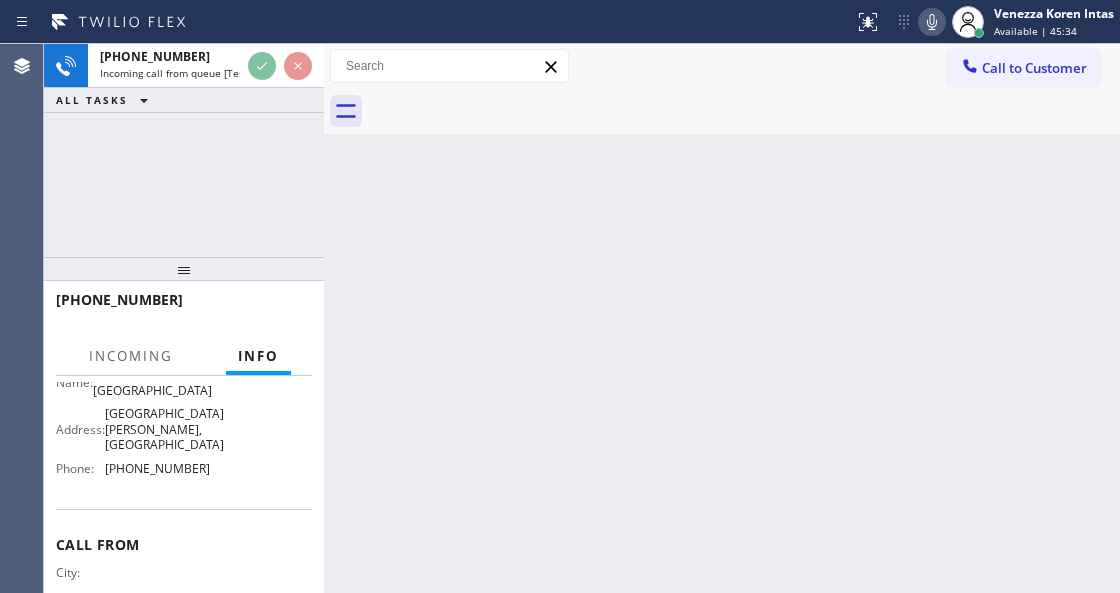 scroll, scrollTop: 333, scrollLeft: 0, axis: vertical 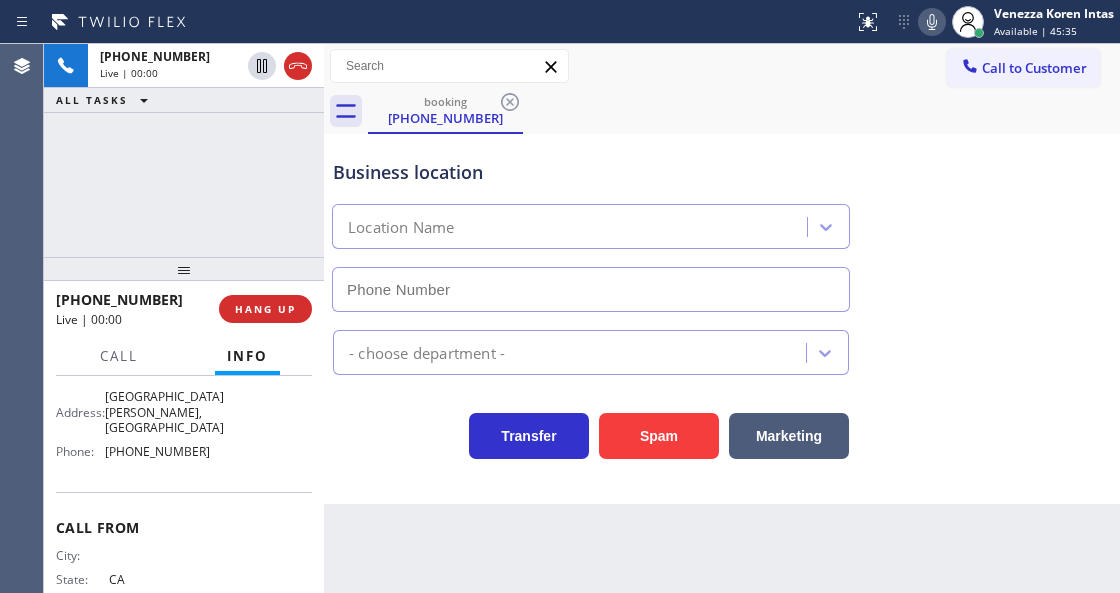 type on "[PHONE_NUMBER]" 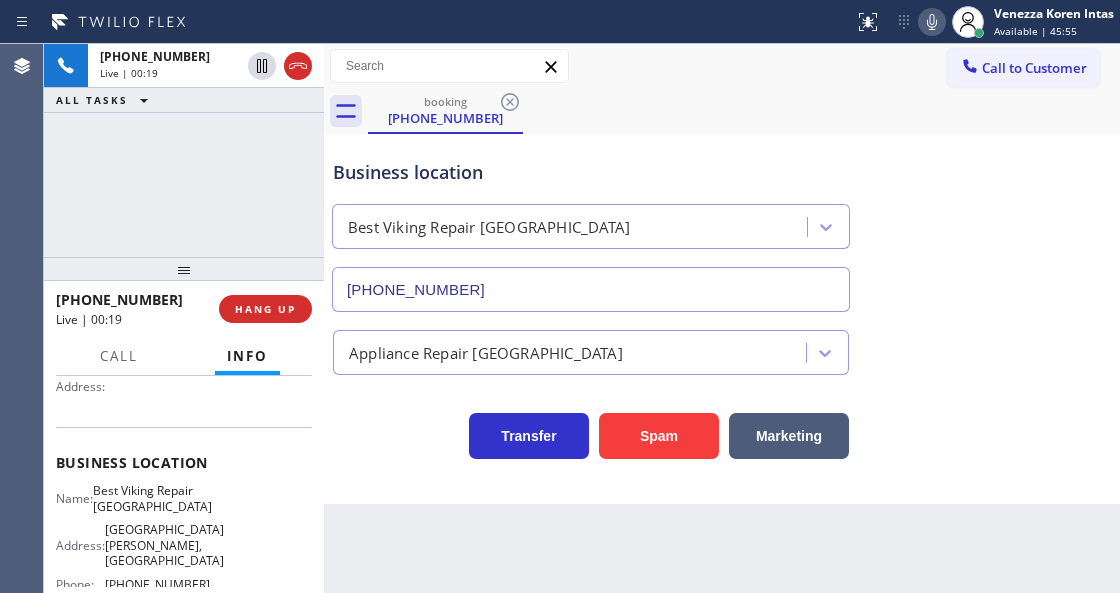 scroll, scrollTop: 200, scrollLeft: 0, axis: vertical 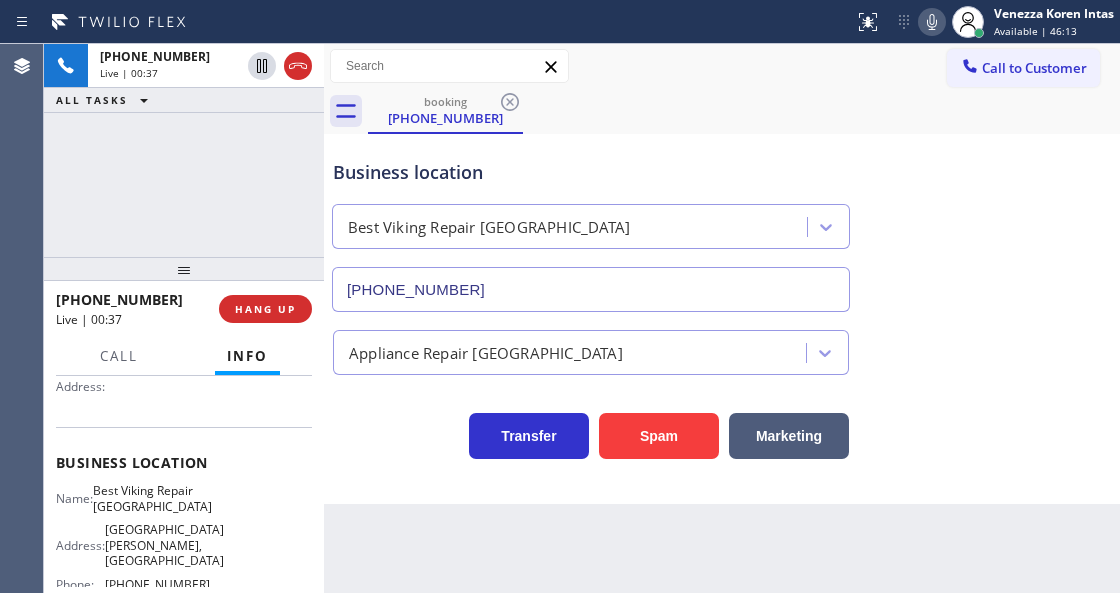 click on "[PHONE_NUMBER] Live | 00:37 ALL TASKS ALL TASKS ACTIVE TASKS TASKS IN WRAP UP" at bounding box center (184, 150) 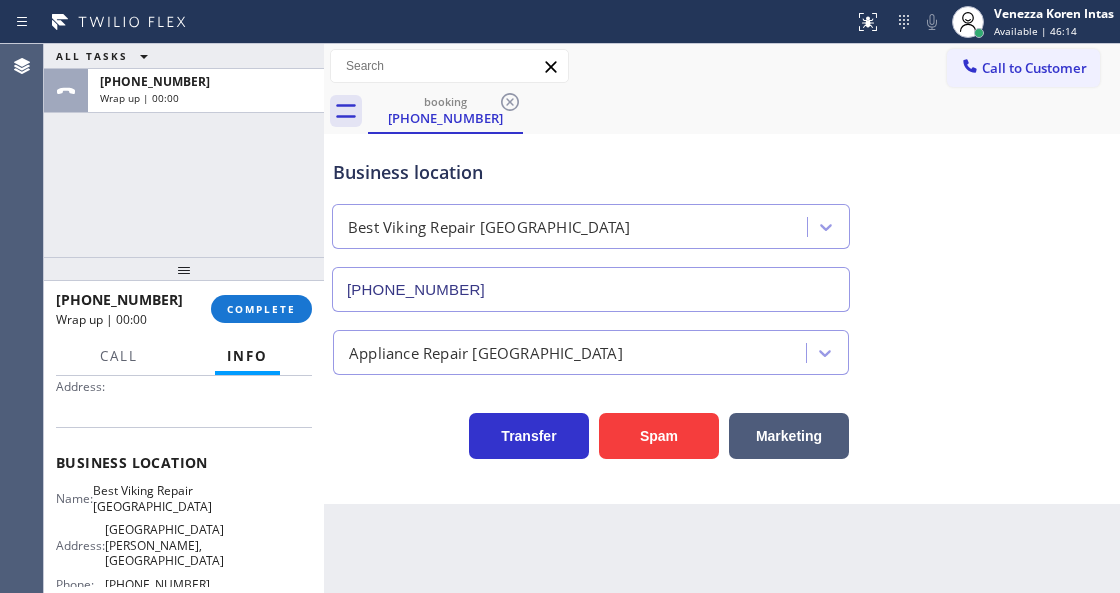 drag, startPoint x: 273, startPoint y: 300, endPoint x: 402, endPoint y: 309, distance: 129.31357 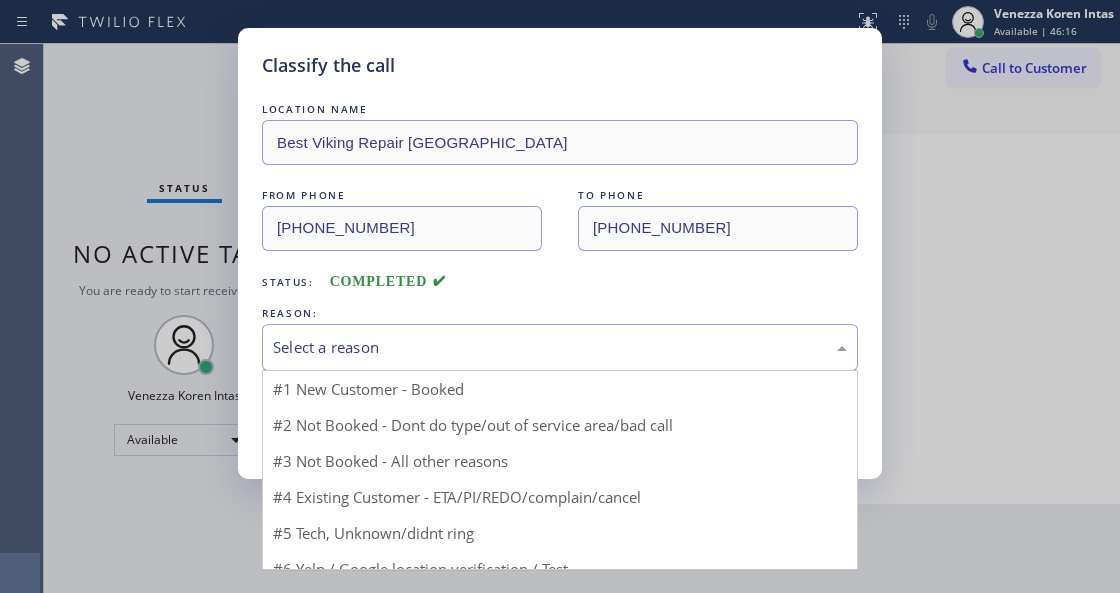 click on "Select a reason" at bounding box center [560, 347] 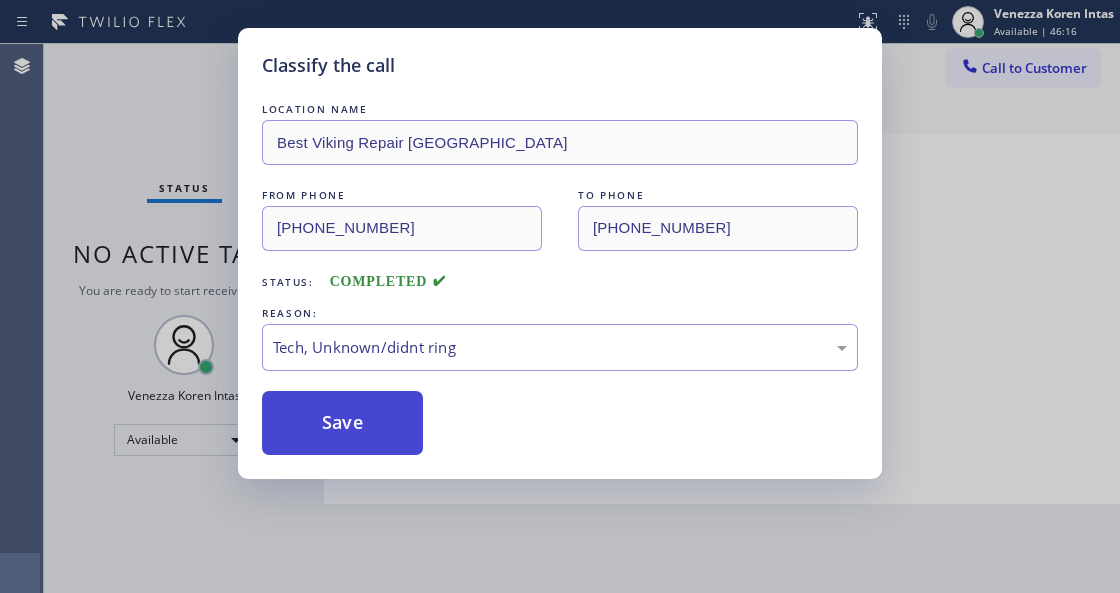 click on "Save" at bounding box center [342, 423] 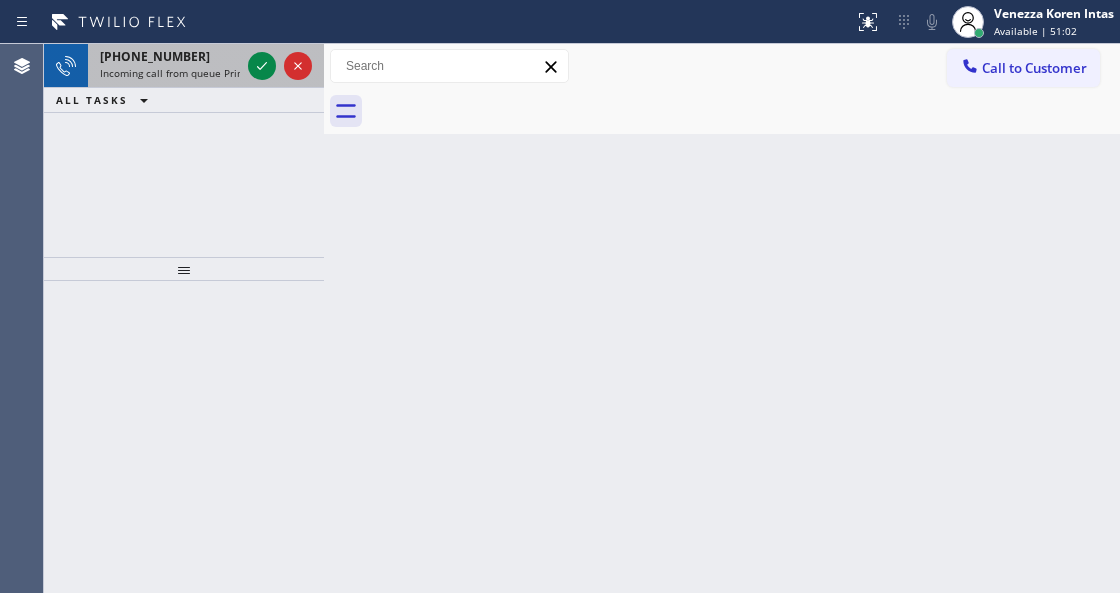click at bounding box center [280, 66] 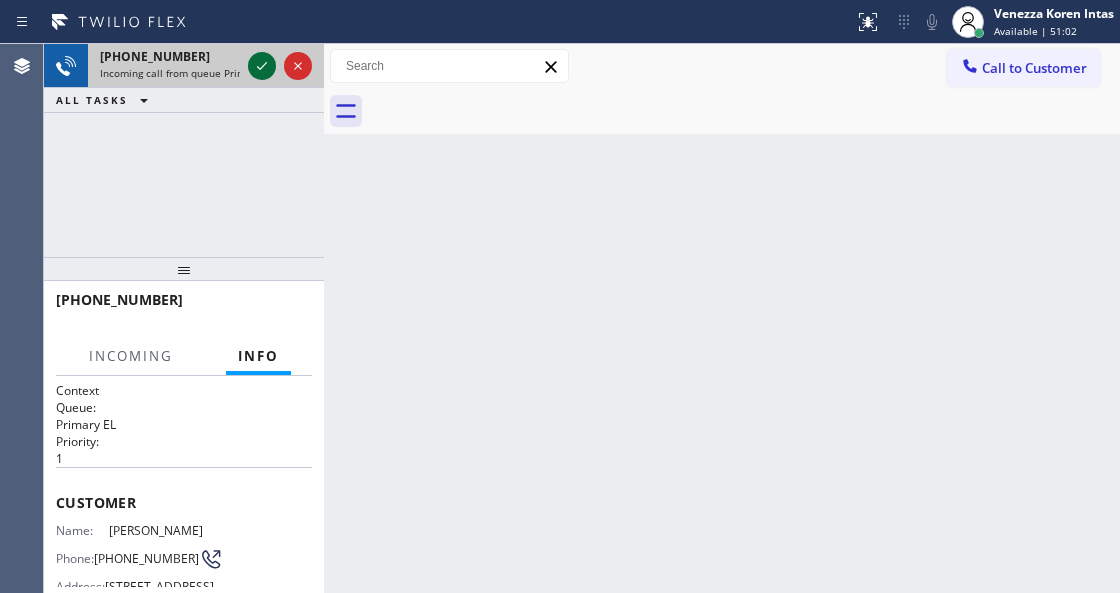 click 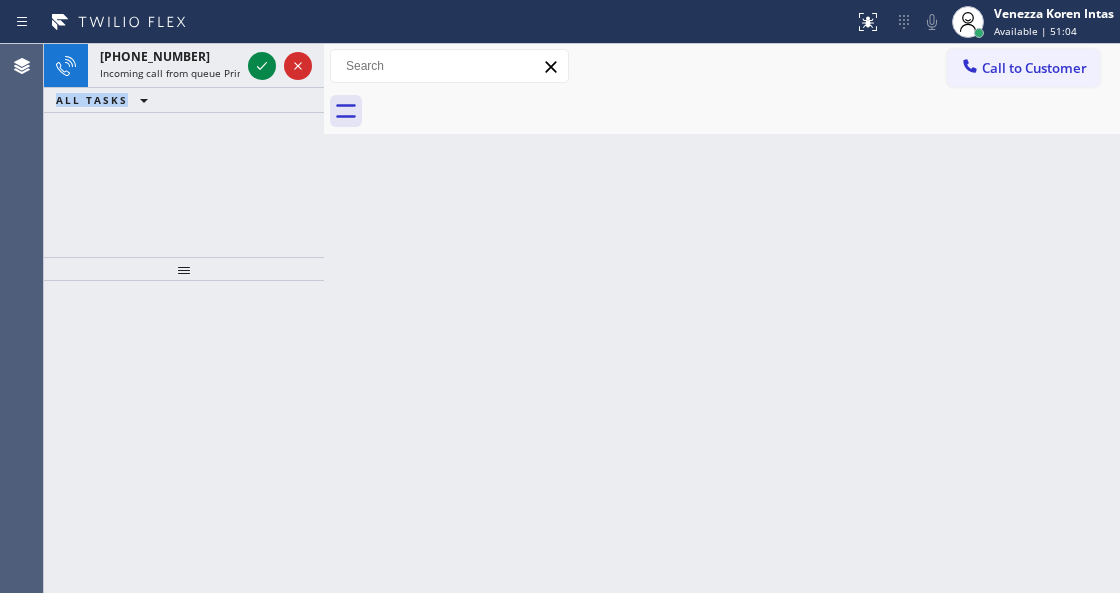 click 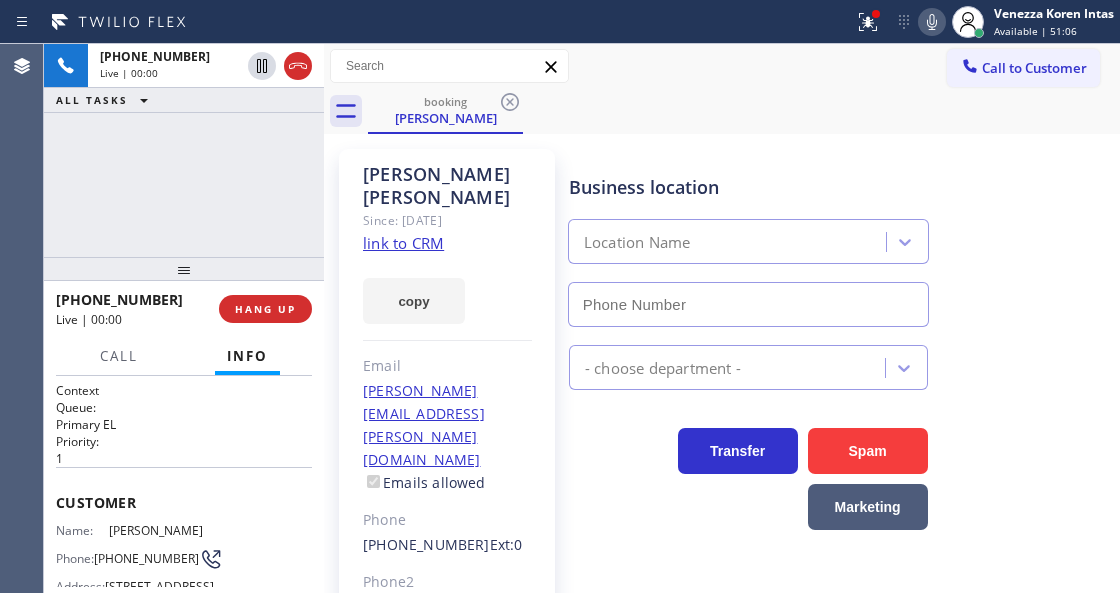 type on "[PHONE_NUMBER]" 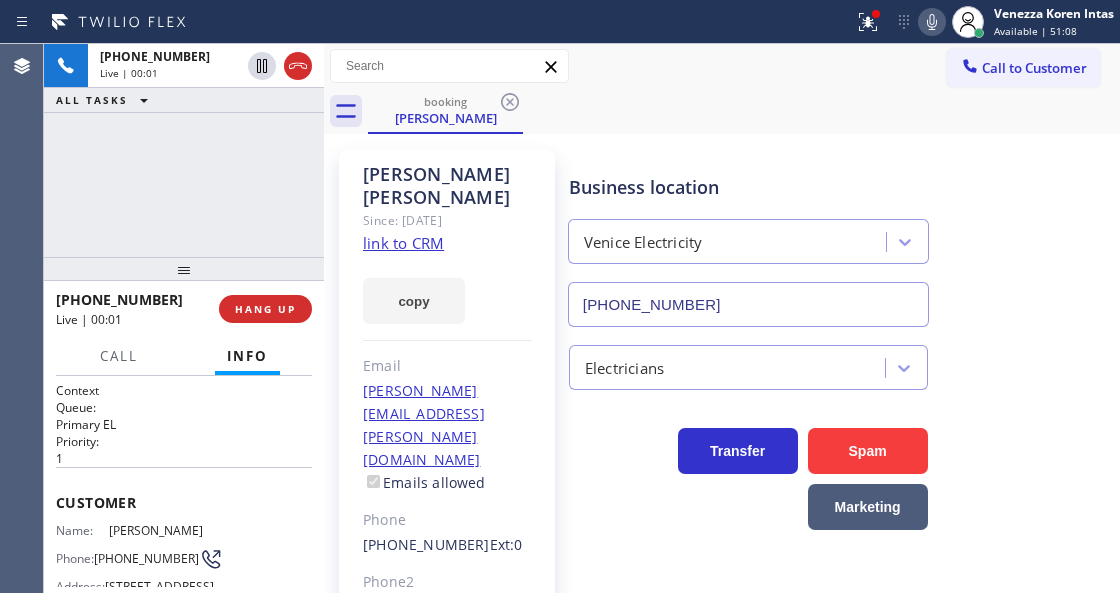 click on "link to CRM" 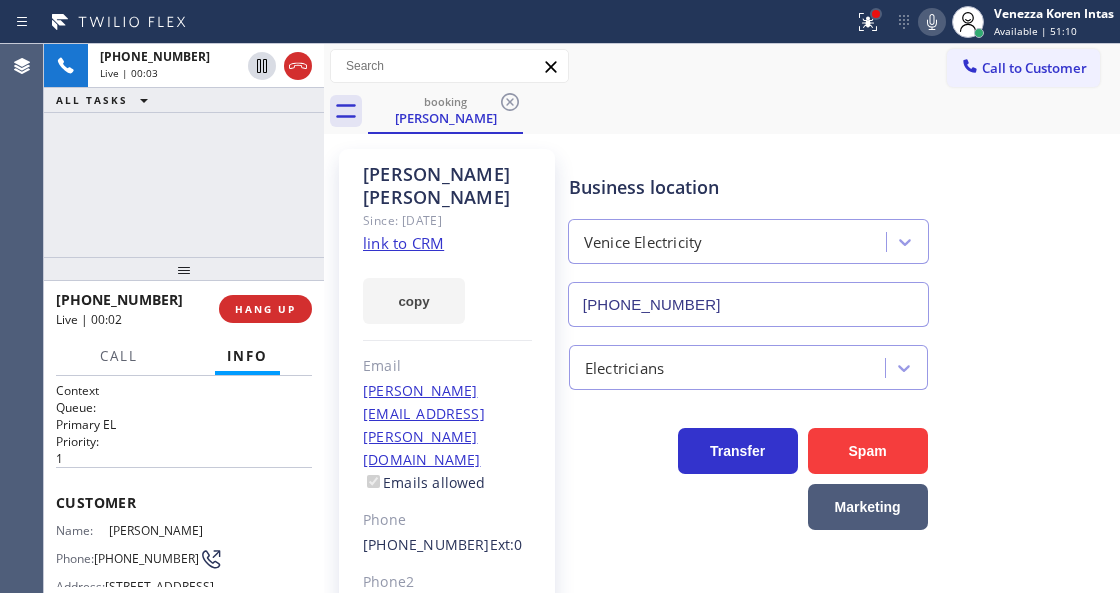 click at bounding box center [876, 14] 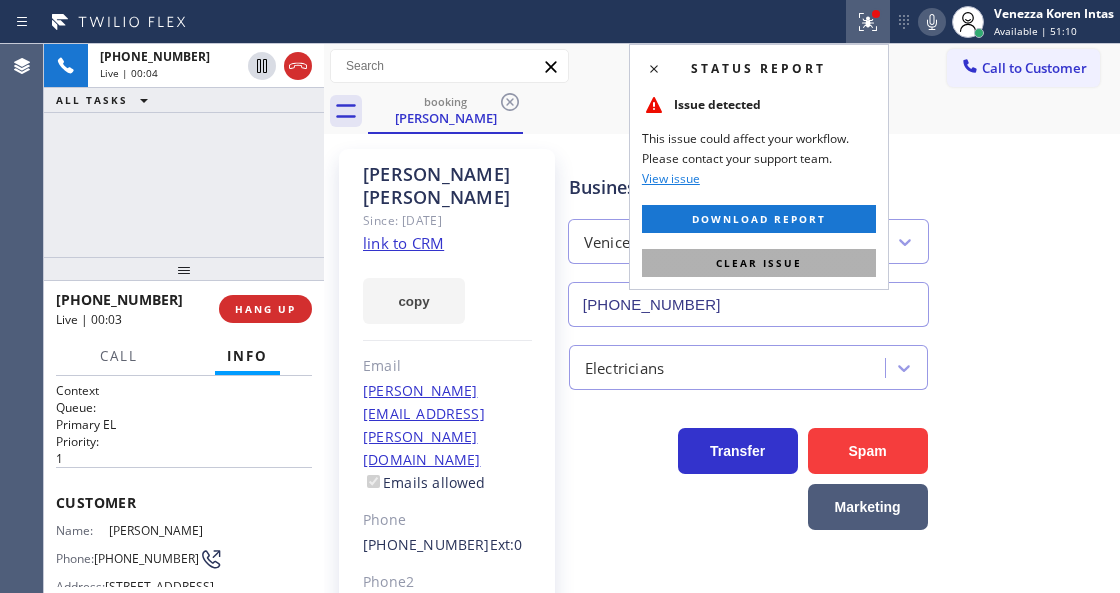 click on "Clear issue" at bounding box center [759, 263] 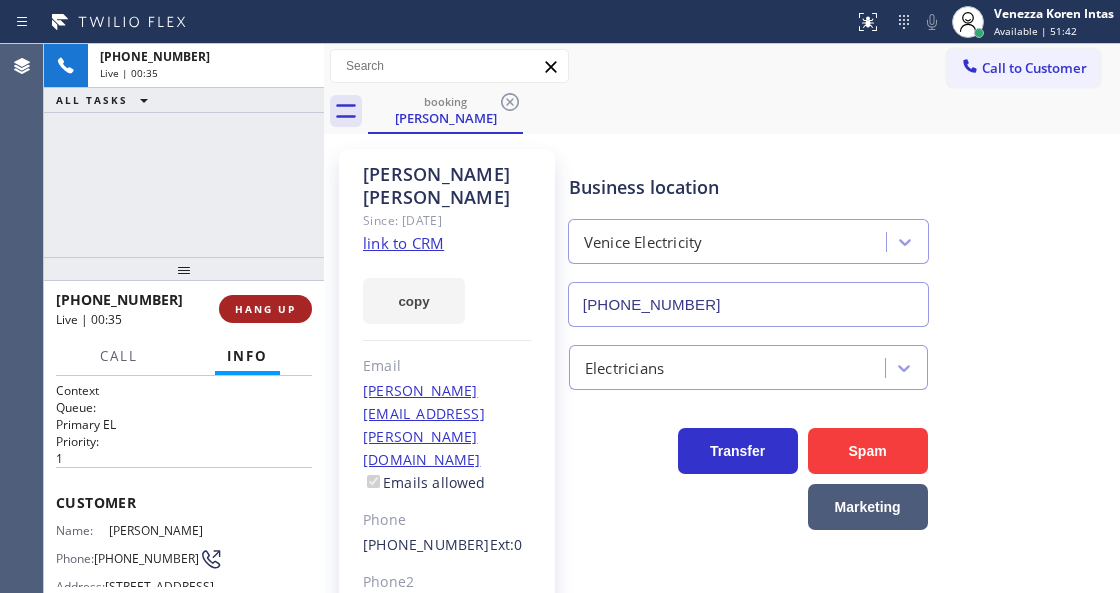 click on "HANG UP" at bounding box center [265, 309] 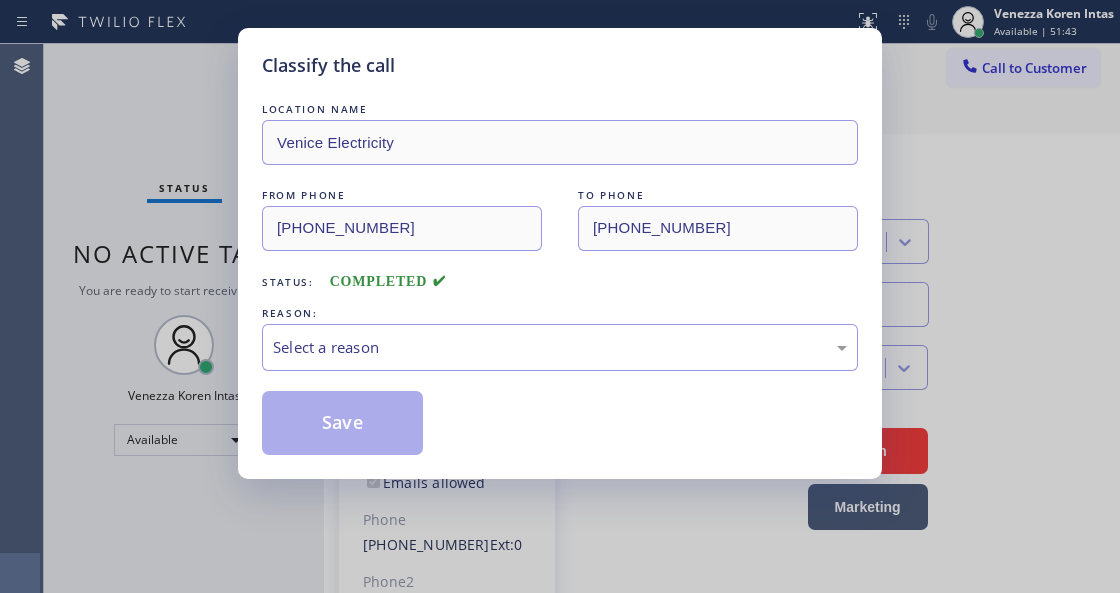drag, startPoint x: 255, startPoint y: 303, endPoint x: 268, endPoint y: 312, distance: 15.811388 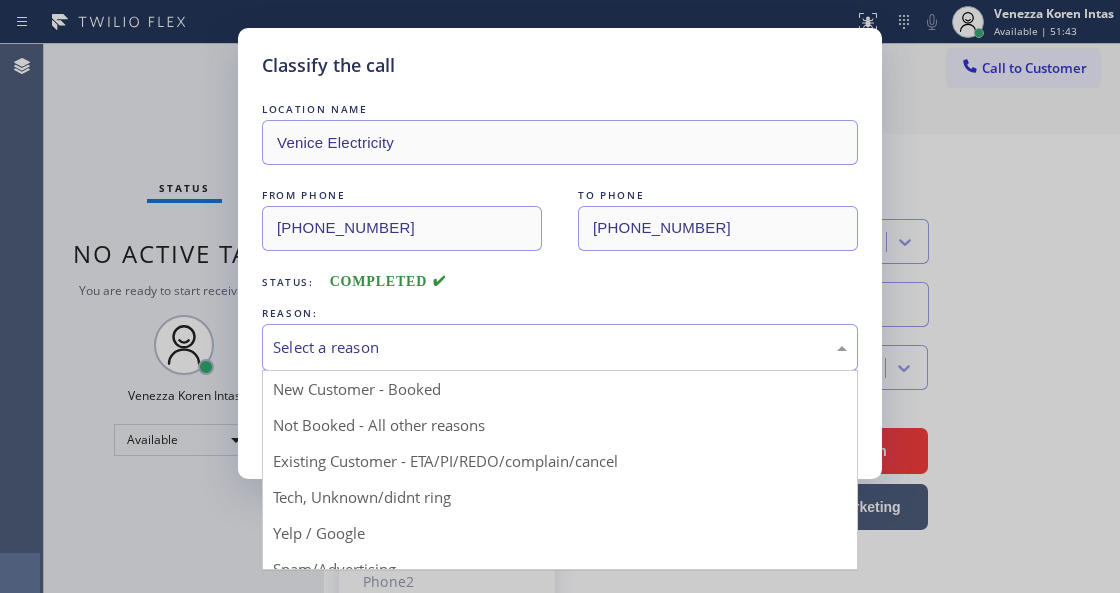 click on "Select a reason" at bounding box center [560, 347] 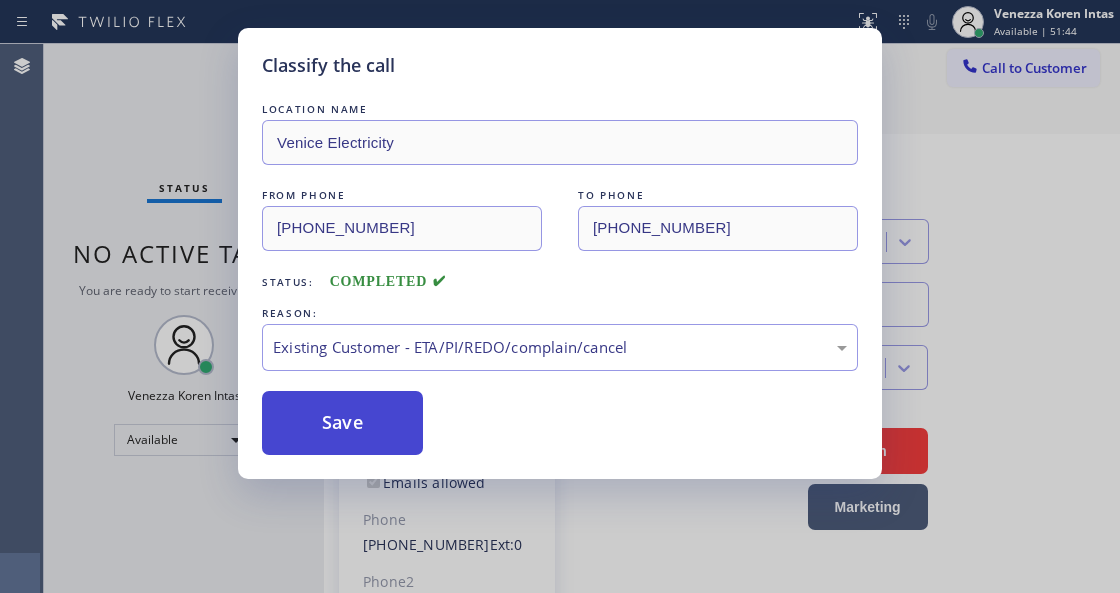 click on "Save" at bounding box center [342, 423] 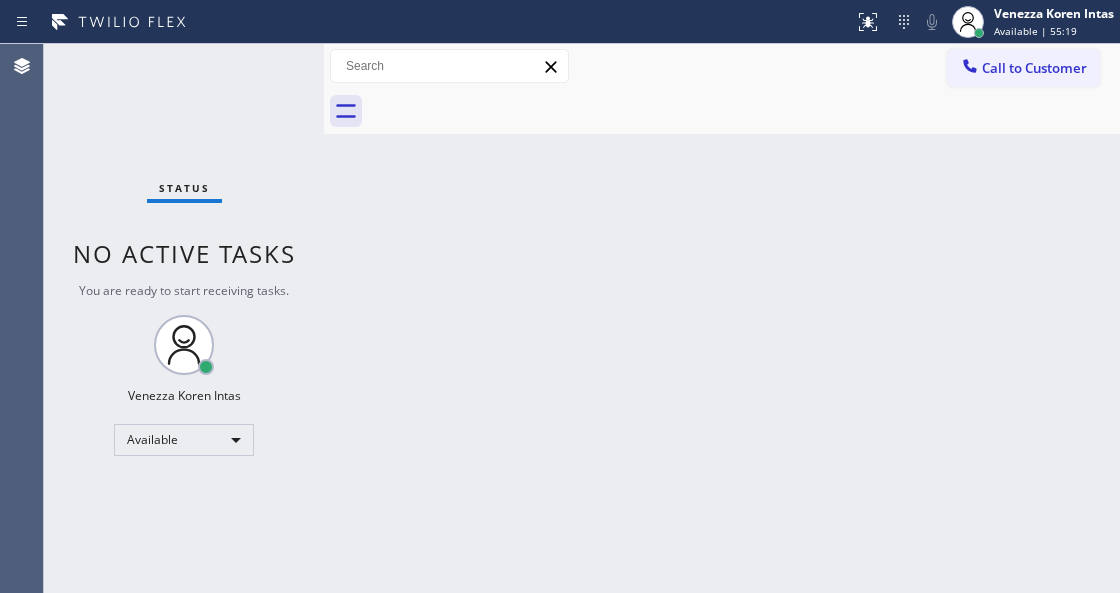 click on "Status   No active tasks     You are ready to start receiving tasks.   Venezza Koren Intas Available" at bounding box center (184, 318) 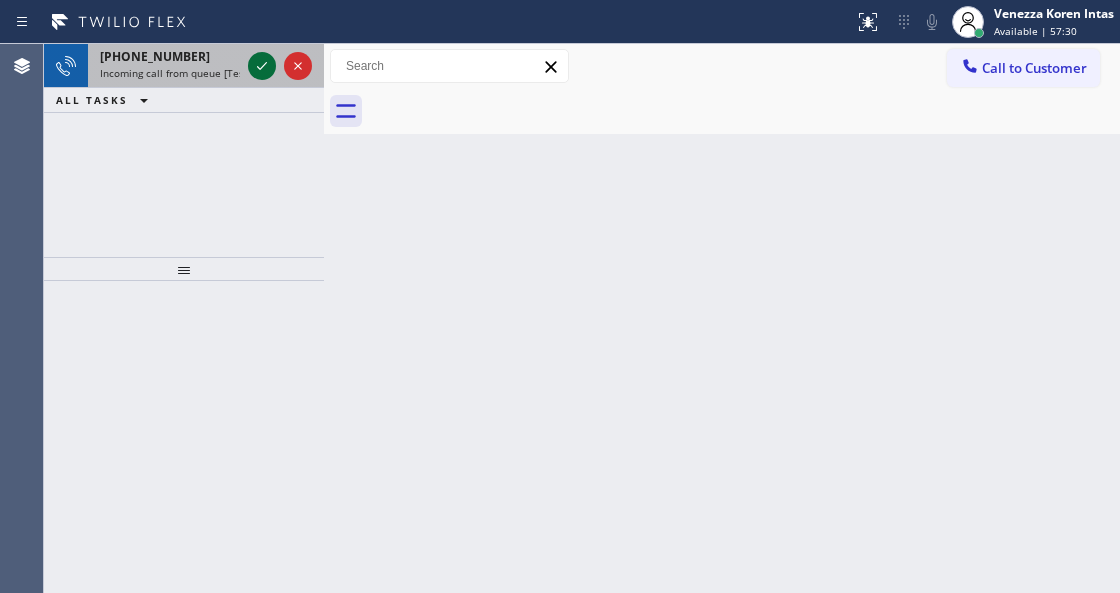 click 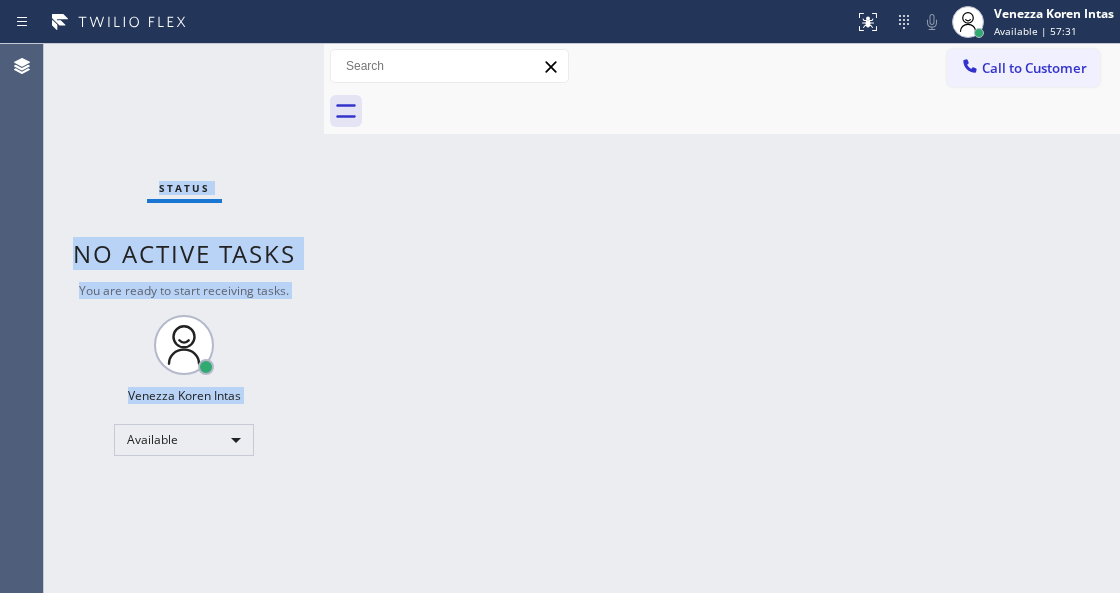 click on "Status   No active tasks     You are ready to start receiving tasks.   Venezza Koren Intas Available" at bounding box center [184, 318] 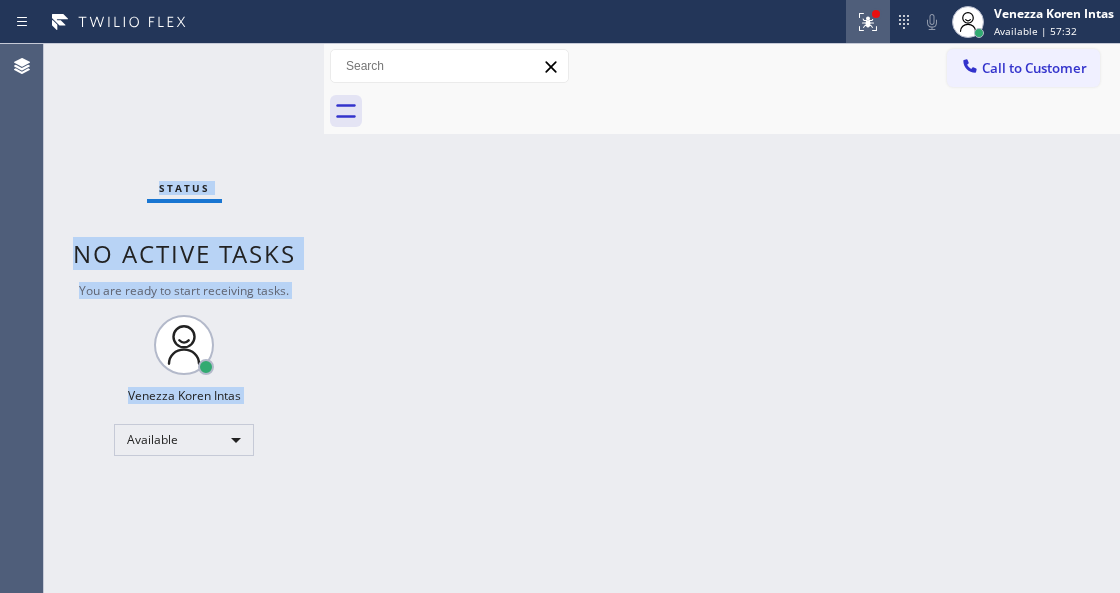 drag, startPoint x: 861, startPoint y: 26, endPoint x: 748, endPoint y: 298, distance: 294.53864 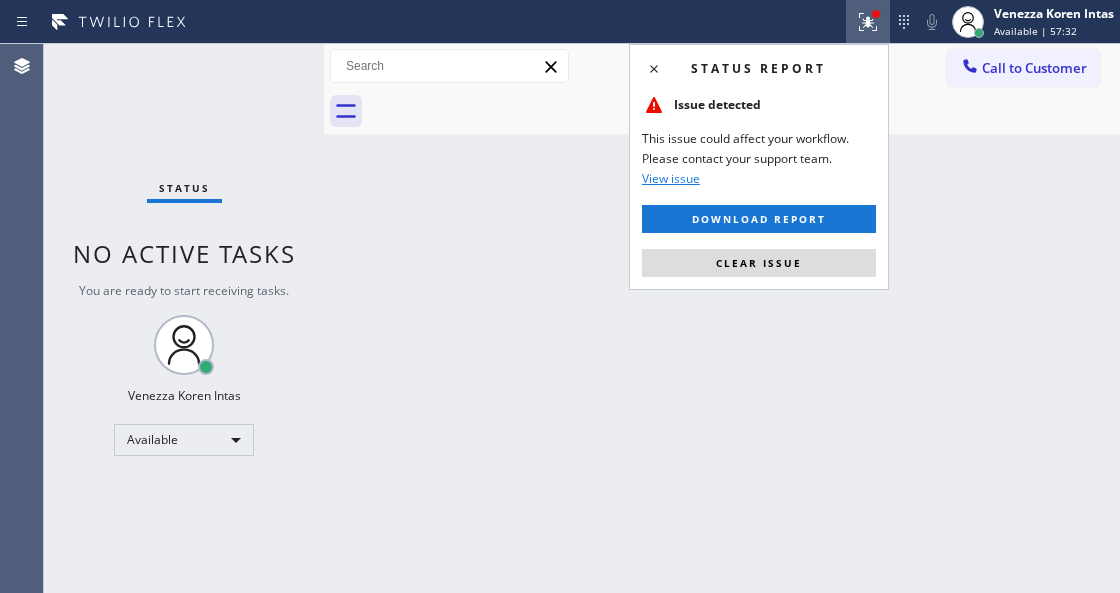 click on "Status report Issue detected This issue could affect your workflow. Please contact your support team. View issue Download report Clear issue" at bounding box center [759, 167] 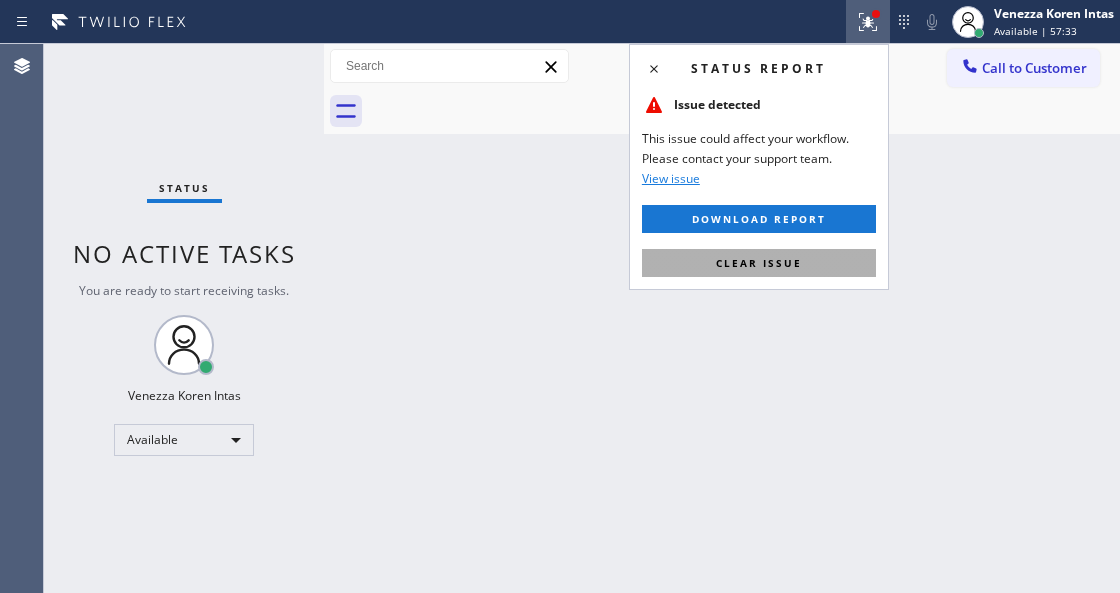 click on "Clear issue" at bounding box center (759, 263) 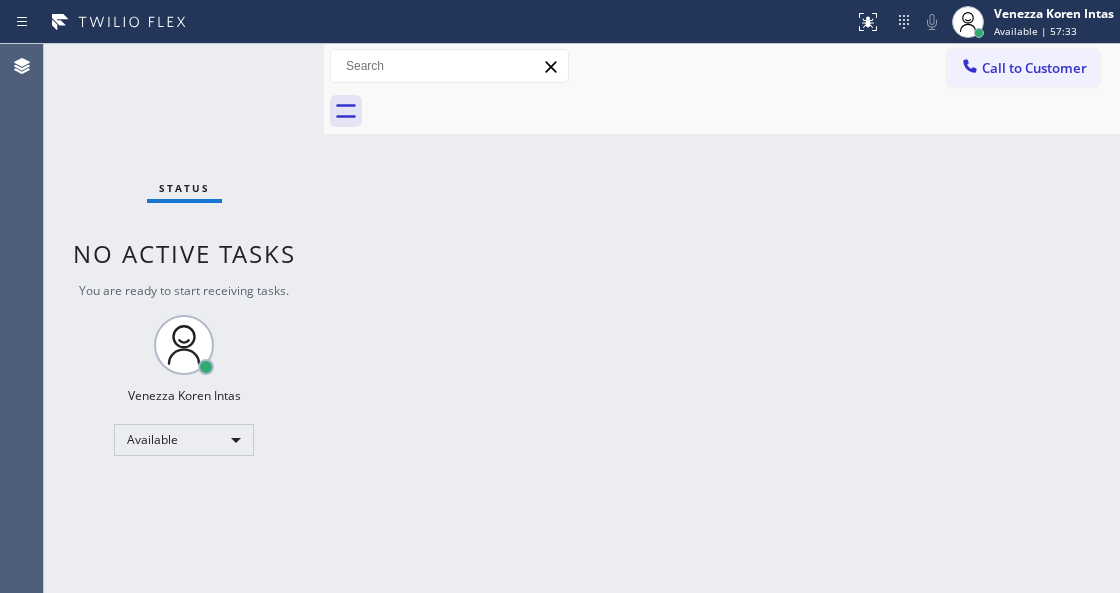 click on "Status   No active tasks     You are ready to start receiving tasks.   Venezza Koren Intas Available" at bounding box center [184, 318] 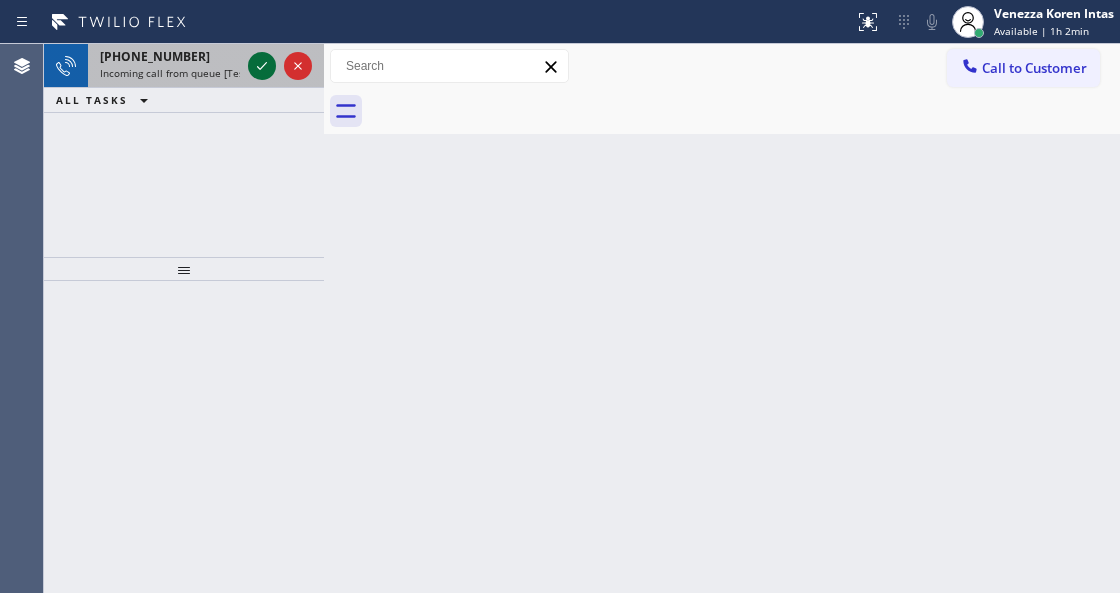 click 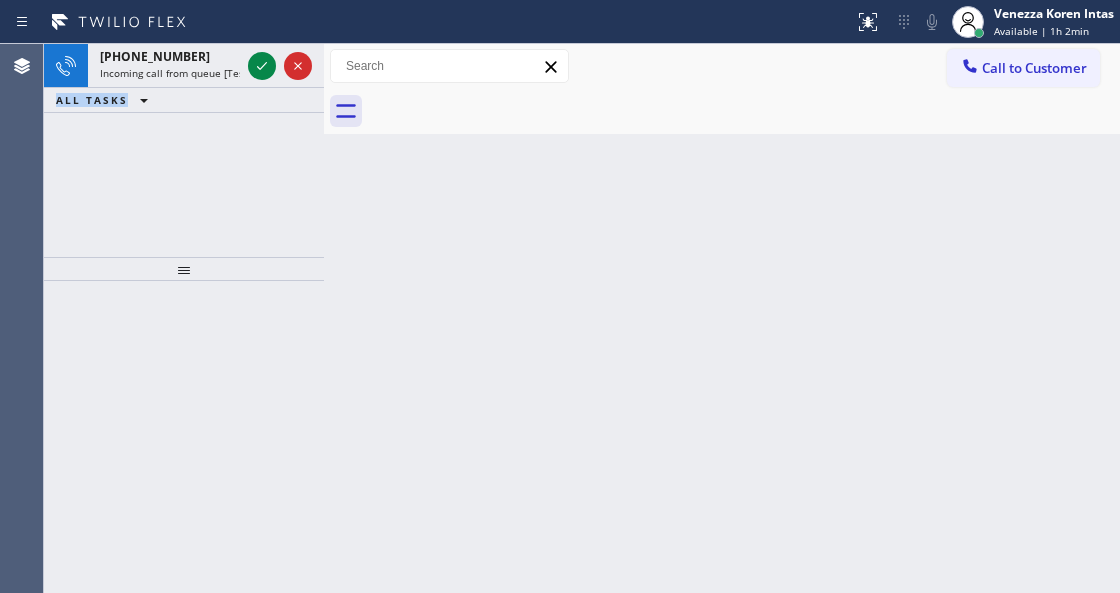 click 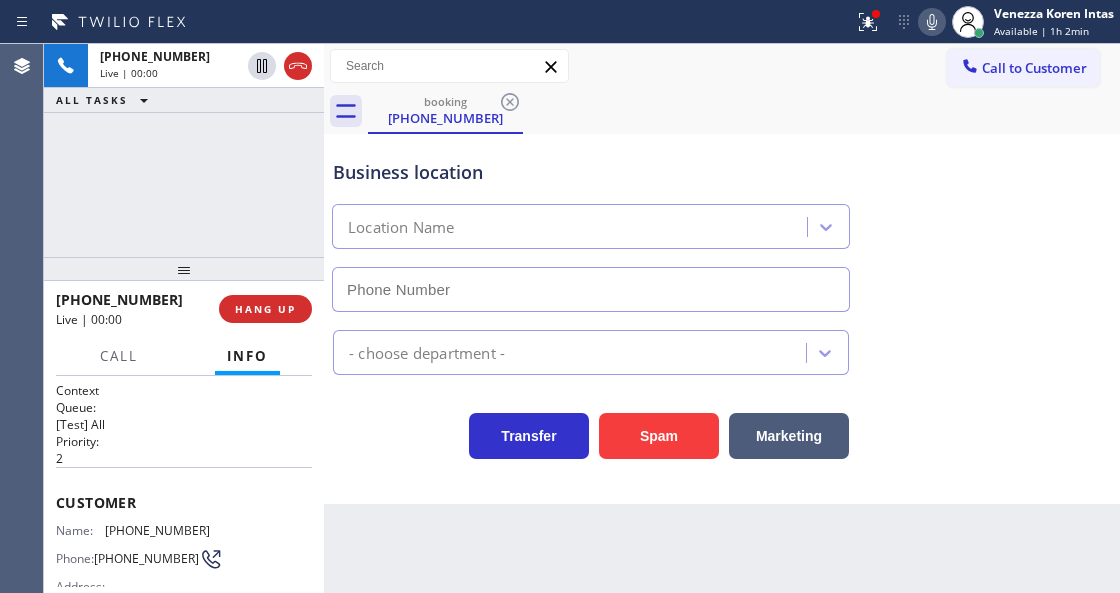 type on "[PHONE_NUMBER]" 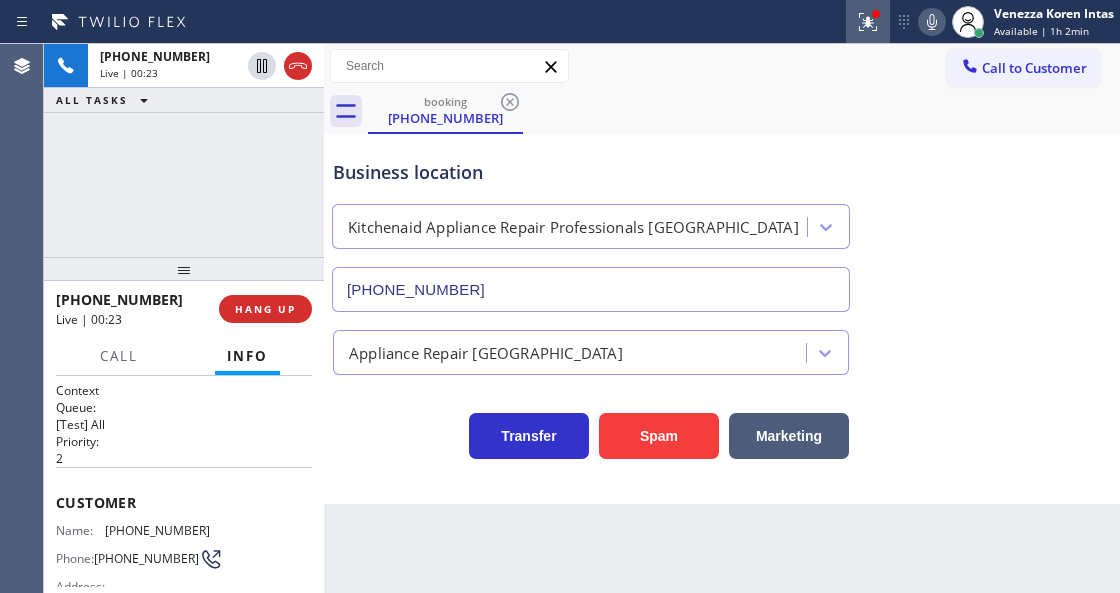 click 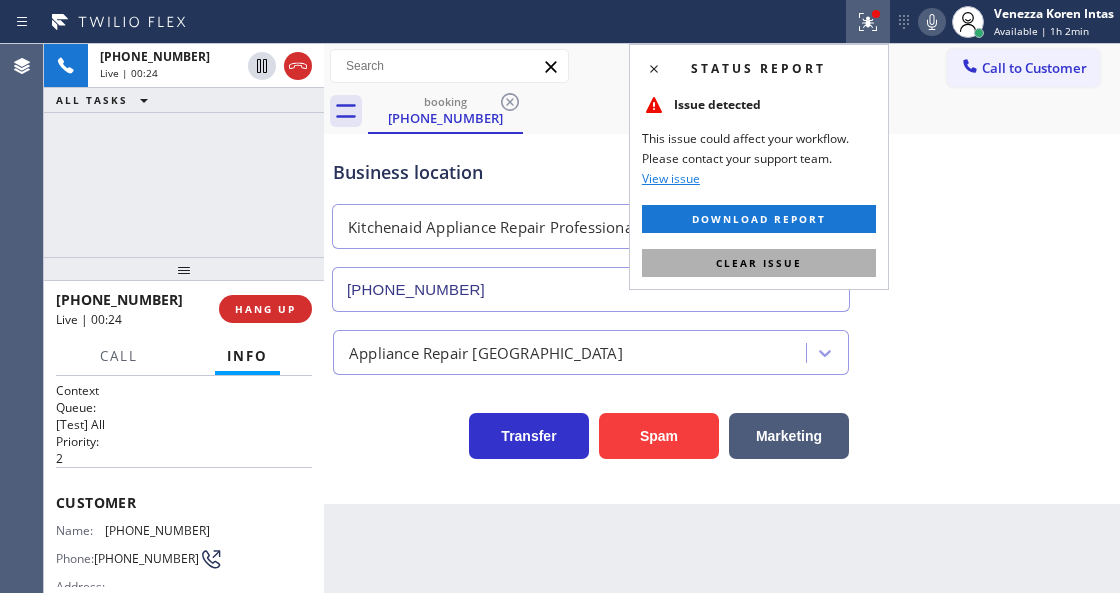 click on "Clear issue" at bounding box center [759, 263] 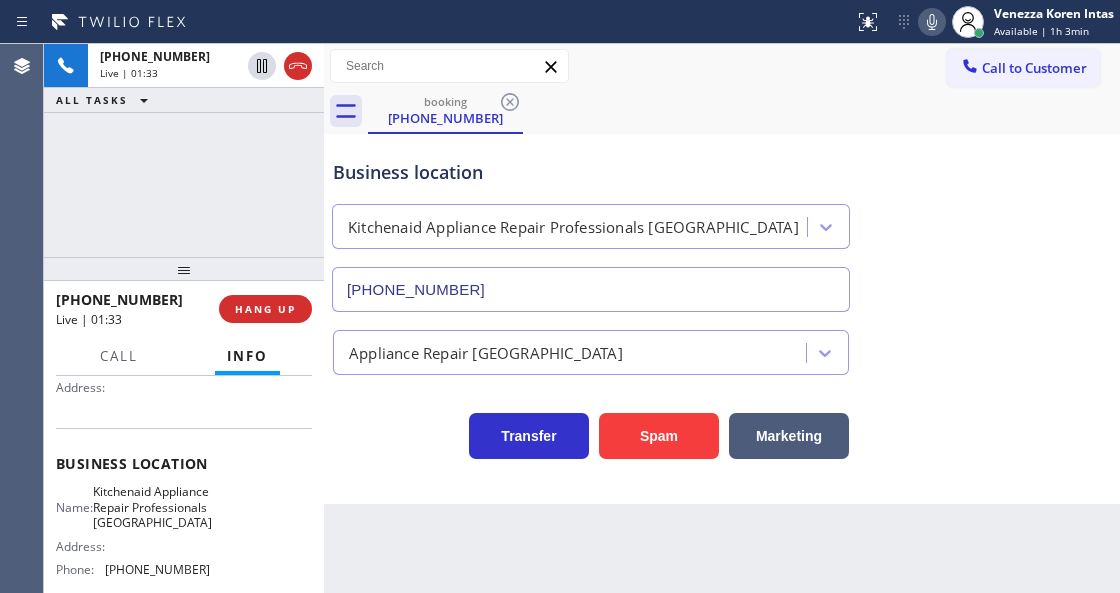 scroll, scrollTop: 200, scrollLeft: 0, axis: vertical 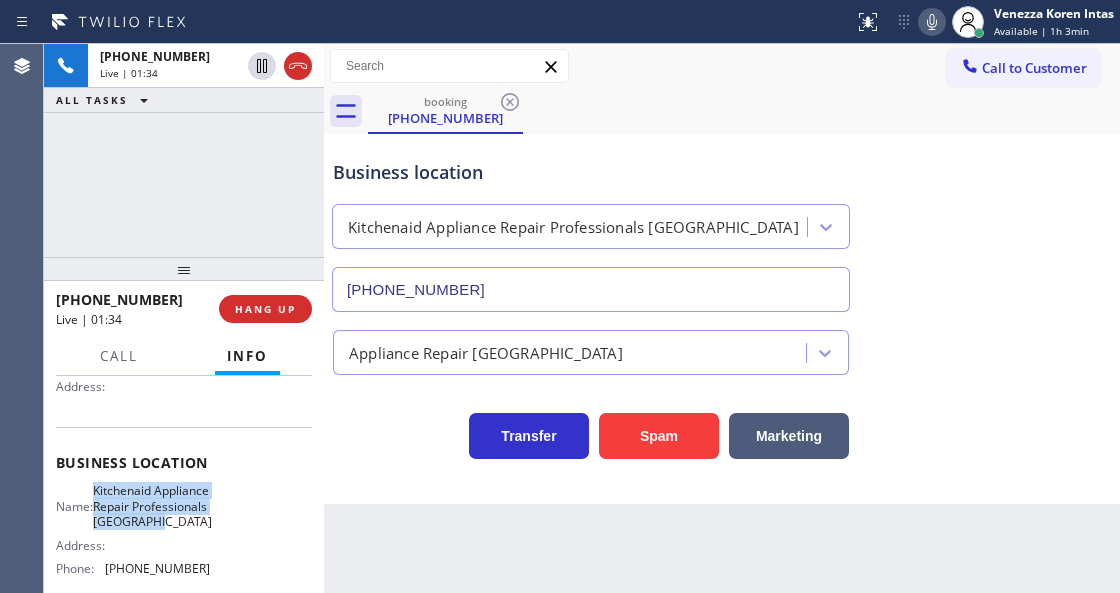 drag, startPoint x: 100, startPoint y: 483, endPoint x: 181, endPoint y: 532, distance: 94.66784 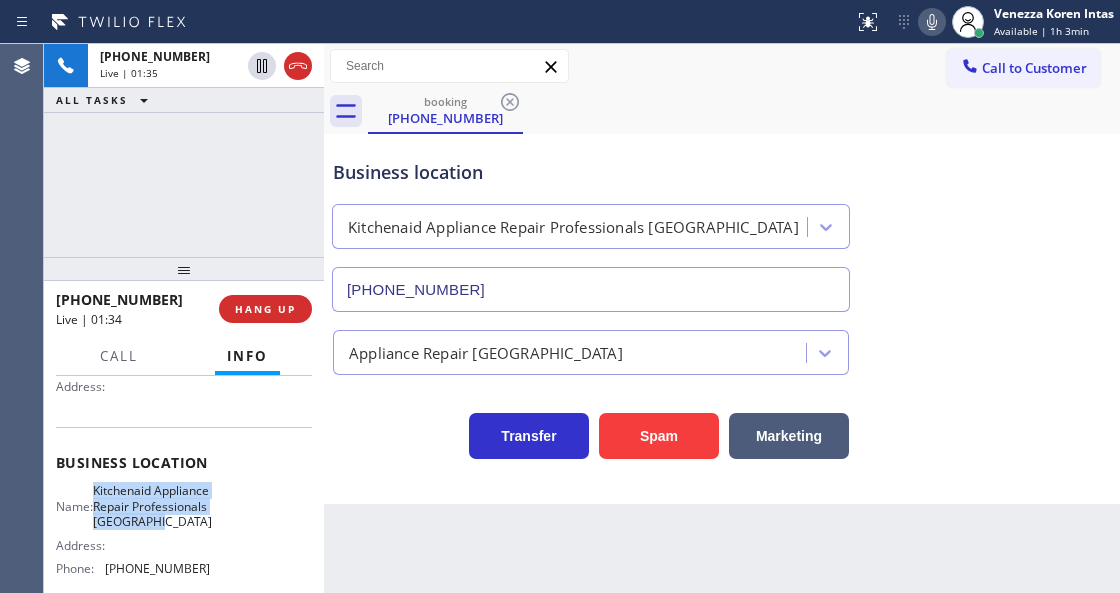 copy on "Kitchenaid Appliance Repair Professionals [GEOGRAPHIC_DATA]" 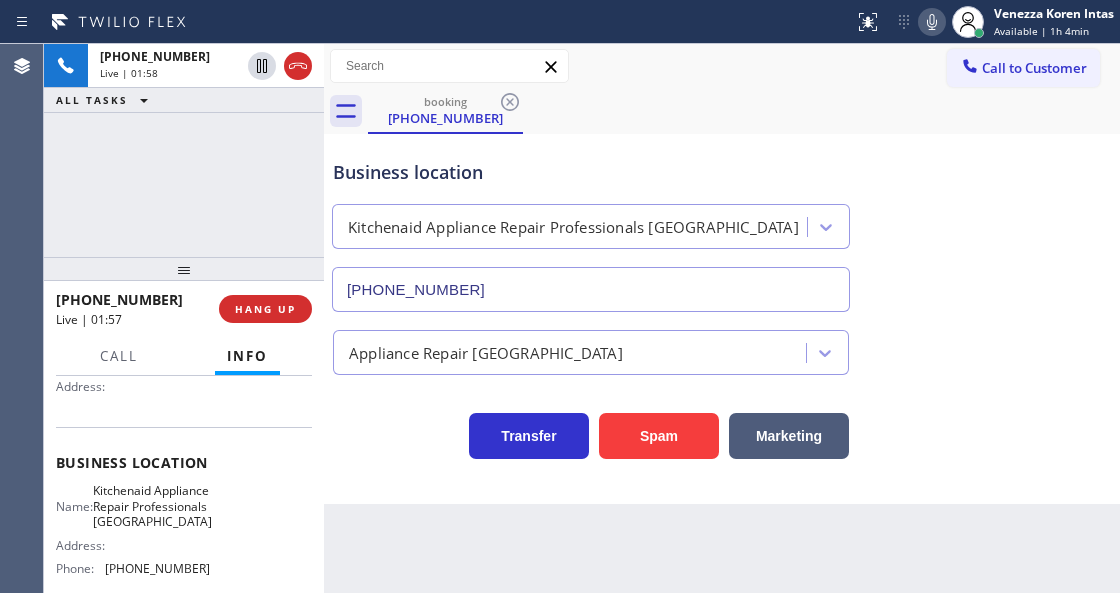 click on "Business location" at bounding box center [591, 172] 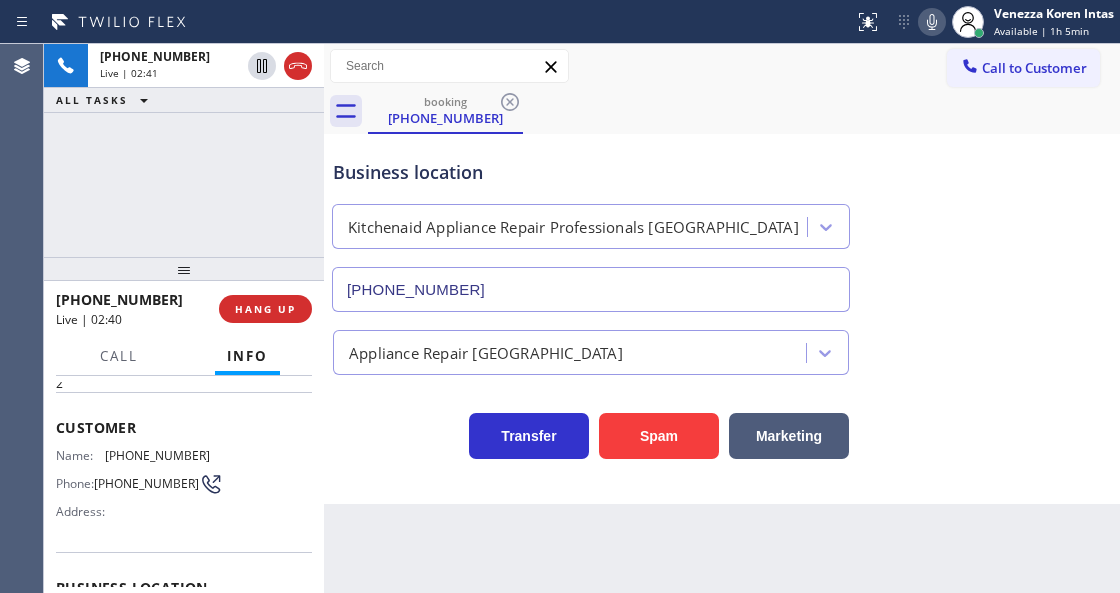 scroll, scrollTop: 0, scrollLeft: 0, axis: both 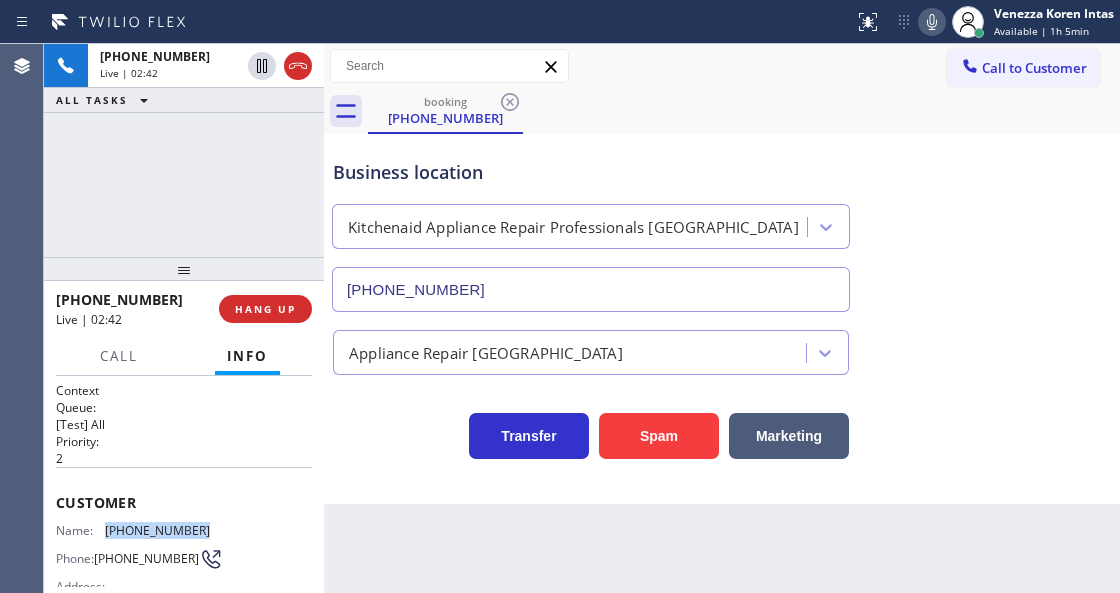 drag, startPoint x: 209, startPoint y: 518, endPoint x: 104, endPoint y: 526, distance: 105.30432 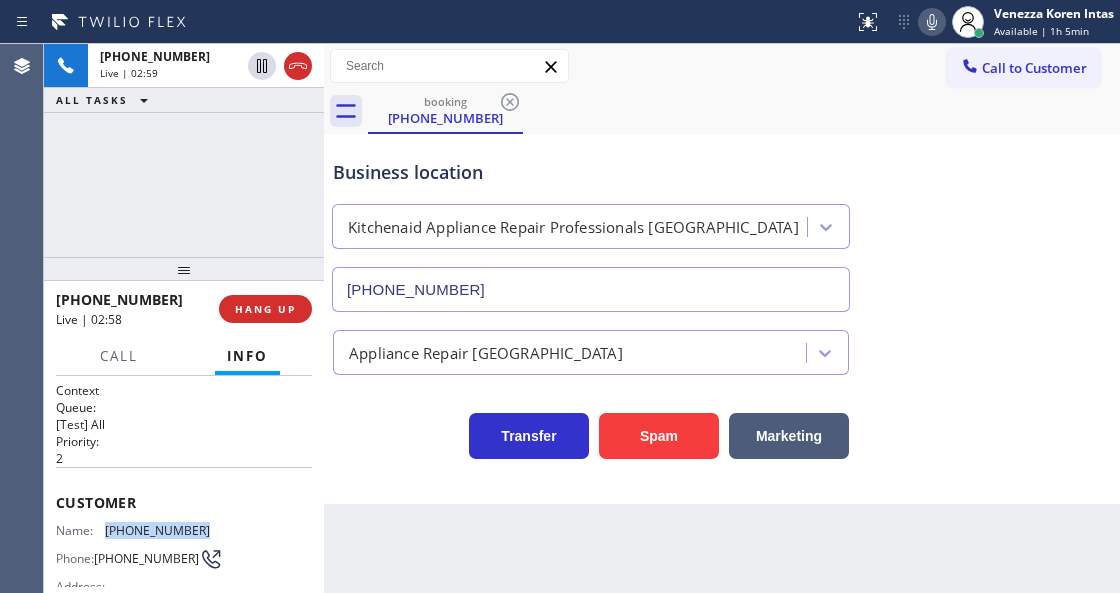 click 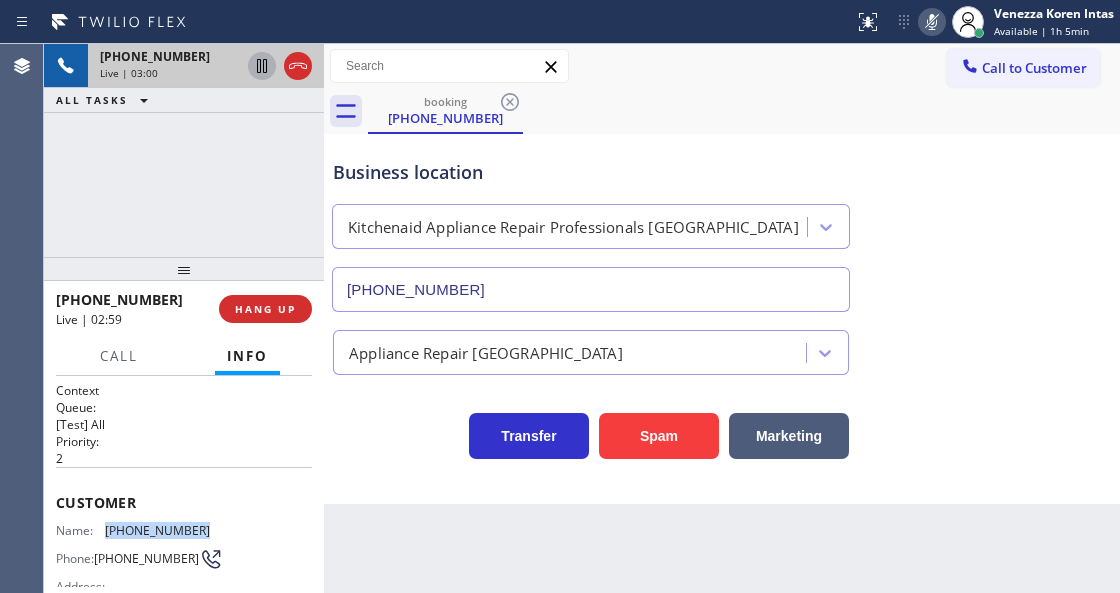 click 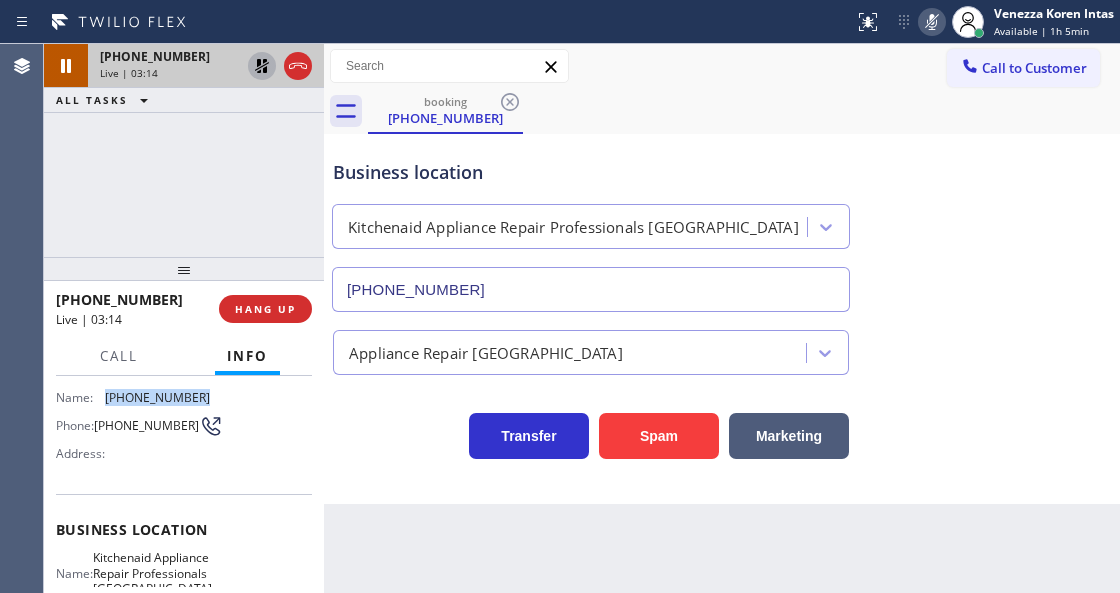 scroll, scrollTop: 266, scrollLeft: 0, axis: vertical 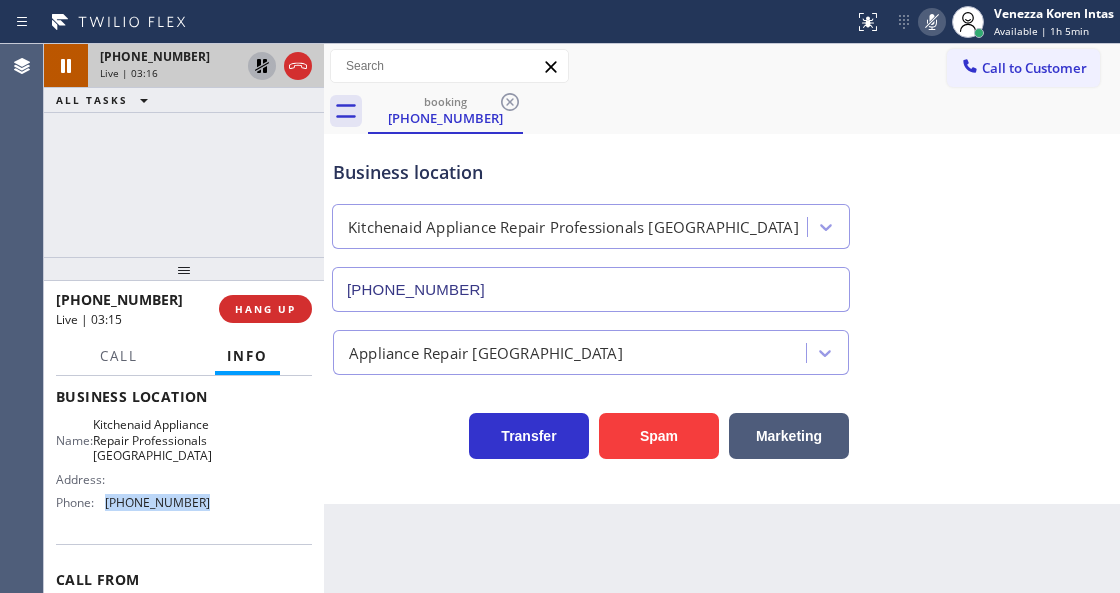 drag, startPoint x: 146, startPoint y: 521, endPoint x: 118, endPoint y: 519, distance: 28.071337 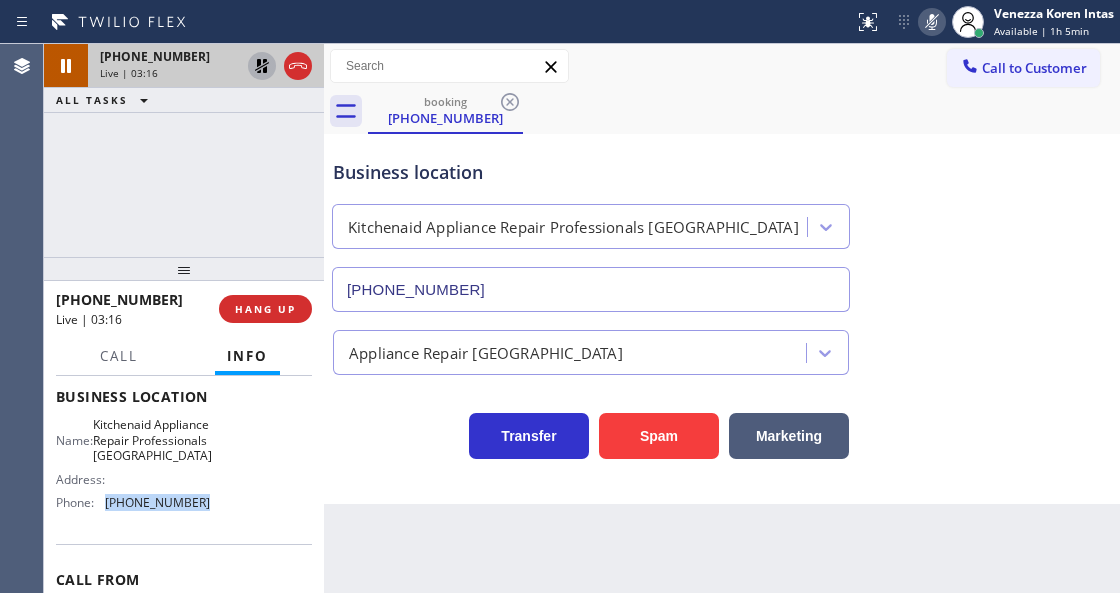 copy on "[PHONE_NUMBER]" 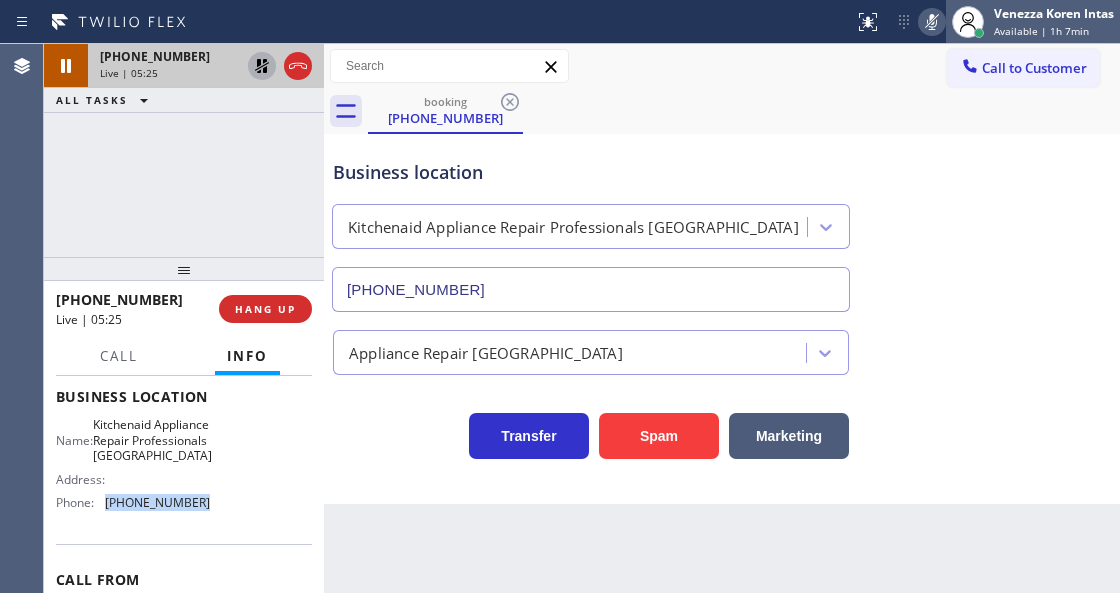 click at bounding box center [968, 22] 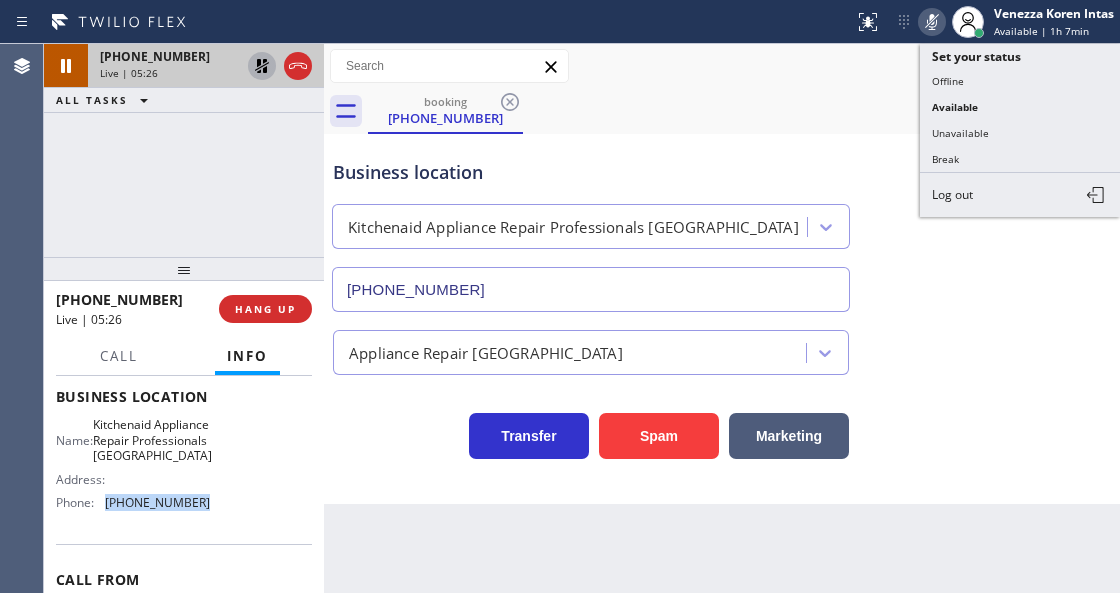 click 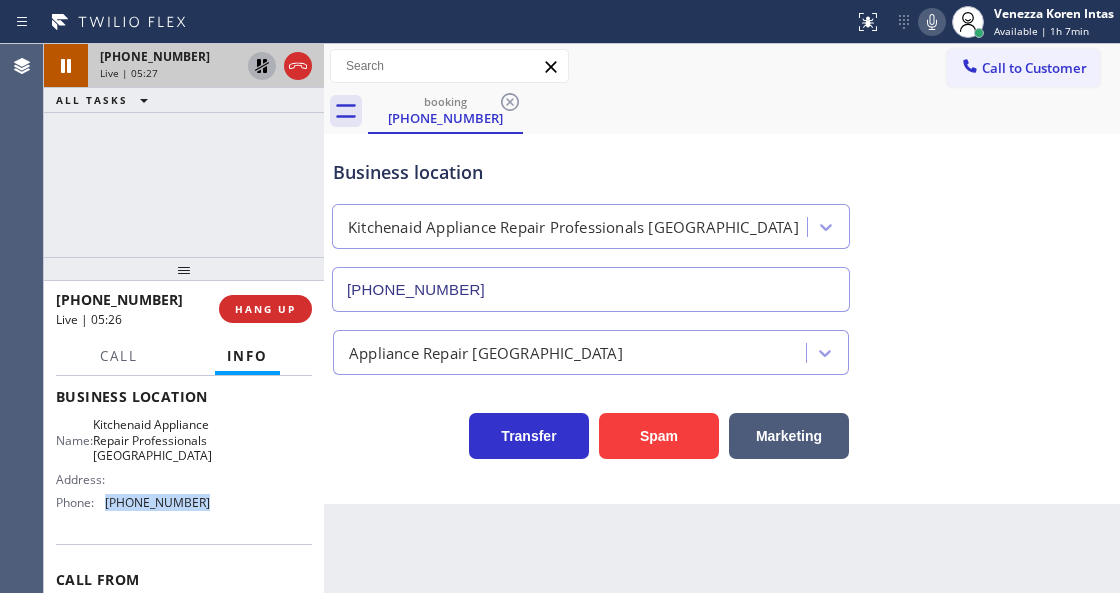 click 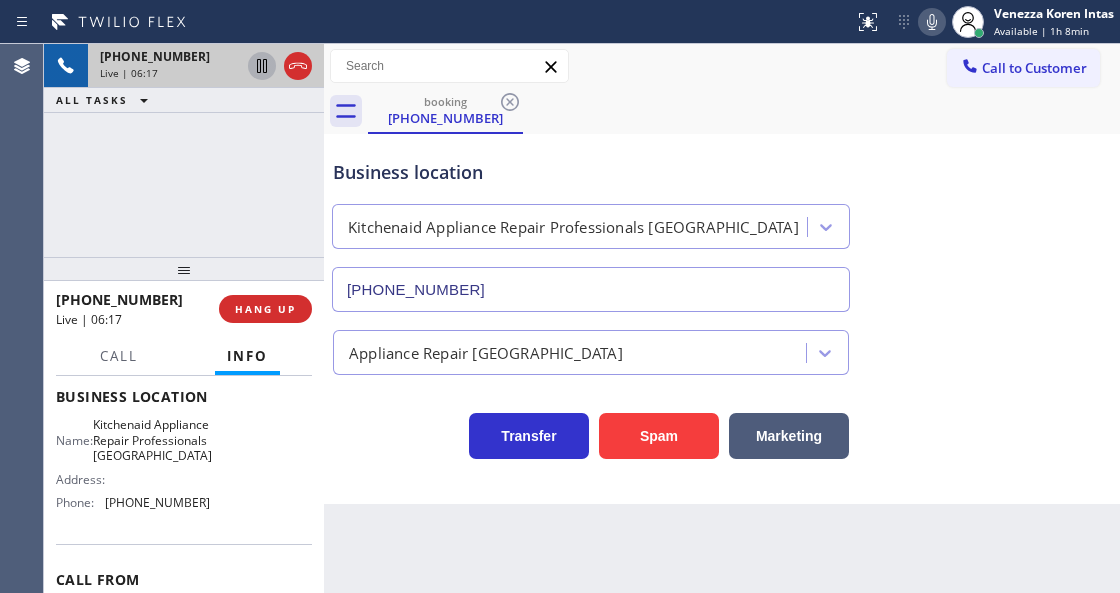 click on "Kitchenaid Appliance Repair Professionals [GEOGRAPHIC_DATA]" at bounding box center [591, 222] 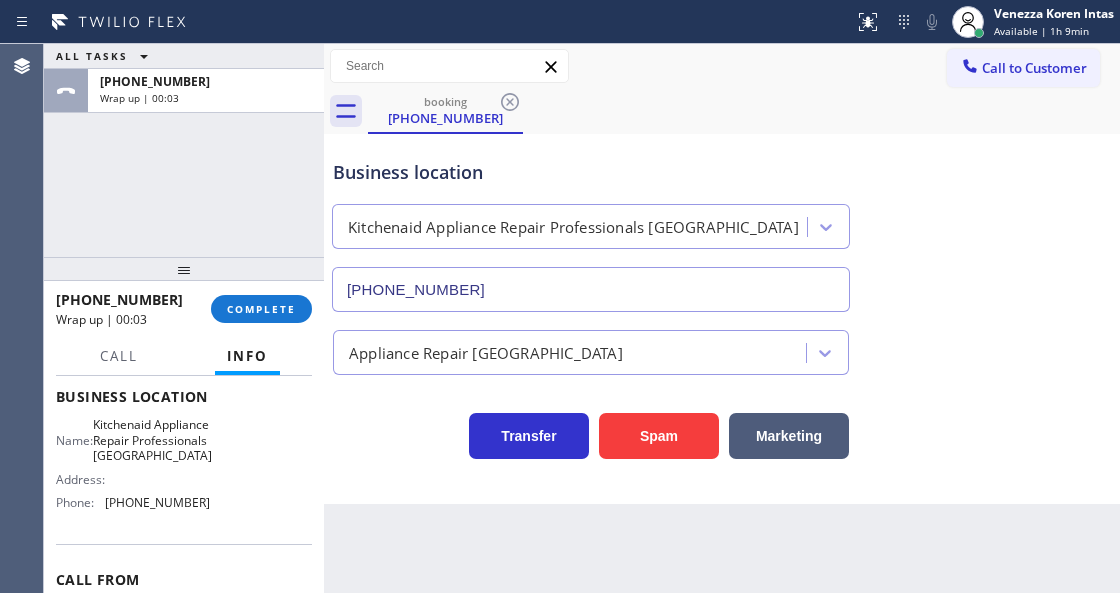 click on "[PHONE_NUMBER] Wrap up | 00:03 COMPLETE" at bounding box center (184, 309) 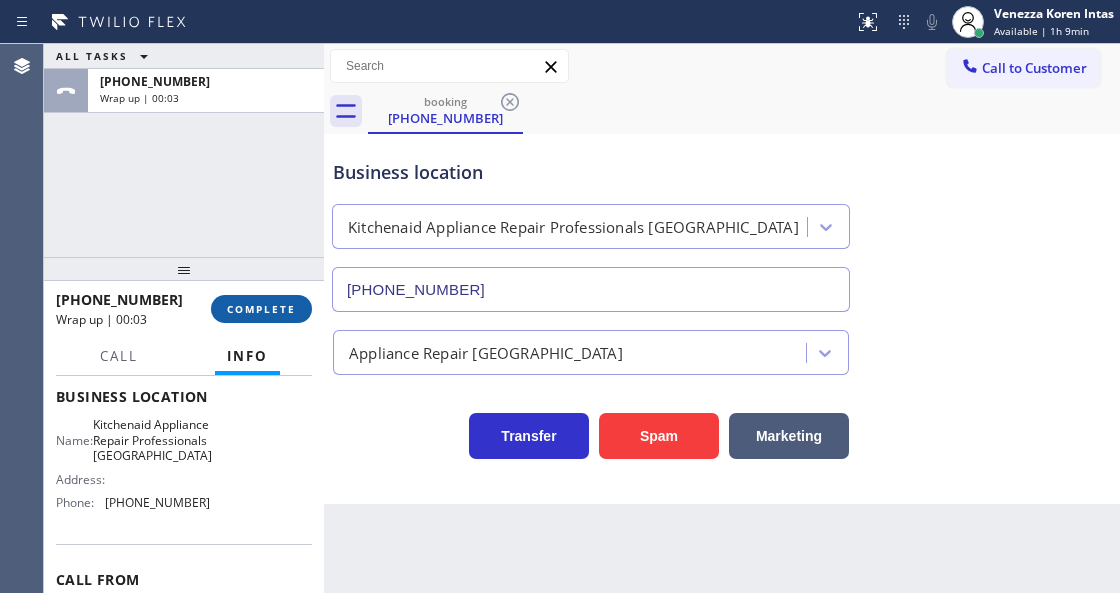 click on "COMPLETE" at bounding box center [261, 309] 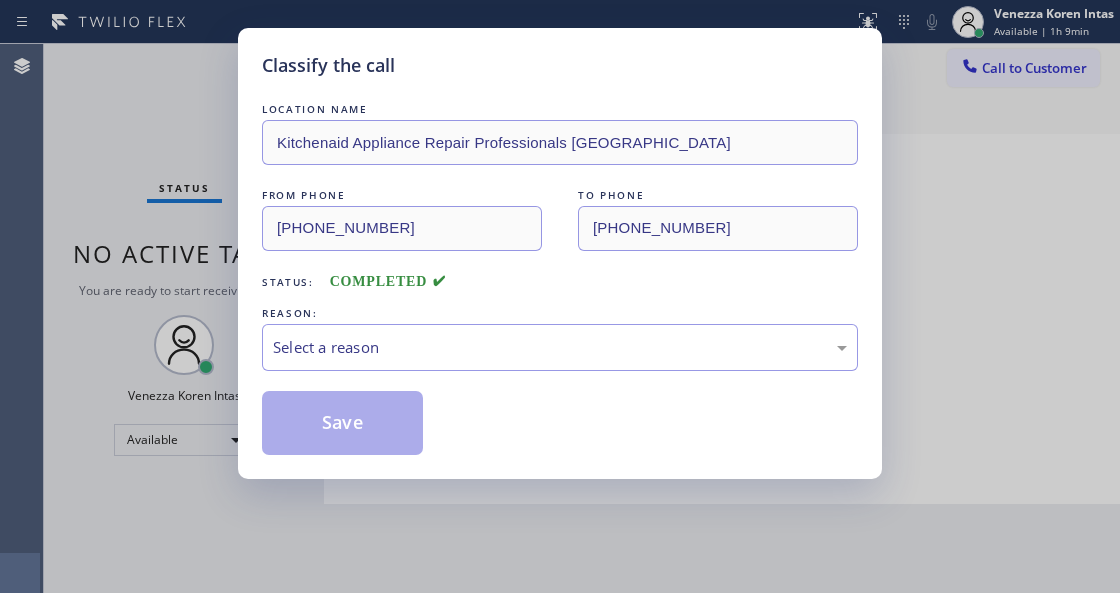 click on "Select a reason" at bounding box center [560, 347] 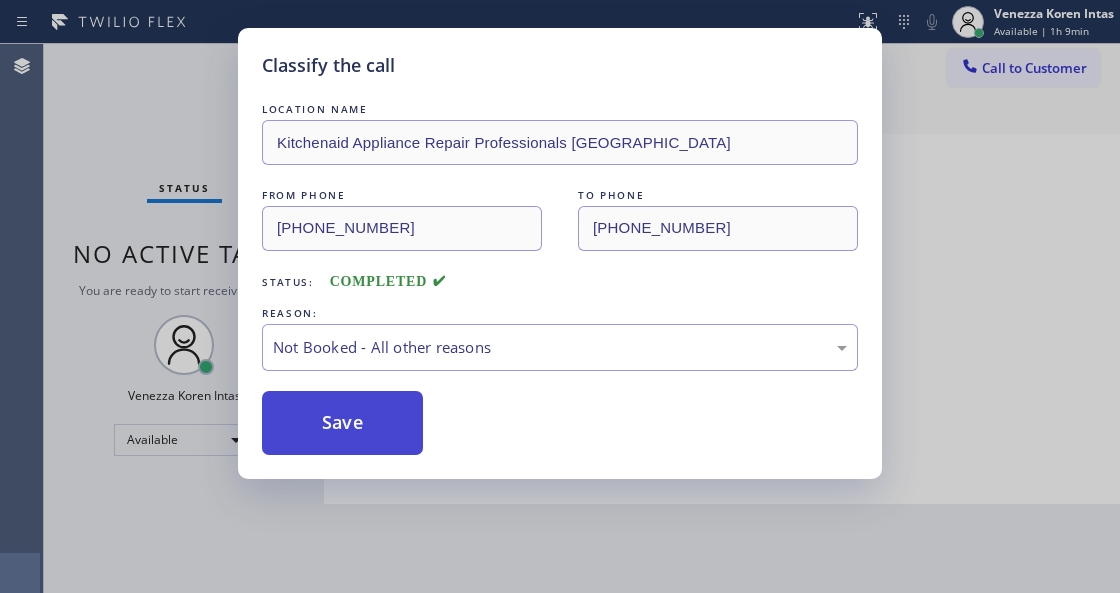 click on "Save" at bounding box center (342, 423) 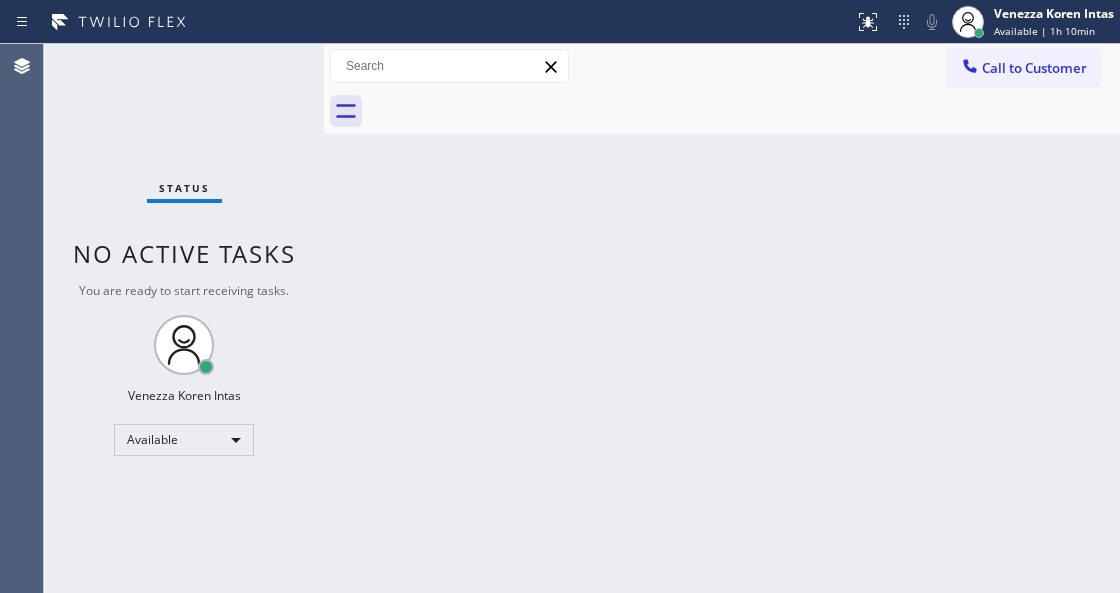 click on "Status   No active tasks     You are ready to start receiving tasks.   Venezza Koren Intas Available" at bounding box center (184, 318) 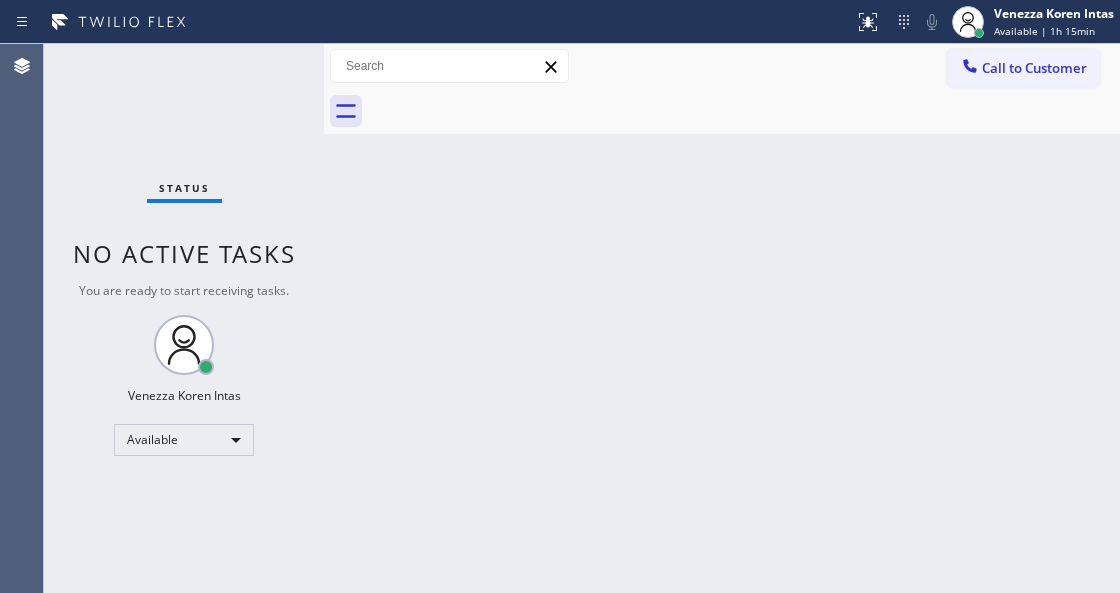 click on "Status   No active tasks     You are ready to start receiving tasks.   Venezza Koren Intas Available" at bounding box center [184, 318] 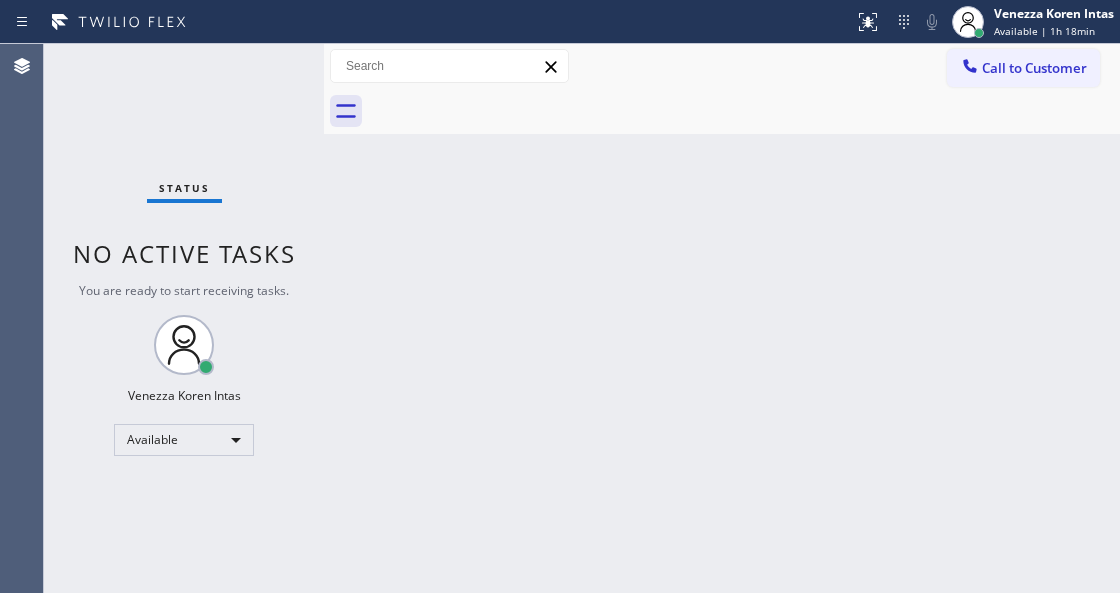 click on "Status   No active tasks     You are ready to start receiving tasks.   Venezza Koren Intas Available" at bounding box center [184, 318] 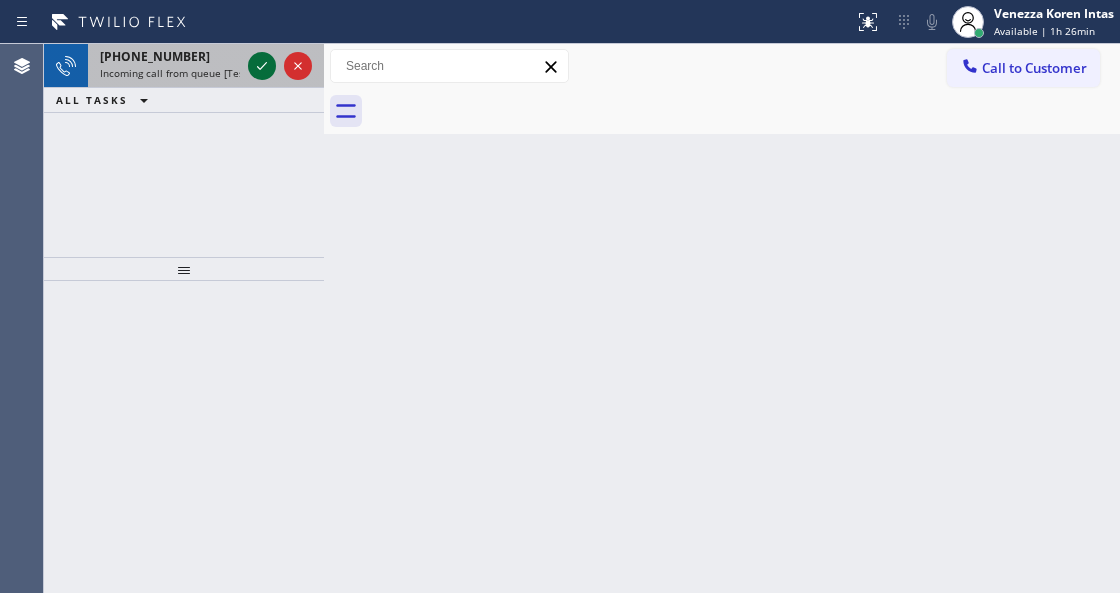 click 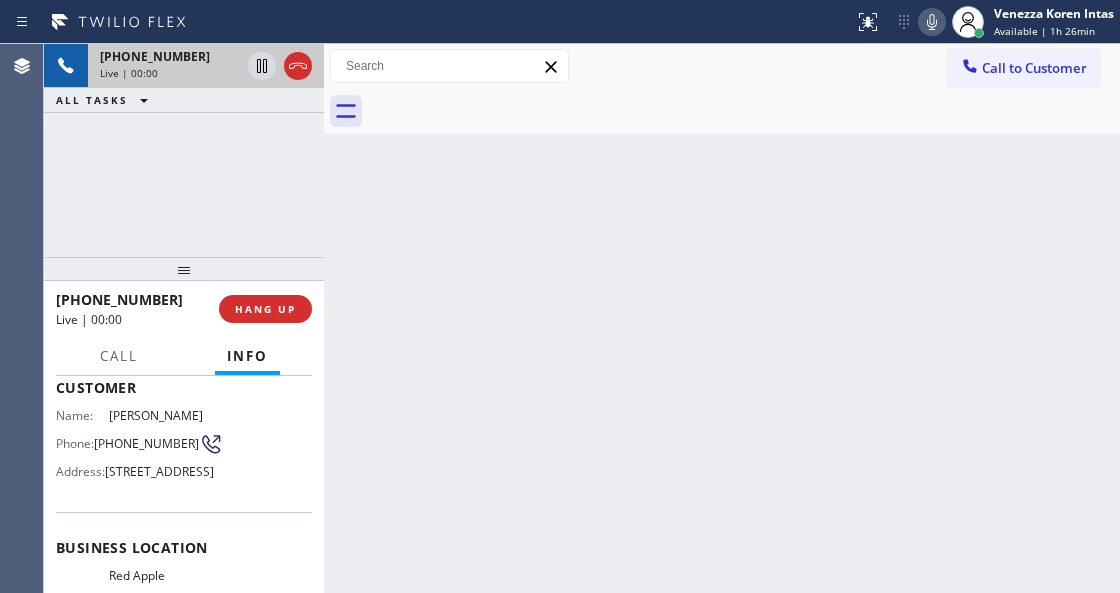 scroll, scrollTop: 266, scrollLeft: 0, axis: vertical 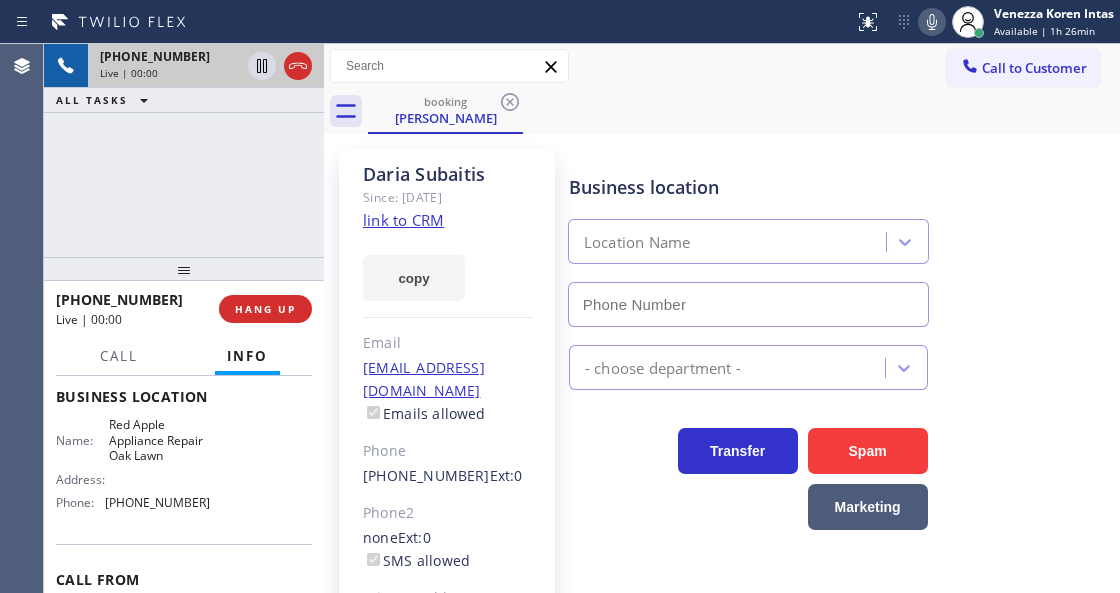 type on "[PHONE_NUMBER]" 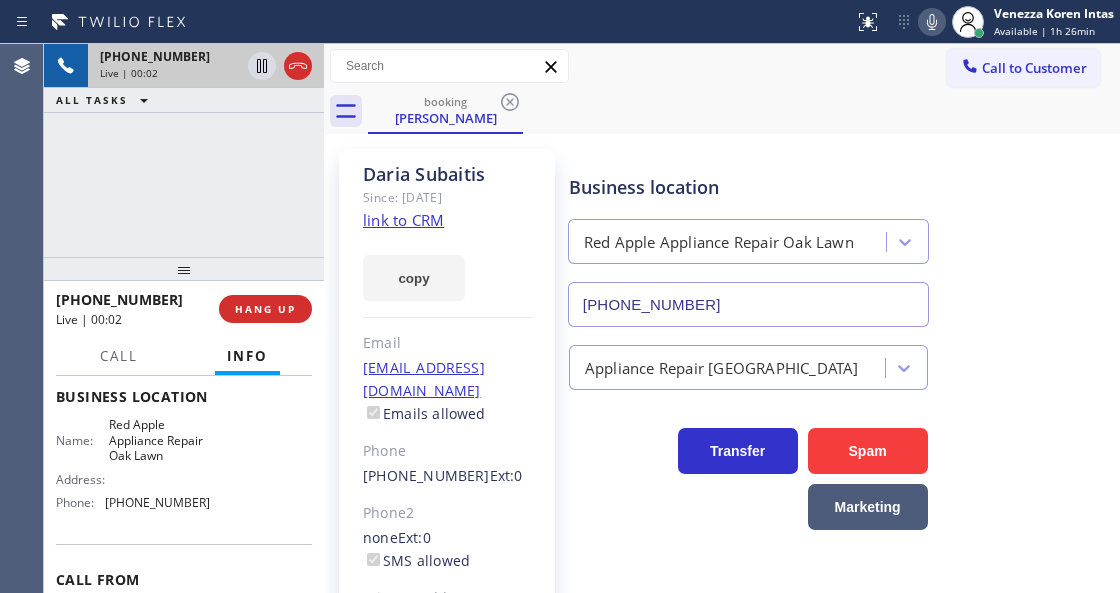 click on "Red Apple Appliance Repair Oak Lawn" at bounding box center [748, 237] 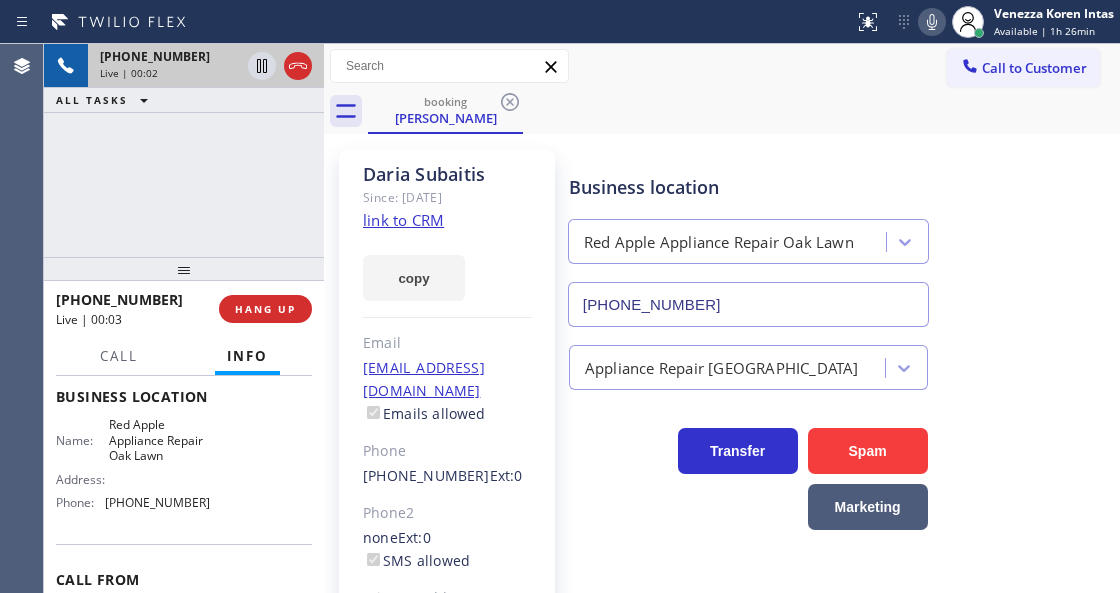 click on "[PERSON_NAME] Since: [DATE] link to CRM copy Email [EMAIL_ADDRESS][DOMAIN_NAME]  Emails allowed Phone [PHONE_NUMBER]  Ext:  0 Phone2 none  Ext:  0  SMS allowed Primary address [STREET_ADDRESS] EDIT Outbound call Location Red Apple Appliance Repair Oak Lawn Your caller id phone number [PHONE_NUMBER] Customer number Call Benefits" at bounding box center [447, 446] 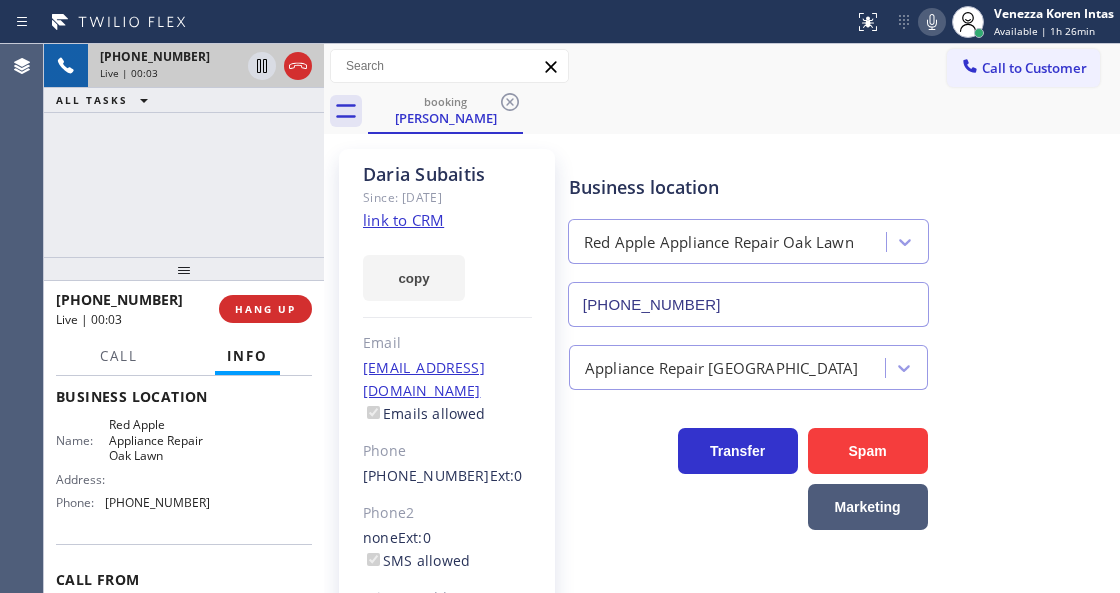 click on "[PERSON_NAME] Since: [DATE] link to CRM copy Email [EMAIL_ADDRESS][DOMAIN_NAME]  Emails allowed Phone [PHONE_NUMBER]  Ext:  0 Phone2 none  Ext:  0  SMS allowed Primary address [STREET_ADDRESS] EDIT Outbound call Location Red Apple Appliance Repair Oak Lawn Your caller id phone number [PHONE_NUMBER] Customer number Call Benefits" at bounding box center (447, 446) 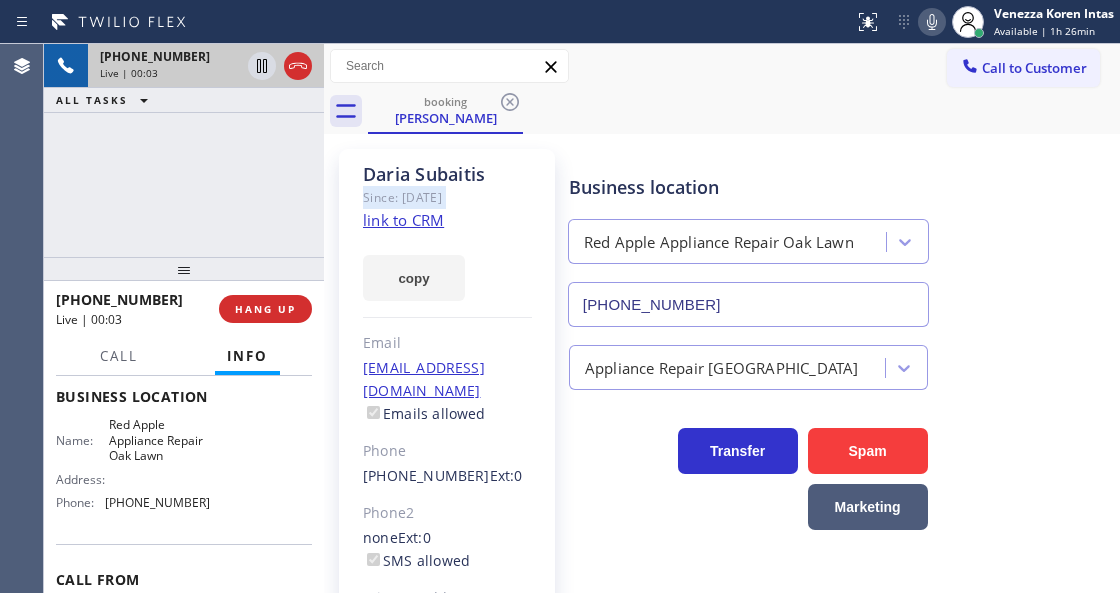 click on "[PERSON_NAME] Since: [DATE] link to CRM copy Email [EMAIL_ADDRESS][DOMAIN_NAME]  Emails allowed Phone [PHONE_NUMBER]  Ext:  0 Phone2 none  Ext:  0  SMS allowed Primary address [STREET_ADDRESS] EDIT Outbound call Location Red Apple Appliance Repair Oak Lawn Your caller id phone number [PHONE_NUMBER] Customer number Call Benefits" at bounding box center [447, 446] 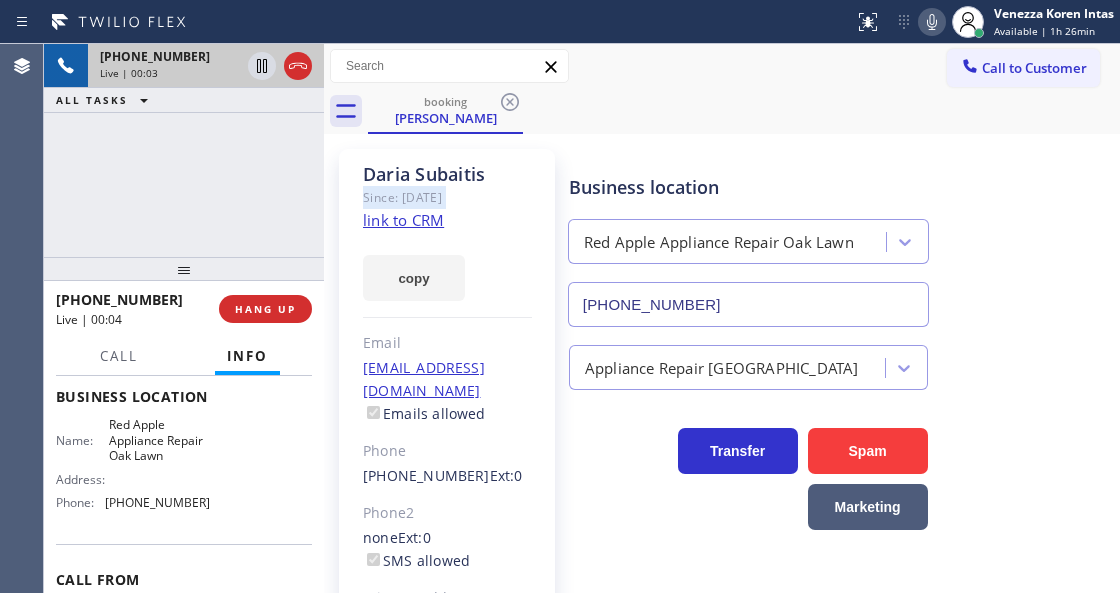 click on "[PERSON_NAME] Since: [DATE] link to CRM copy Email [EMAIL_ADDRESS][DOMAIN_NAME]  Emails allowed Phone [PHONE_NUMBER]  Ext:  0 Phone2 none  Ext:  0  SMS allowed Primary address [STREET_ADDRESS] EDIT Outbound call Location Red Apple Appliance Repair Oak Lawn Your caller id phone number [PHONE_NUMBER] Customer number Call Benefits" at bounding box center (447, 446) 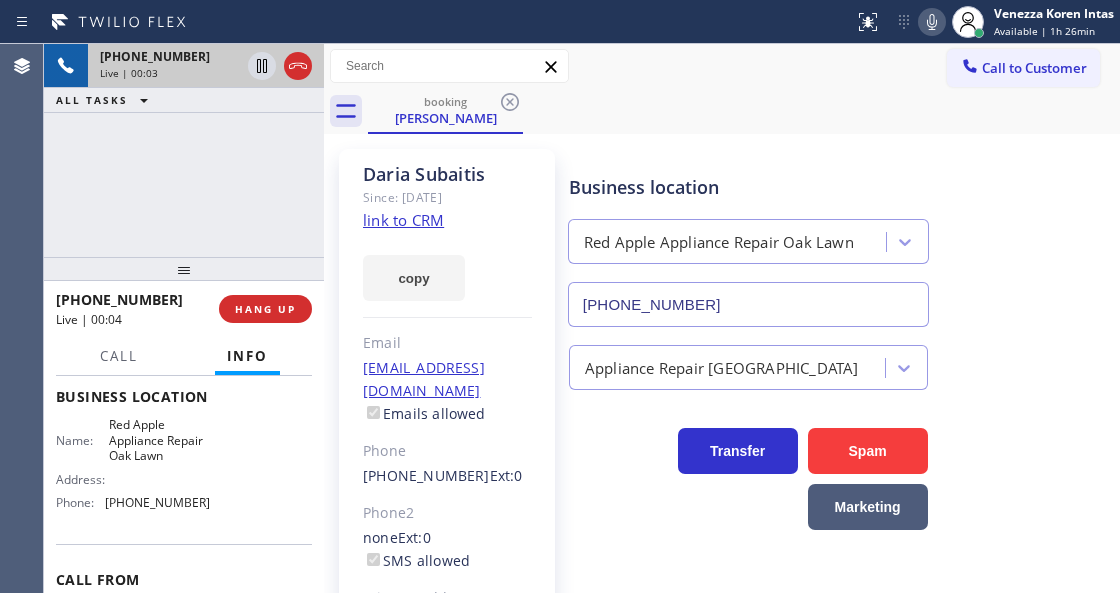 drag, startPoint x: 510, startPoint y: 241, endPoint x: 510, endPoint y: 262, distance: 21 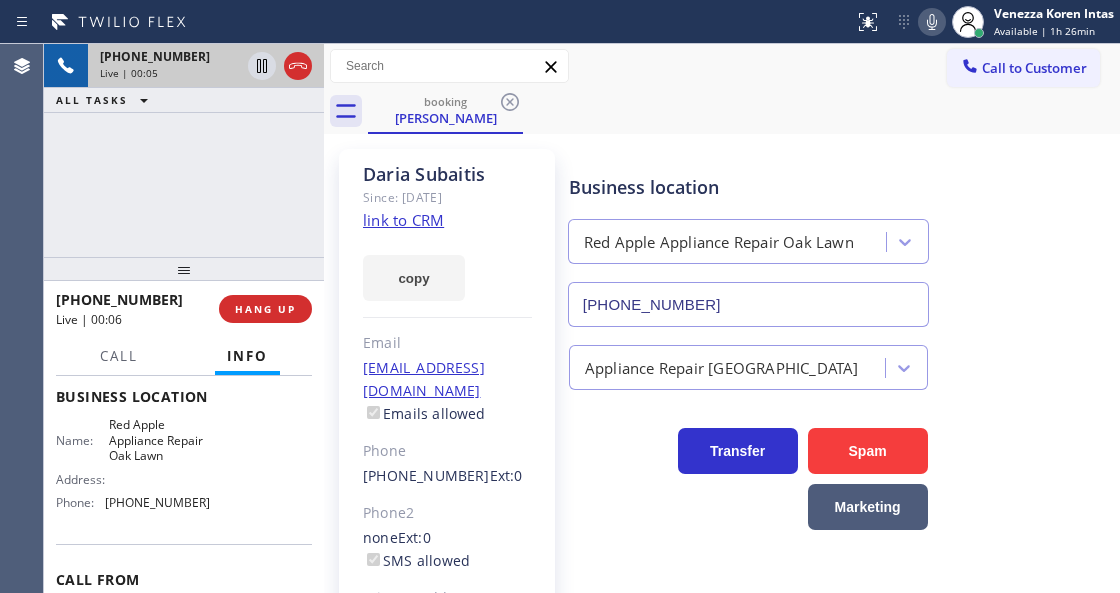 click on "link to CRM" 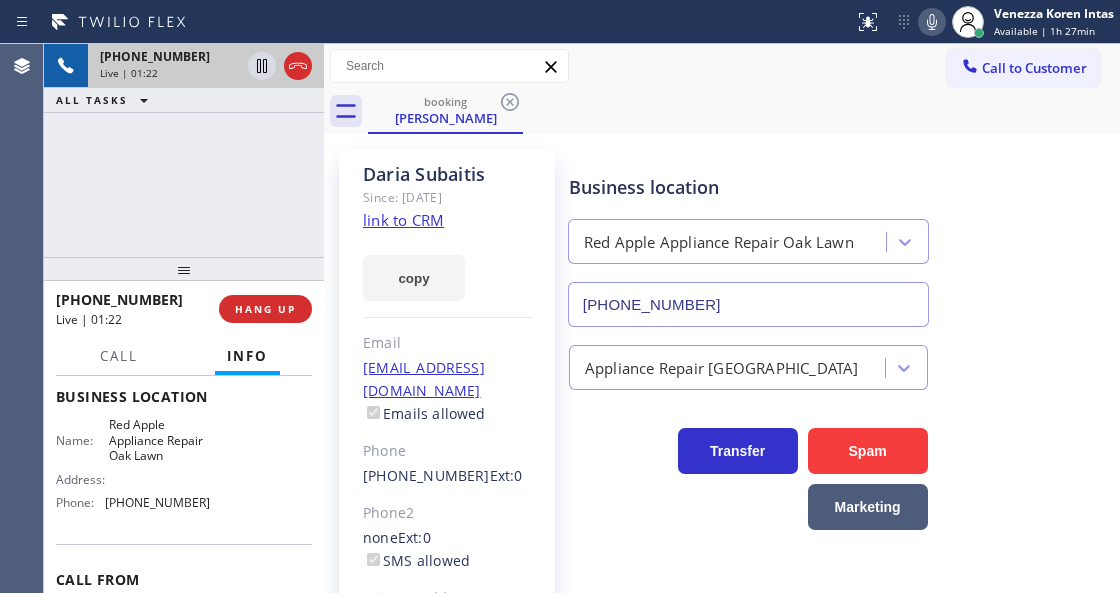 click on "booking [PERSON_NAME]" at bounding box center [744, 111] 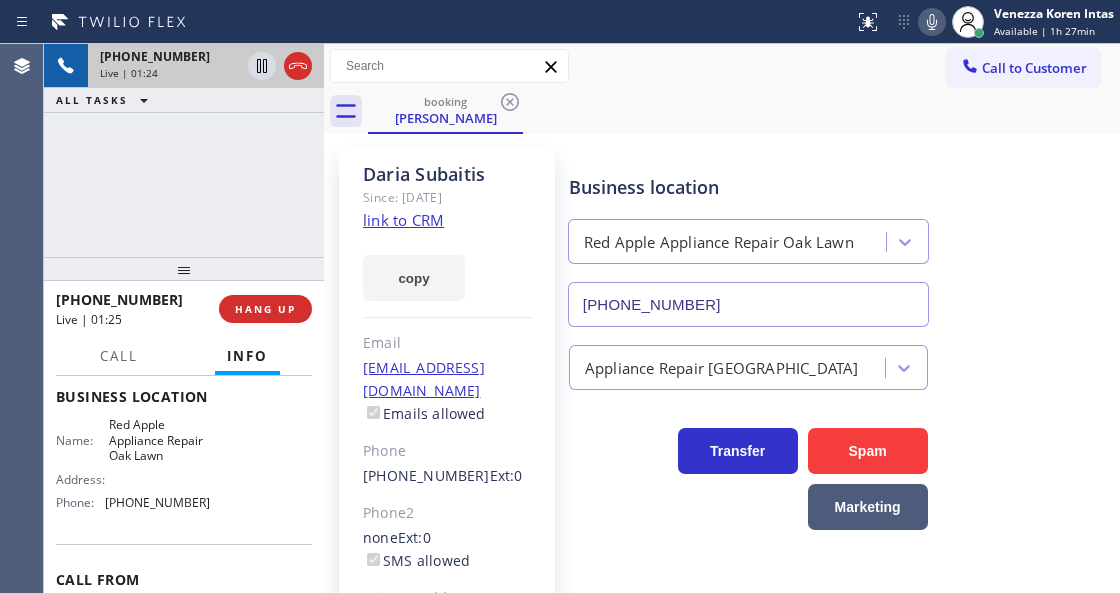 click 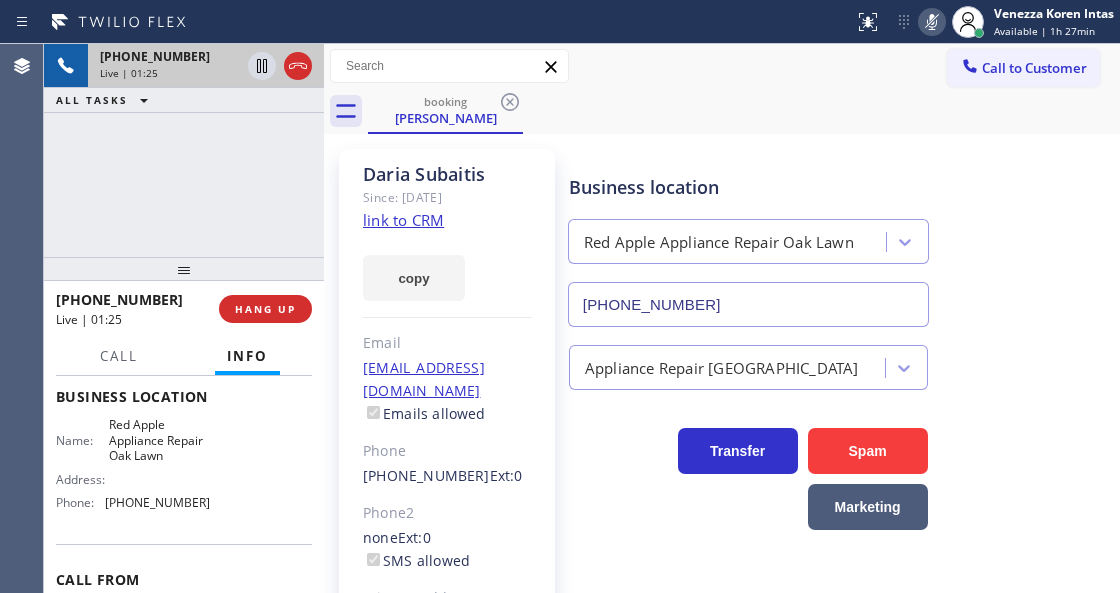 click 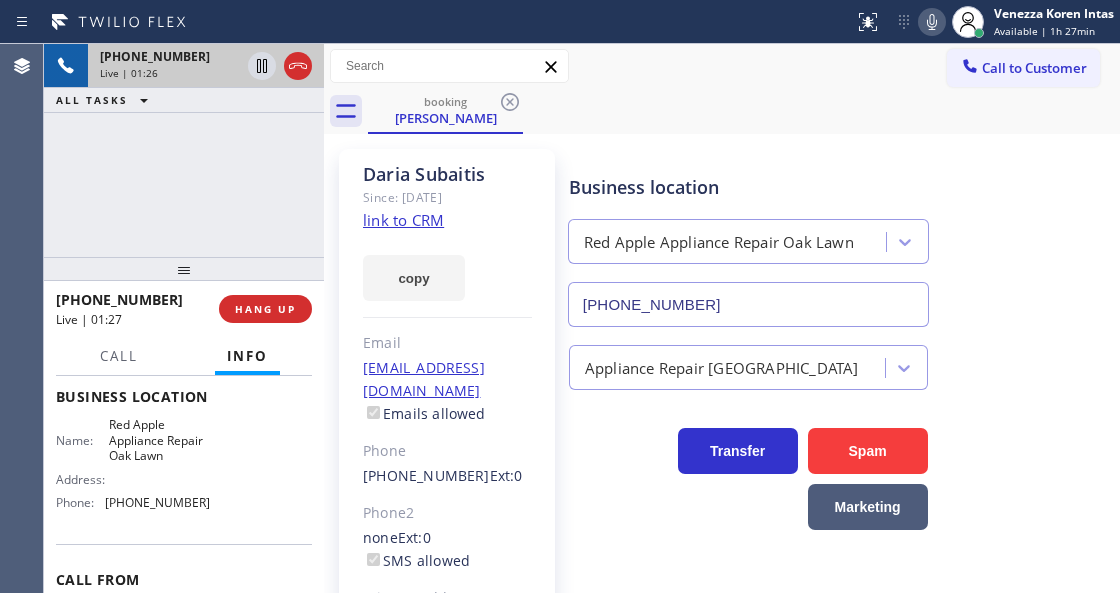 click 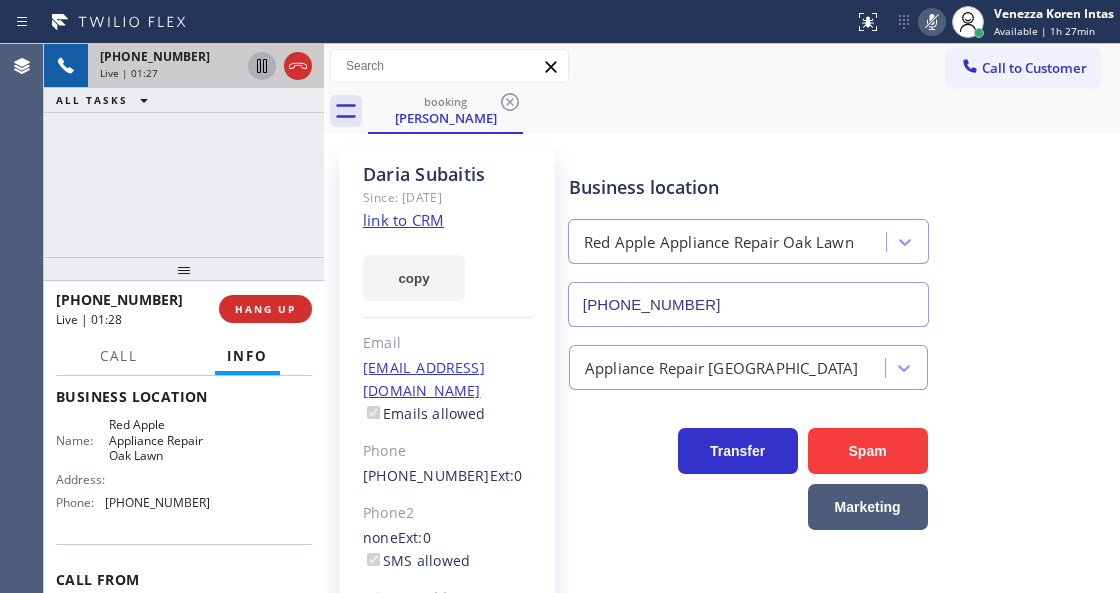 click 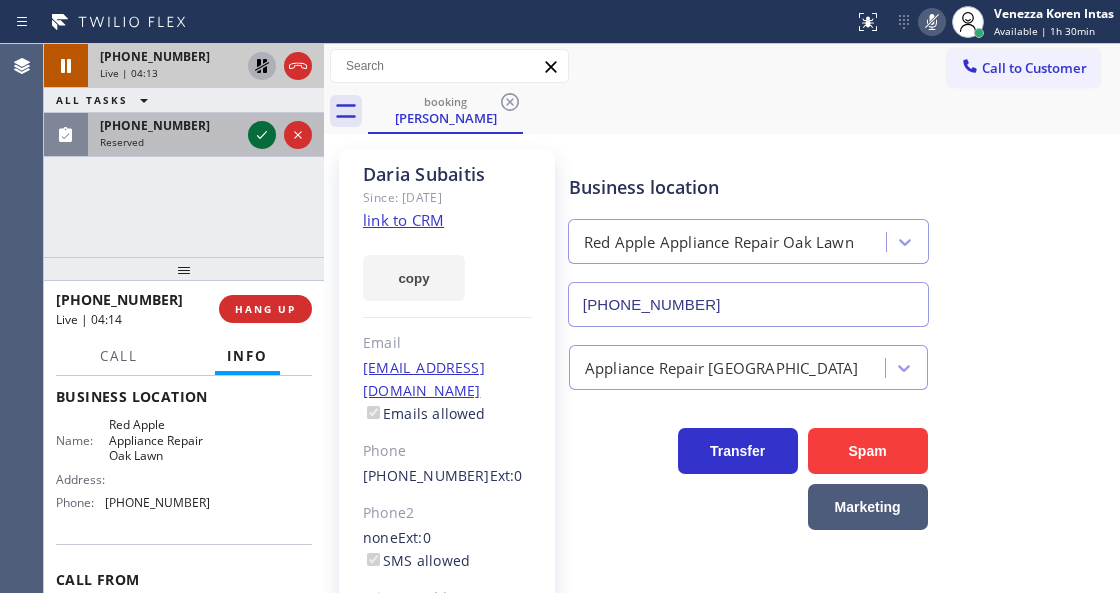 click 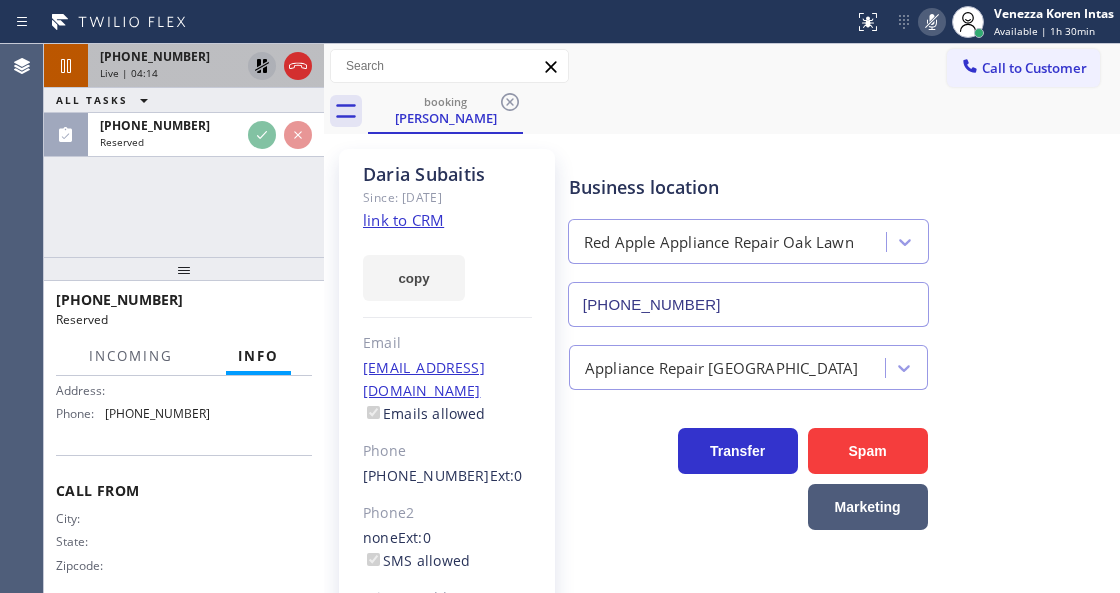 scroll, scrollTop: 374, scrollLeft: 0, axis: vertical 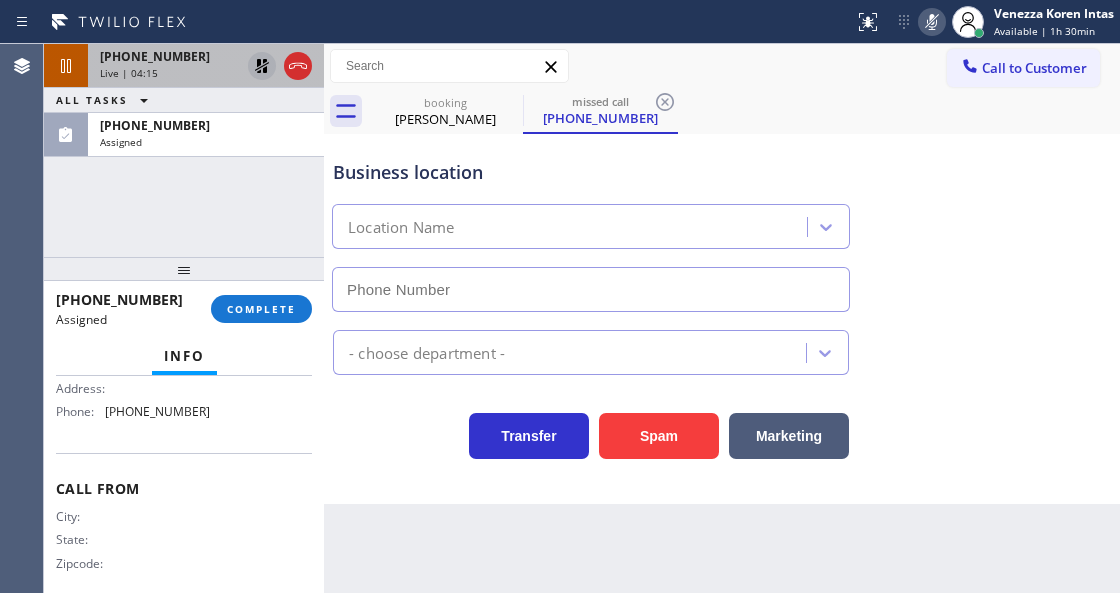 type on "[PHONE_NUMBER]" 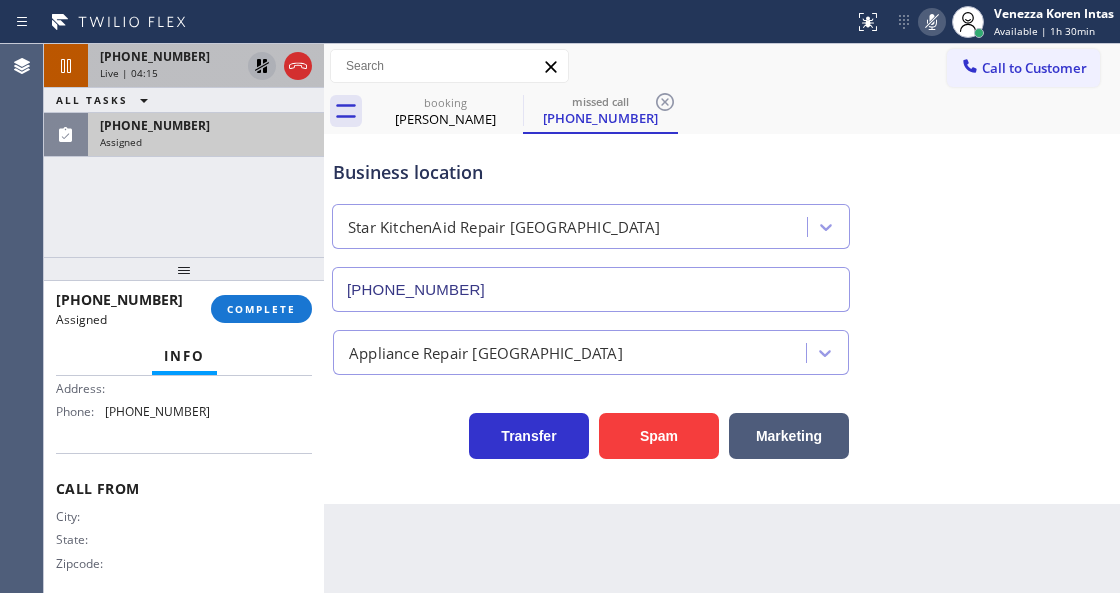click on "[PHONE_NUMBER]" at bounding box center (206, 125) 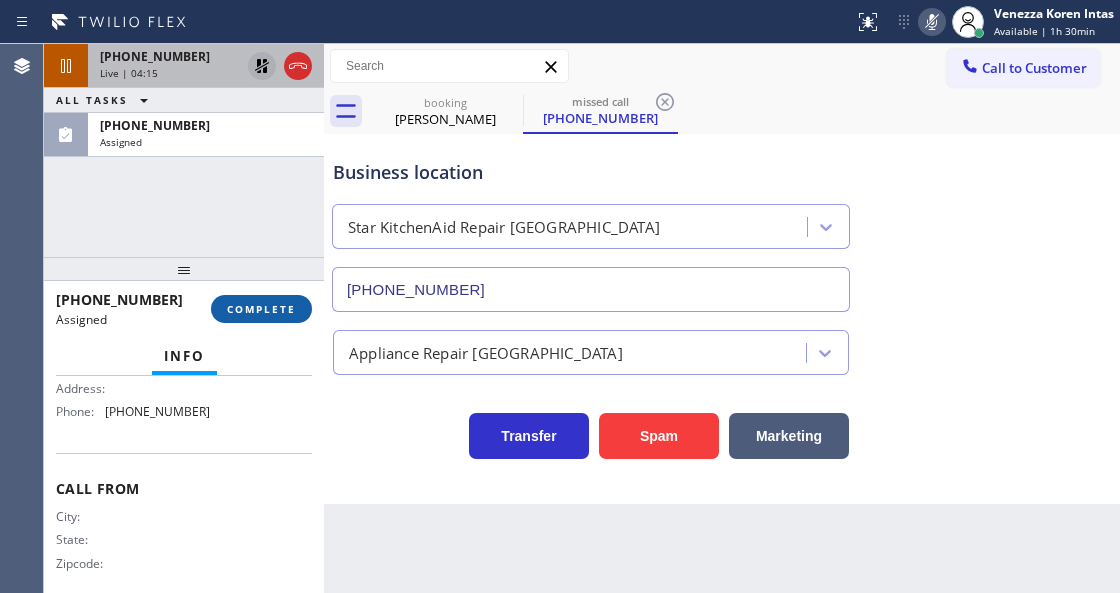 click on "COMPLETE" at bounding box center (261, 309) 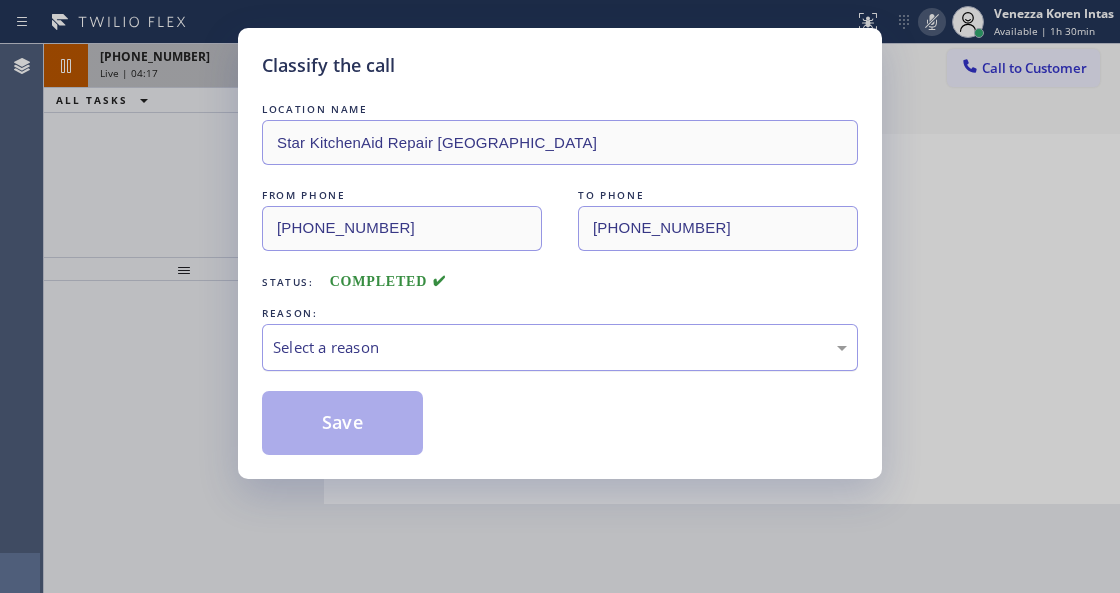 click on "Select a reason" at bounding box center [560, 347] 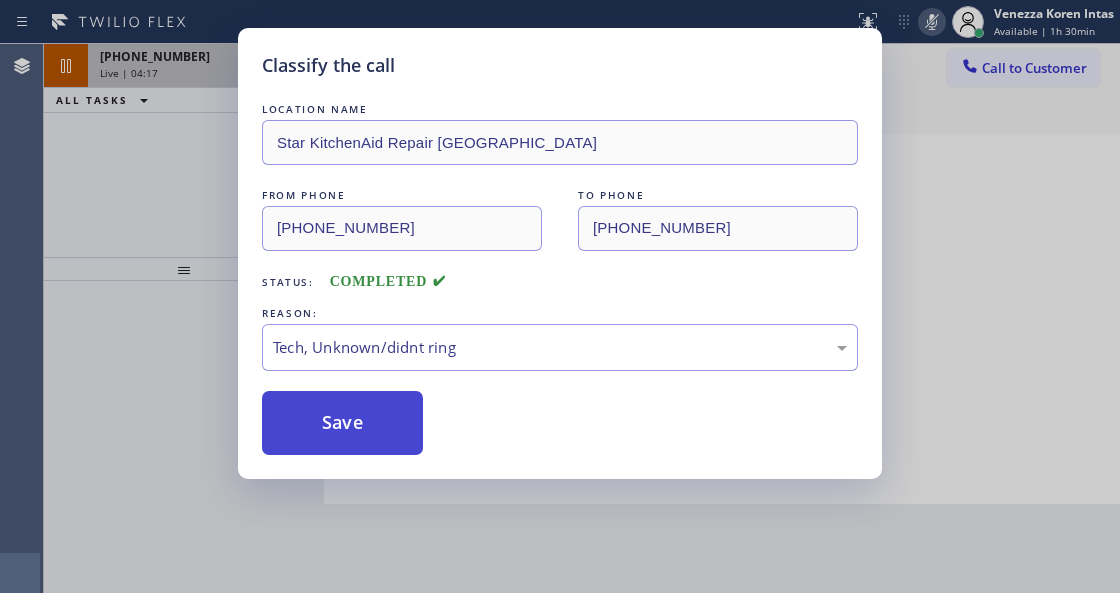 click on "Save" at bounding box center (342, 423) 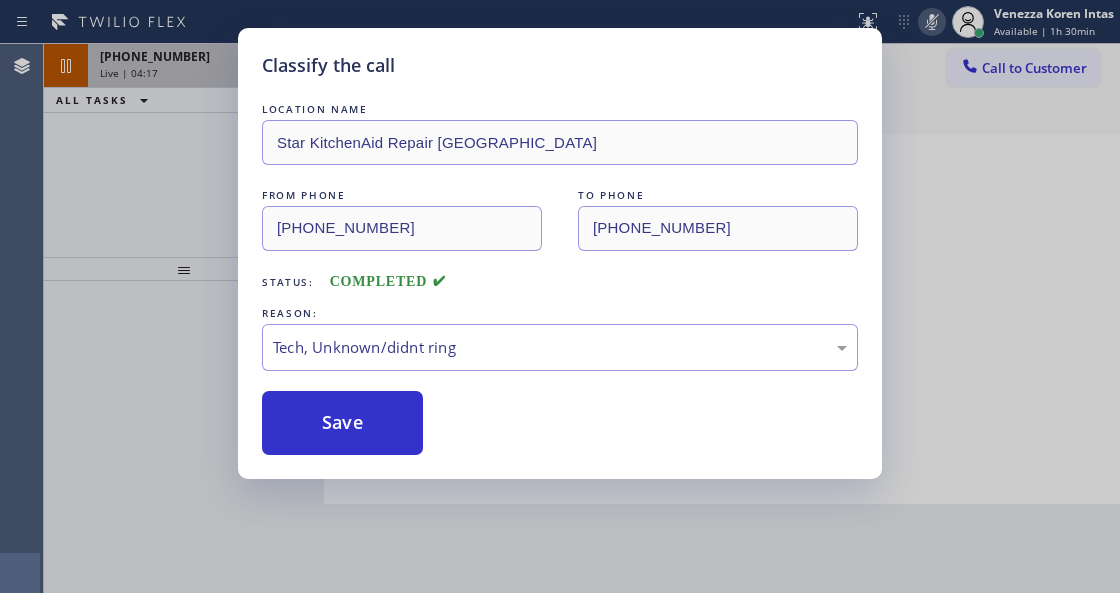 type on "[PHONE_NUMBER]" 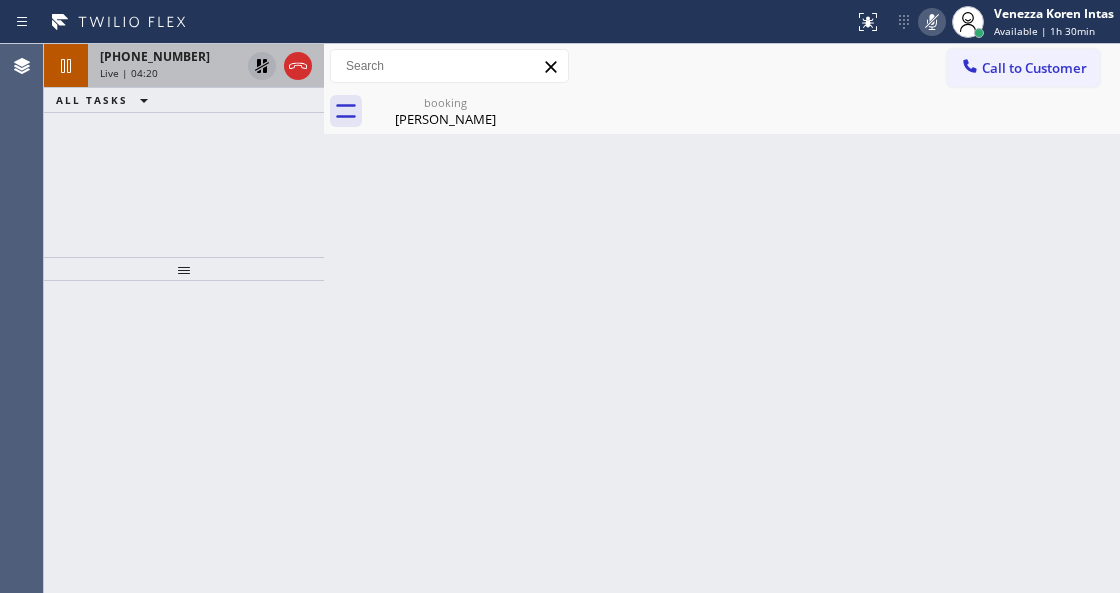 drag, startPoint x: 412, startPoint y: 119, endPoint x: 375, endPoint y: 176, distance: 67.95587 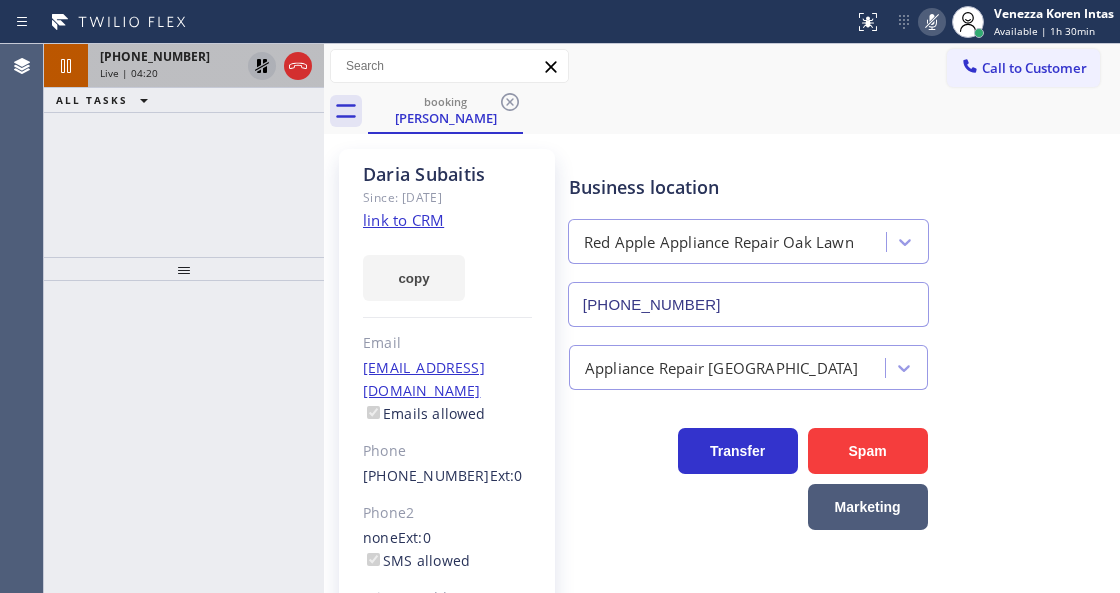 click on "[PHONE_NUMBER] Live | 04:20" at bounding box center (166, 66) 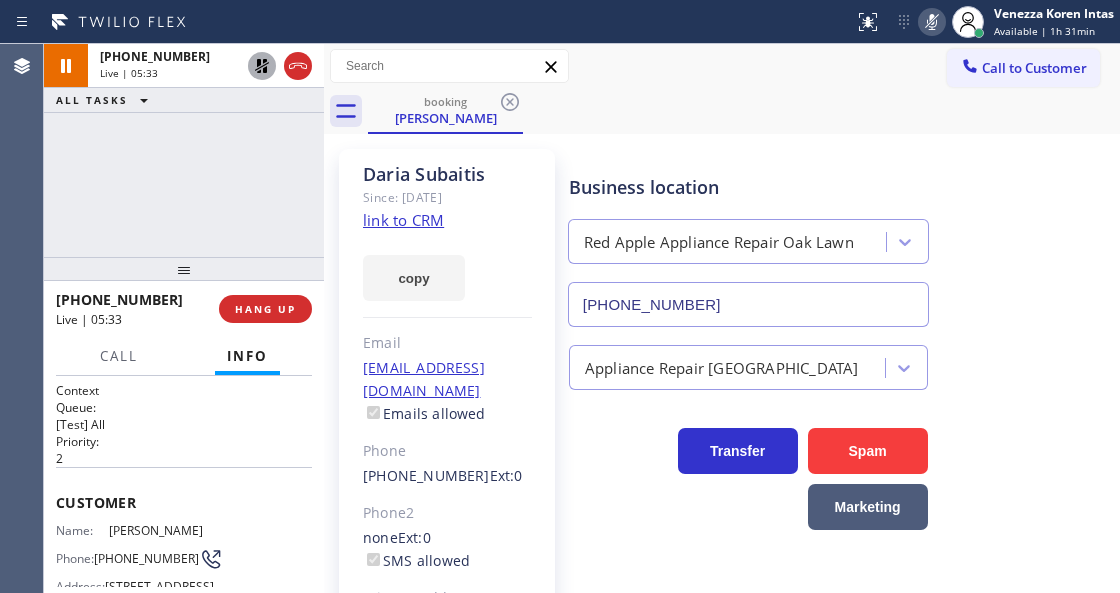click 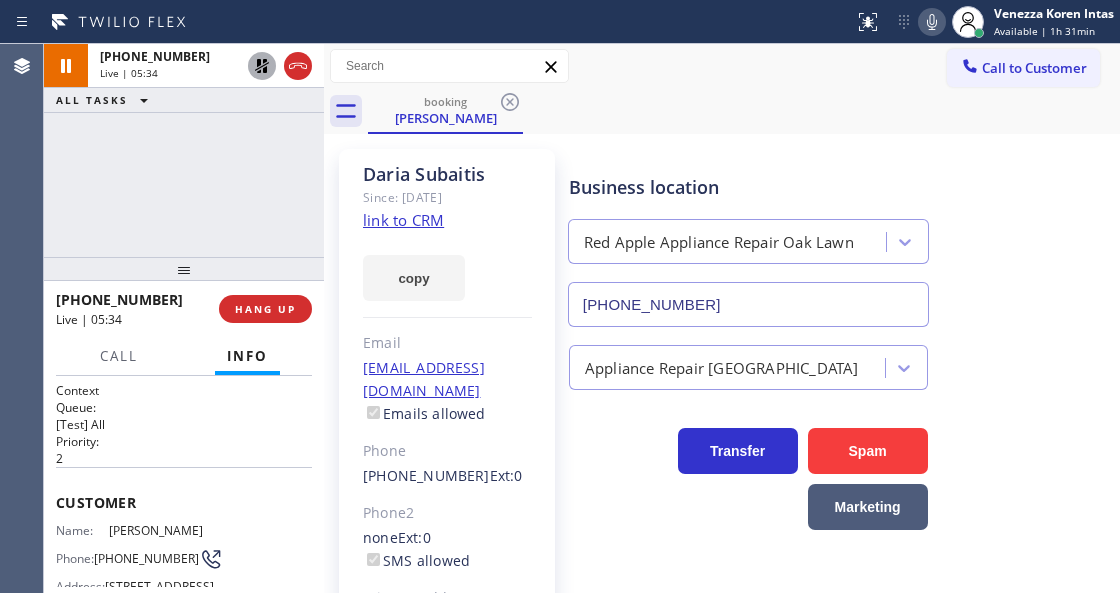 click 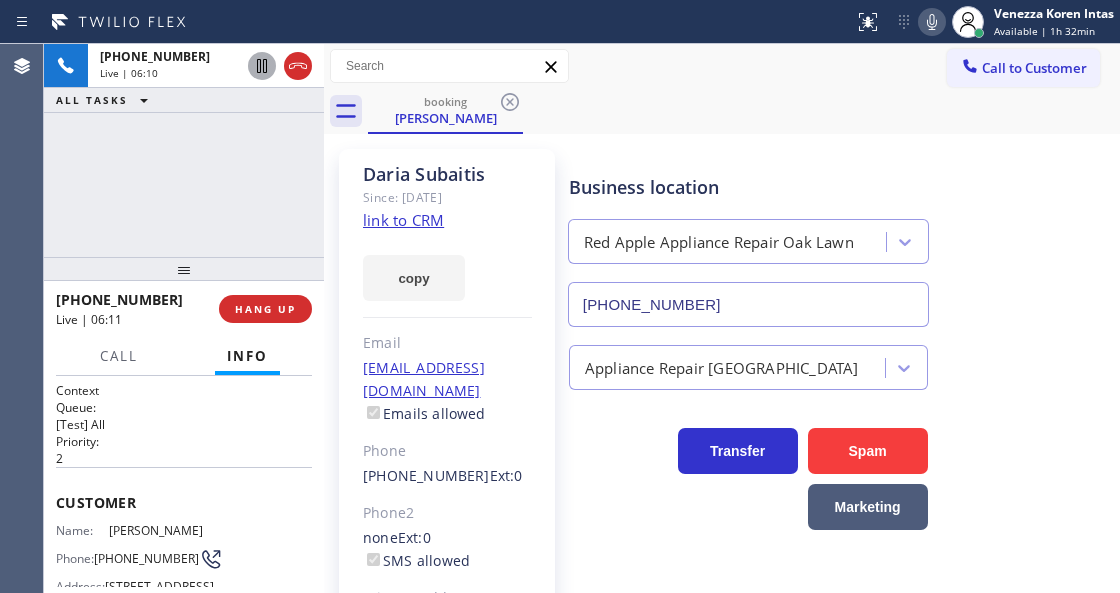 click on "booking [PERSON_NAME]" at bounding box center [744, 111] 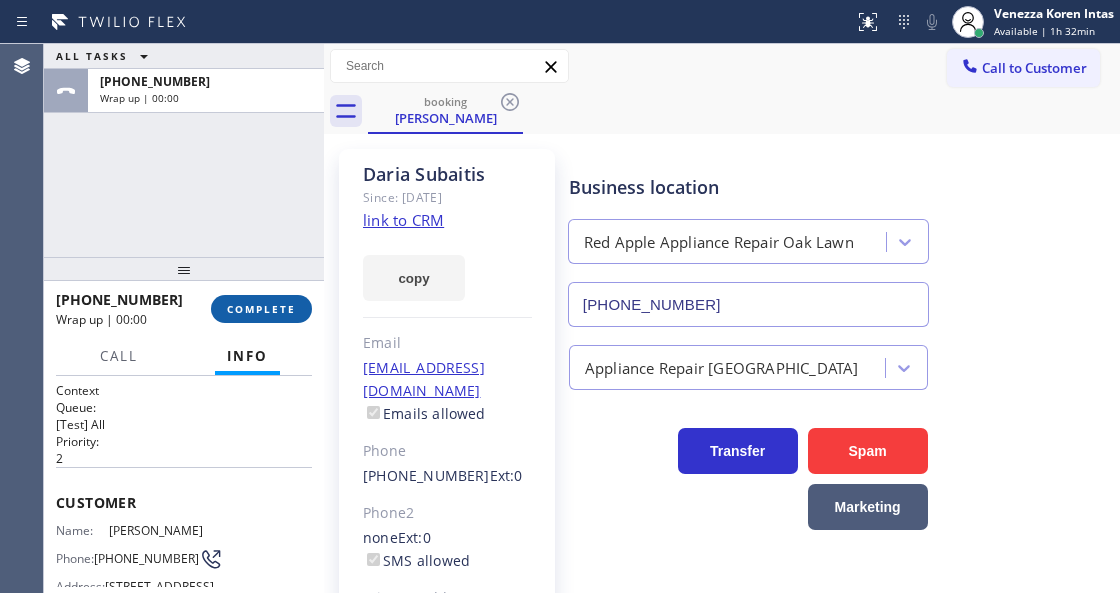 click on "COMPLETE" at bounding box center (261, 309) 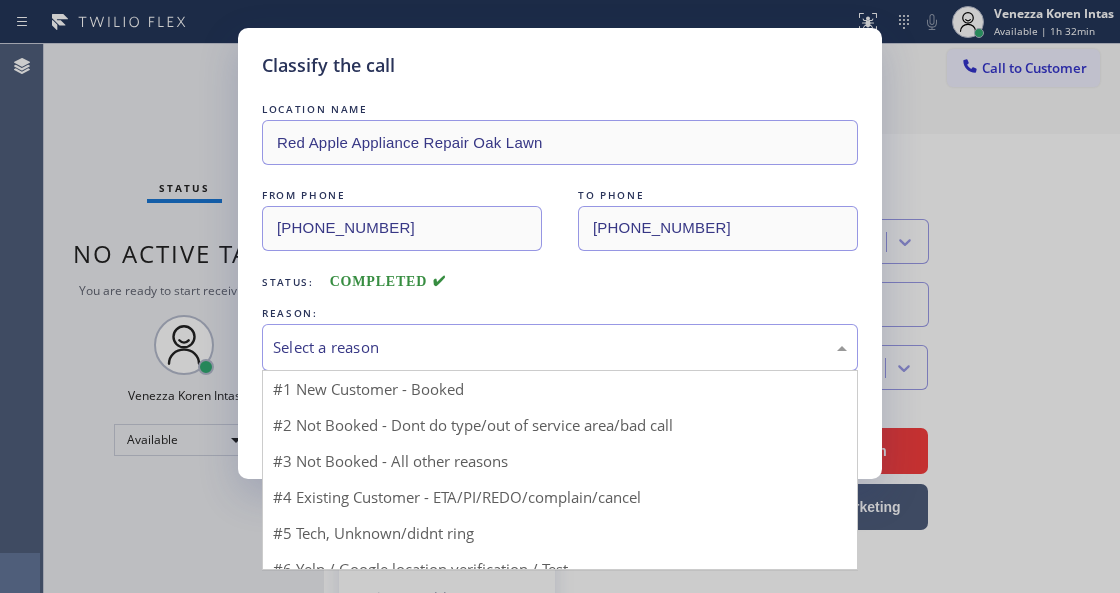 drag, startPoint x: 493, startPoint y: 340, endPoint x: 522, endPoint y: 552, distance: 213.9743 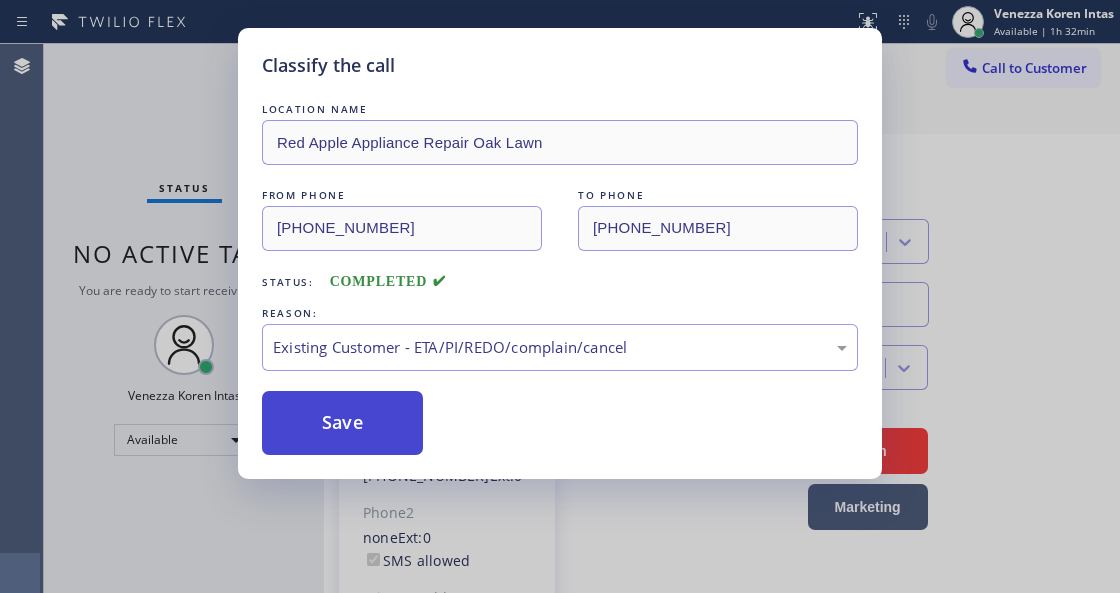 click on "Save" at bounding box center (342, 423) 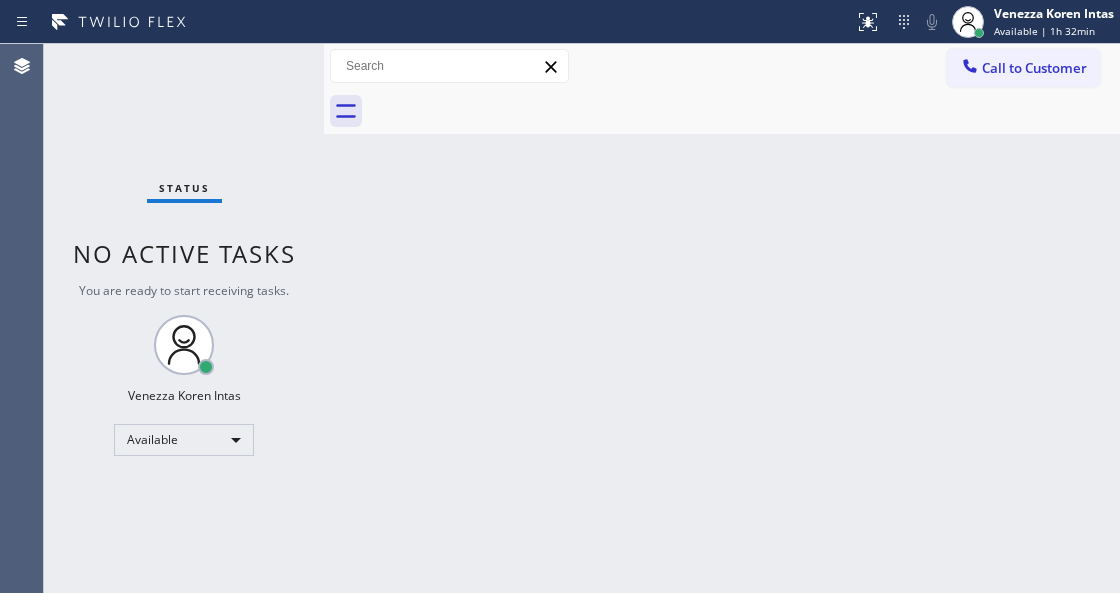 click on "Status   No active tasks     You are ready to start receiving tasks.   Venezza Koren Intas Available" at bounding box center [184, 318] 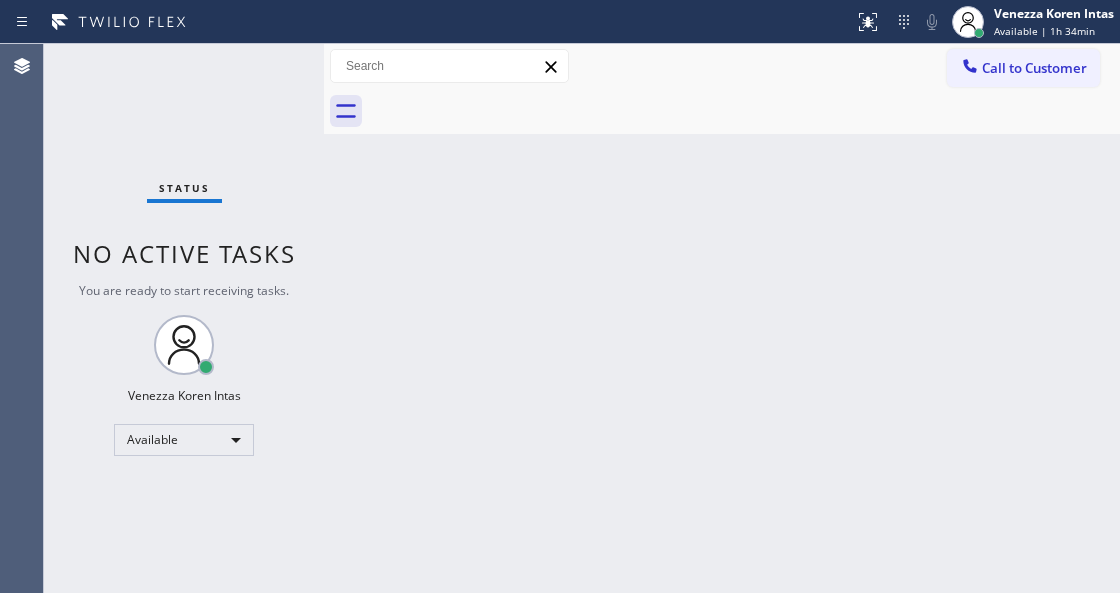 click on "Status   No active tasks     You are ready to start receiving tasks.   Venezza Koren Intas Available" at bounding box center [184, 318] 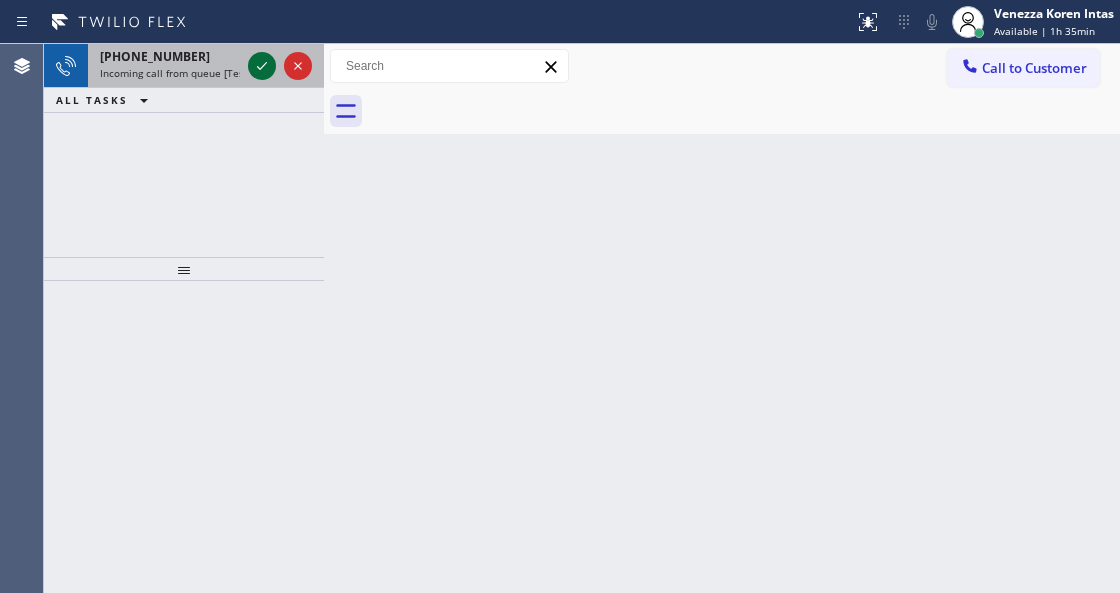 click 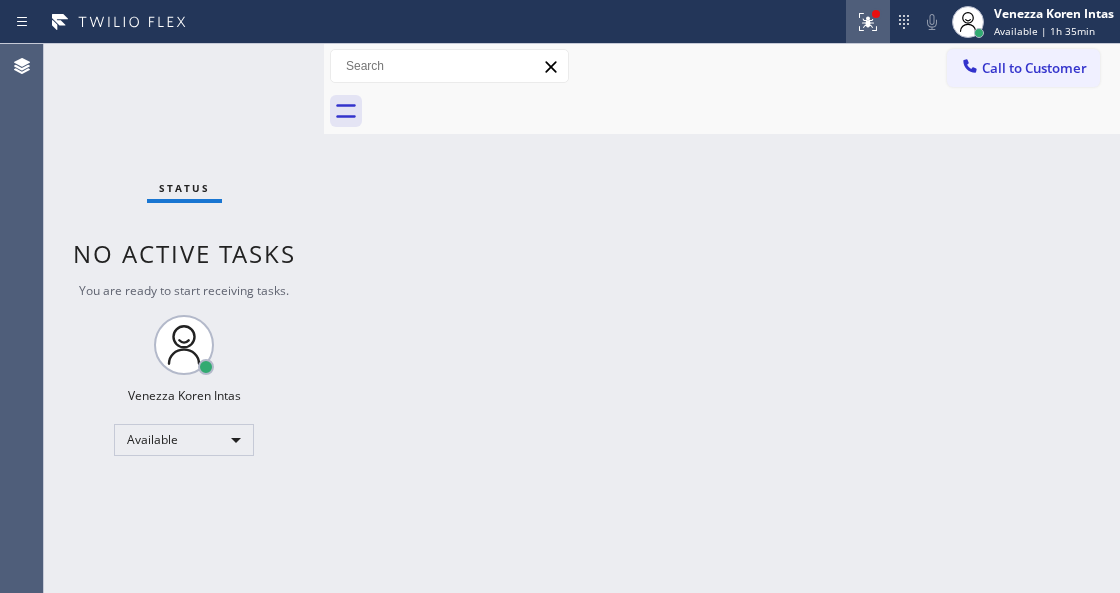 click at bounding box center (868, 22) 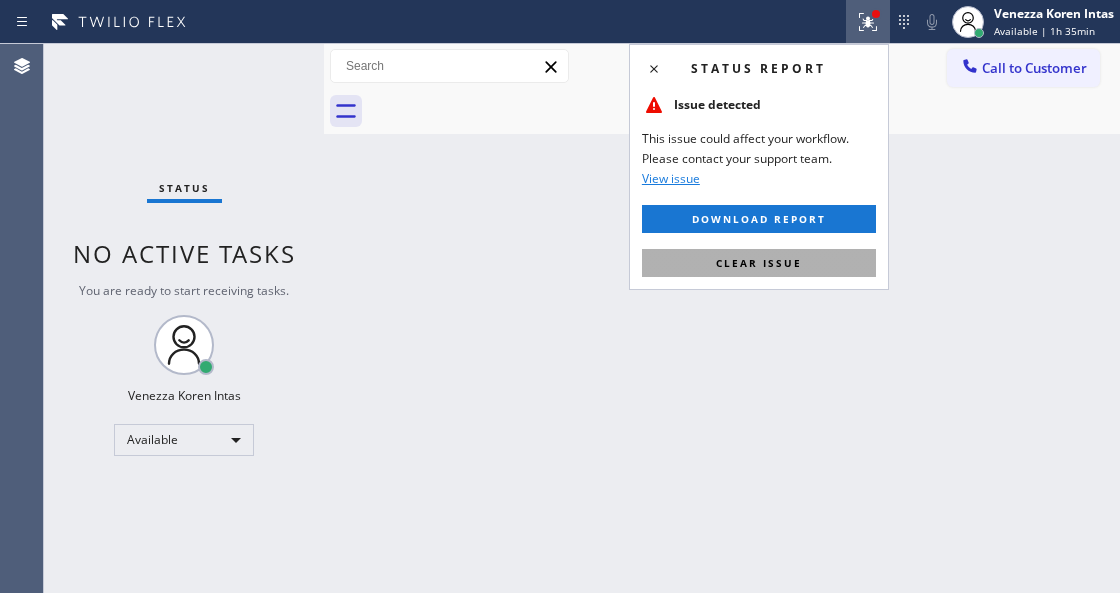 click on "Clear issue" at bounding box center [759, 263] 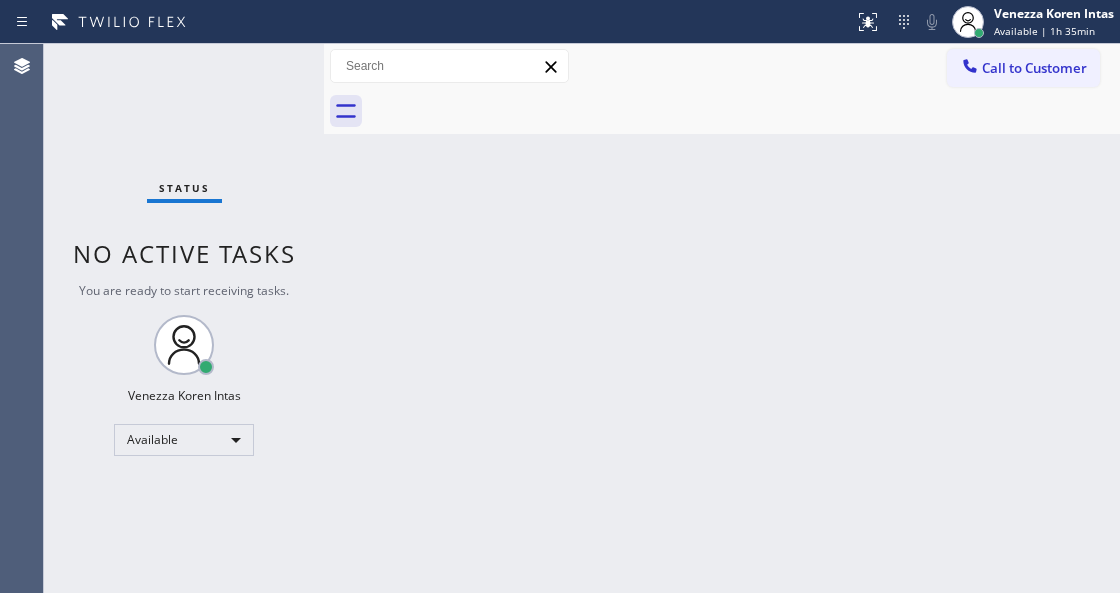 click on "Status   No active tasks     You are ready to start receiving tasks.   Venezza Koren Intas Available" at bounding box center [184, 318] 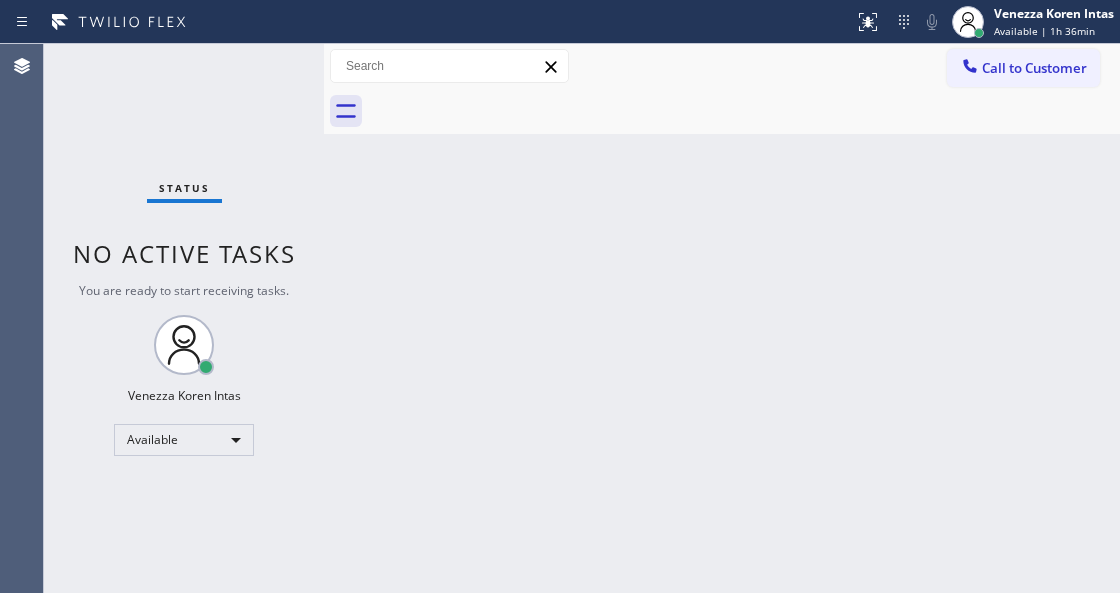 click on "Status   No active tasks     You are ready to start receiving tasks.   Venezza Koren Intas Available" at bounding box center [184, 318] 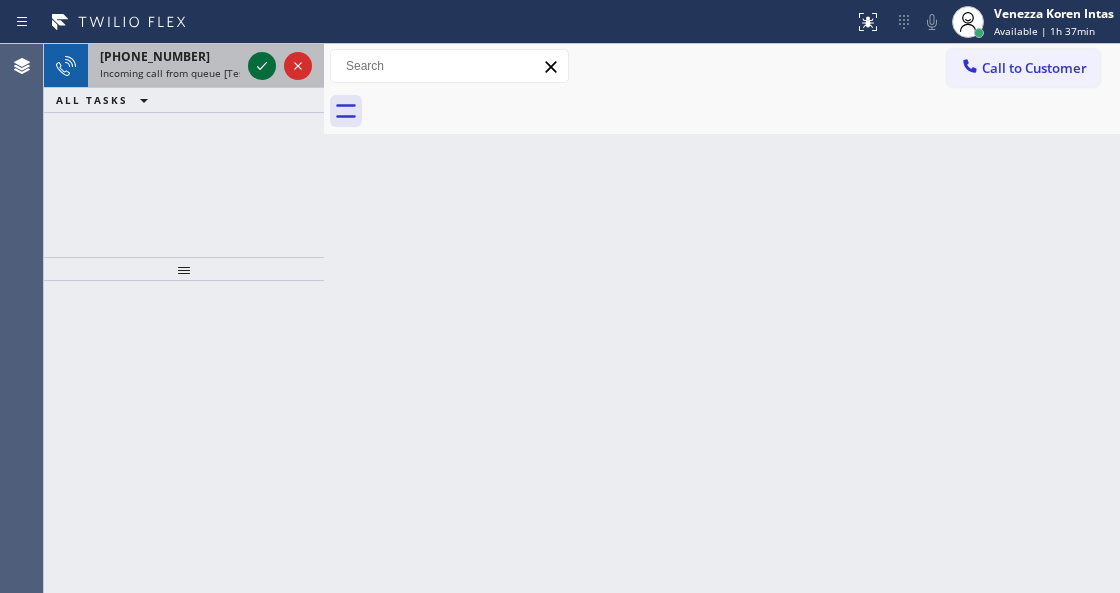 click 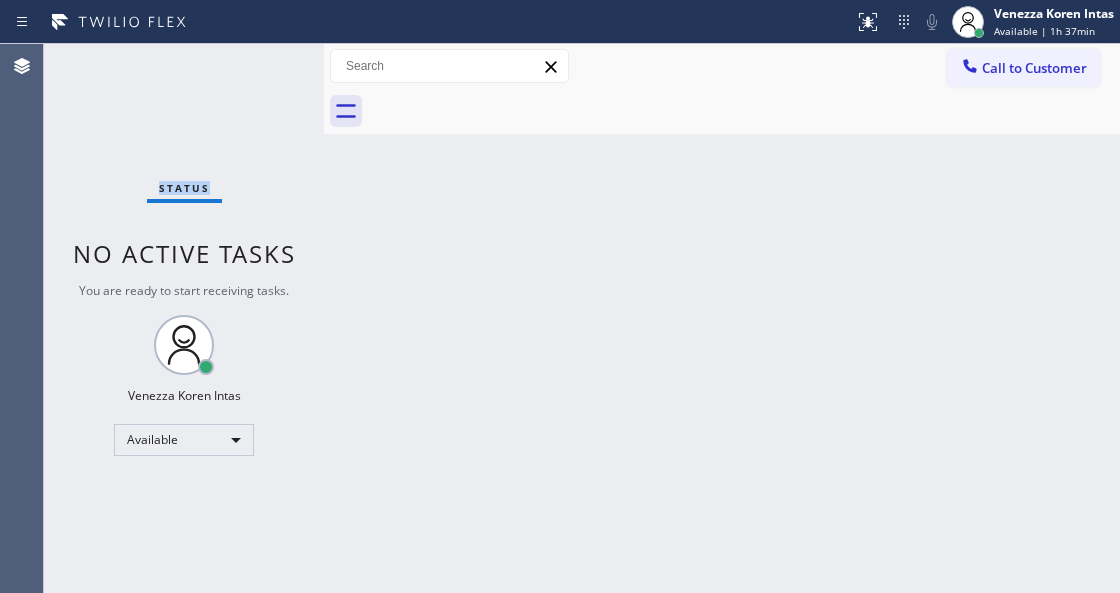 click on "Status   No active tasks     You are ready to start receiving tasks.   Venezza Koren Intas Available" at bounding box center (184, 318) 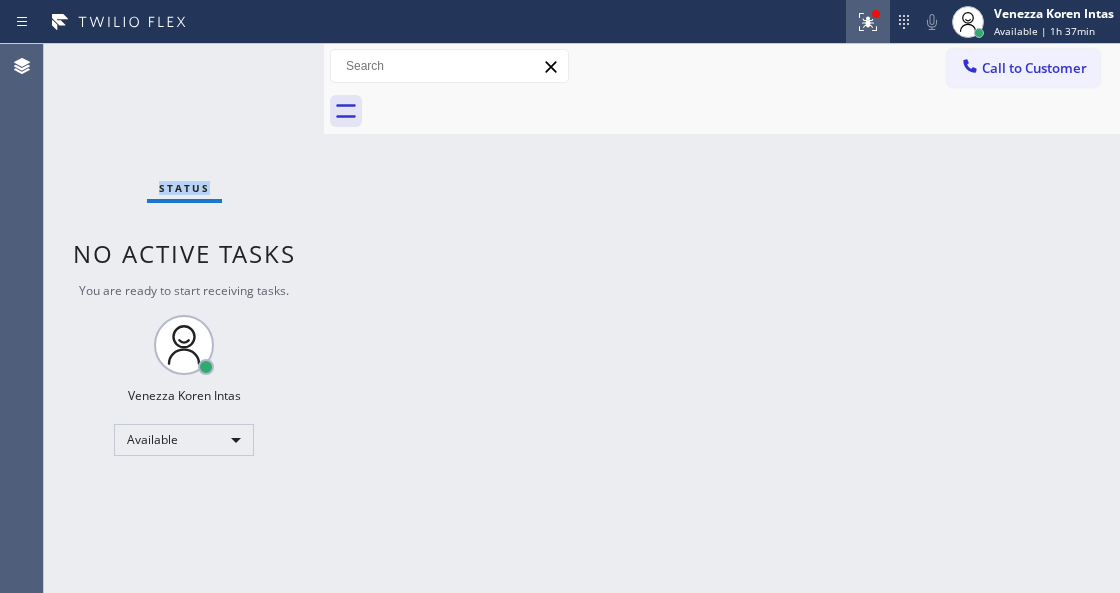 click 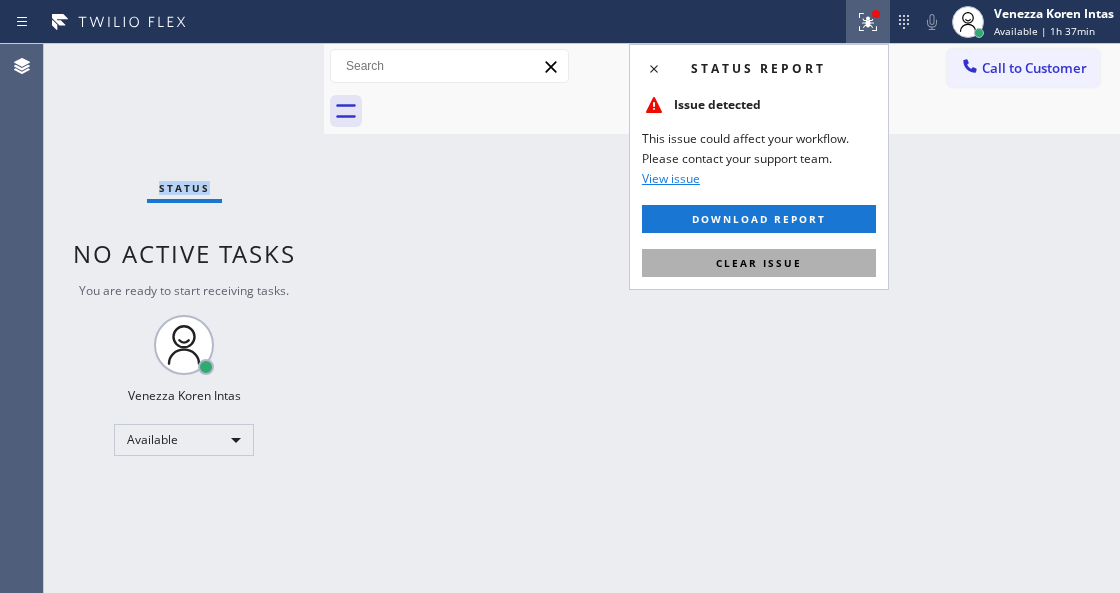 click on "Clear issue" at bounding box center (759, 263) 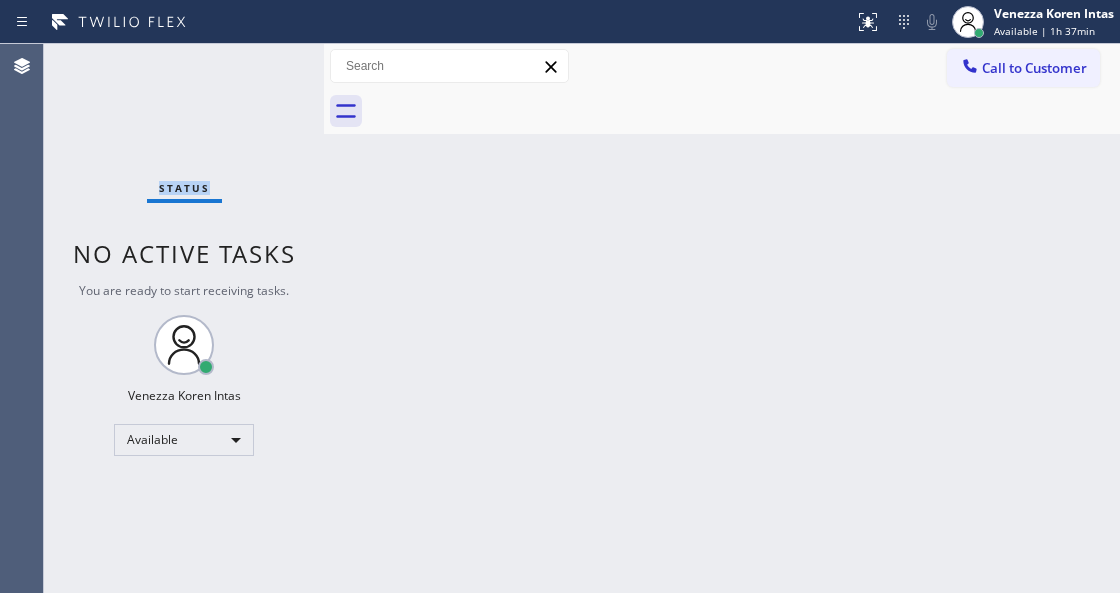 click on "Status   No active tasks     You are ready to start receiving tasks.   Venezza Koren Intas Available" at bounding box center [184, 318] 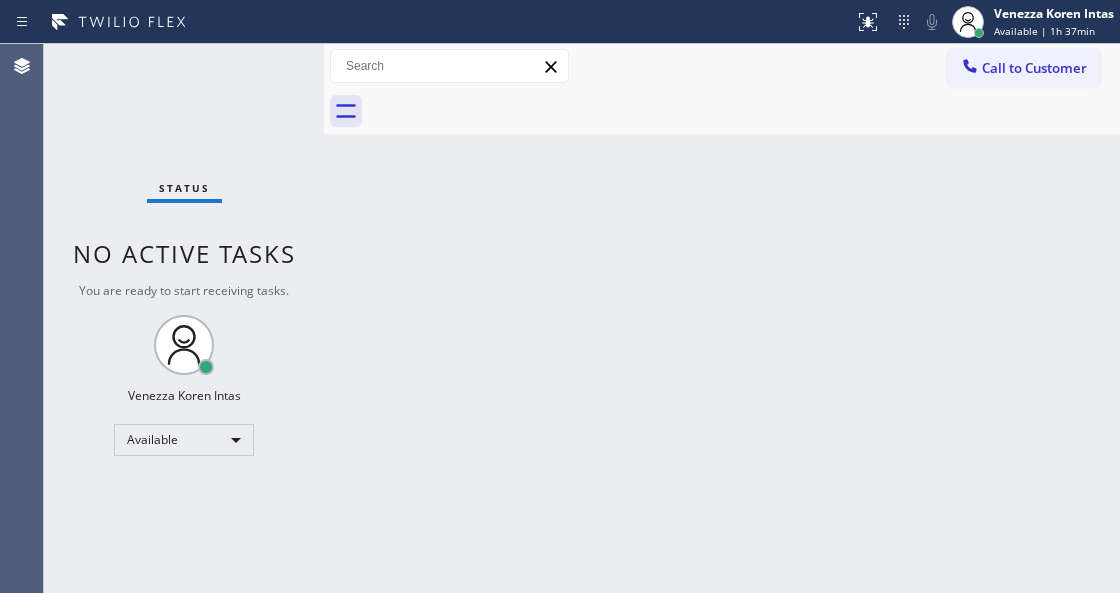 click on "Status   No active tasks     You are ready to start receiving tasks.   Venezza Koren Intas Available" at bounding box center (184, 318) 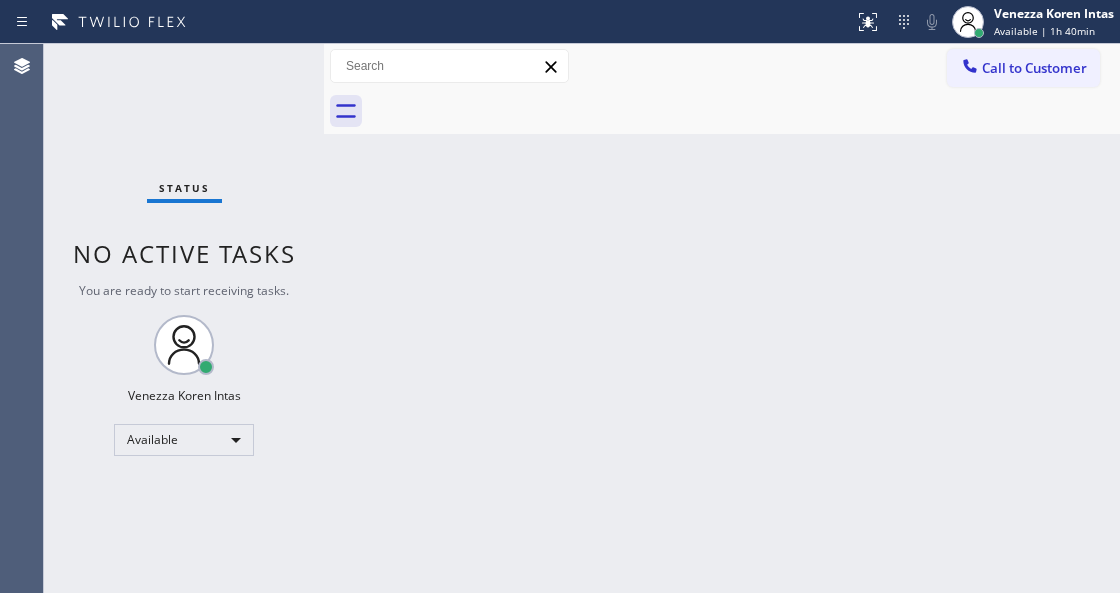 click on "Status   No active tasks     You are ready to start receiving tasks.   Venezza Koren Intas Available" at bounding box center [184, 318] 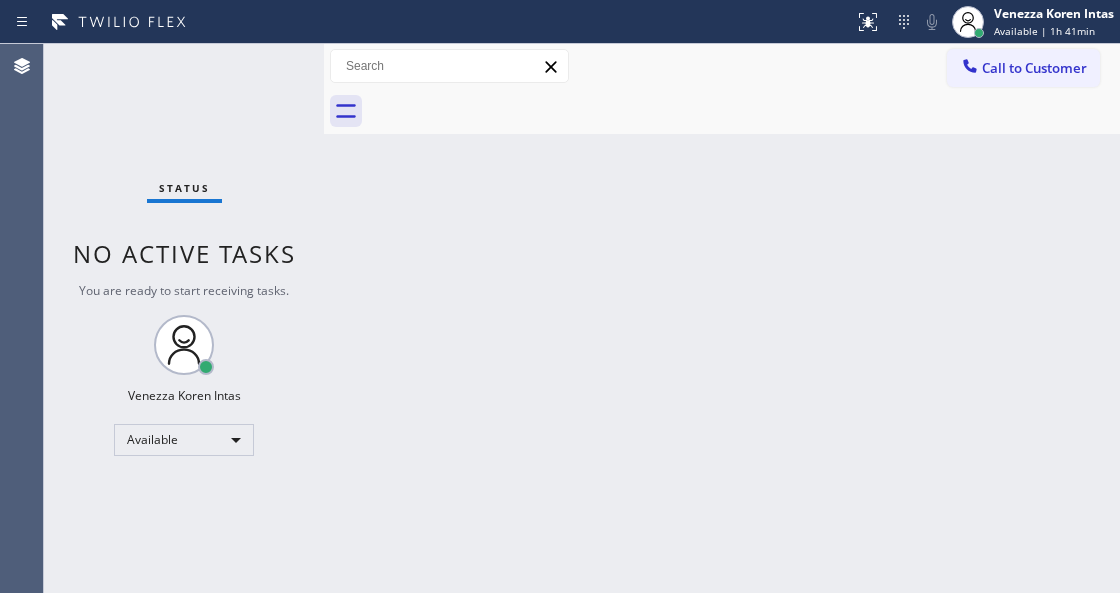 click on "Status   No active tasks     You are ready to start receiving tasks.   Venezza Koren Intas Available" at bounding box center [184, 318] 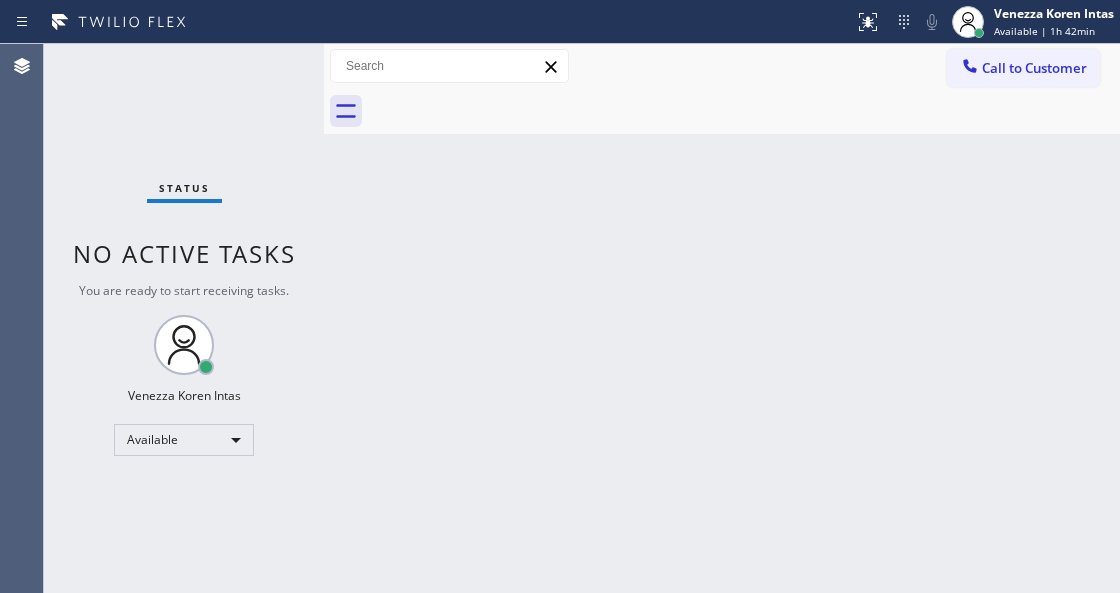 click on "Status   No active tasks     You are ready to start receiving tasks.   Venezza Koren Intas Available" at bounding box center [184, 318] 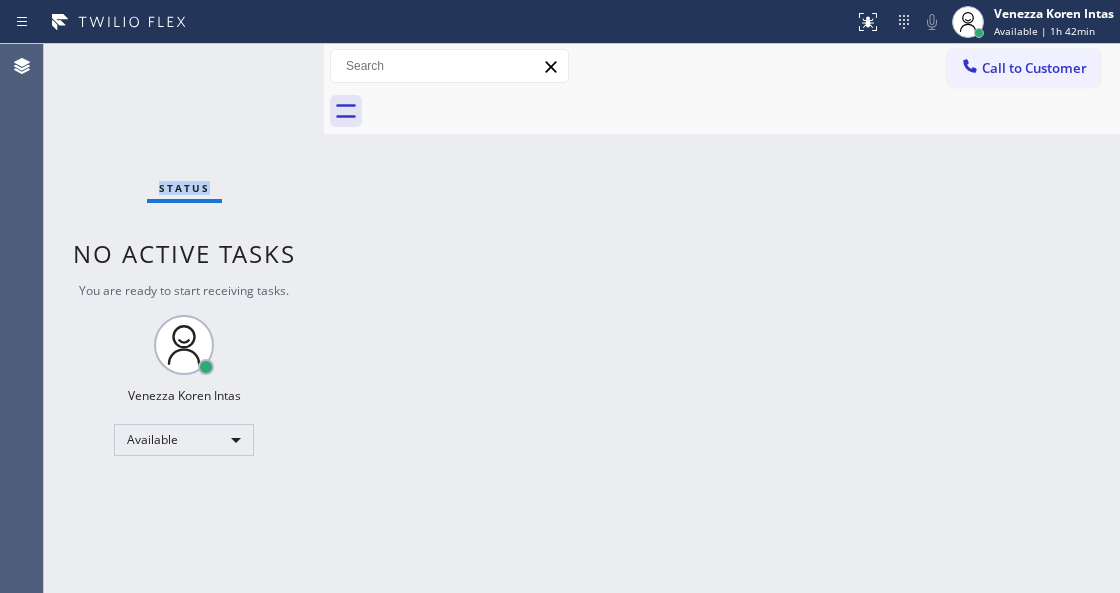click on "Status   No active tasks     You are ready to start receiving tasks.   Venezza Koren Intas Available" at bounding box center [184, 318] 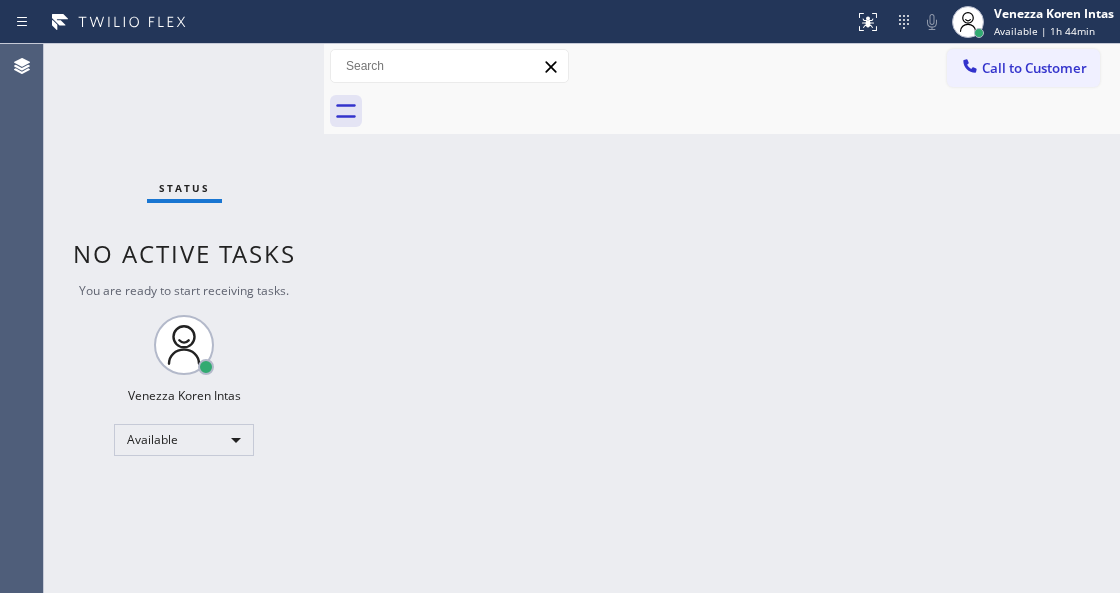 click on "Status   No active tasks     You are ready to start receiving tasks.   Venezza Koren Intas Available" at bounding box center [184, 318] 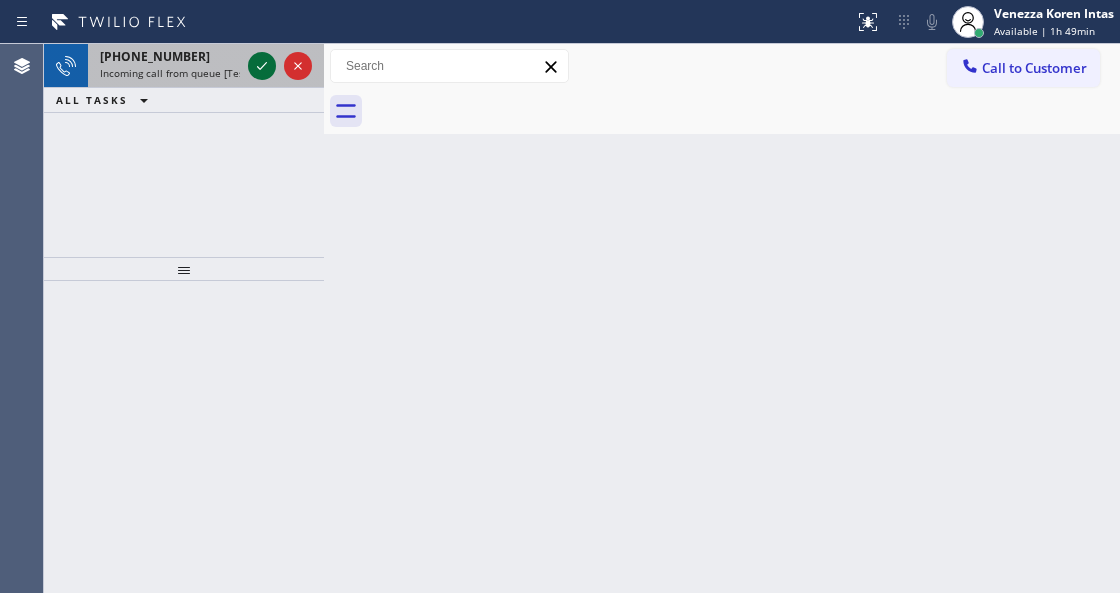 drag, startPoint x: 266, startPoint y: 55, endPoint x: 267, endPoint y: 67, distance: 12.0415945 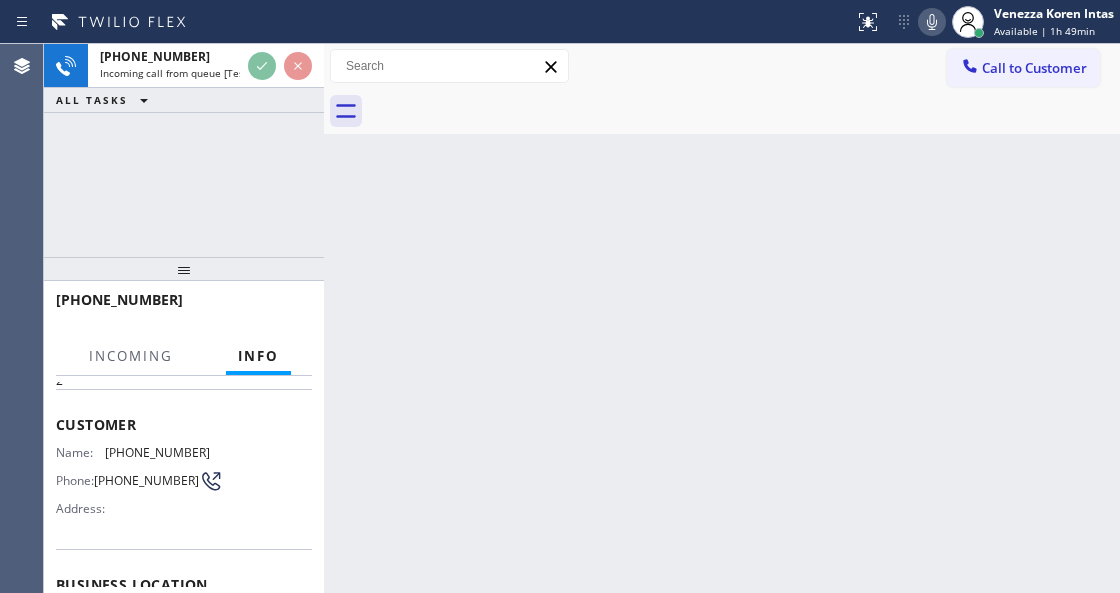 scroll, scrollTop: 200, scrollLeft: 0, axis: vertical 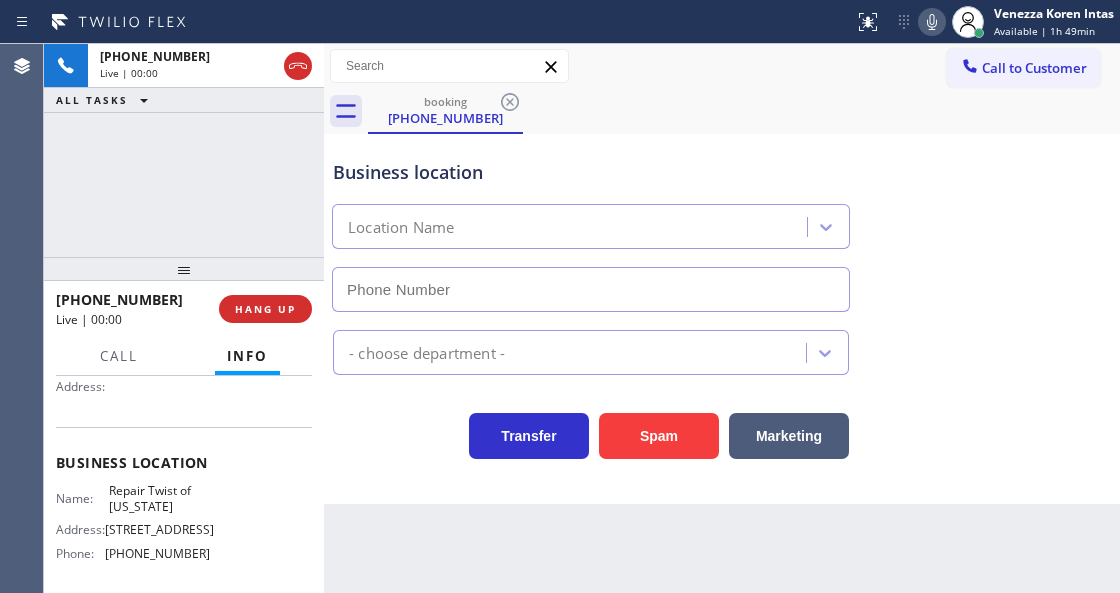 type on "[PHONE_NUMBER]" 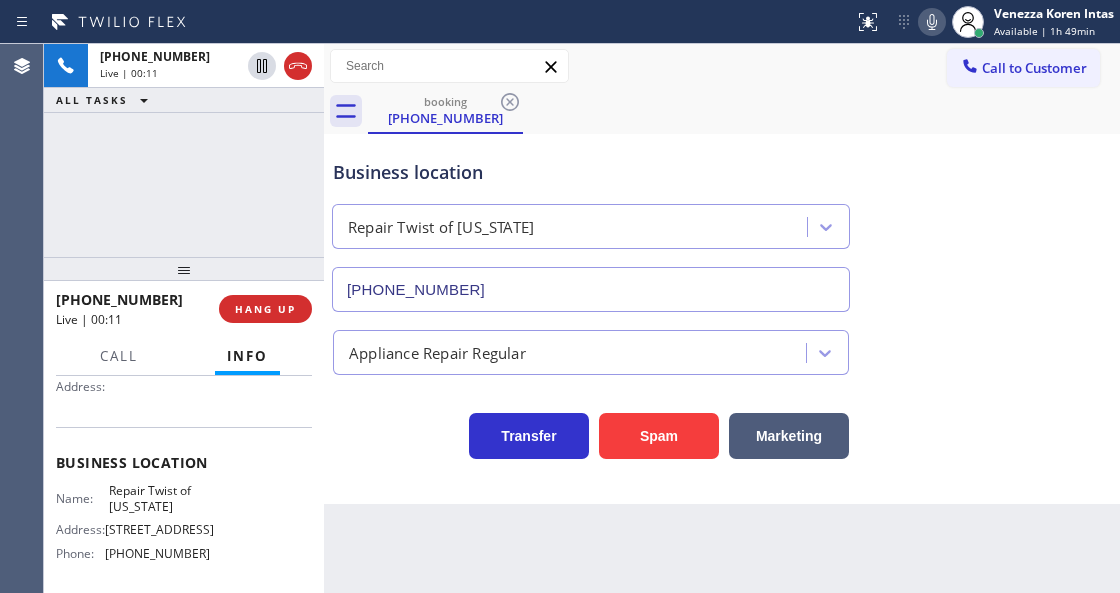 click on "[PHONE_NUMBER] Live | 00:11 ALL TASKS ALL TASKS ACTIVE TASKS TASKS IN WRAP UP" at bounding box center (184, 150) 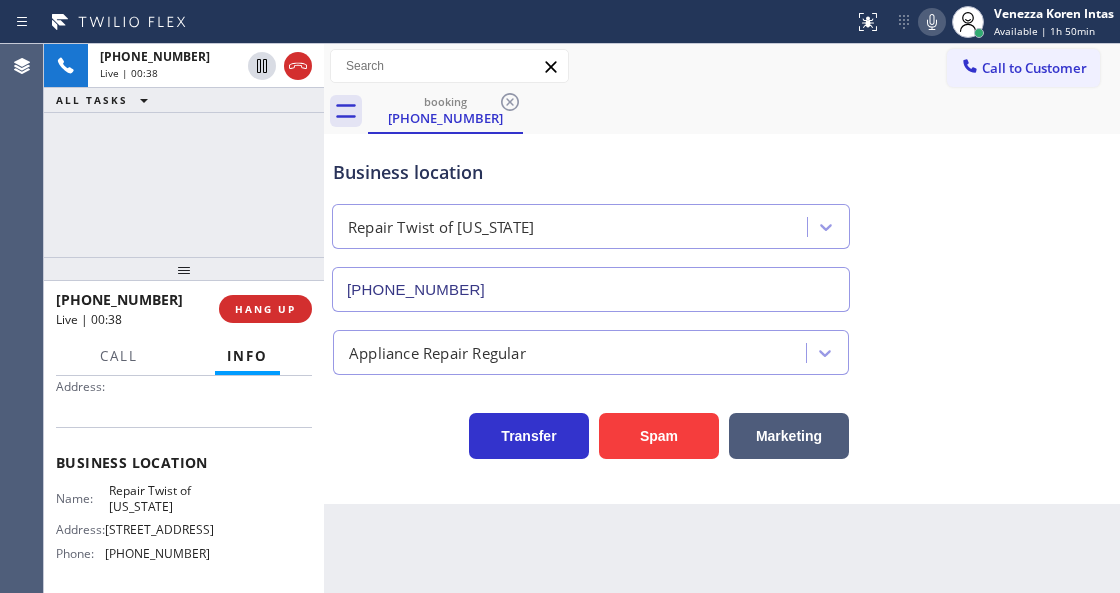 click 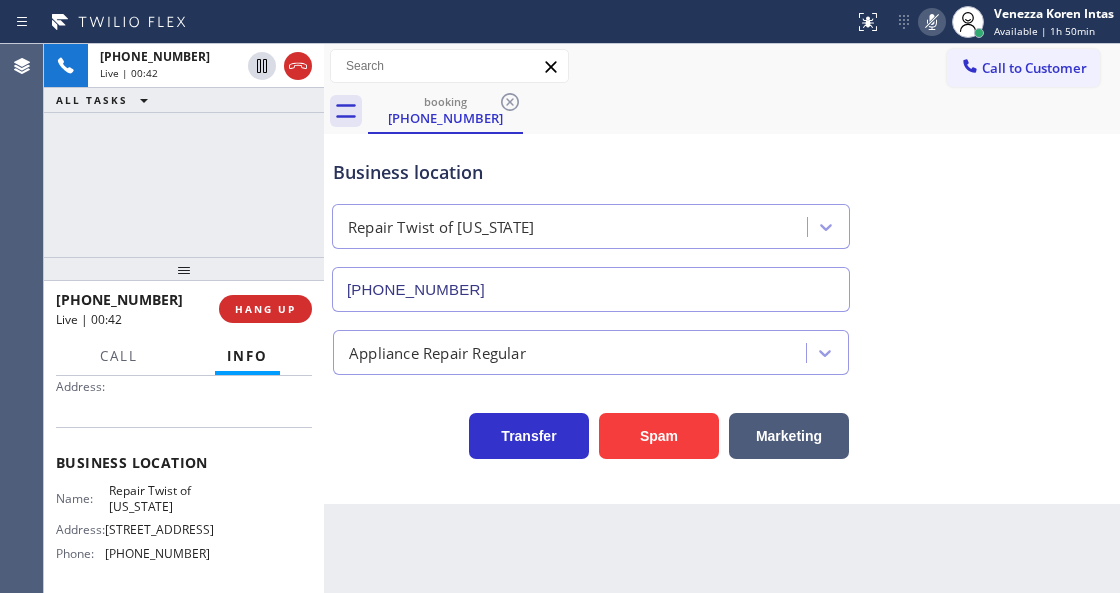 click 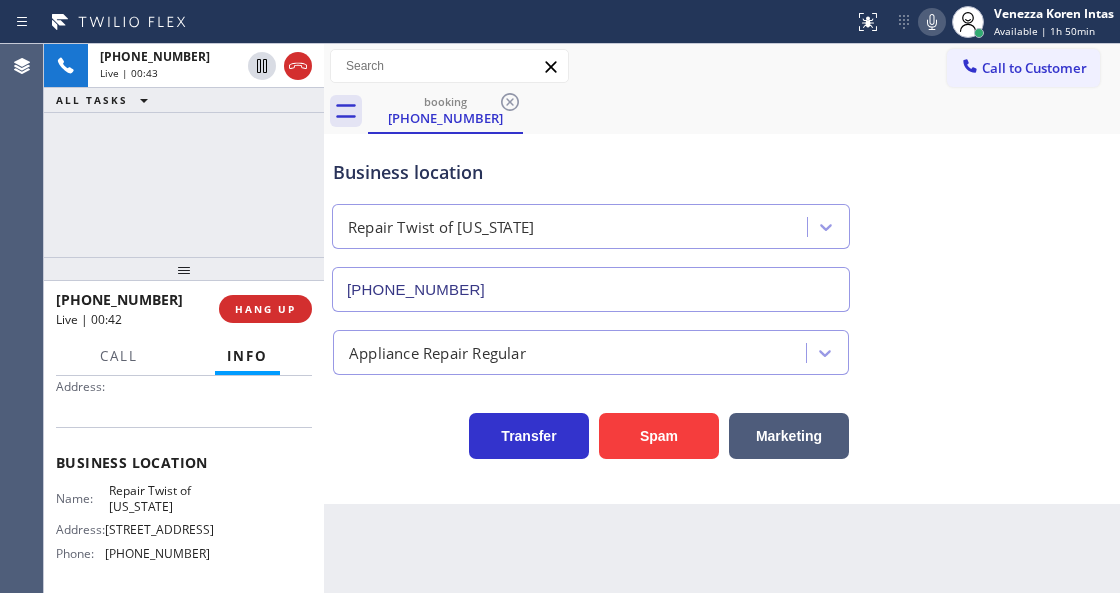 click on "booking [PHONE_NUMBER]" at bounding box center (744, 111) 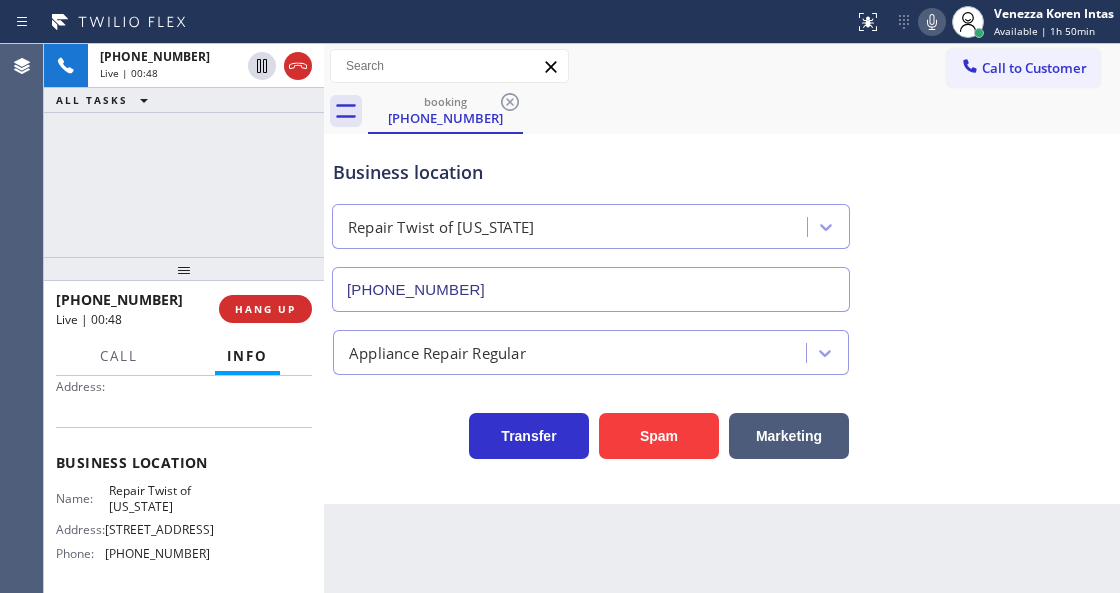 click 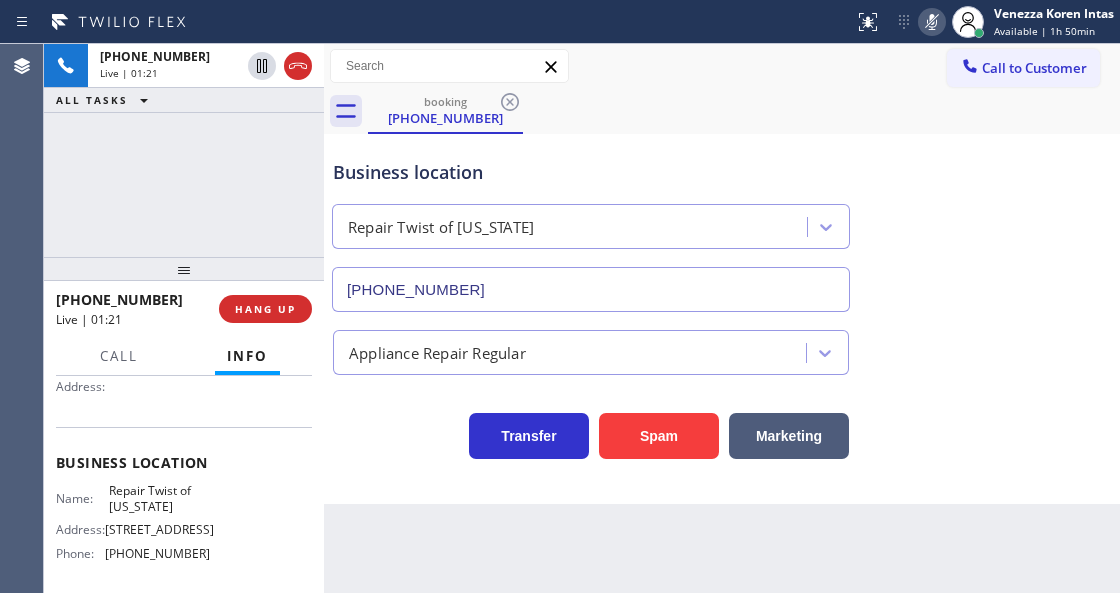 click 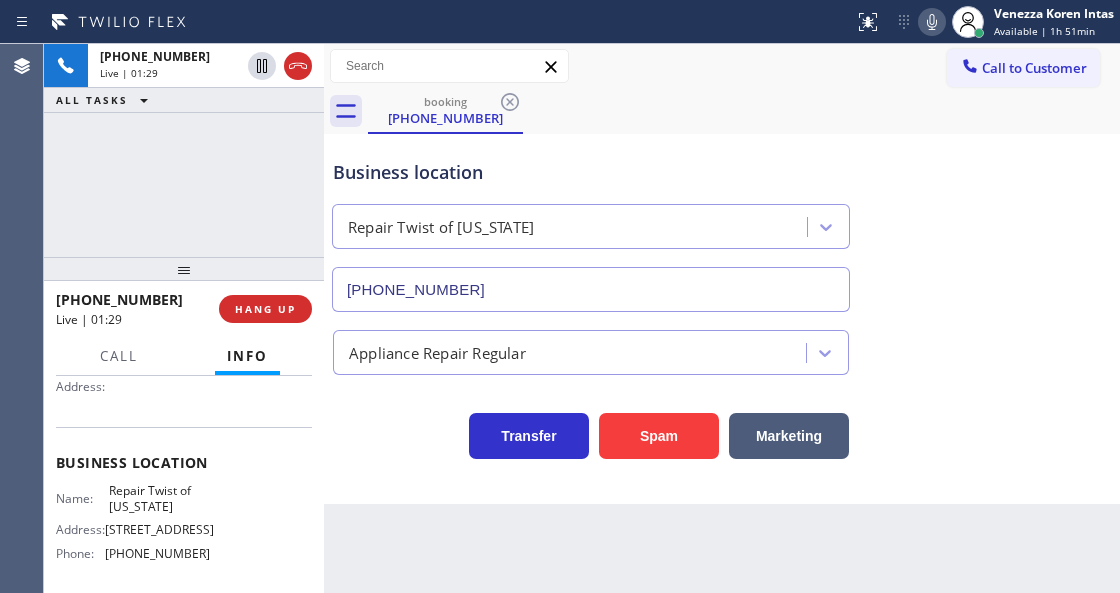 click 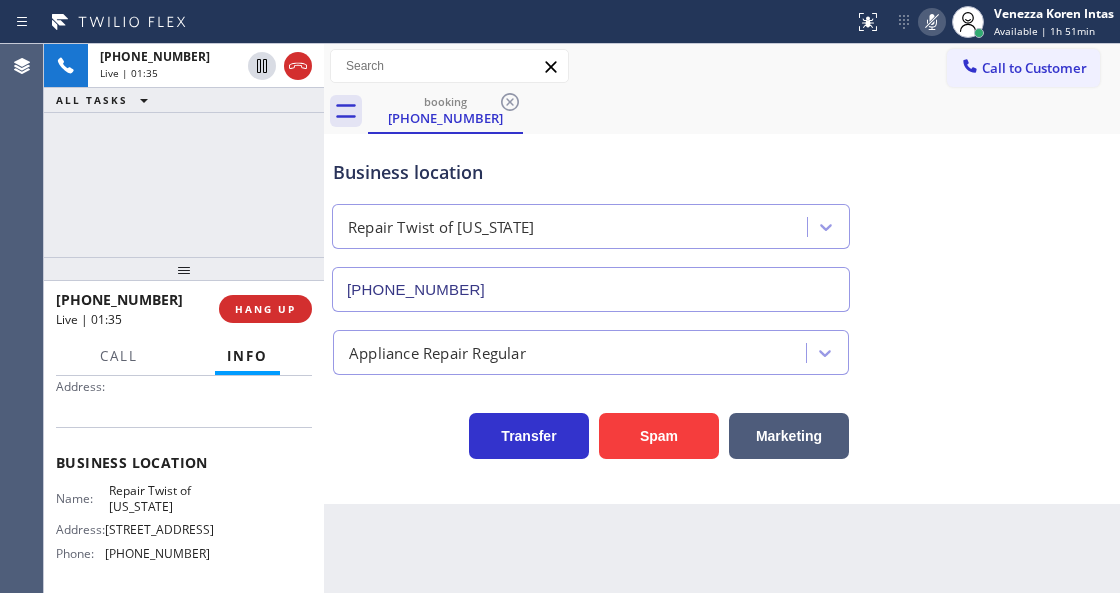 click 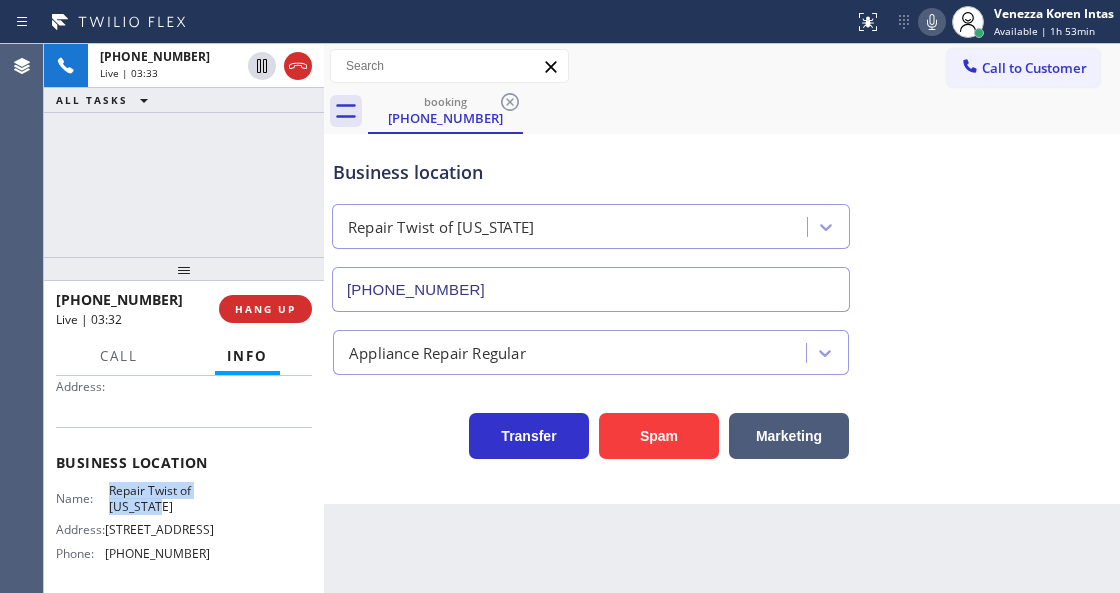 drag, startPoint x: 108, startPoint y: 482, endPoint x: 192, endPoint y: 504, distance: 86.833176 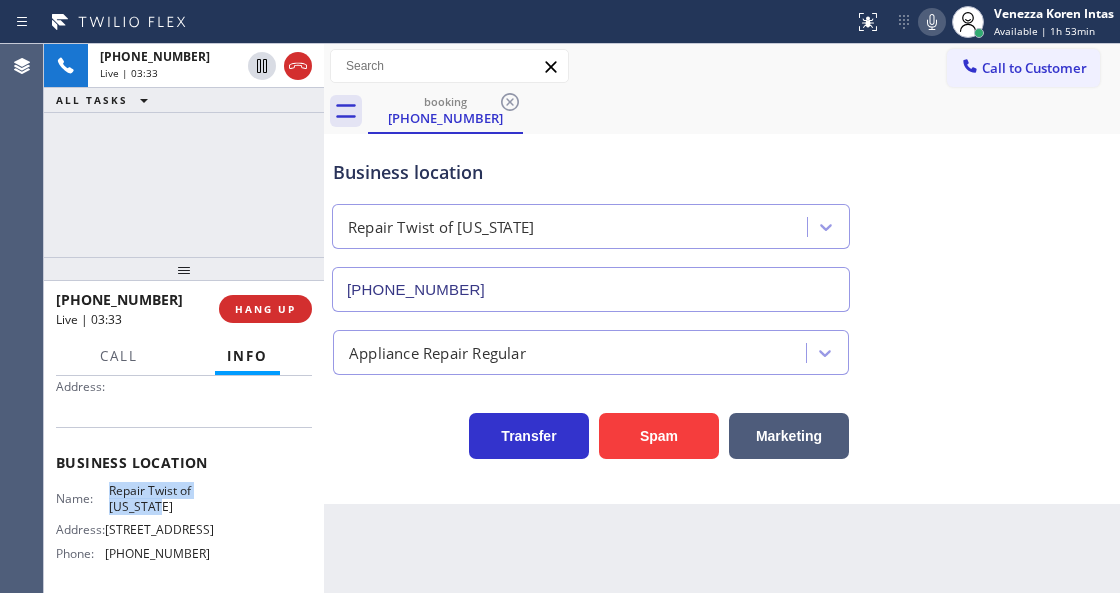 copy on "Repair Twist of [US_STATE]" 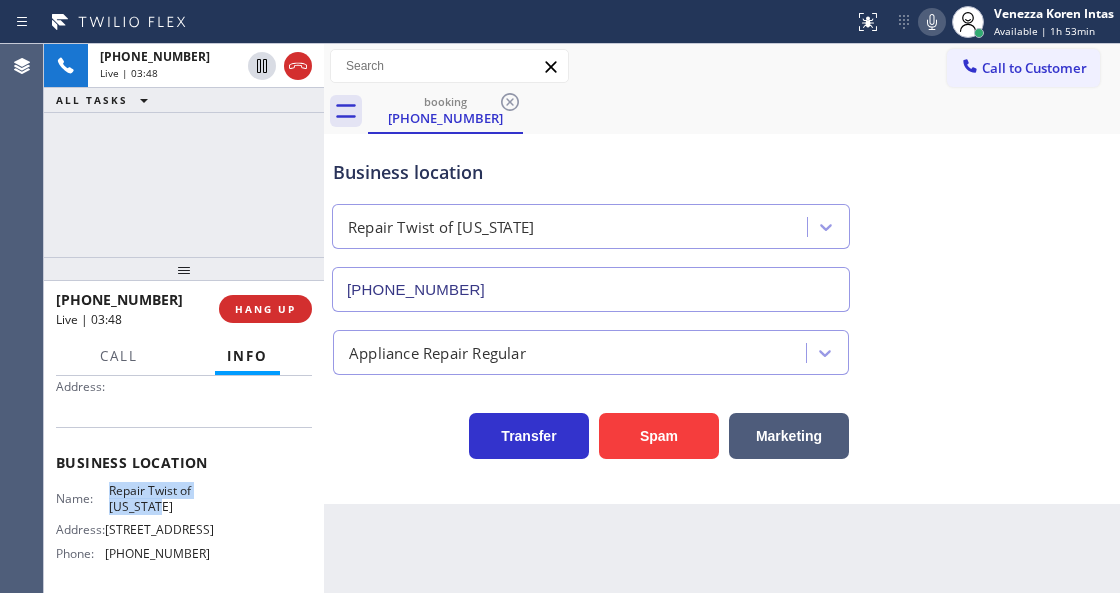 click 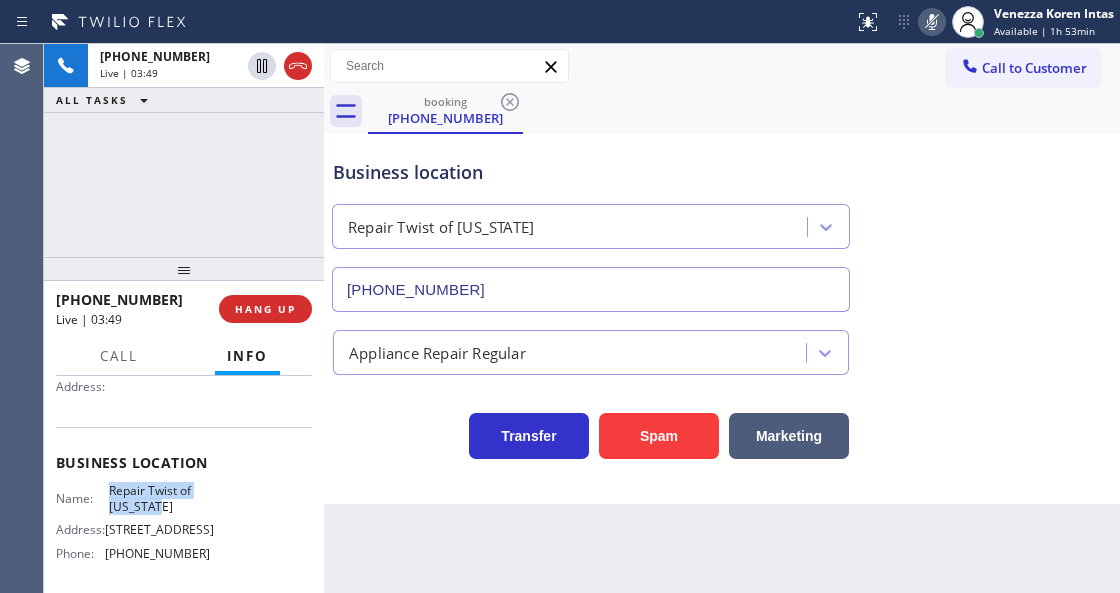 click 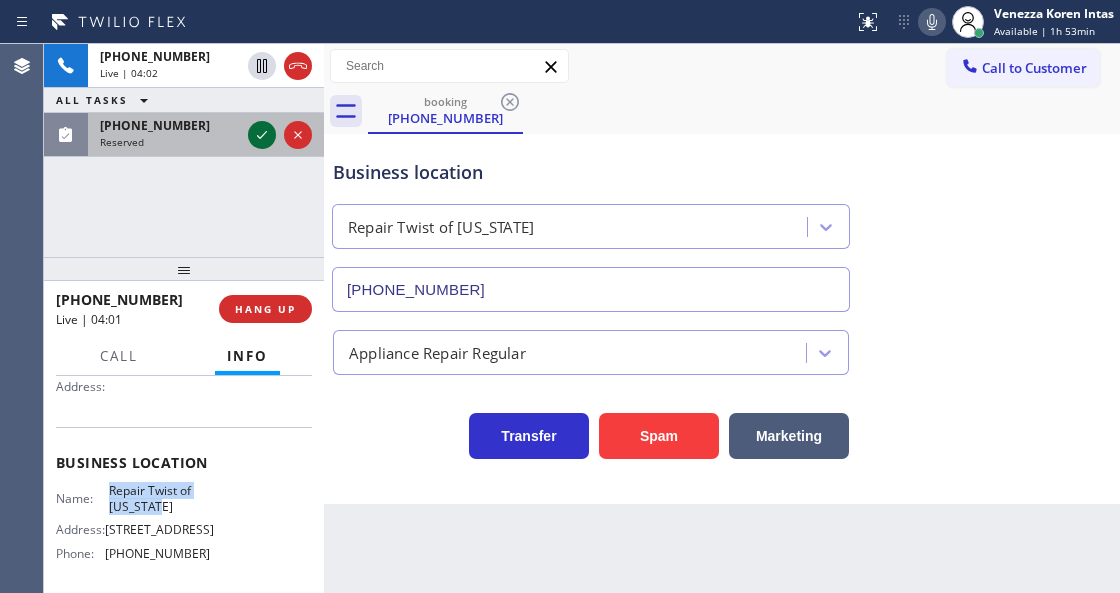 click 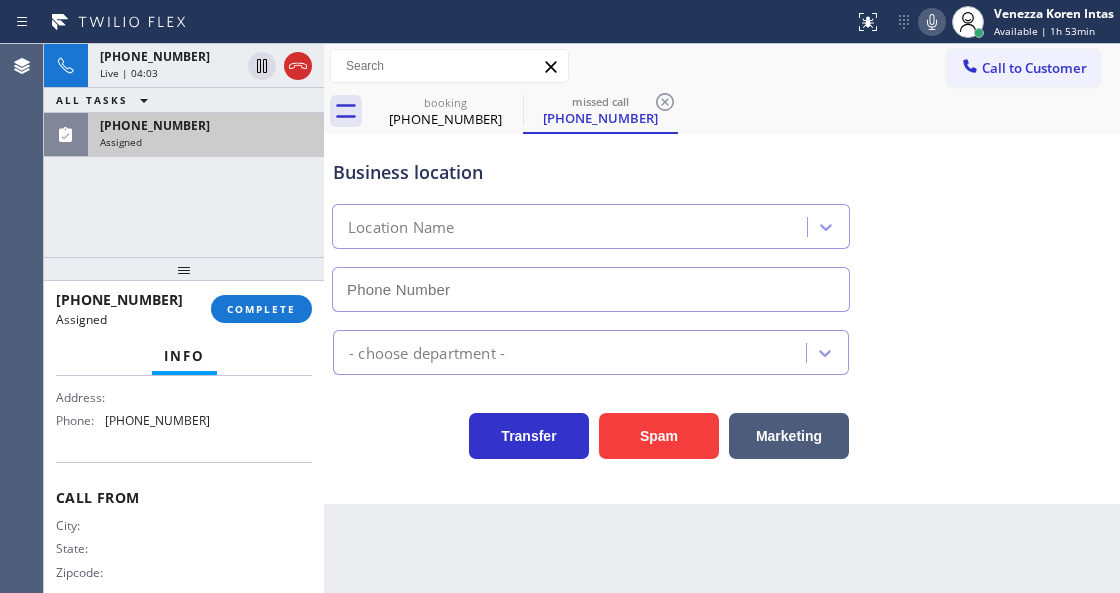 scroll, scrollTop: 349, scrollLeft: 0, axis: vertical 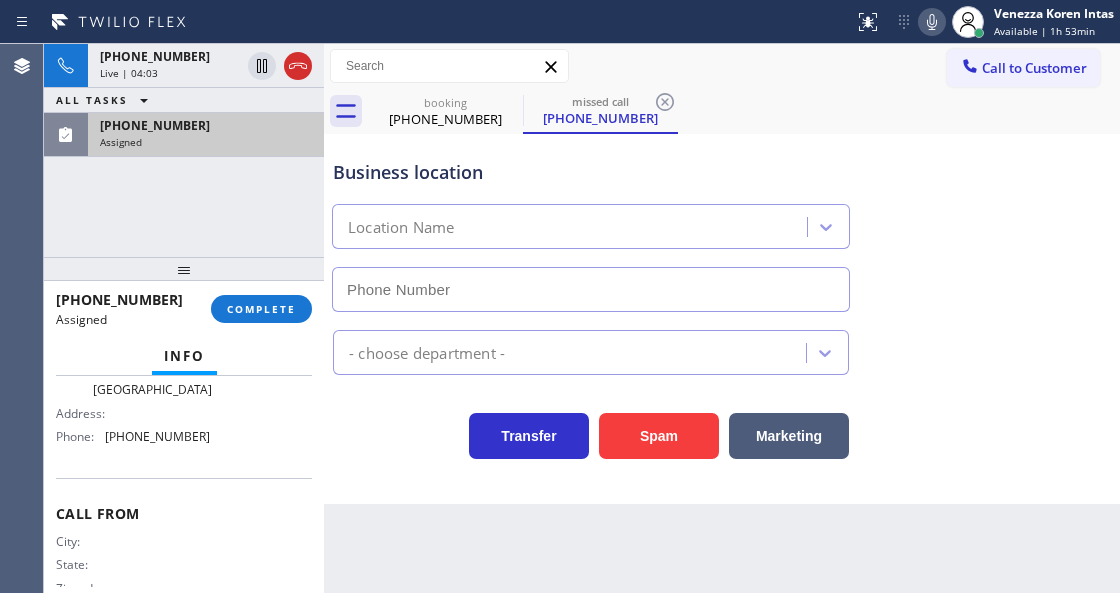 type on "[PHONE_NUMBER]" 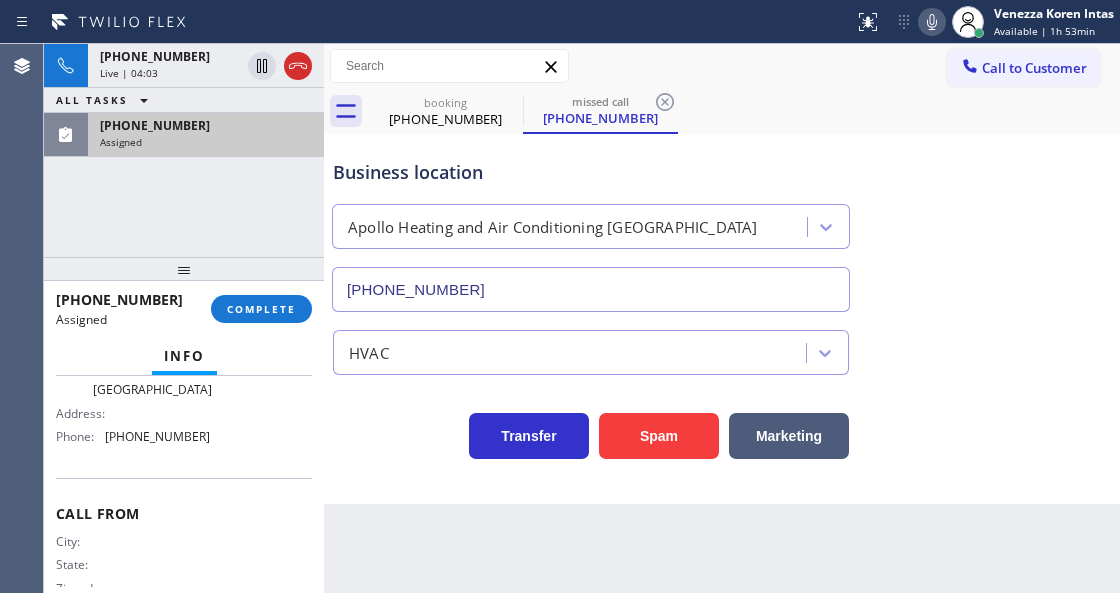 click on "[PHONE_NUMBER]" at bounding box center (206, 125) 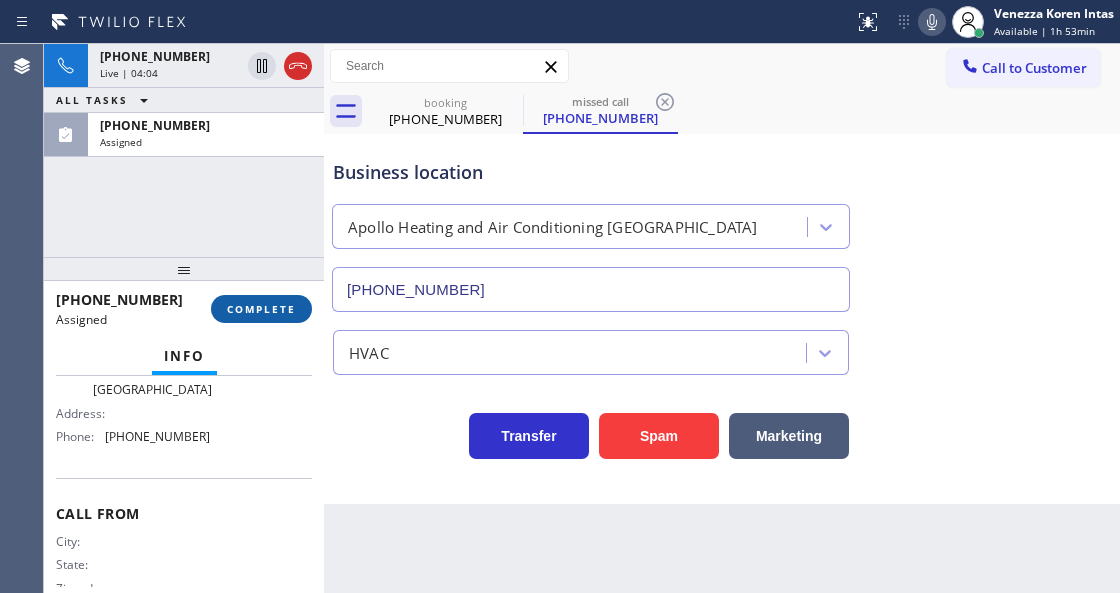 click on "COMPLETE" at bounding box center (261, 309) 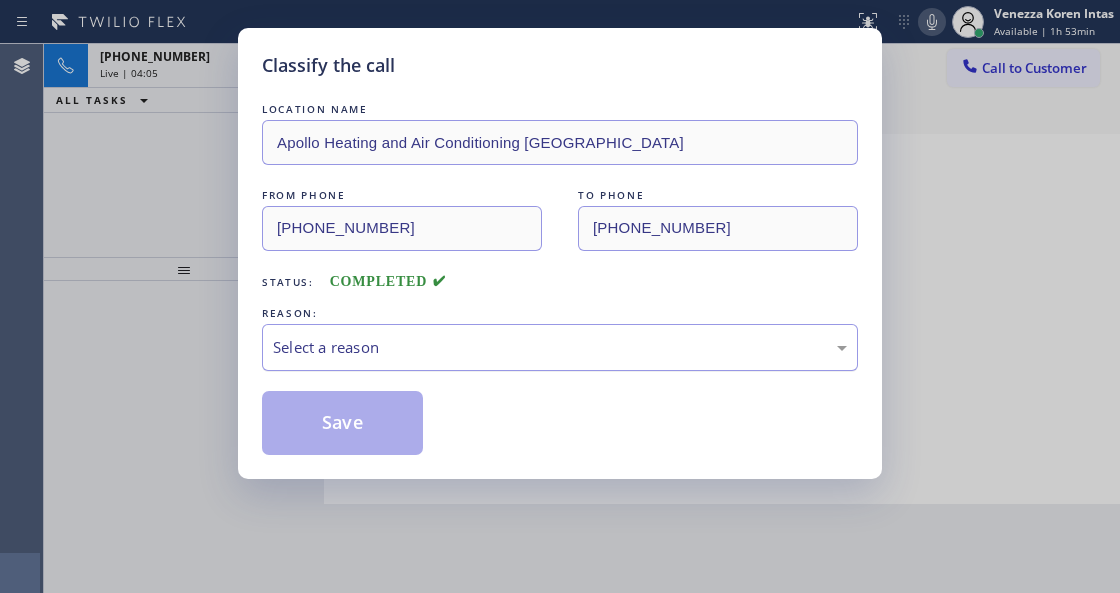 click on "Select a reason" at bounding box center (560, 347) 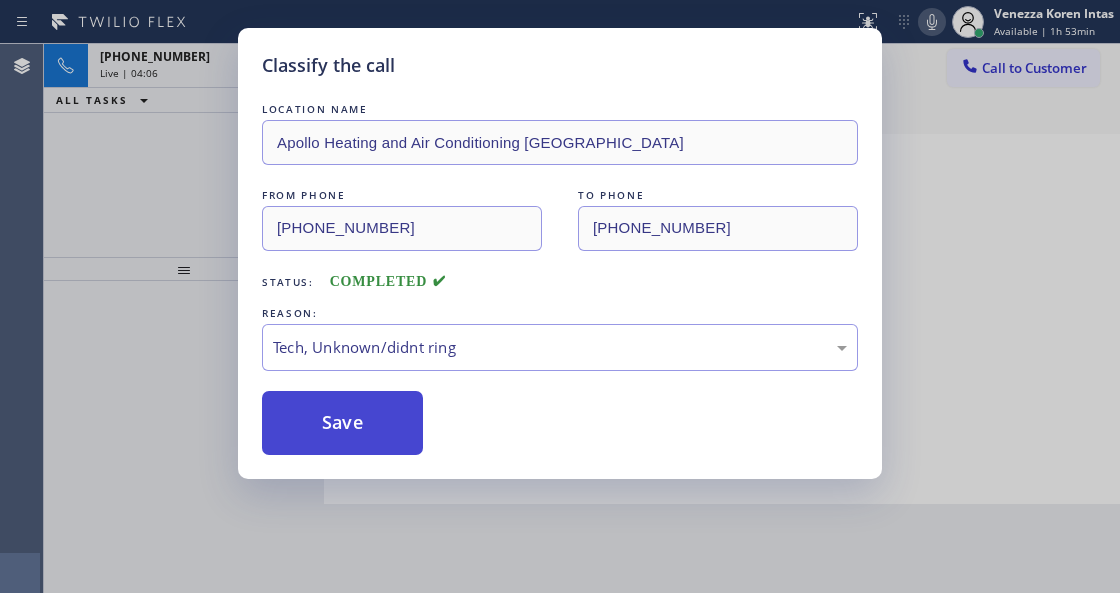 click on "Save" at bounding box center (342, 423) 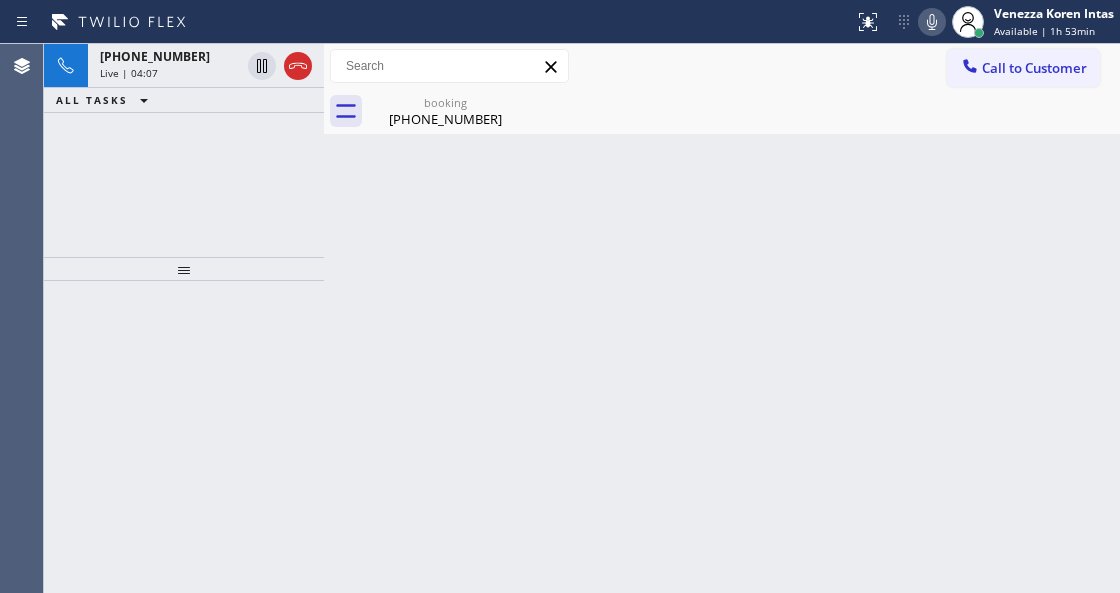 click 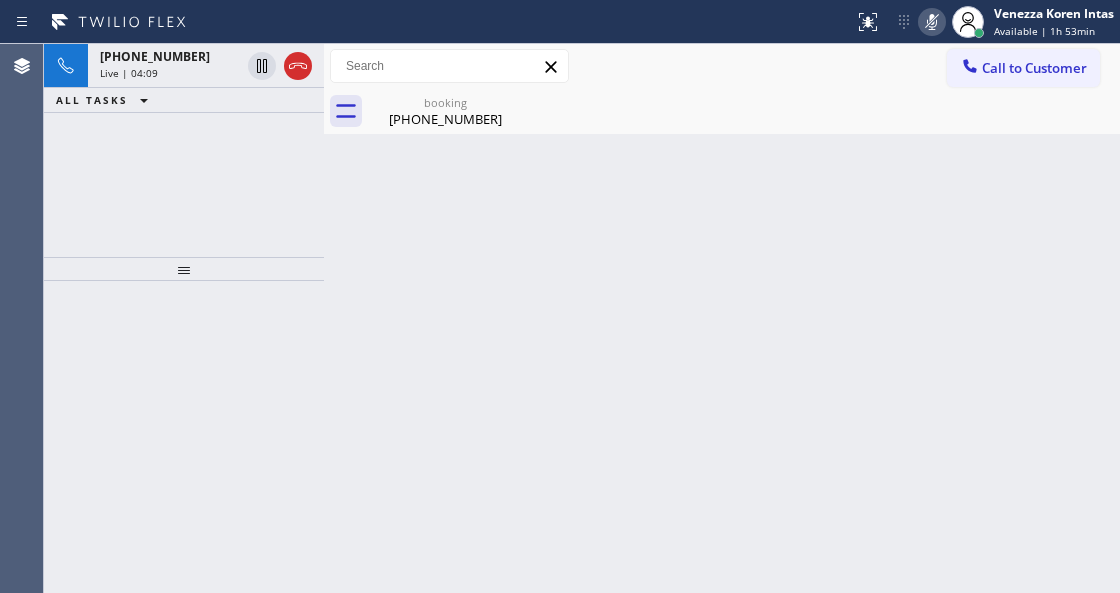 click 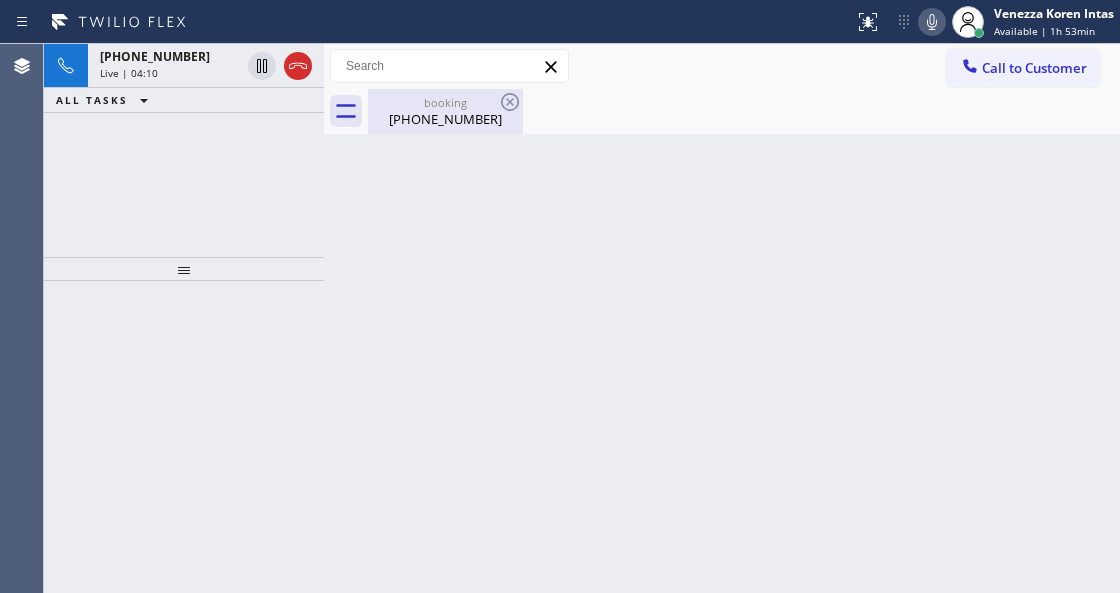 click on "[PHONE_NUMBER]" at bounding box center (445, 119) 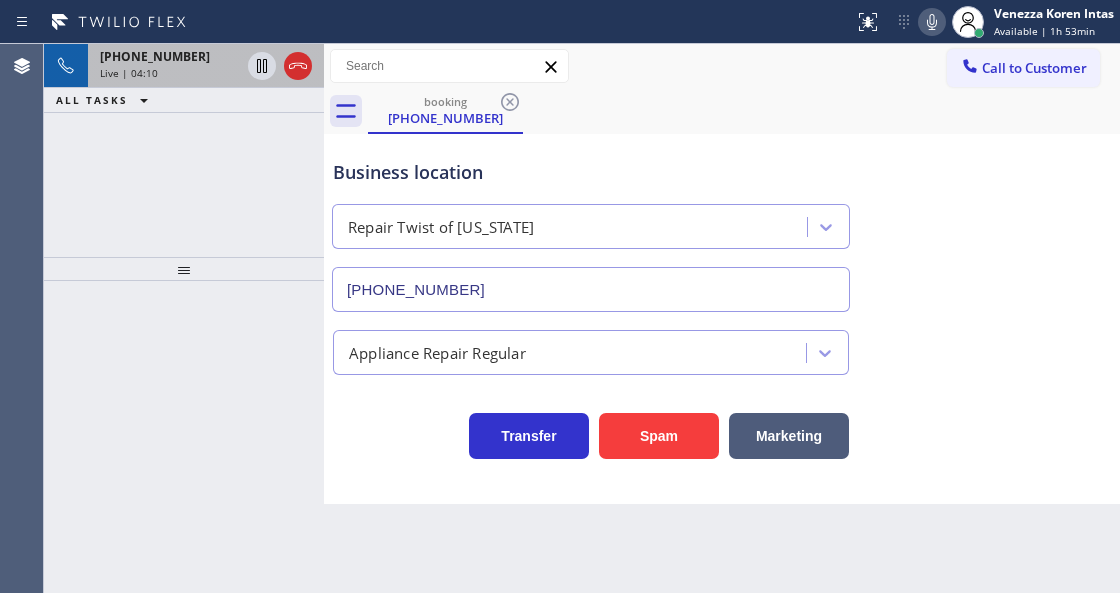 click on "[PHONE_NUMBER] Live | 04:10" at bounding box center [166, 66] 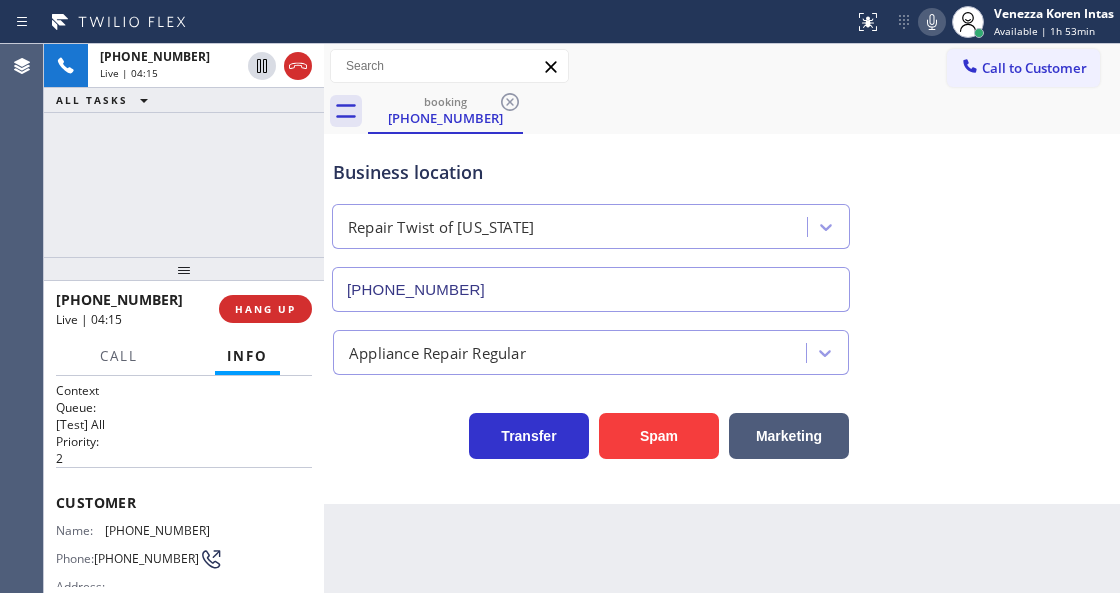 click at bounding box center [932, 22] 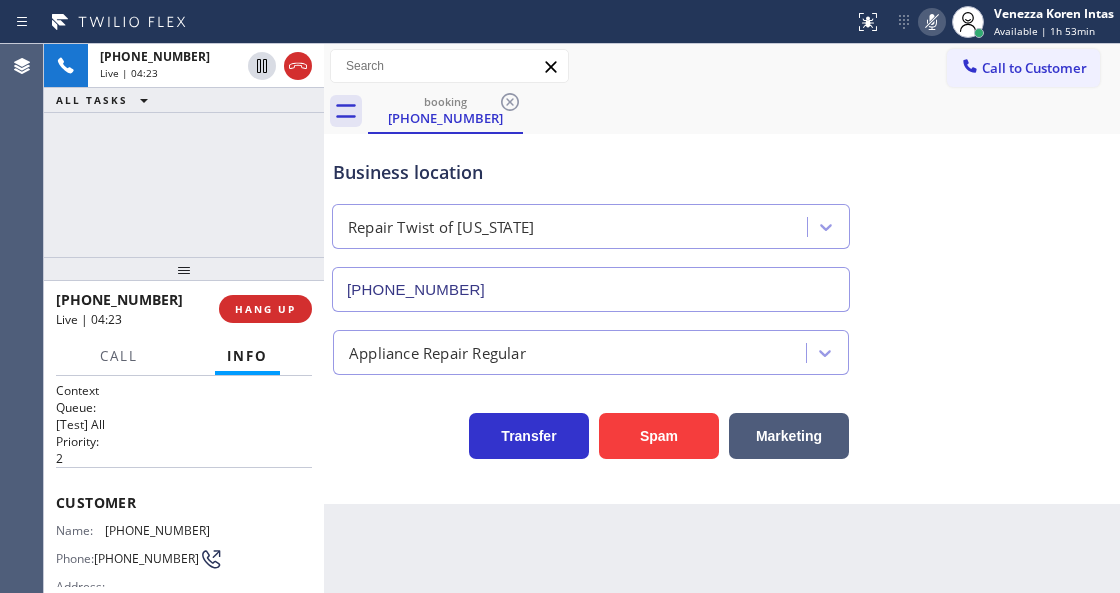 click 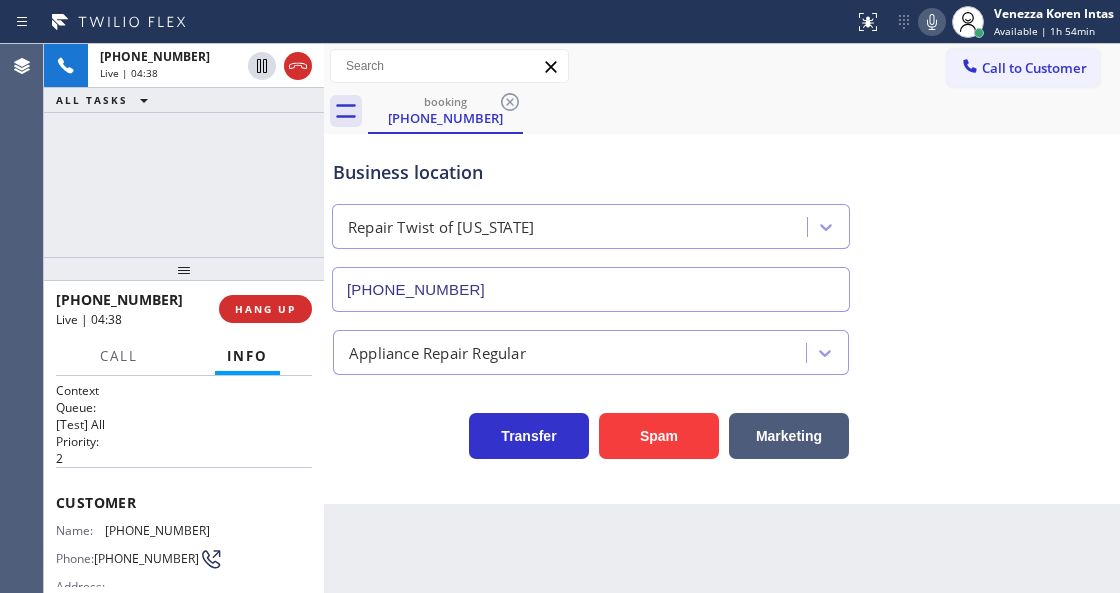 click 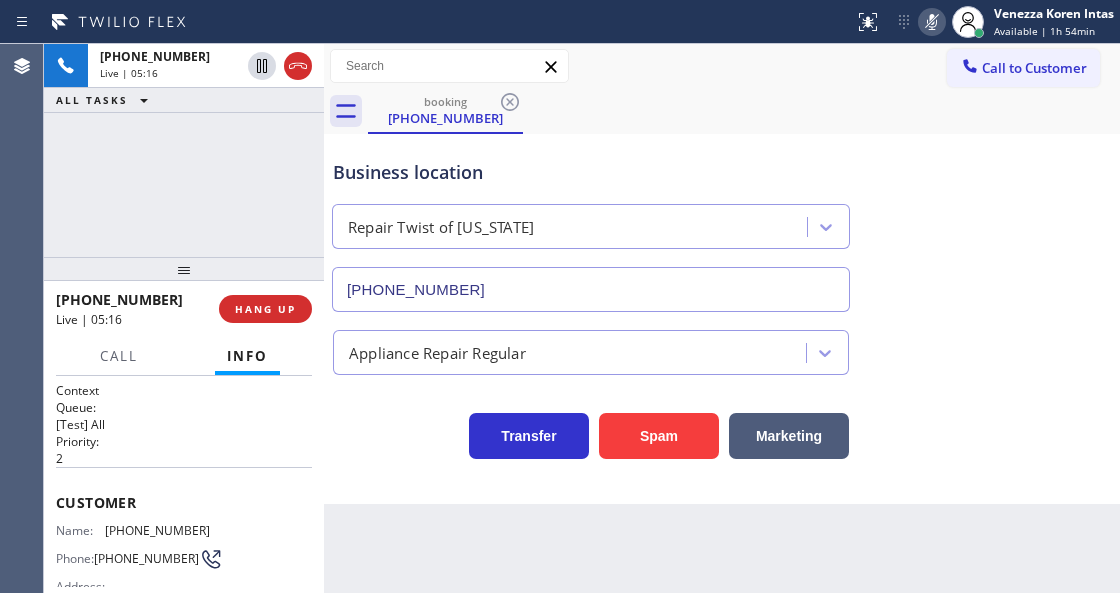 click 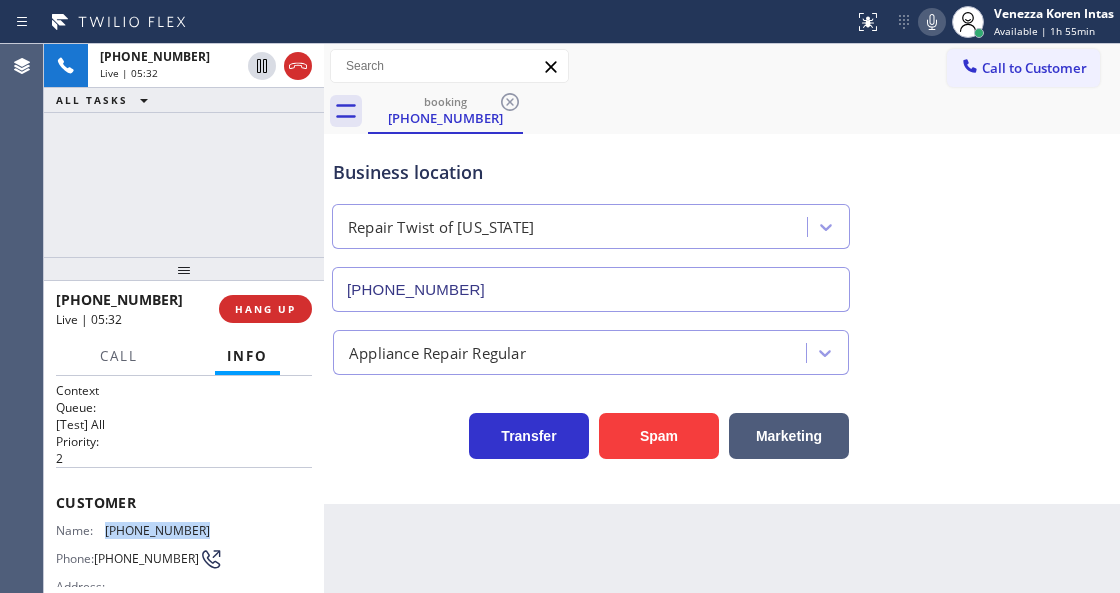 drag, startPoint x: 214, startPoint y: 528, endPoint x: 104, endPoint y: 529, distance: 110.00455 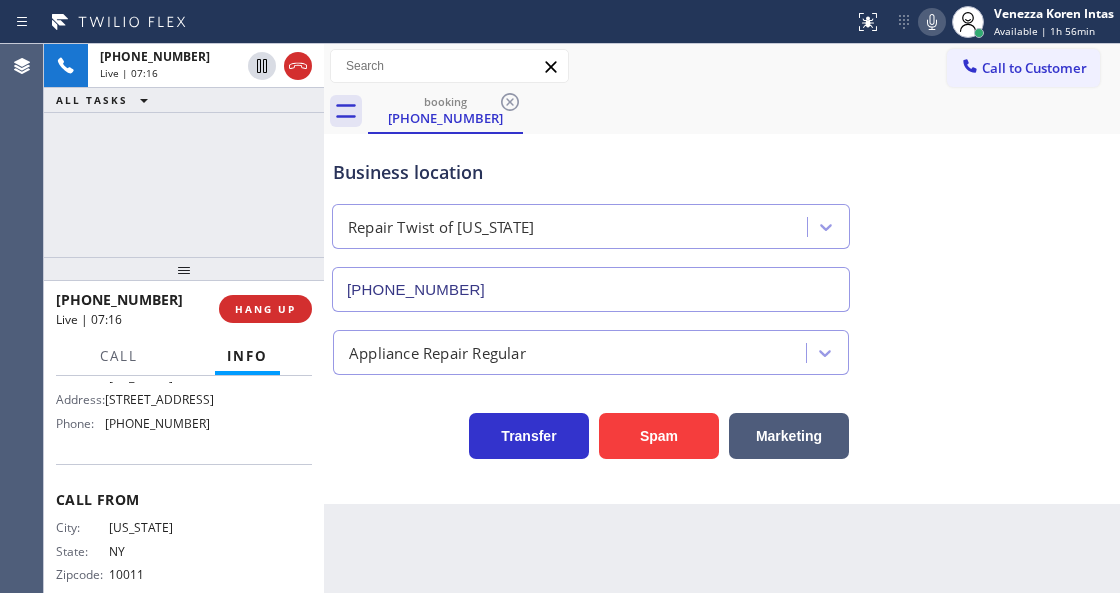 scroll, scrollTop: 333, scrollLeft: 0, axis: vertical 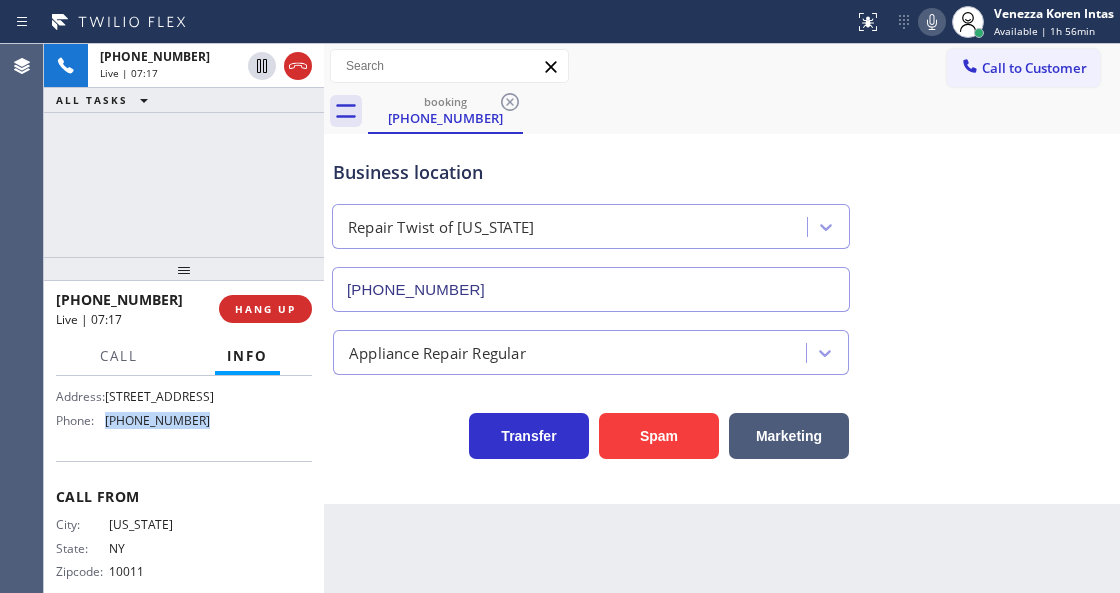 drag, startPoint x: 218, startPoint y: 456, endPoint x: 99, endPoint y: 456, distance: 119 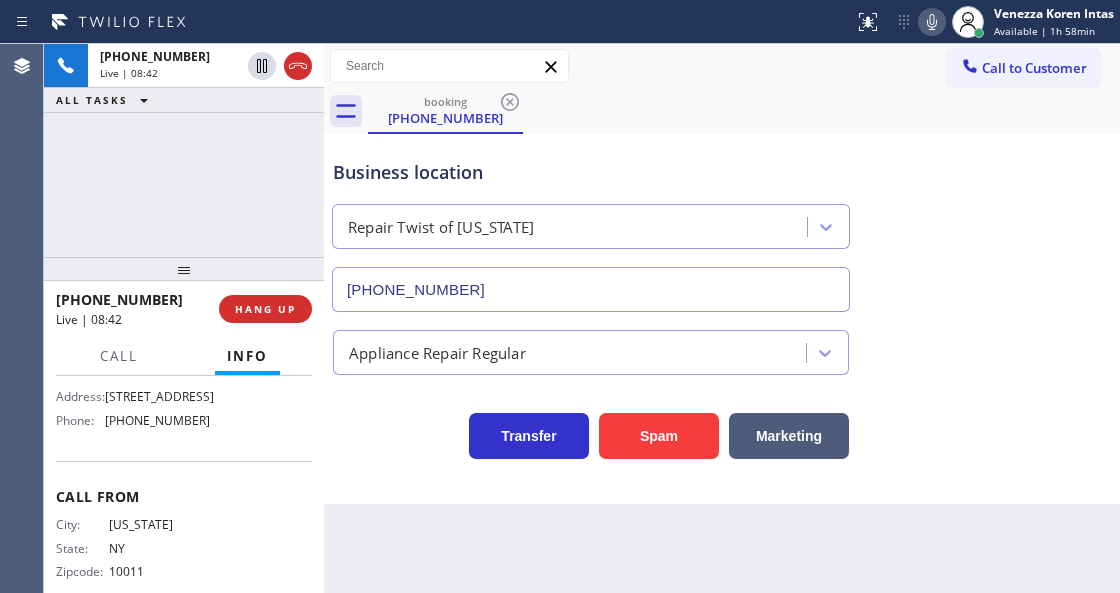 click on "Business location Repair Twist of [US_STATE] [PHONE_NUMBER]" at bounding box center (591, 225) 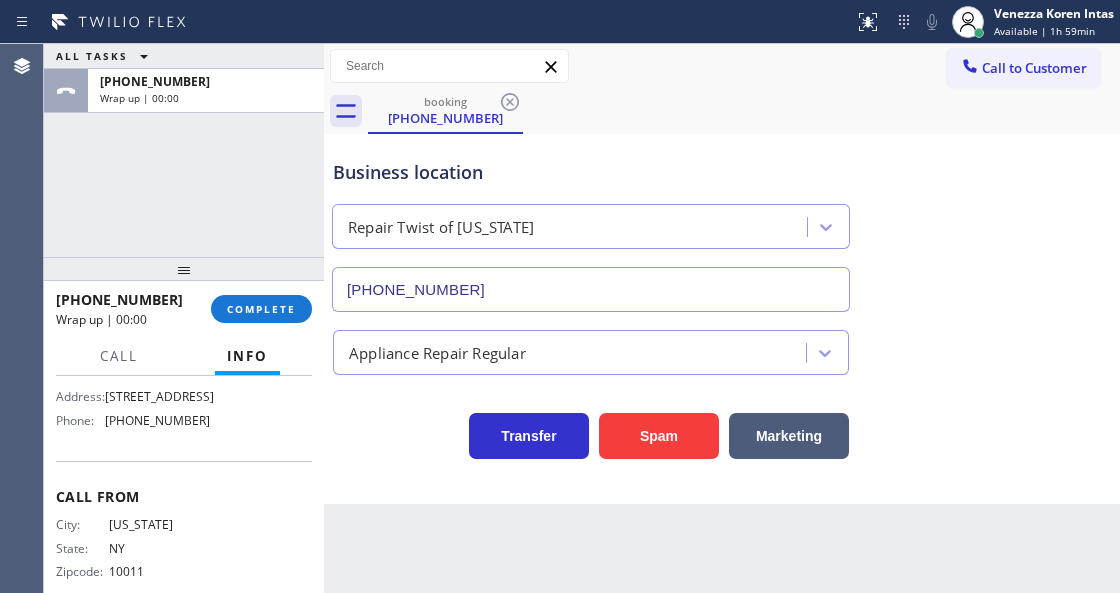drag, startPoint x: 256, startPoint y: 306, endPoint x: 394, endPoint y: 344, distance: 143.13629 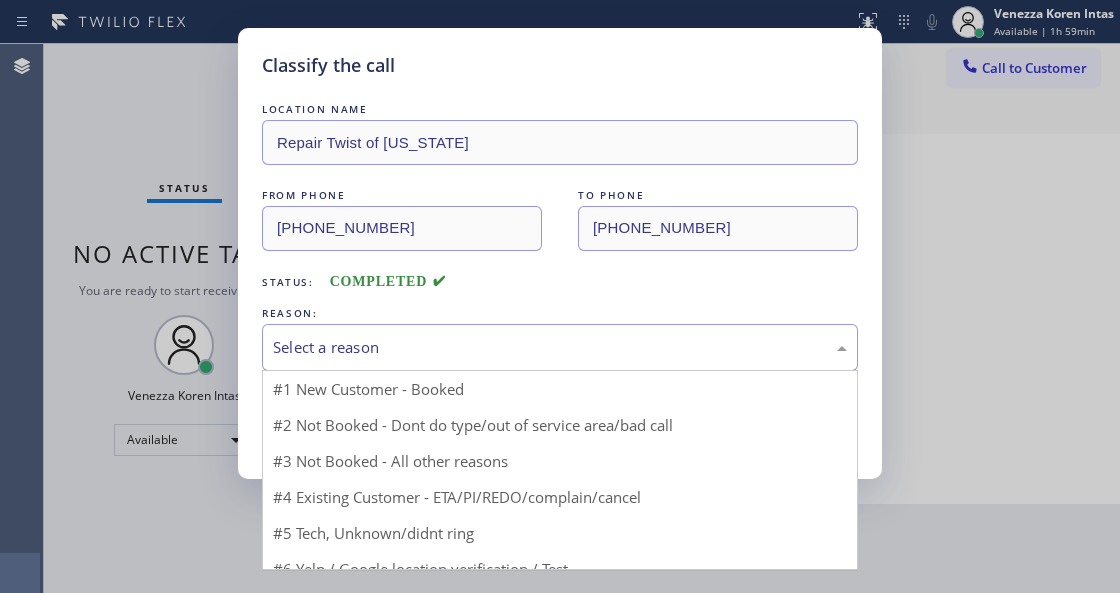 click on "Select a reason" at bounding box center (560, 347) 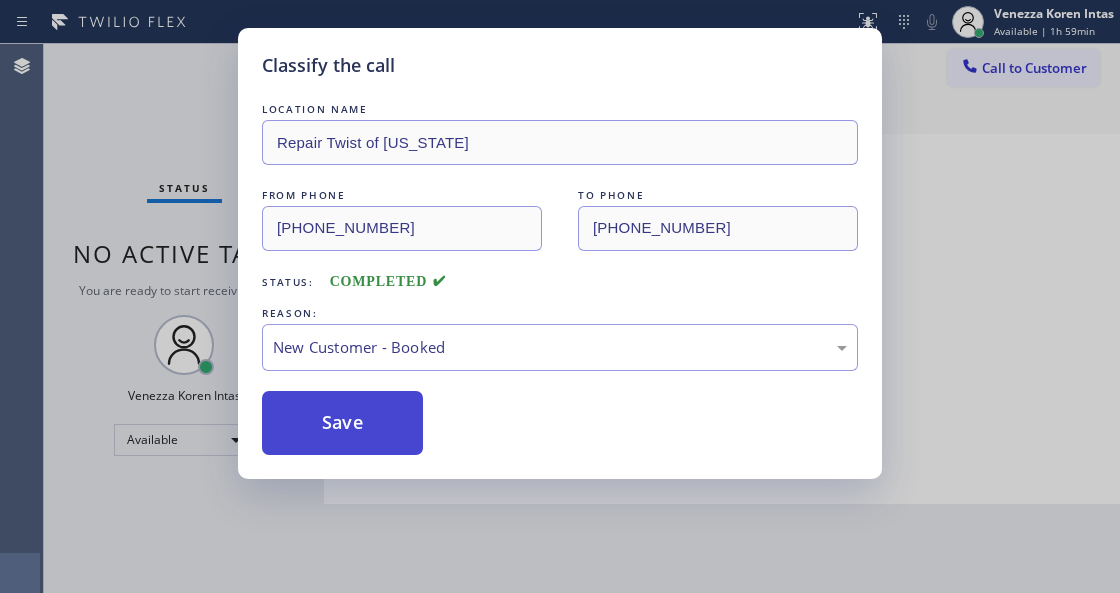click on "Save" at bounding box center [342, 423] 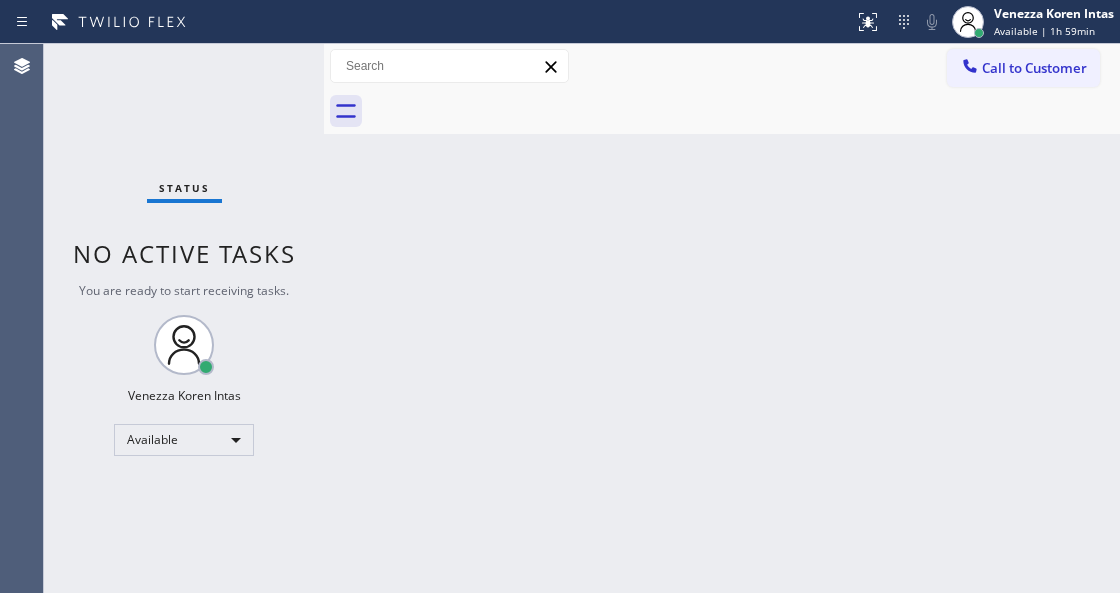 click on "Status   No active tasks     You are ready to start receiving tasks.   Venezza Koren Intas Available" at bounding box center (184, 318) 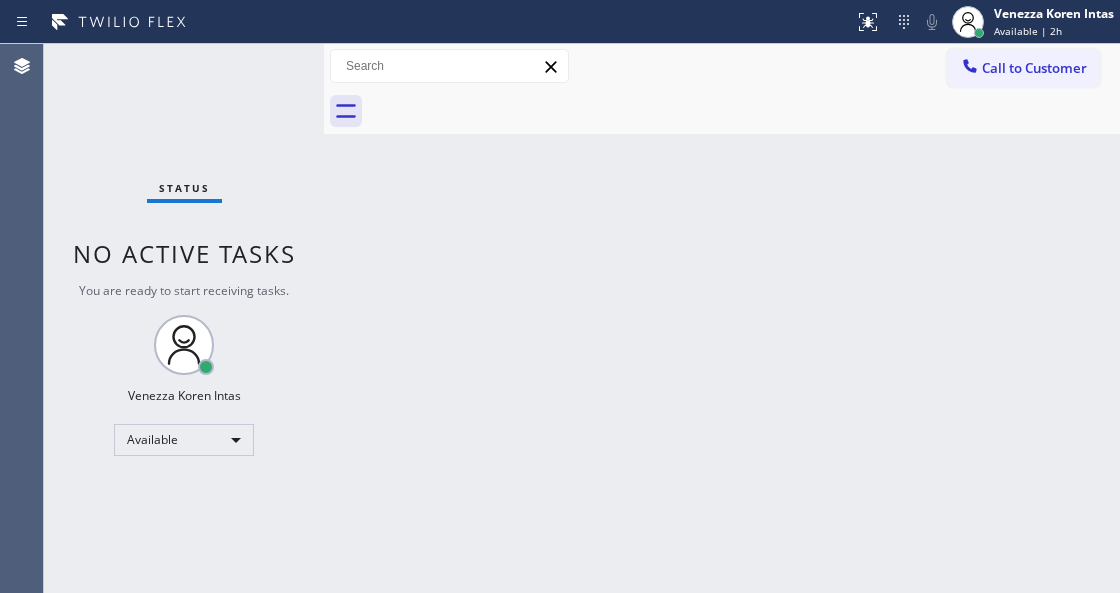 click on "Status   No active tasks     You are ready to start receiving tasks.   Venezza Koren Intas Available" at bounding box center (184, 318) 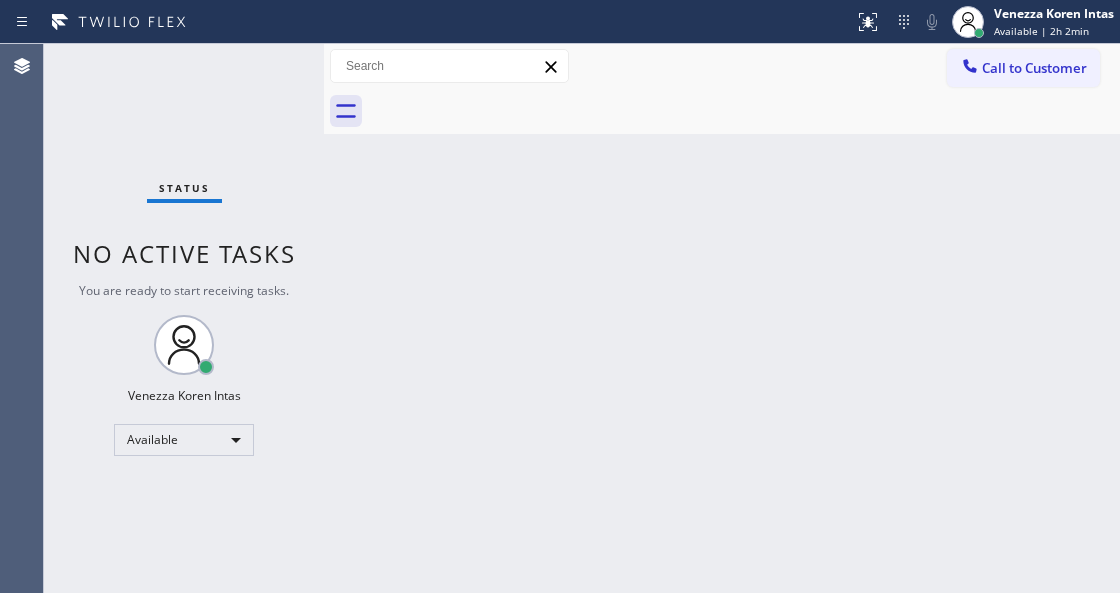 click on "Status   No active tasks     You are ready to start receiving tasks.   Venezza Koren Intas Available" at bounding box center (184, 318) 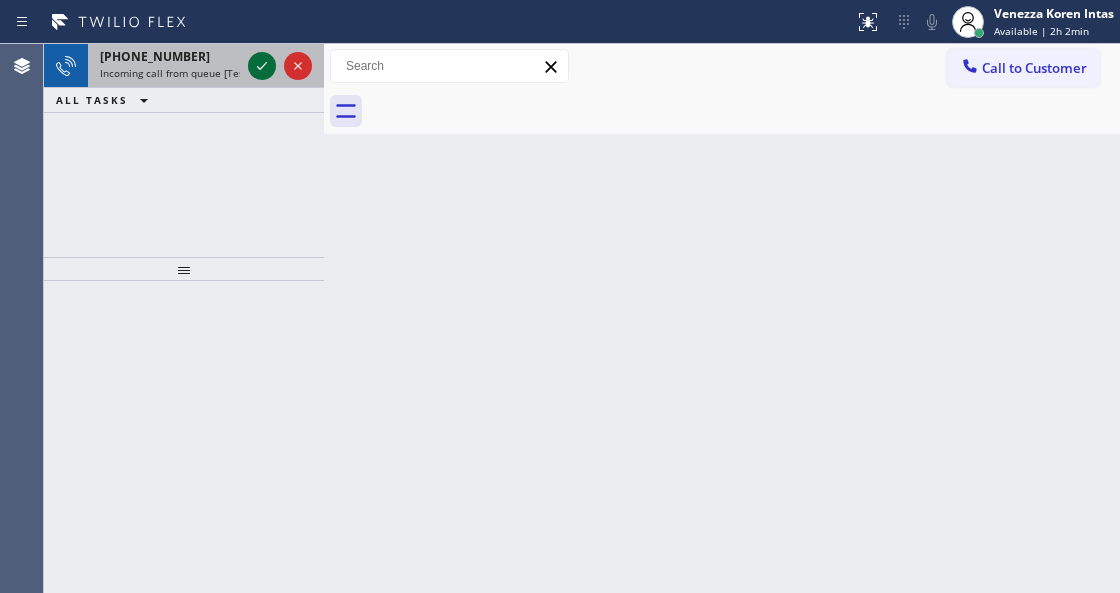 click 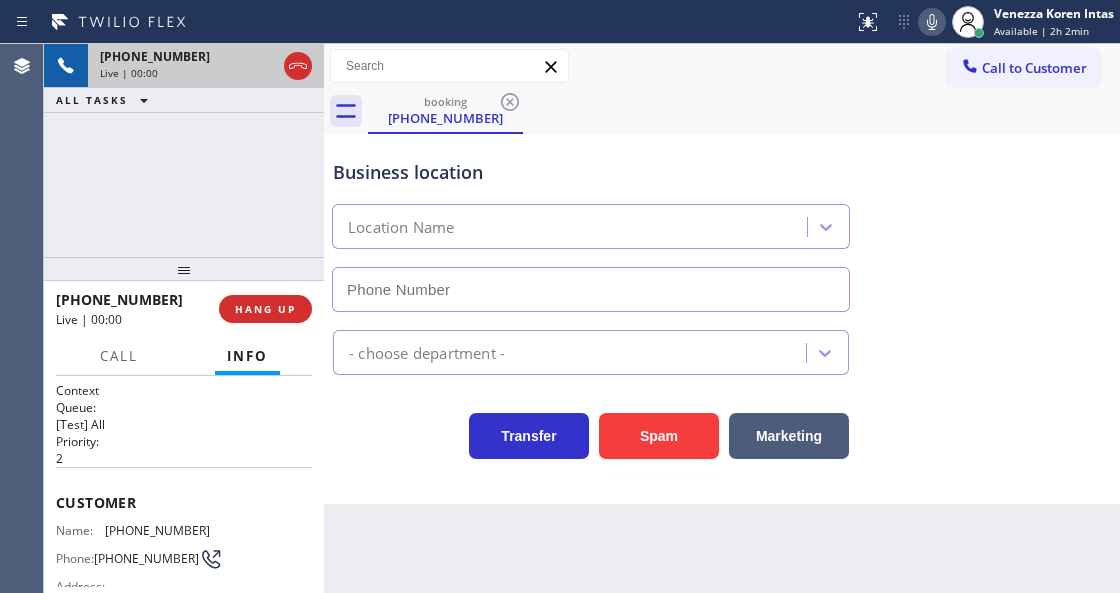 type on "[PHONE_NUMBER]" 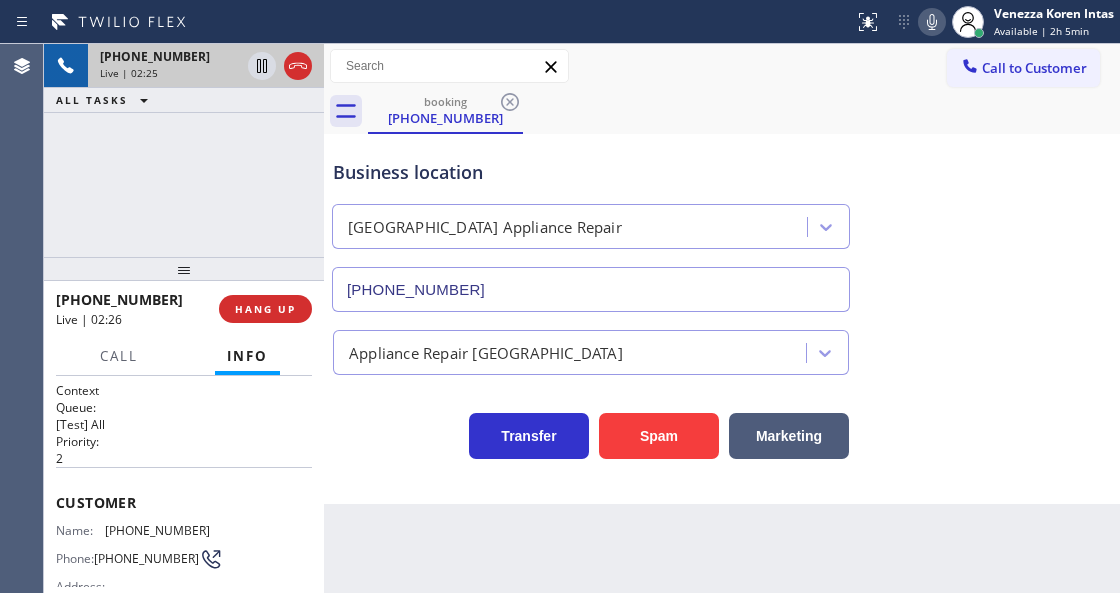 click on "booking [PHONE_NUMBER]" at bounding box center (744, 111) 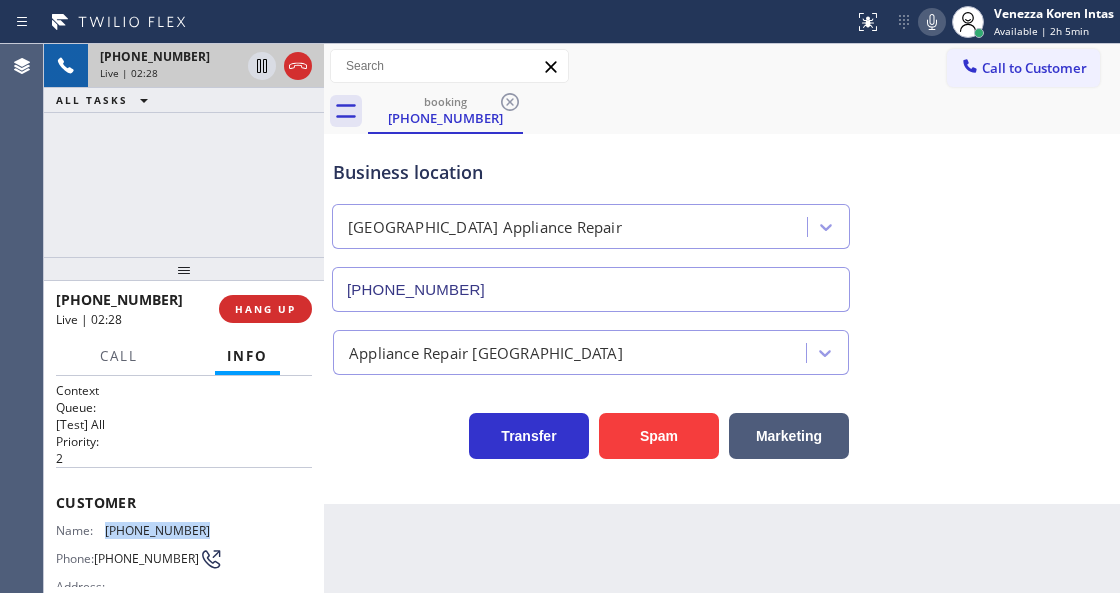drag, startPoint x: 212, startPoint y: 522, endPoint x: 108, endPoint y: 520, distance: 104.019226 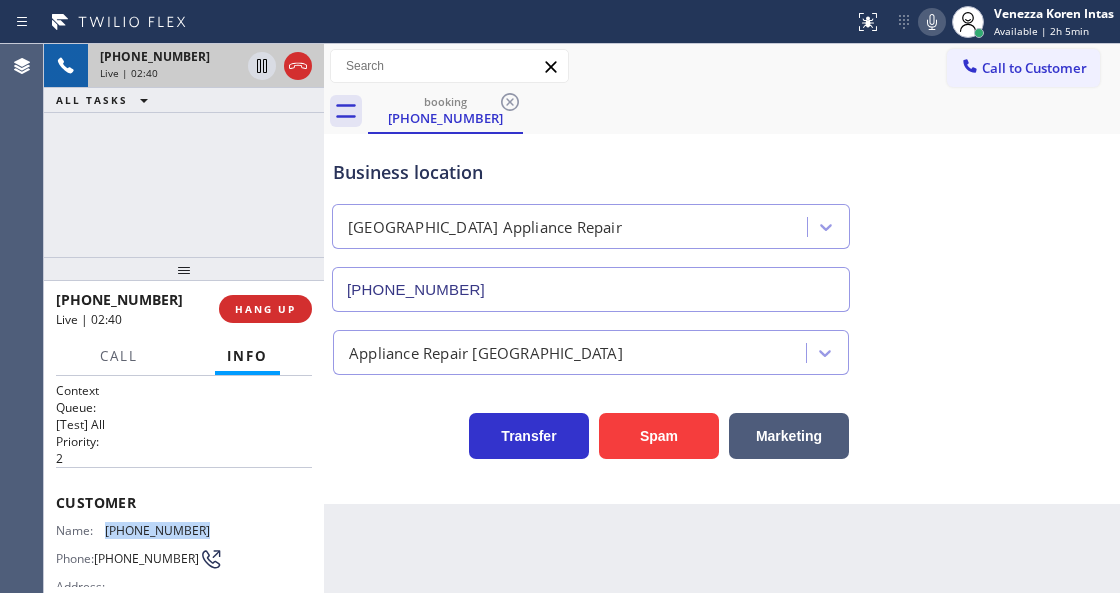 click 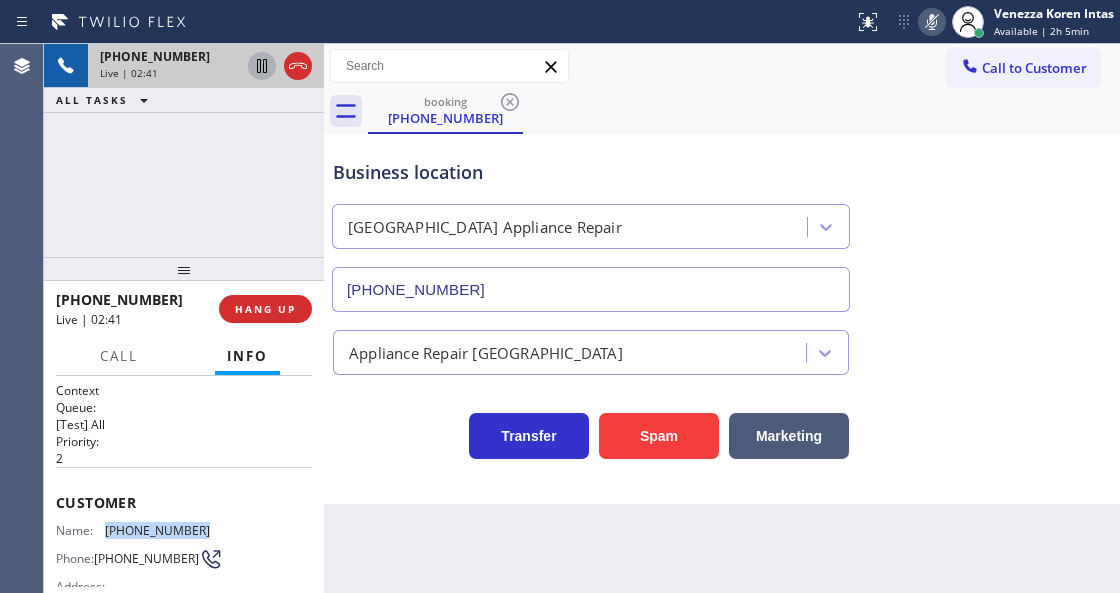 click 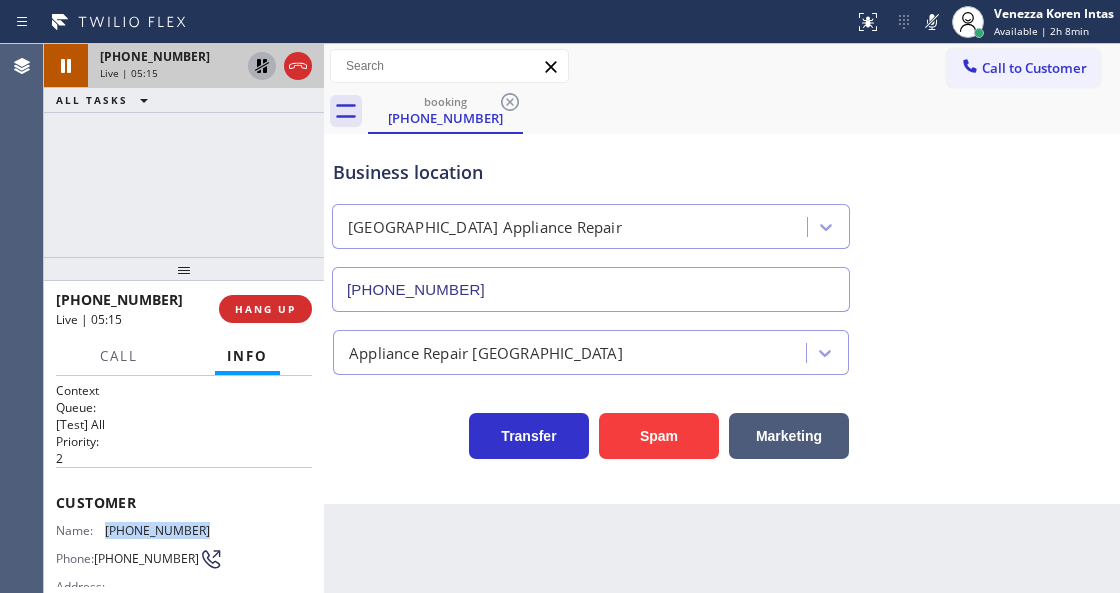 drag, startPoint x: 938, startPoint y: 9, endPoint x: 613, endPoint y: 190, distance: 372.0027 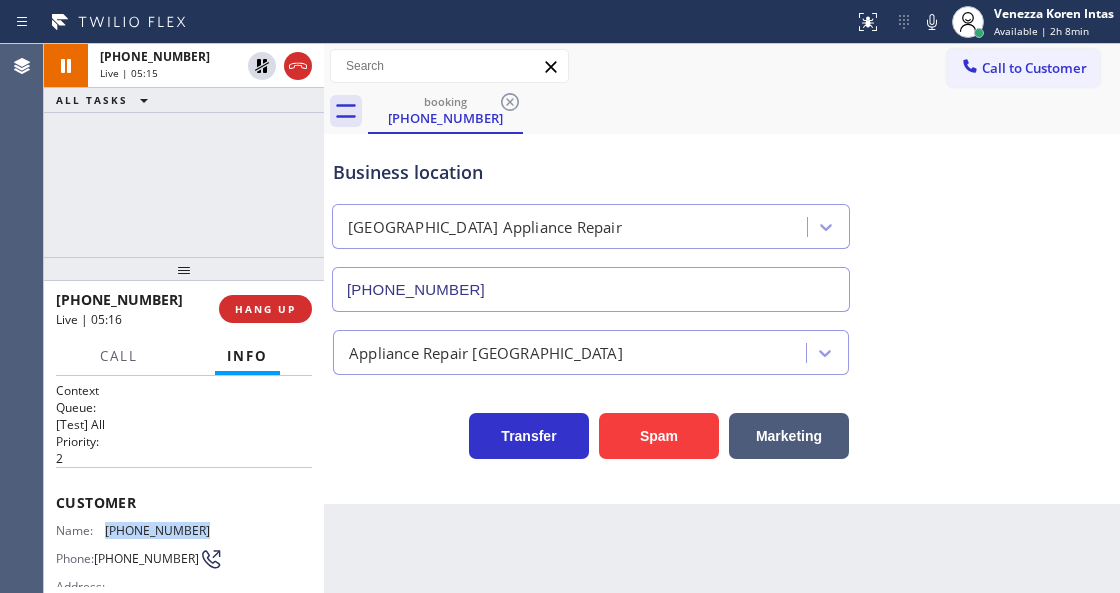 drag, startPoint x: 265, startPoint y: 67, endPoint x: 314, endPoint y: 332, distance: 269.49213 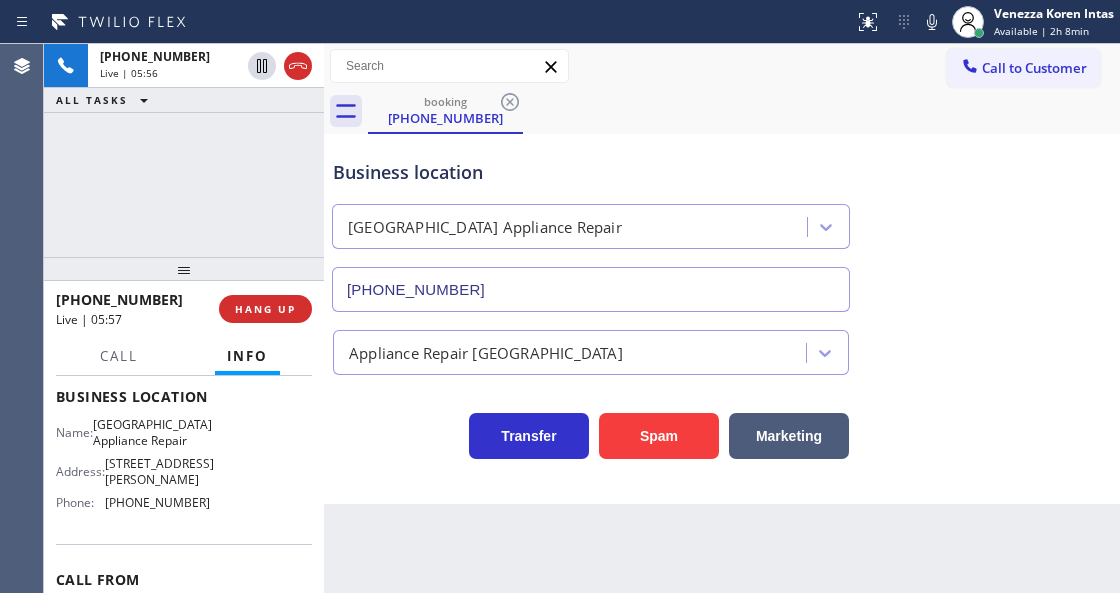 scroll, scrollTop: 266, scrollLeft: 0, axis: vertical 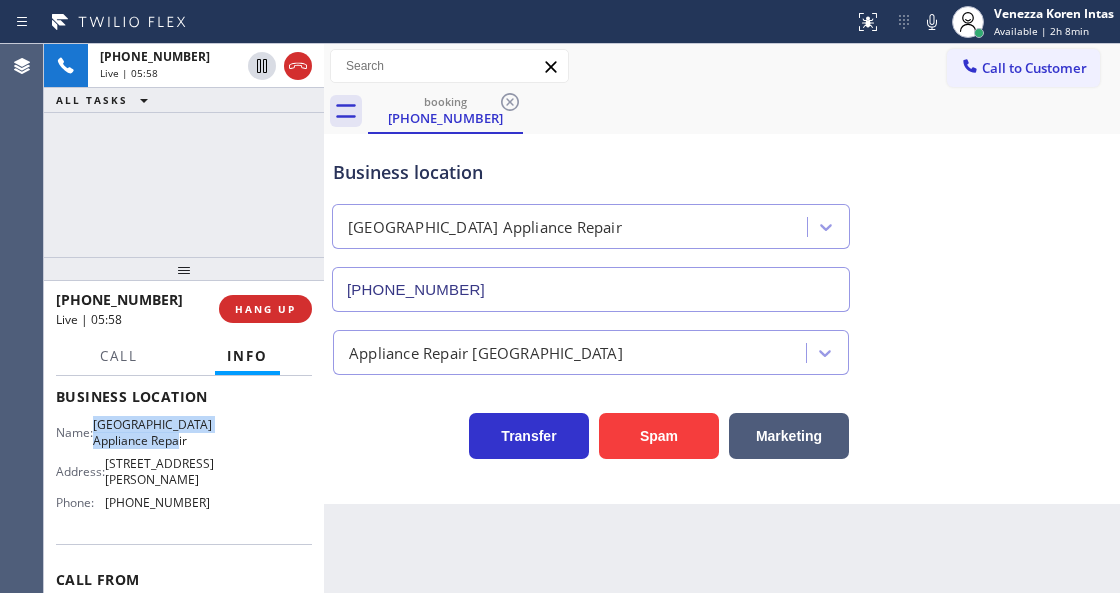 drag, startPoint x: 108, startPoint y: 419, endPoint x: 202, endPoint y: 446, distance: 97.80082 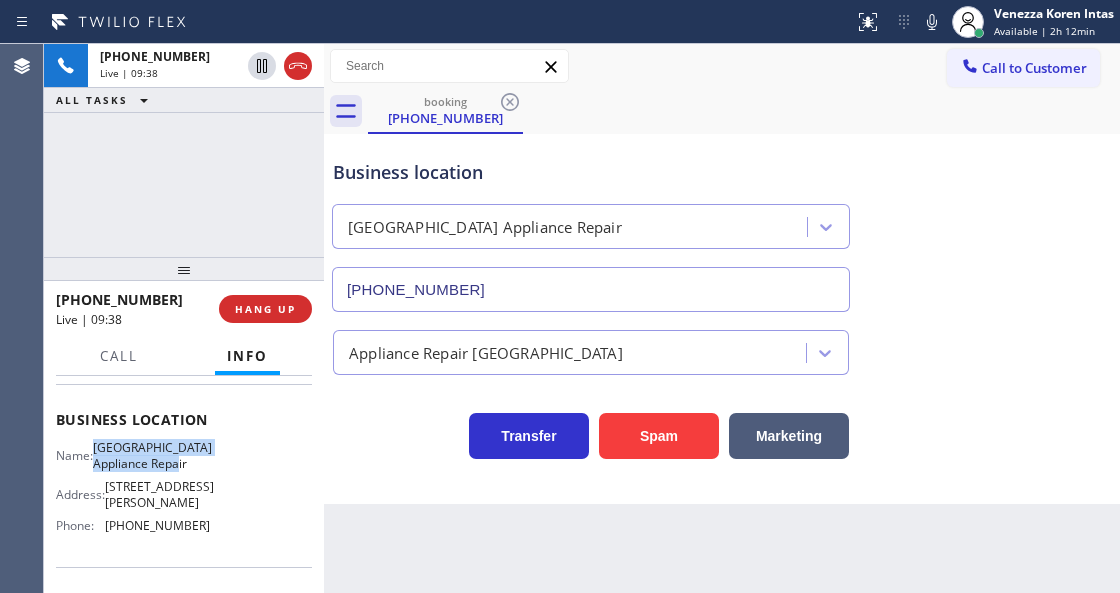 scroll, scrollTop: 266, scrollLeft: 0, axis: vertical 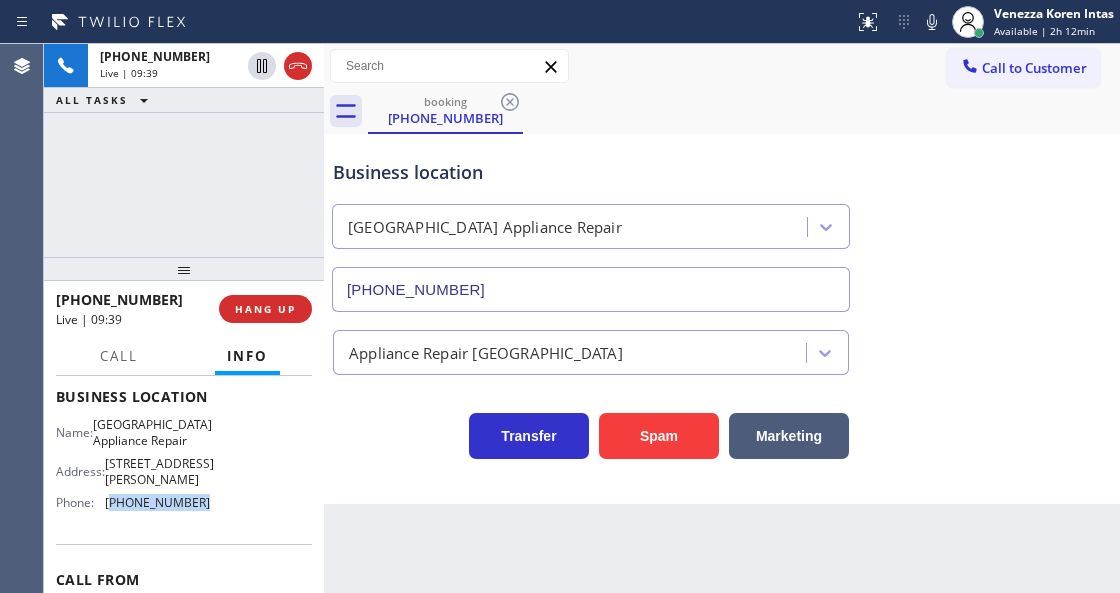 drag, startPoint x: 196, startPoint y: 493, endPoint x: 110, endPoint y: 500, distance: 86.28442 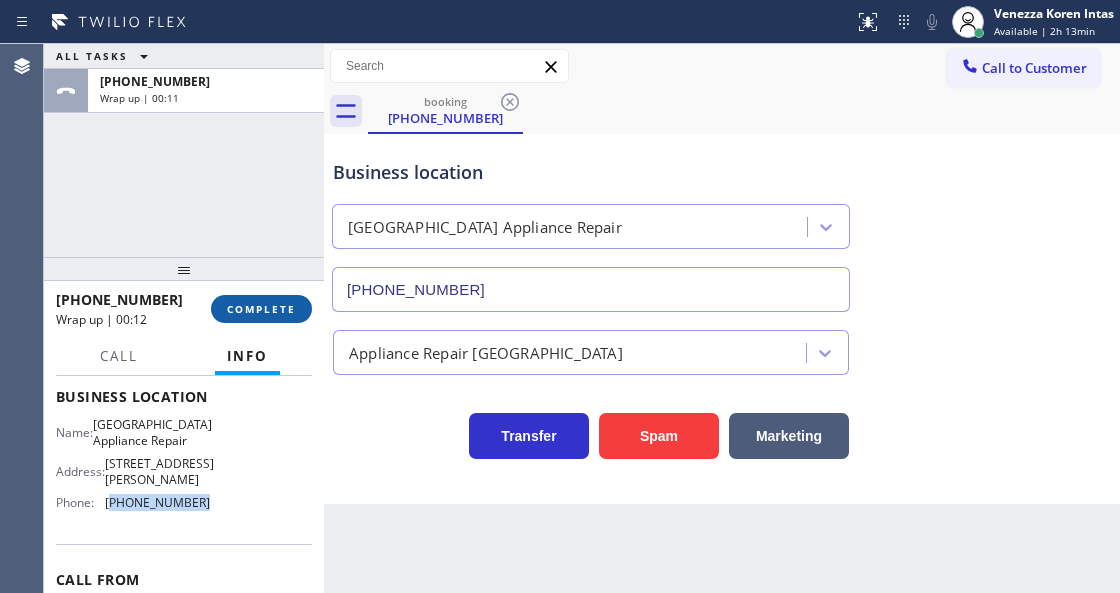click on "COMPLETE" at bounding box center [261, 309] 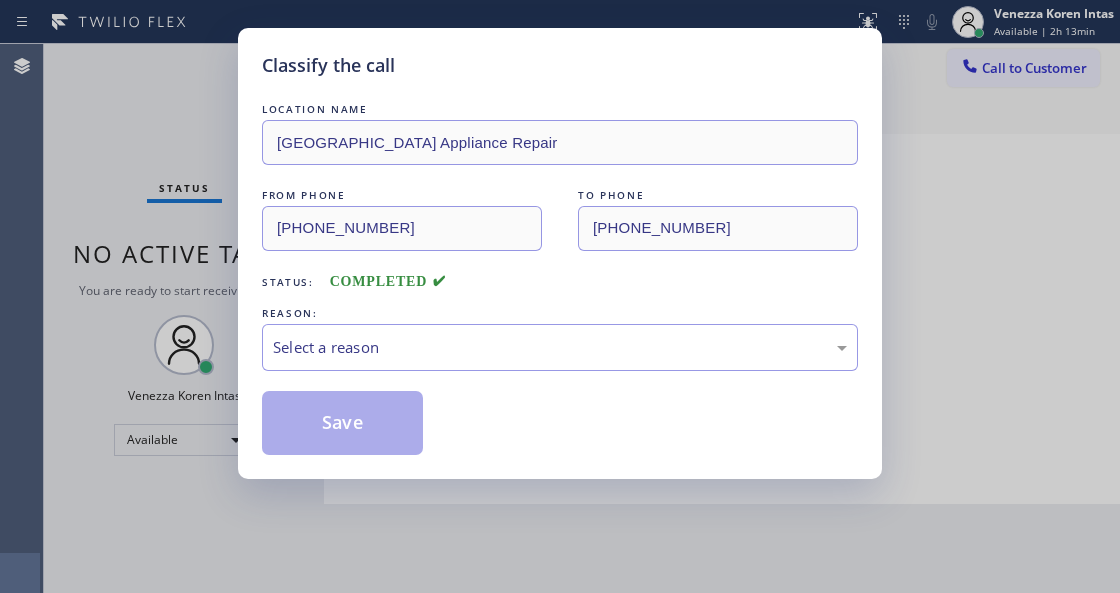 click on "Select a reason" at bounding box center (560, 347) 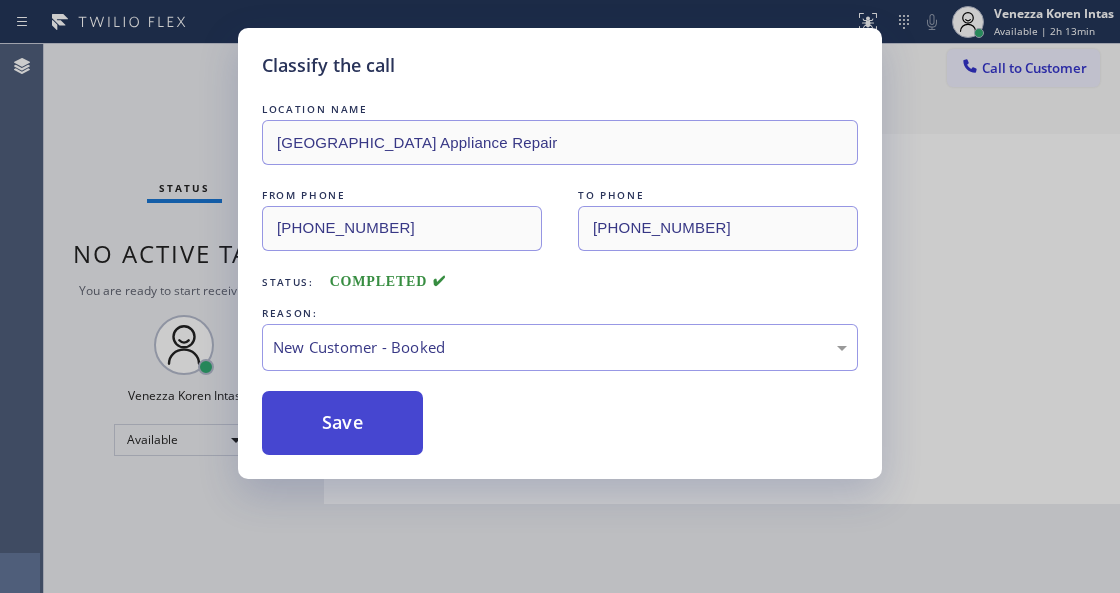 click on "Save" at bounding box center (342, 423) 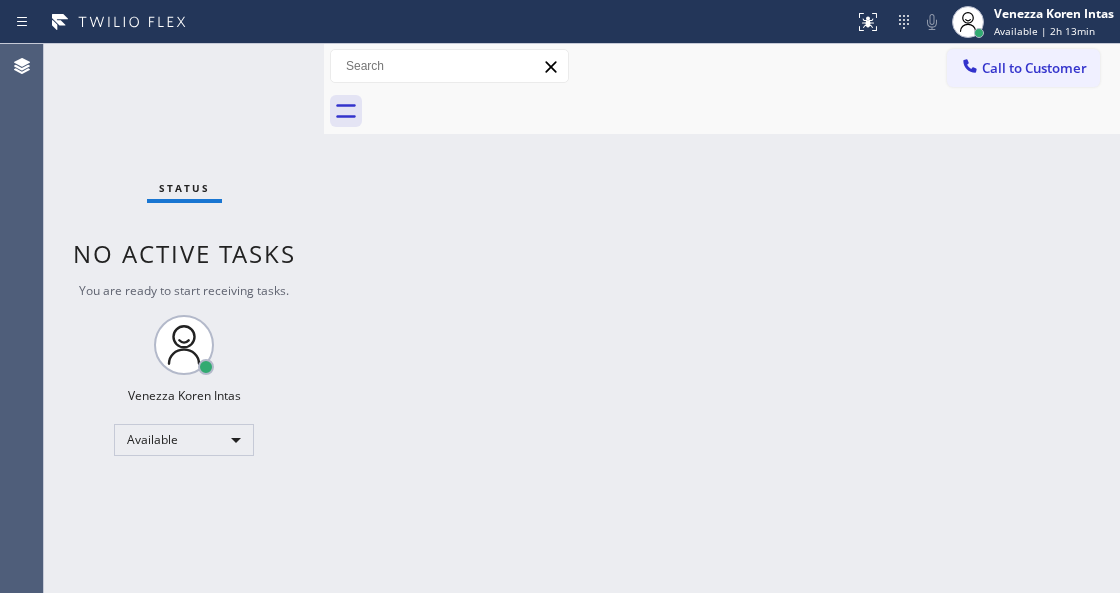 drag, startPoint x: 400, startPoint y: 360, endPoint x: 490, endPoint y: 263, distance: 132.32158 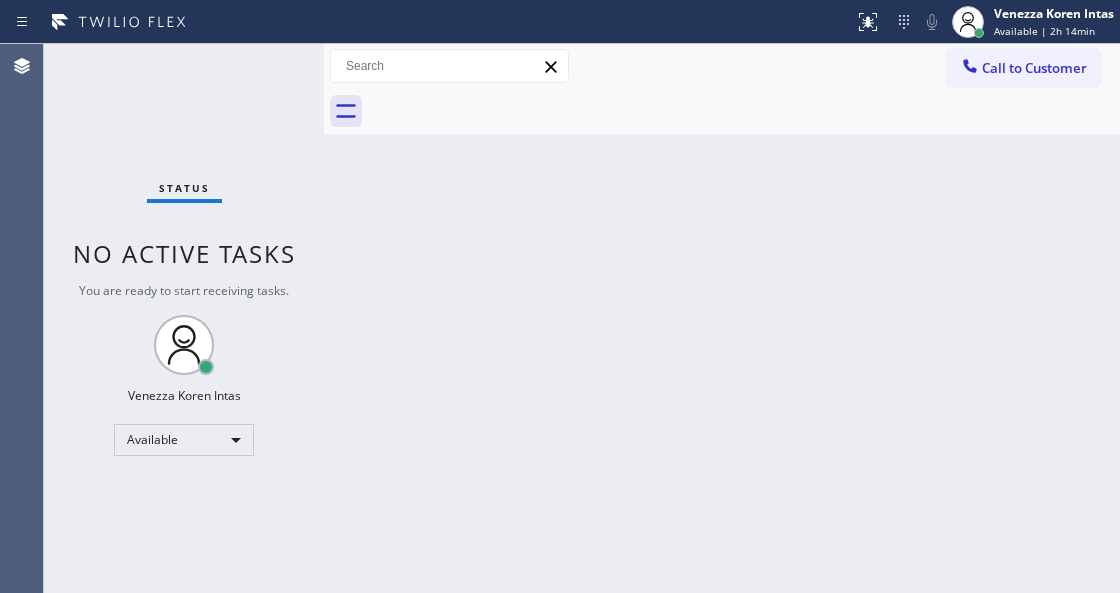 click on "Status   No active tasks     You are ready to start receiving tasks.   Venezza Koren Intas Available" at bounding box center (184, 318) 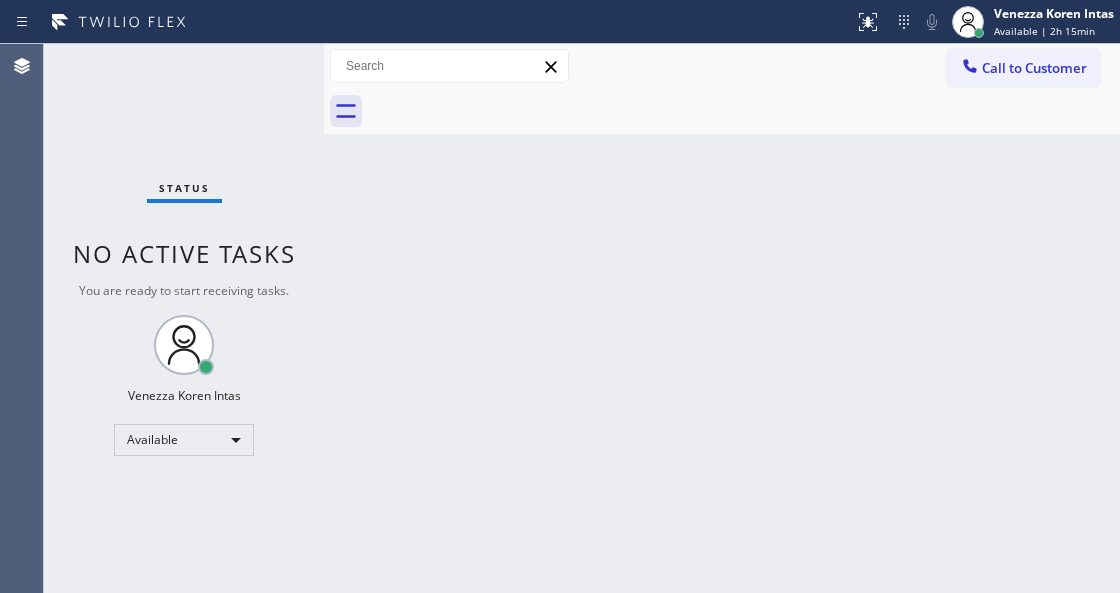 click on "Back to Dashboard Change Sender ID Customers Technicians Select a contact Outbound call Technician Search Technician Your caller id phone number Your caller id phone number Call Technician info Name   Phone none Address none Change Sender ID HVAC [PHONE_NUMBER] 5 Star Appliance [PHONE_NUMBER] Appliance Repair [PHONE_NUMBER] Plumbing [PHONE_NUMBER] Air Duct Cleaning [PHONE_NUMBER]  Electricians [PHONE_NUMBER] Cancel Change Check personal SMS Reset Change No tabs Call to Customer Outbound call Location Search location Your caller id phone number Customer number Call Outbound call Technician Search Technician Your caller id phone number Your caller id phone number Call" at bounding box center (722, 318) 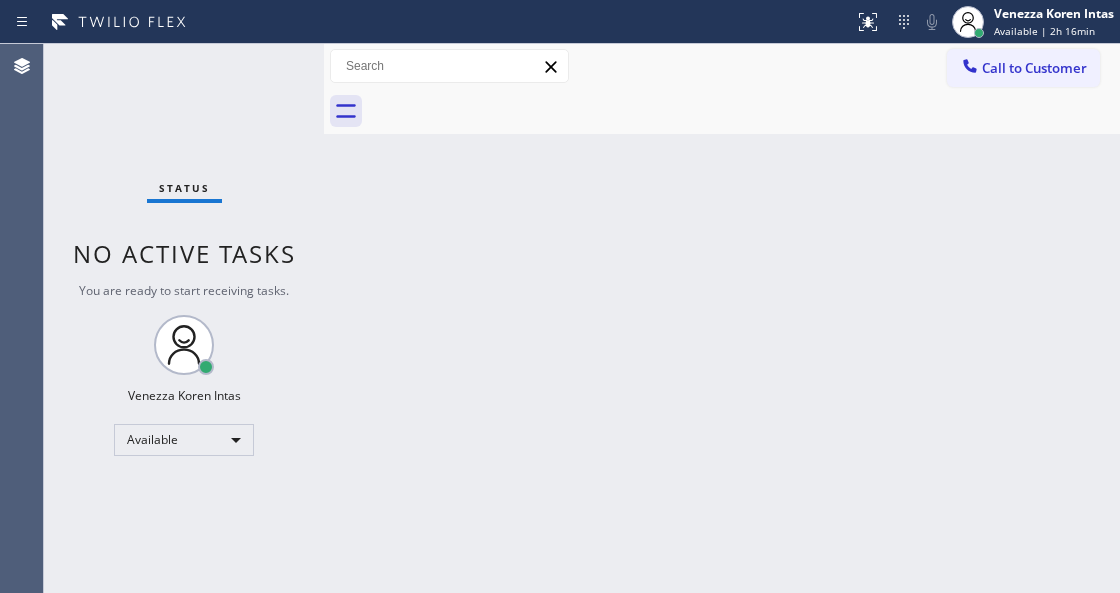 click on "Status   No active tasks     You are ready to start receiving tasks.   Venezza Koren Intas Available" at bounding box center (184, 318) 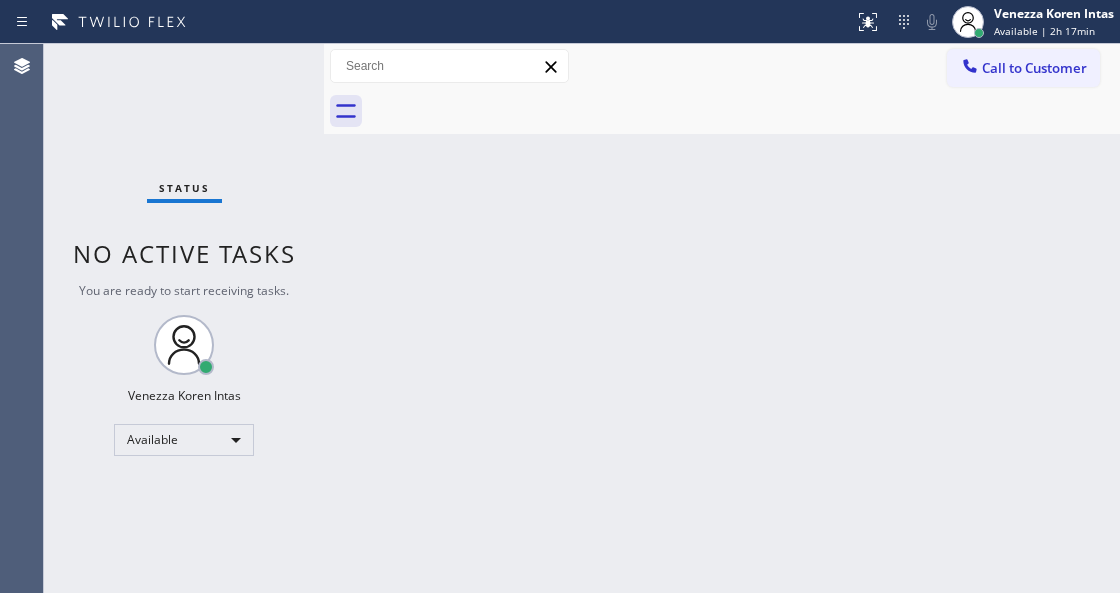 click on "Status   No active tasks     You are ready to start receiving tasks.   Venezza Koren Intas Available" at bounding box center [184, 318] 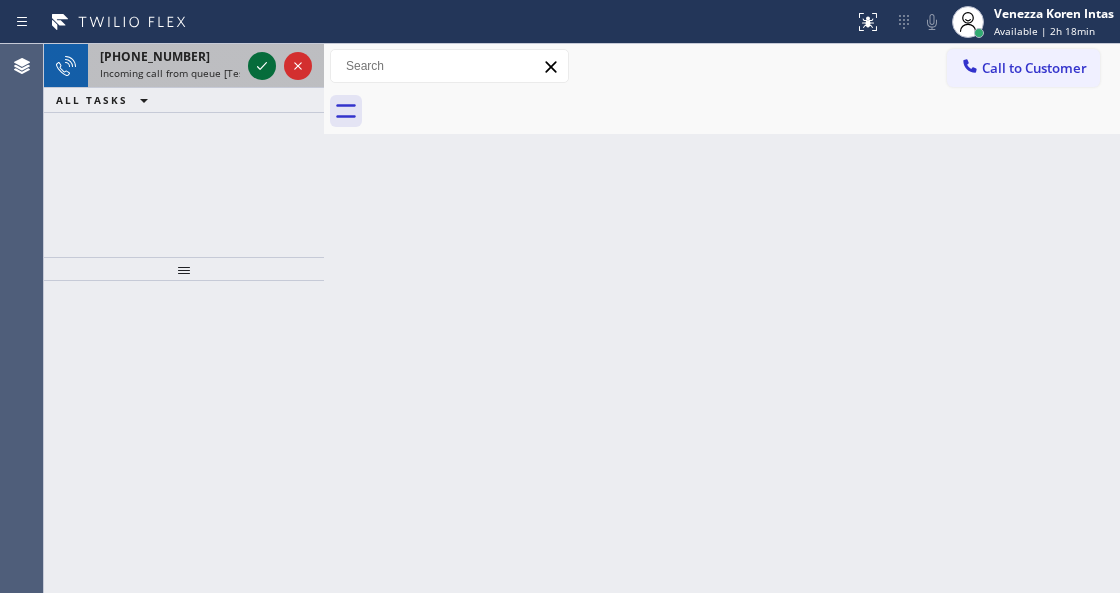click 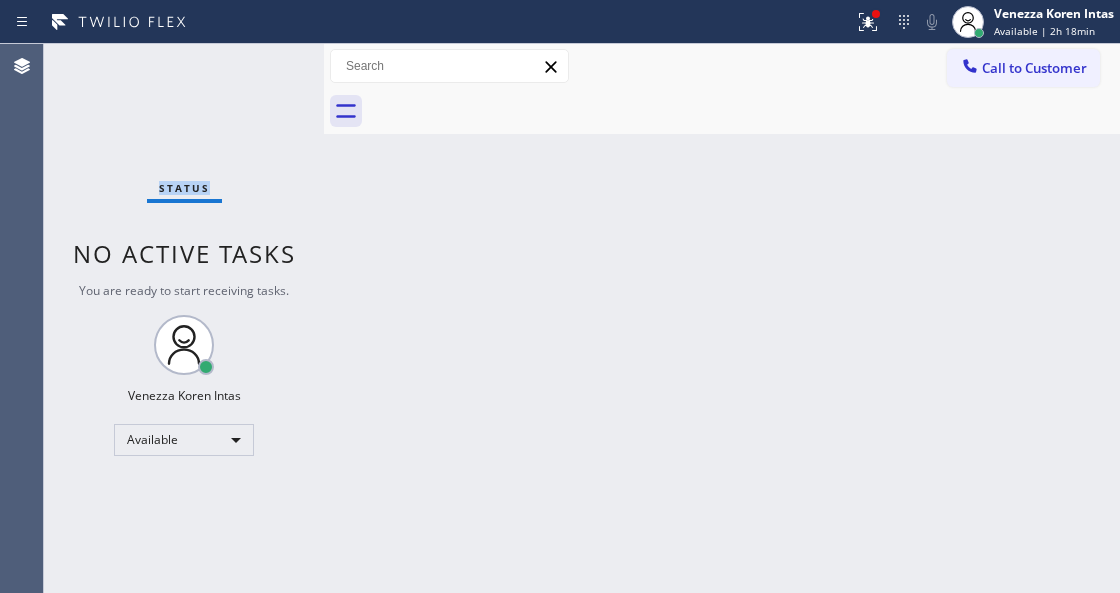 drag, startPoint x: 862, startPoint y: 27, endPoint x: 862, endPoint y: 242, distance: 215 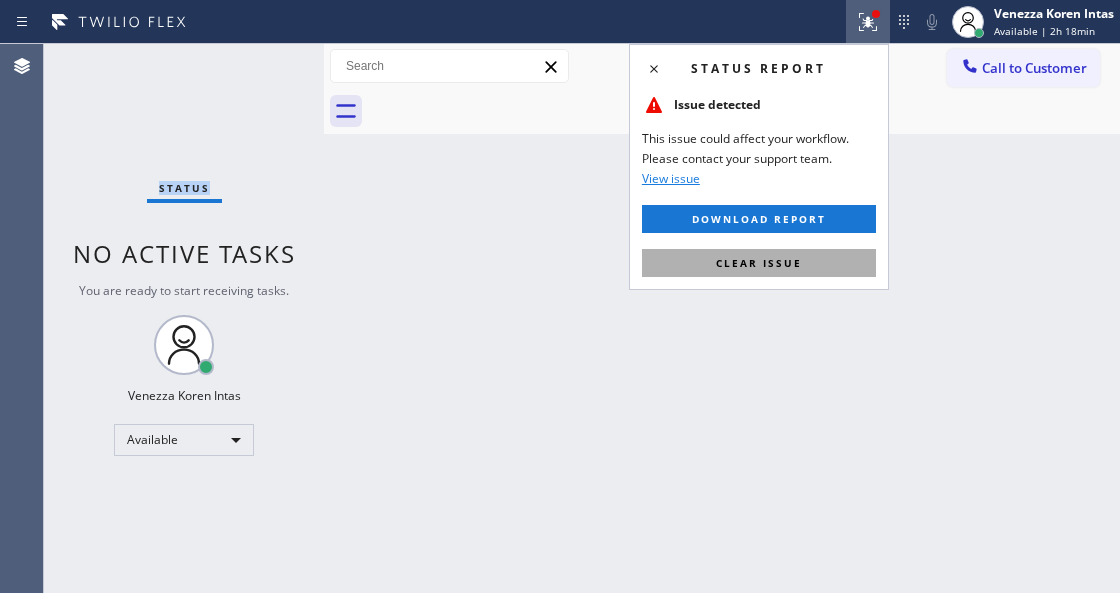click on "Clear issue" at bounding box center (759, 263) 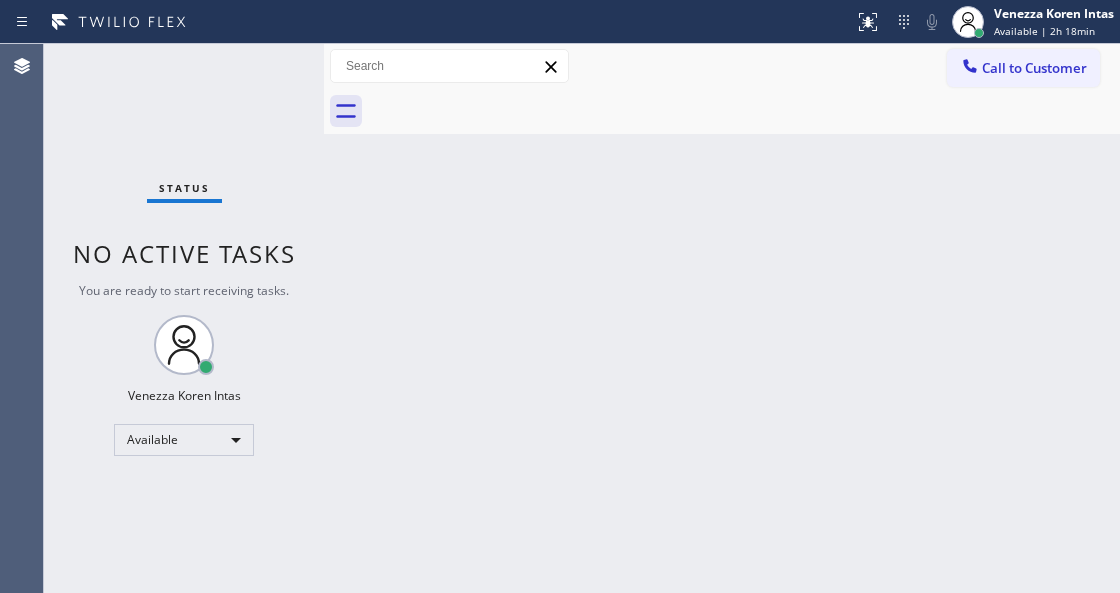 drag, startPoint x: 313, startPoint y: 203, endPoint x: 309, endPoint y: 166, distance: 37.215588 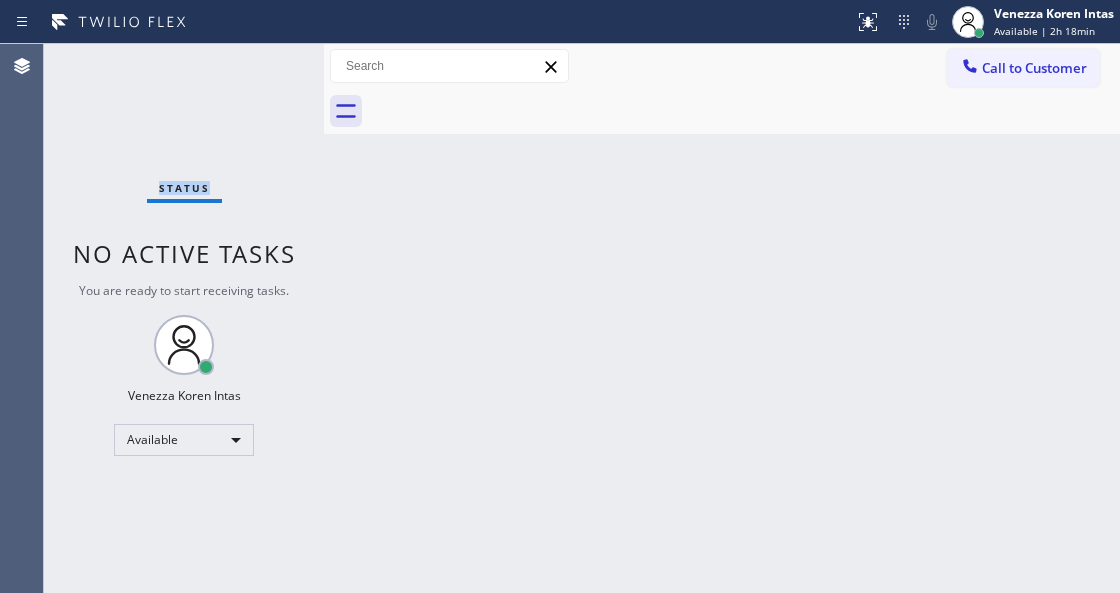click on "Status   No active tasks     You are ready to start receiving tasks.   Venezza Koren Intas Available" at bounding box center (184, 318) 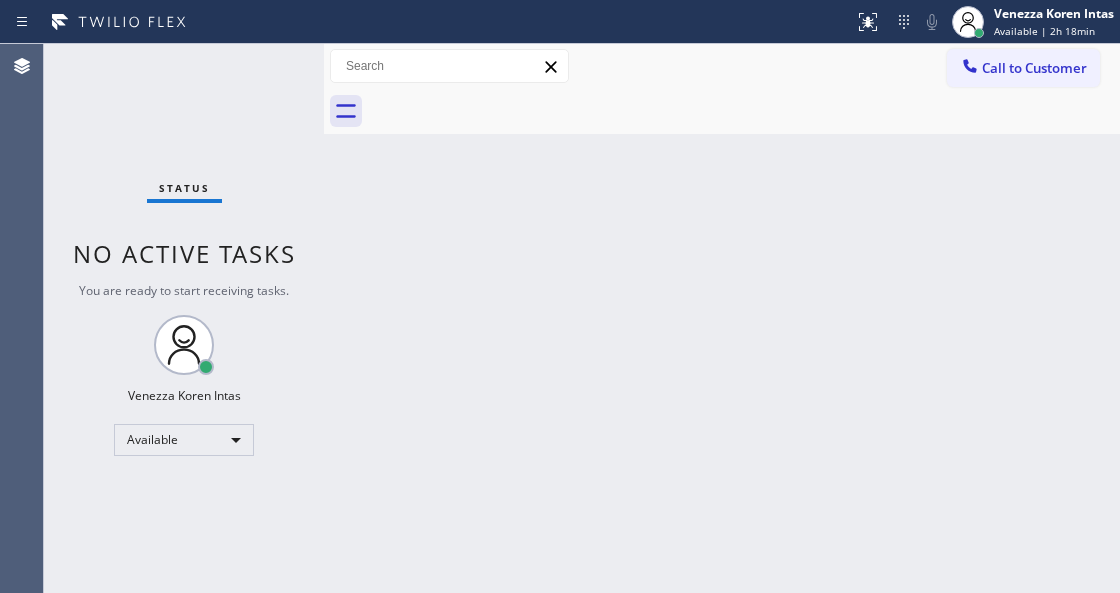 drag, startPoint x: 280, startPoint y: 218, endPoint x: 272, endPoint y: 170, distance: 48.6621 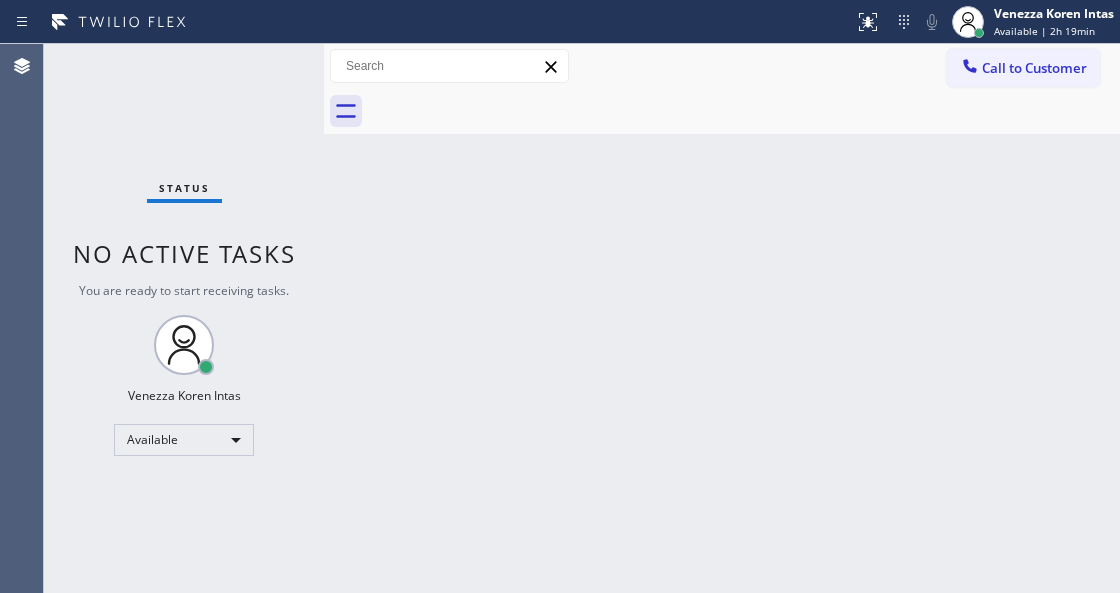 click on "Status   No active tasks     You are ready to start receiving tasks.   Venezza Koren Intas Available" at bounding box center (184, 318) 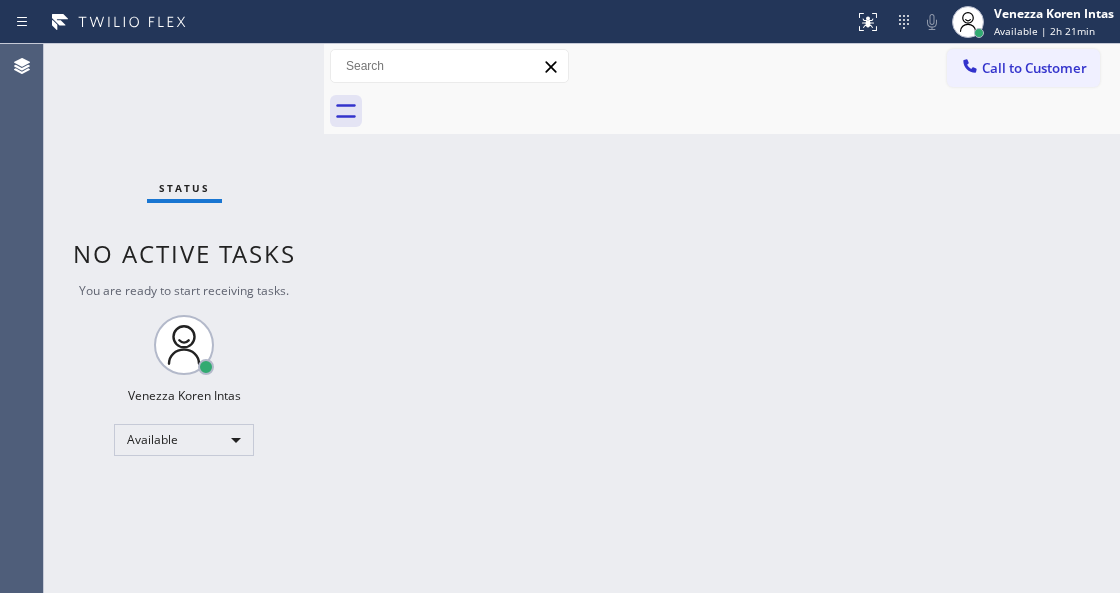 click on "Status   No active tasks     You are ready to start receiving tasks.   Venezza Koren Intas Available" at bounding box center [184, 318] 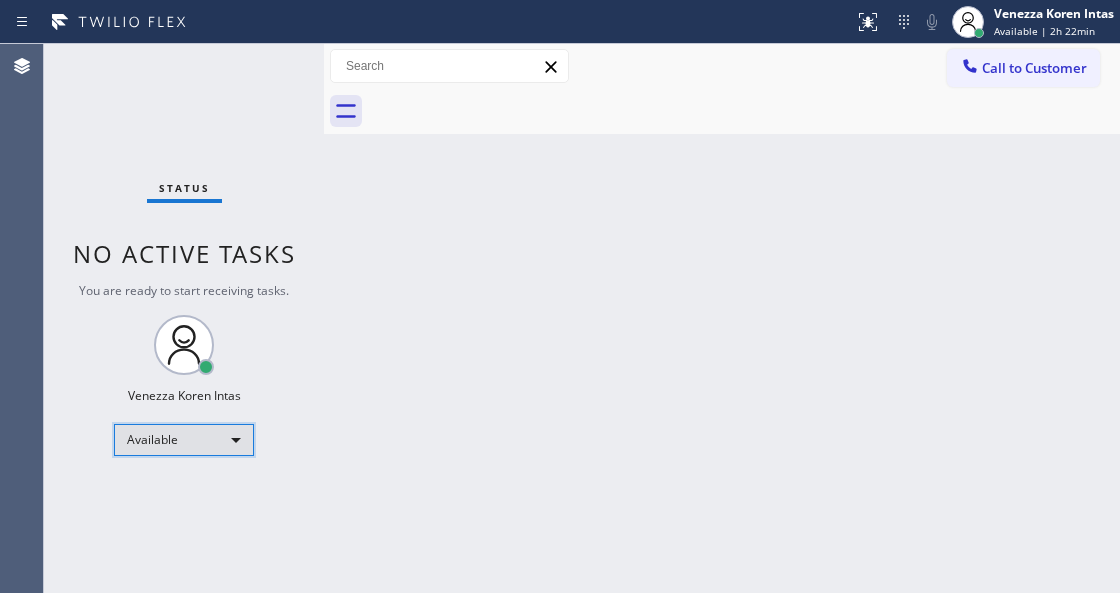 click on "Available" at bounding box center [184, 440] 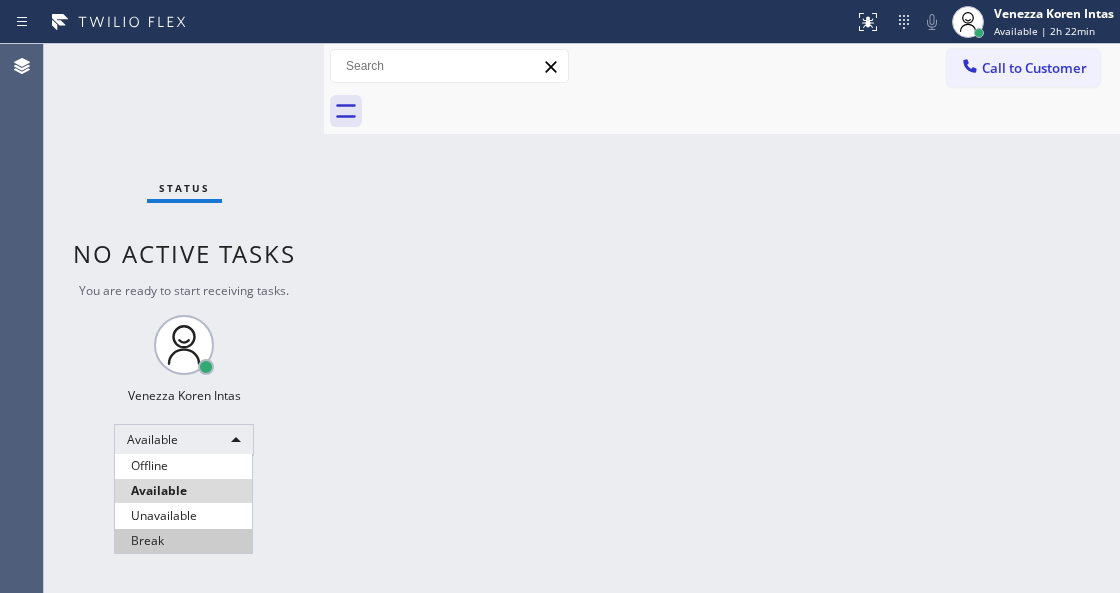click on "Break" at bounding box center [183, 541] 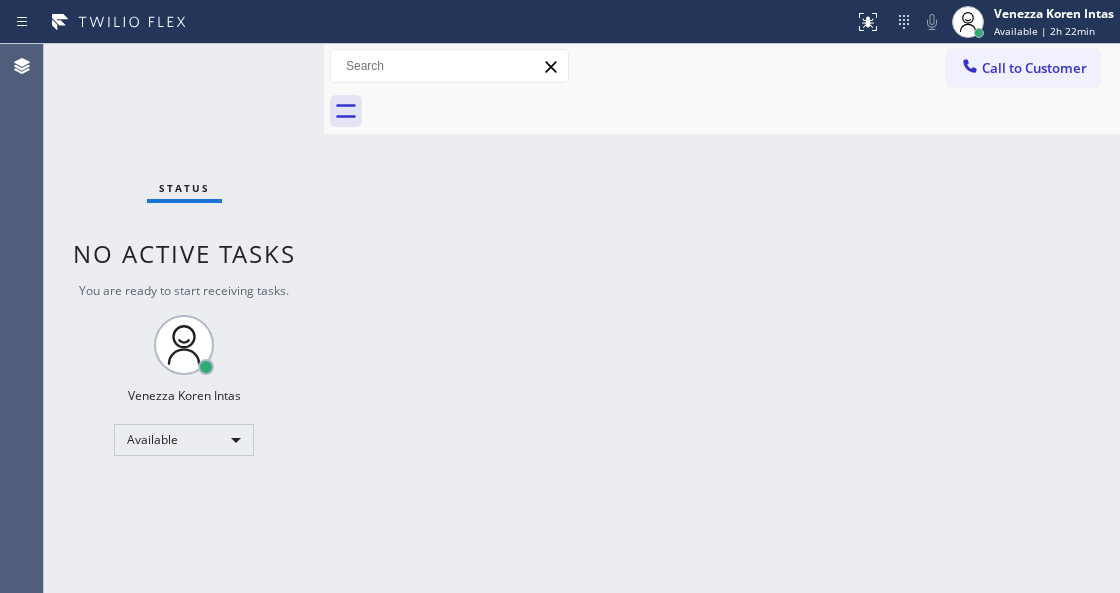 click on "Back to Dashboard Change Sender ID Customers Technicians Select a contact Outbound call Technician Search Technician Your caller id phone number Your caller id phone number Call Technician info Name   Phone none Address none Change Sender ID HVAC [PHONE_NUMBER] 5 Star Appliance [PHONE_NUMBER] Appliance Repair [PHONE_NUMBER] Plumbing [PHONE_NUMBER] Air Duct Cleaning [PHONE_NUMBER]  Electricians [PHONE_NUMBER] Cancel Change Check personal SMS Reset Change No tabs Call to Customer Outbound call Location Search location Your caller id phone number Customer number Call Outbound call Technician Search Technician Your caller id phone number Your caller id phone number Call" at bounding box center [722, 318] 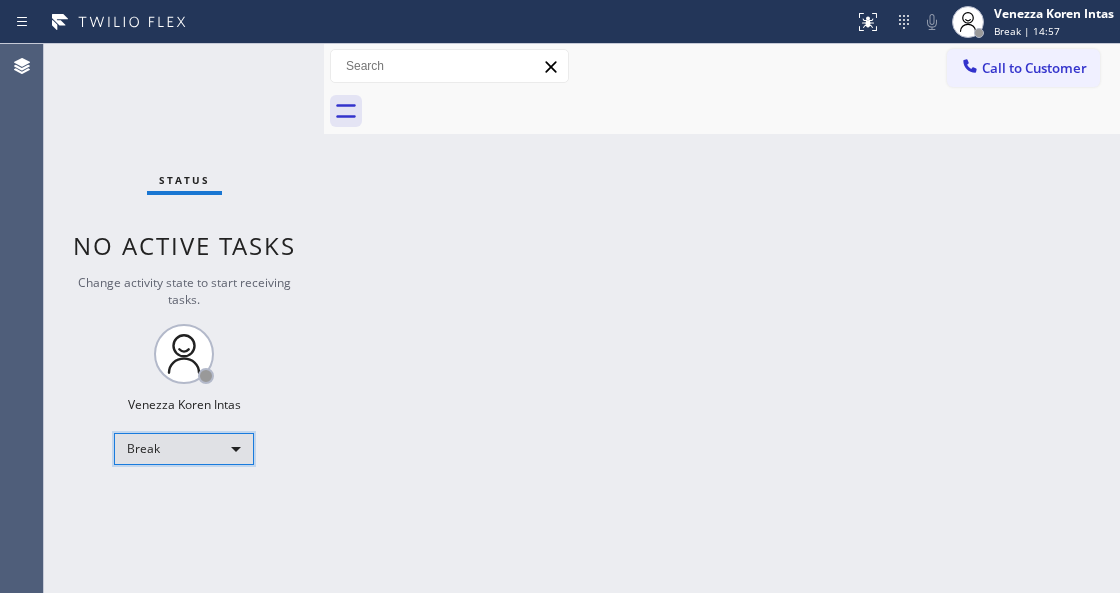 click on "Break" at bounding box center [184, 449] 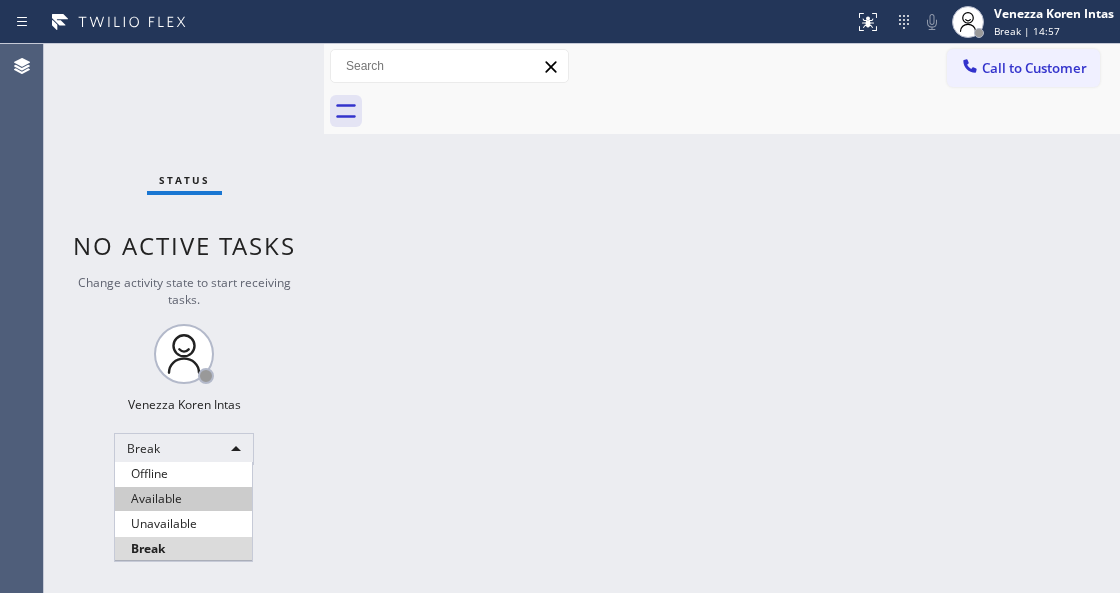 click on "Available" at bounding box center [183, 499] 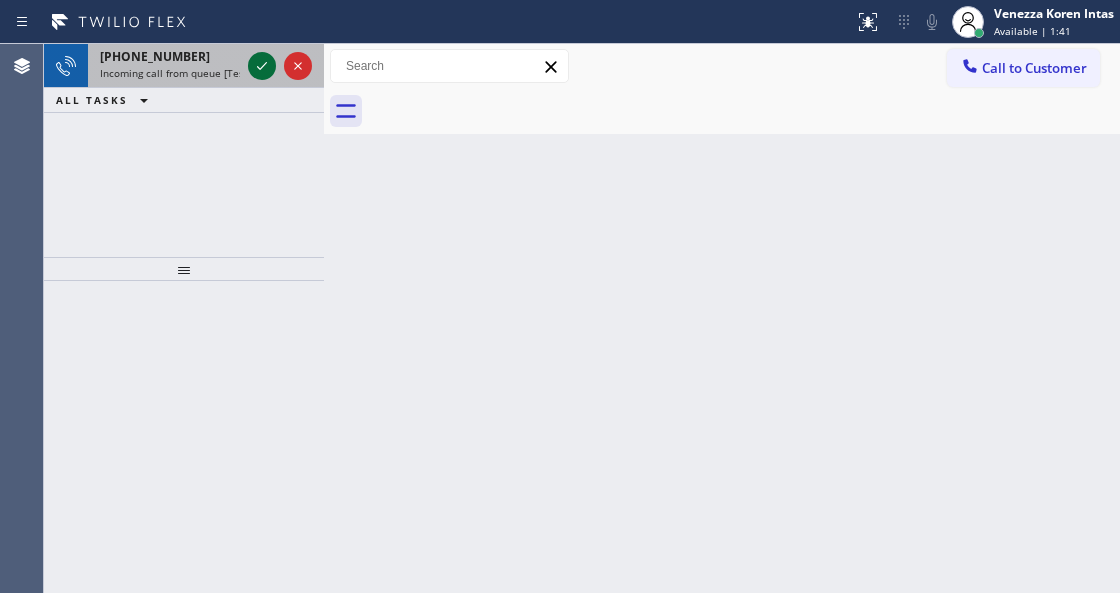 click 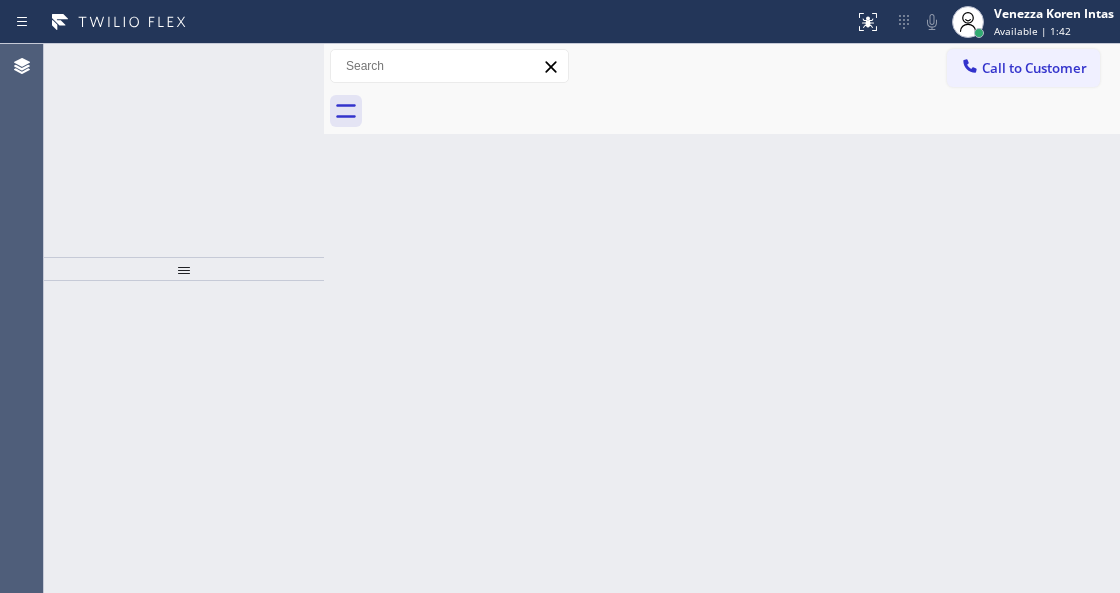 click 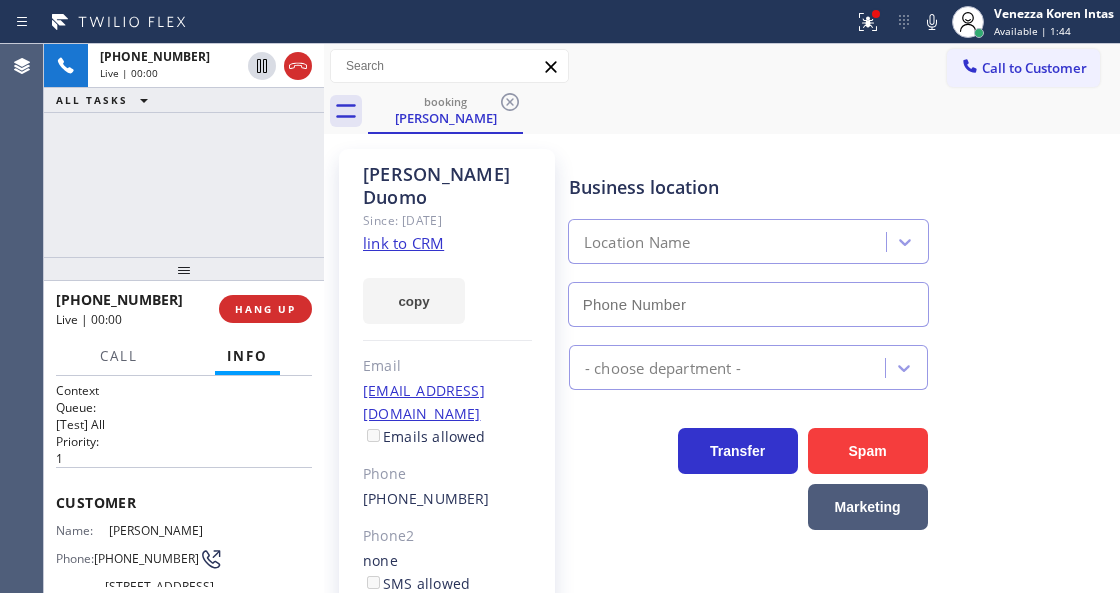 type on "[PHONE_NUMBER]" 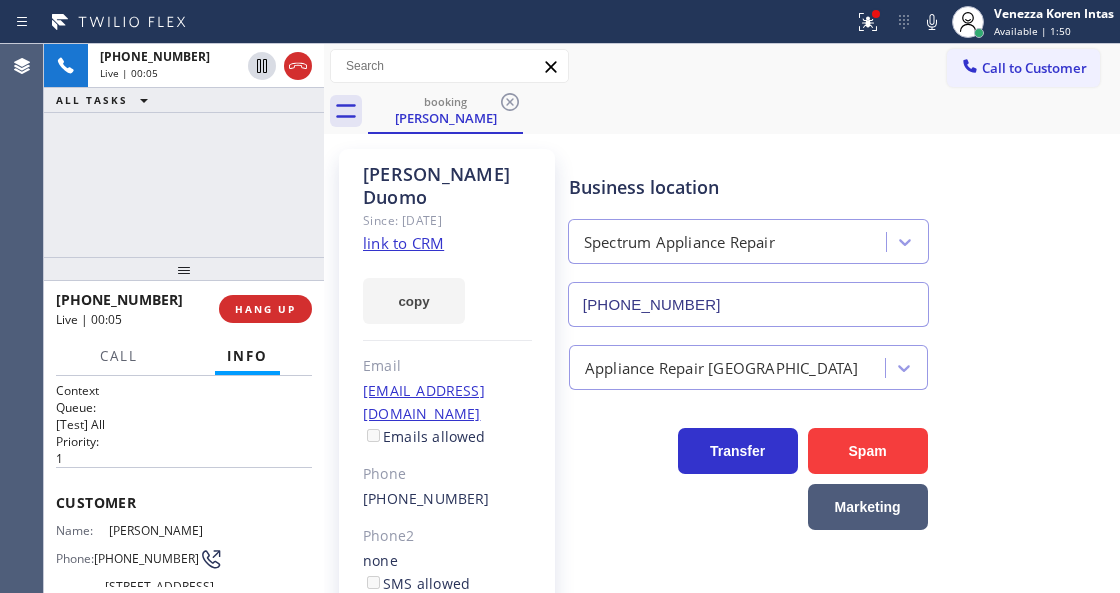 click on "link to CRM" 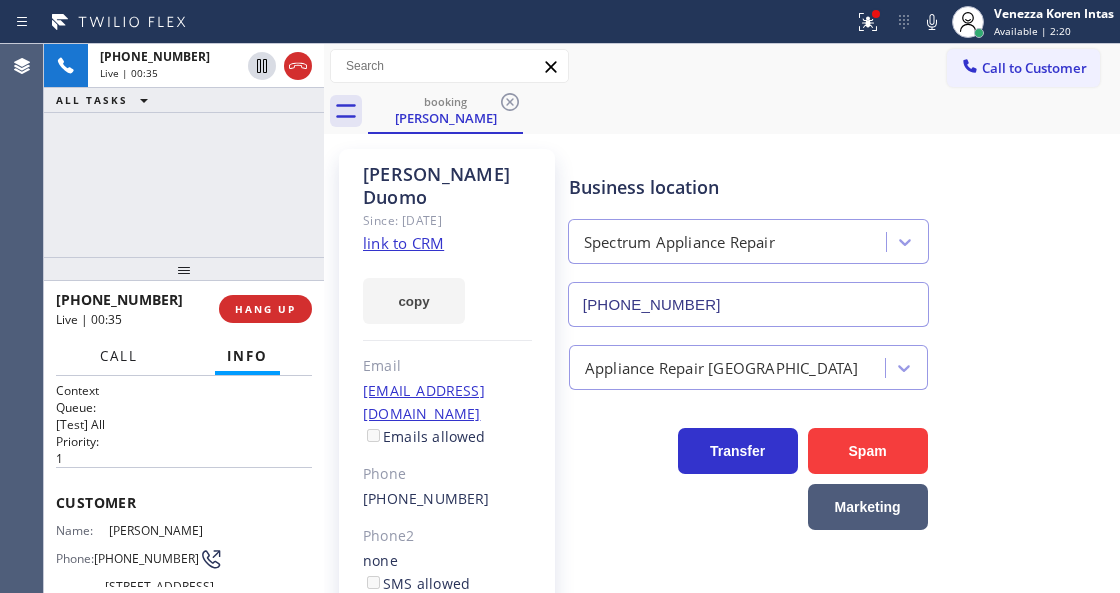 click on "Call" at bounding box center (119, 356) 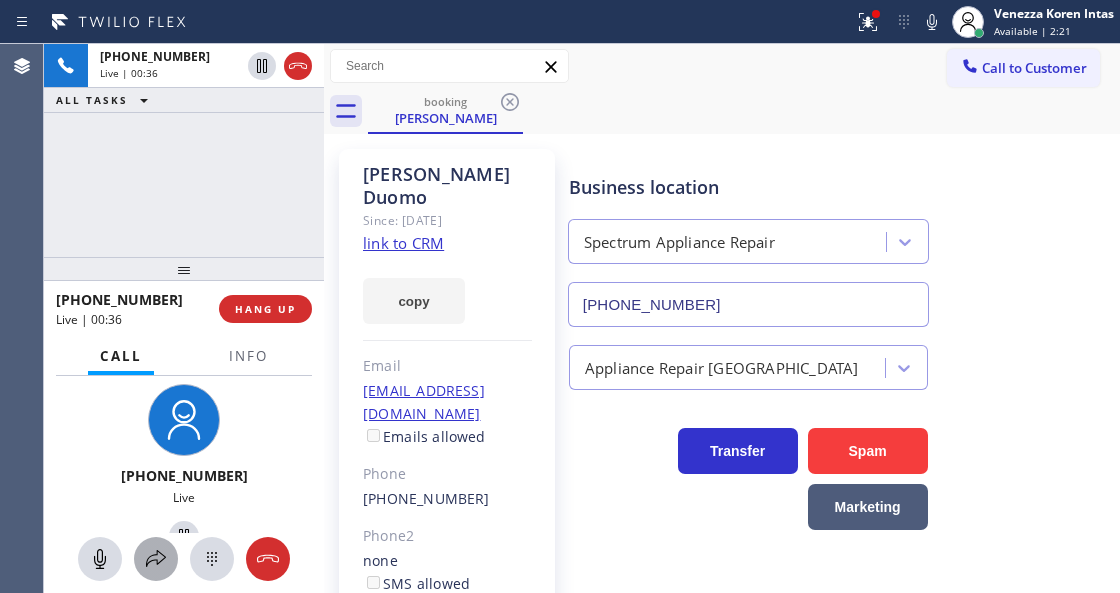 click at bounding box center (156, 559) 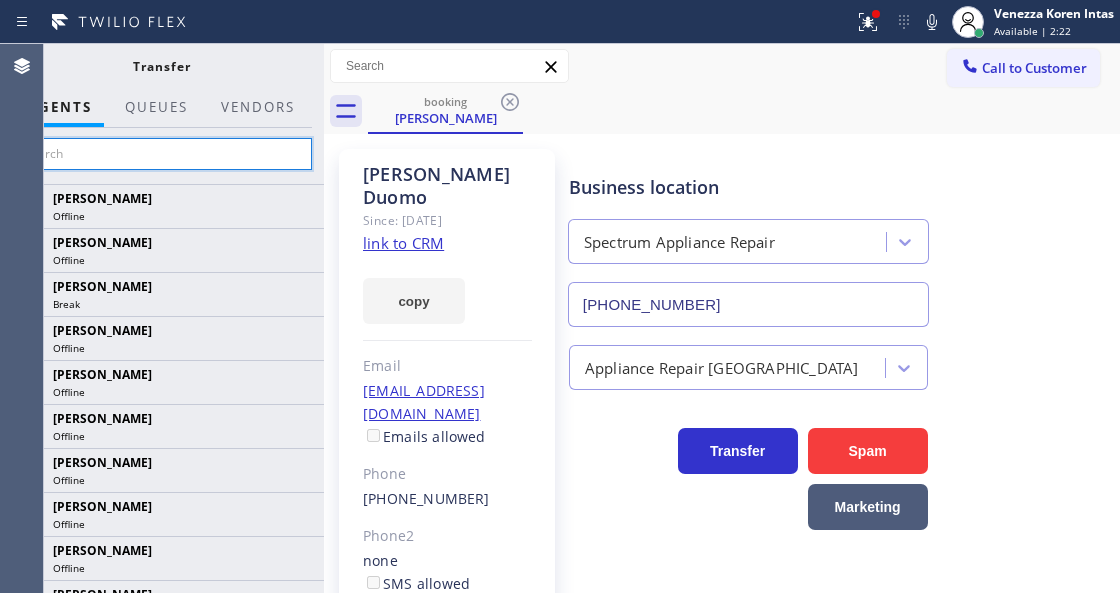 click at bounding box center (161, 154) 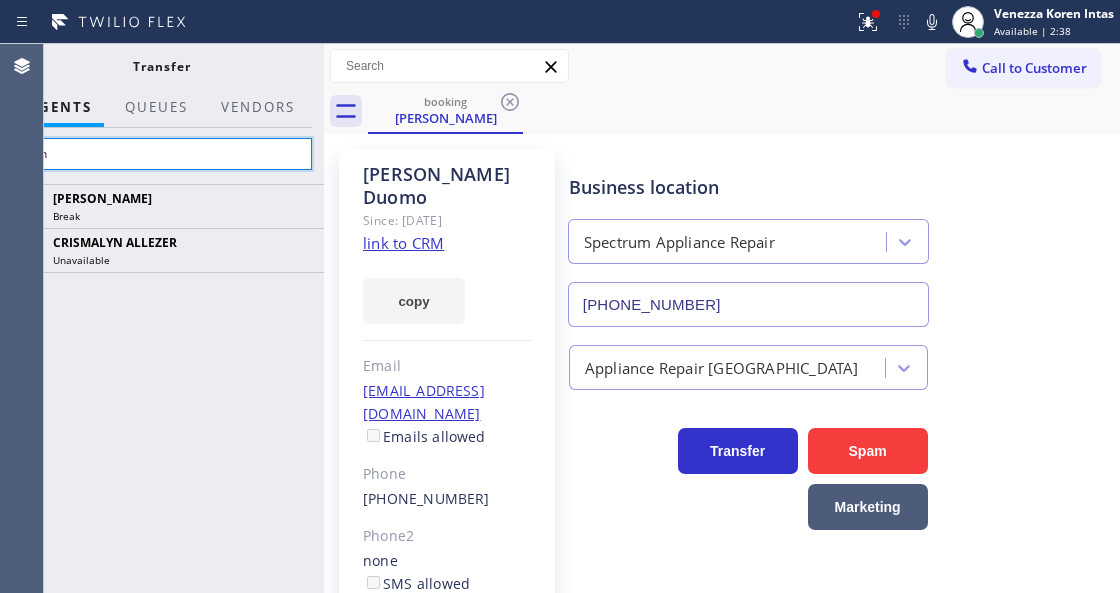 click on "alyn" at bounding box center [161, 154] 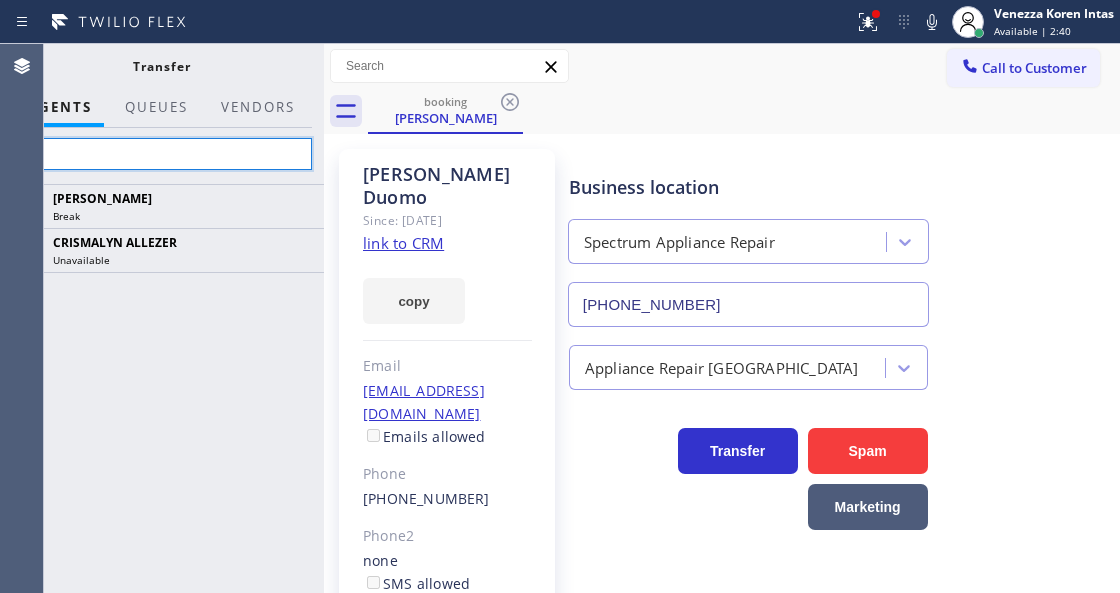 type on "a" 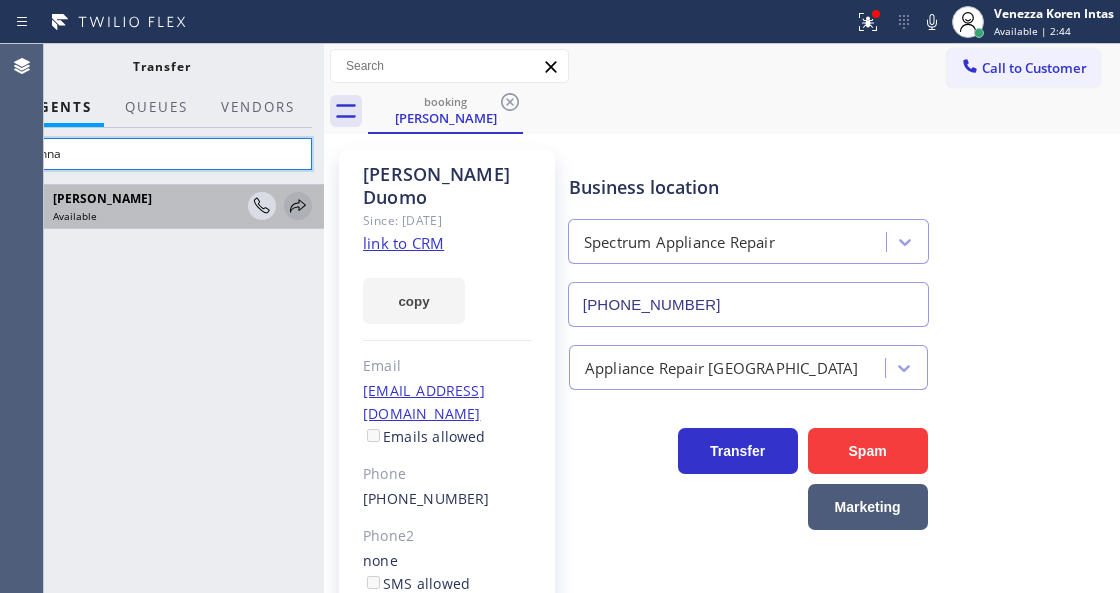type on "alynna" 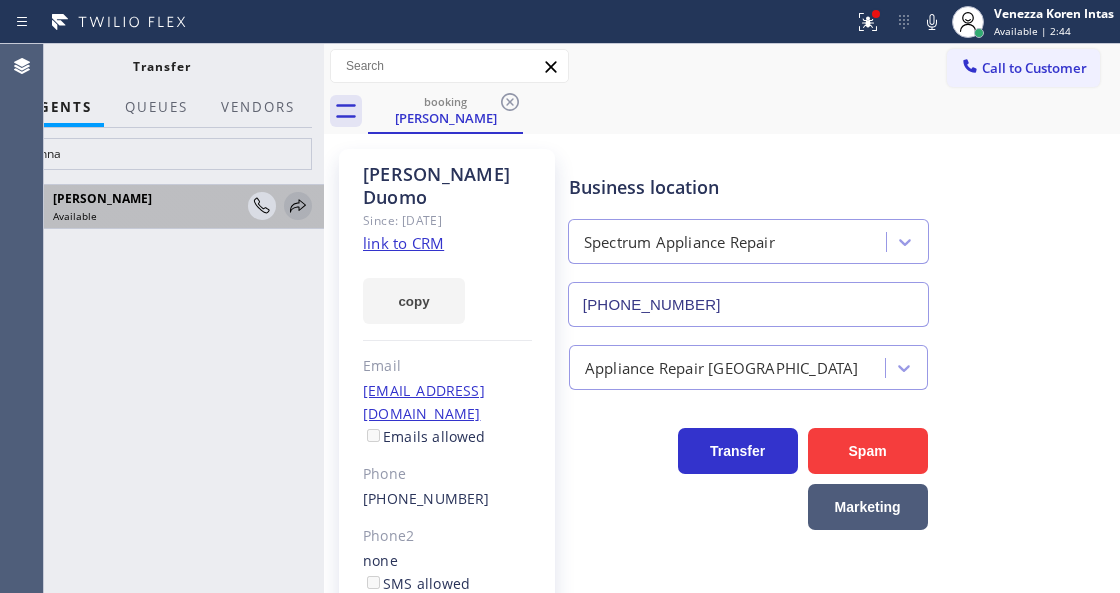 click 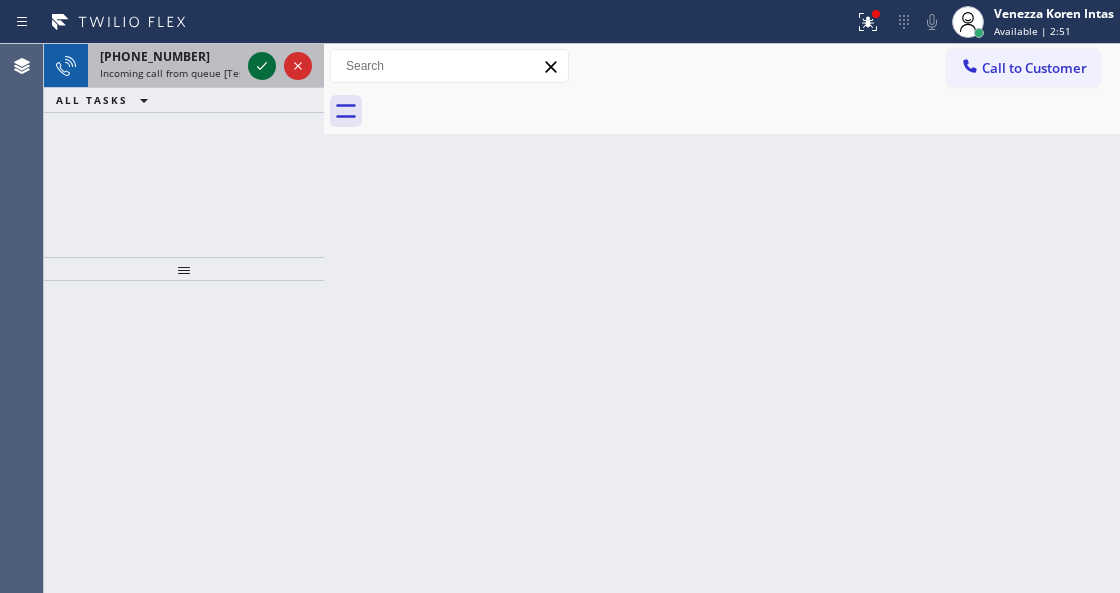 click 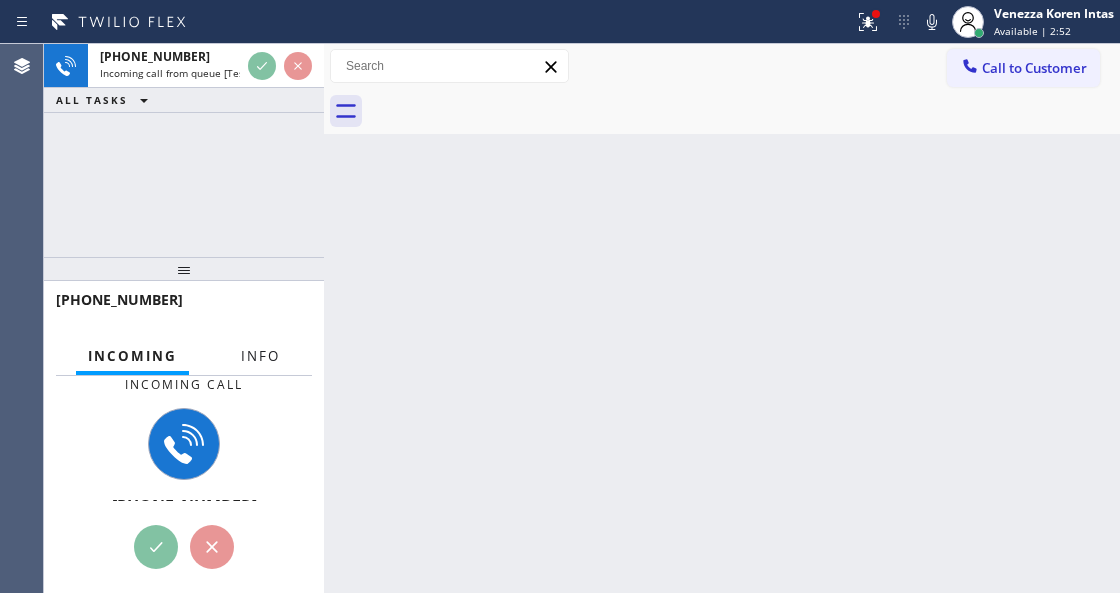 click on "Info" at bounding box center [260, 356] 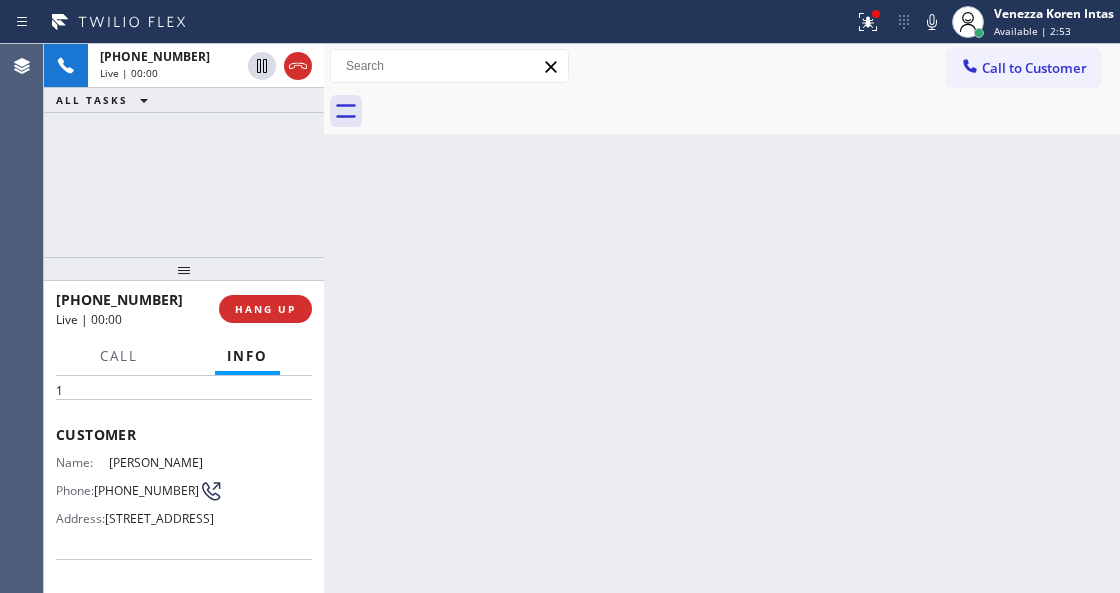 scroll, scrollTop: 200, scrollLeft: 0, axis: vertical 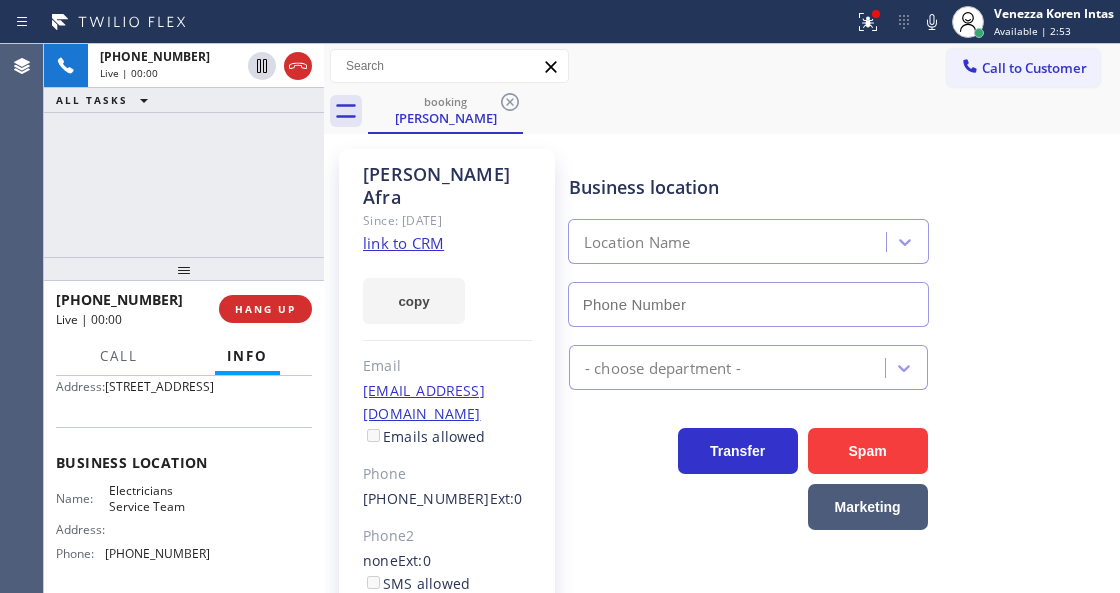 type on "[PHONE_NUMBER]" 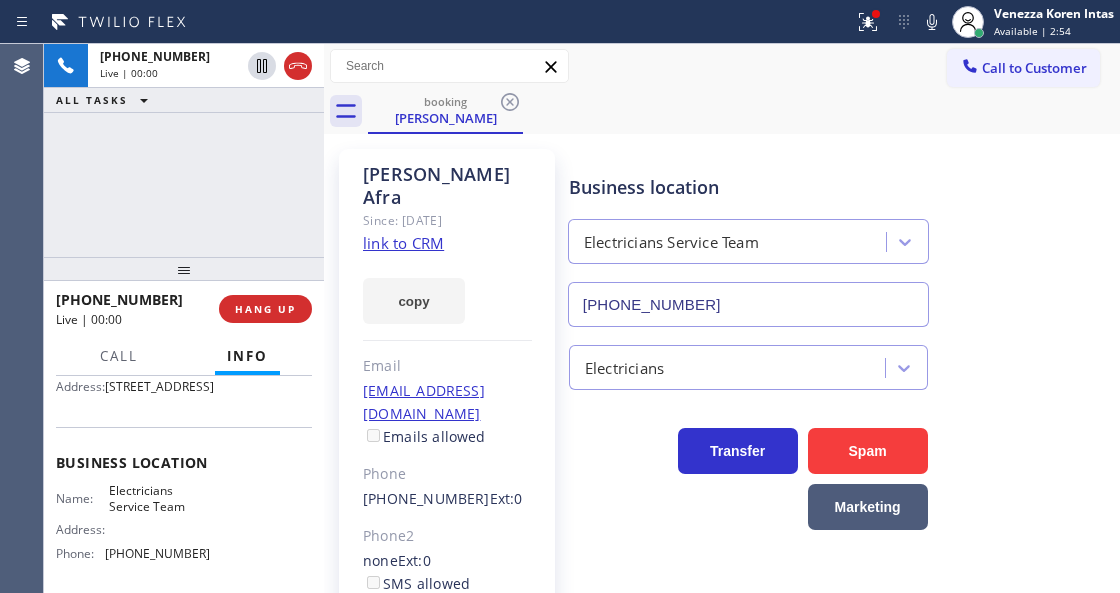 click on "link to CRM" 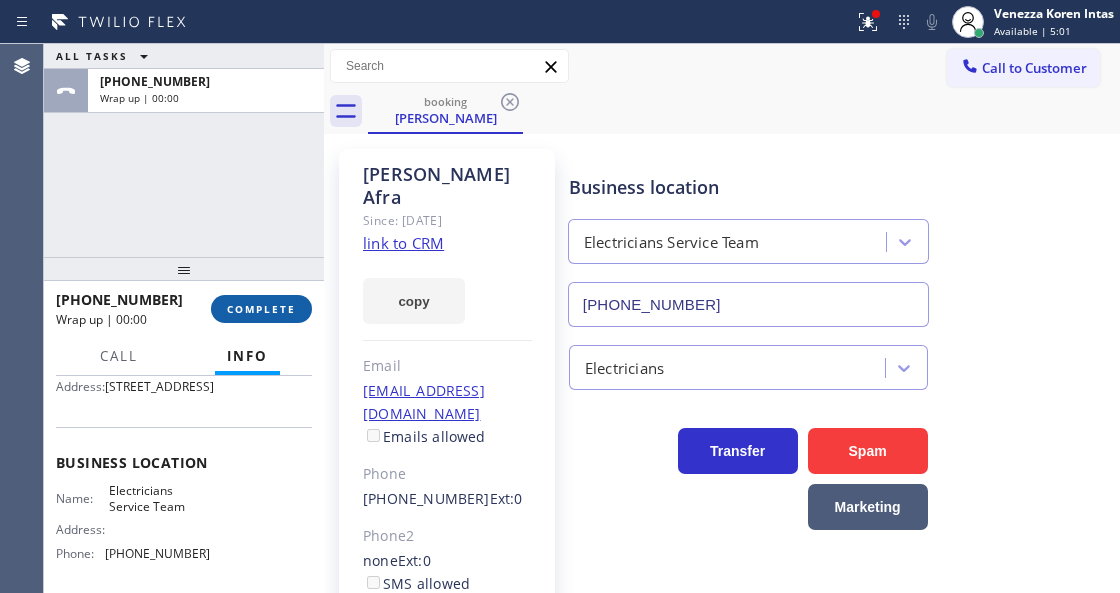 click on "COMPLETE" at bounding box center [261, 309] 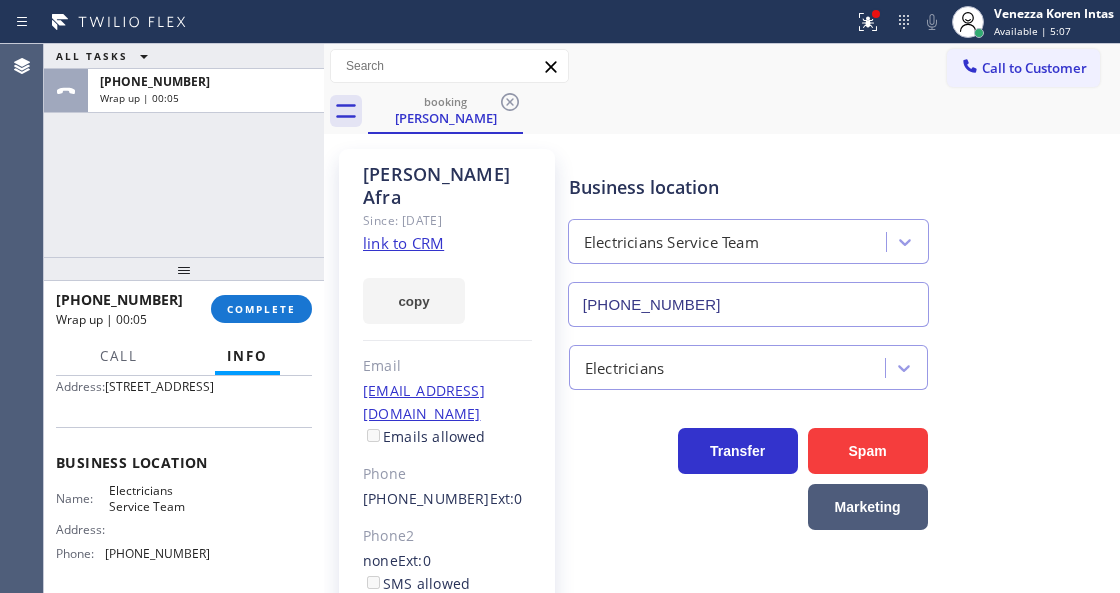 click at bounding box center (427, 22) 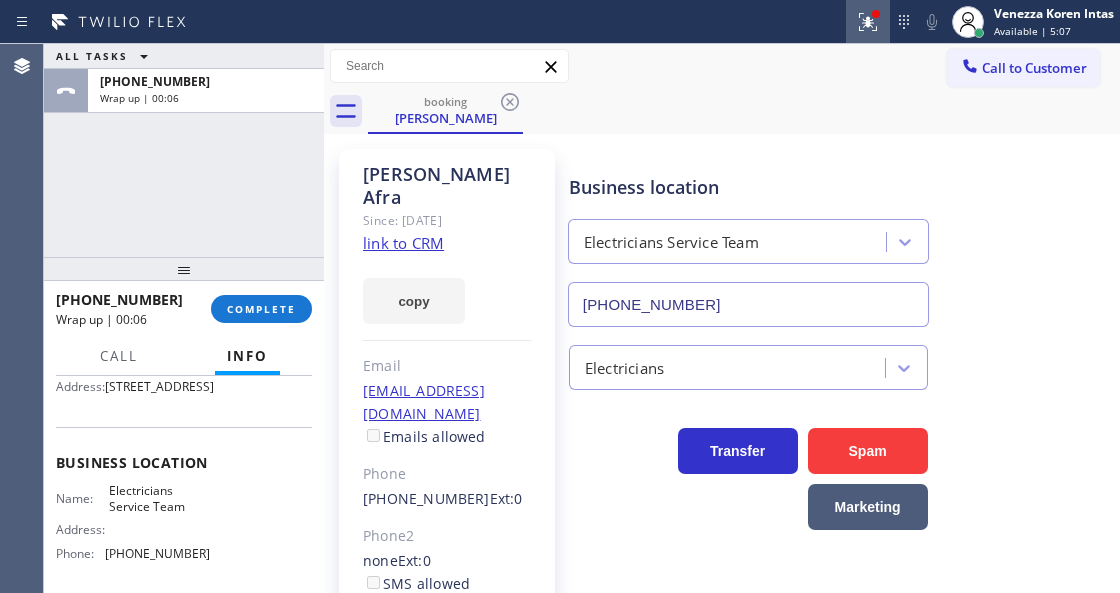 click at bounding box center (868, 22) 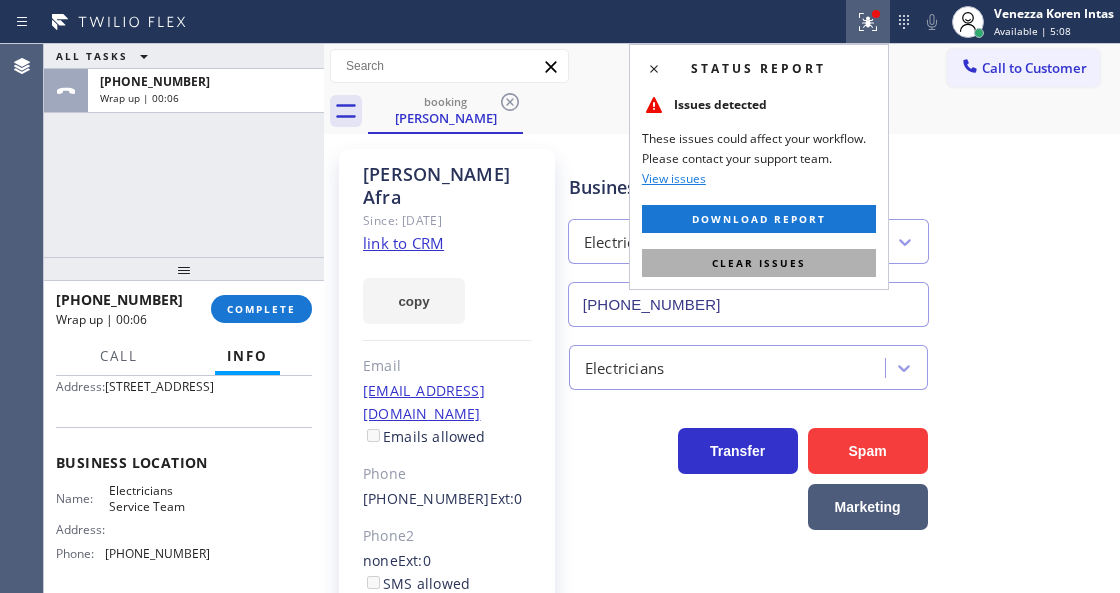 click on "Clear issues" at bounding box center [759, 263] 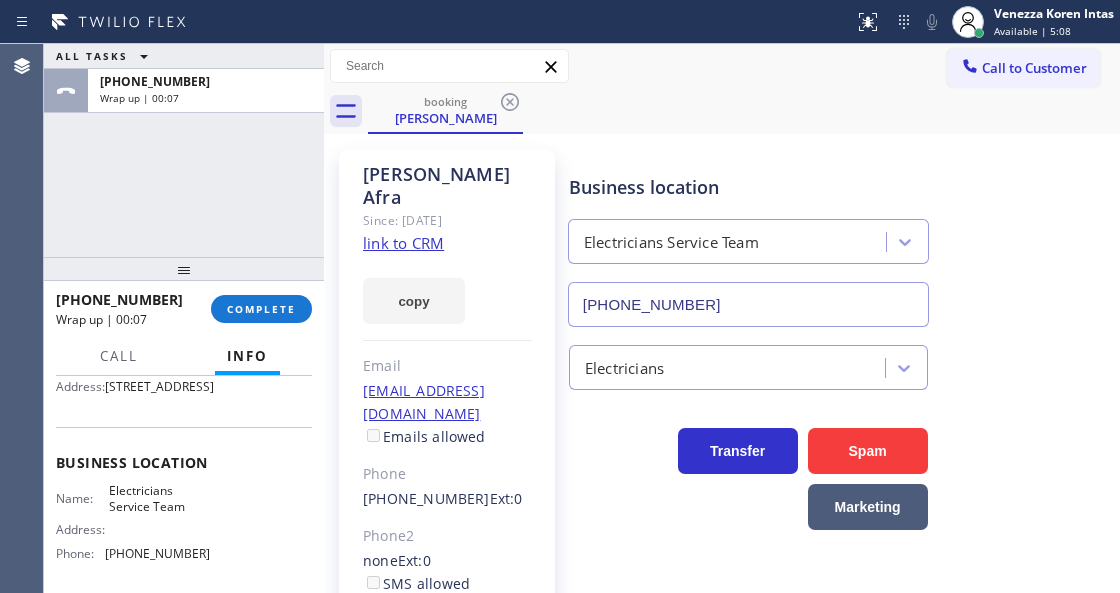 click on "Business location Electricians        Service Team [PHONE_NUMBER]" at bounding box center (840, 236) 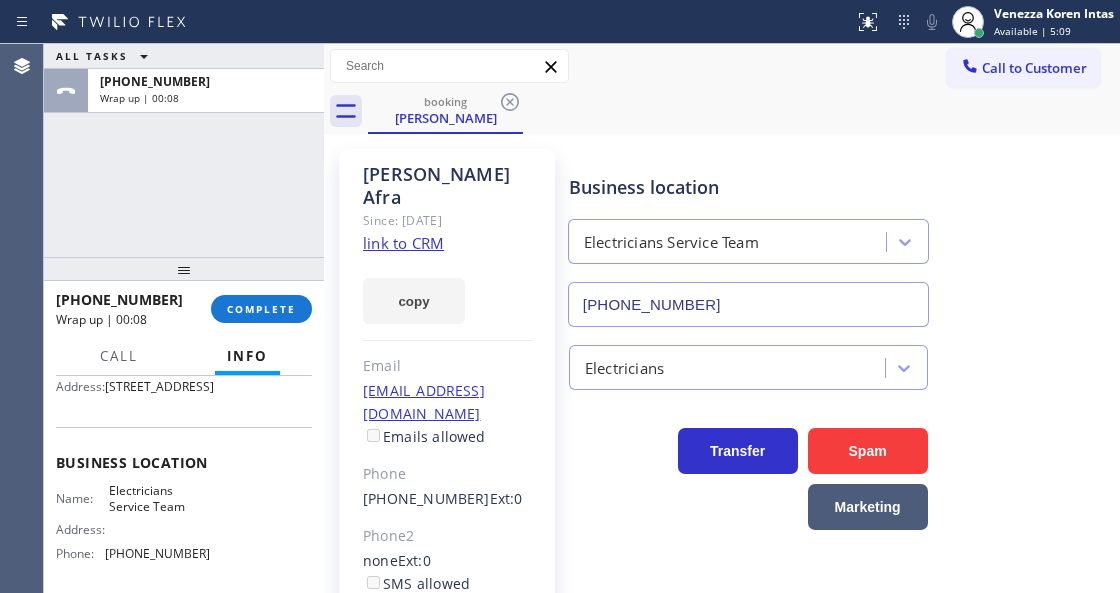 click on "[PHONE_NUMBER] Wrap up | 00:08 COMPLETE" at bounding box center [184, 309] 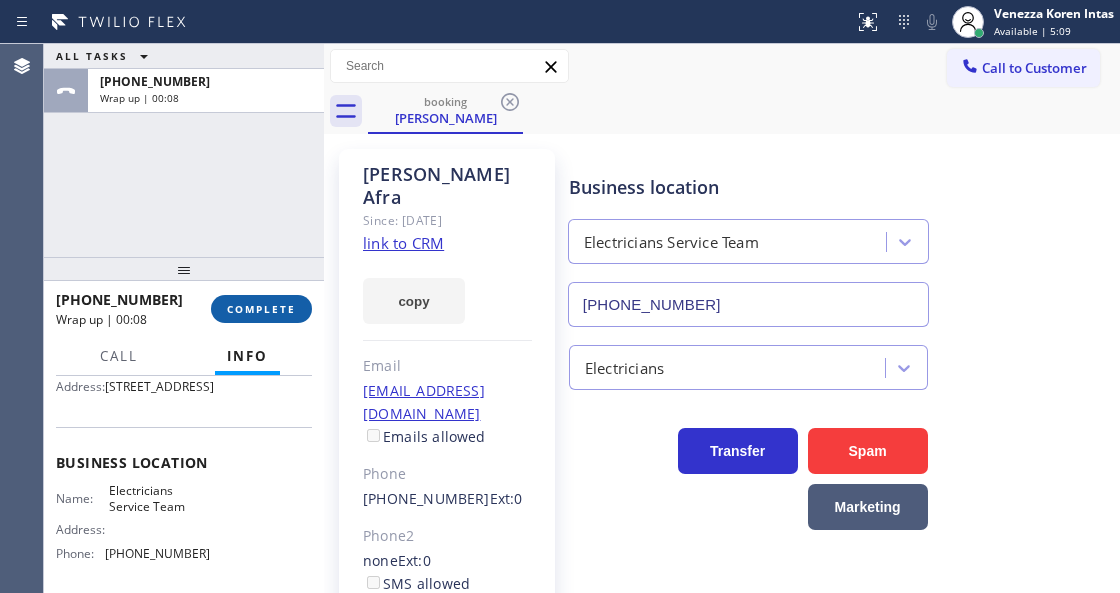 click on "COMPLETE" at bounding box center (261, 309) 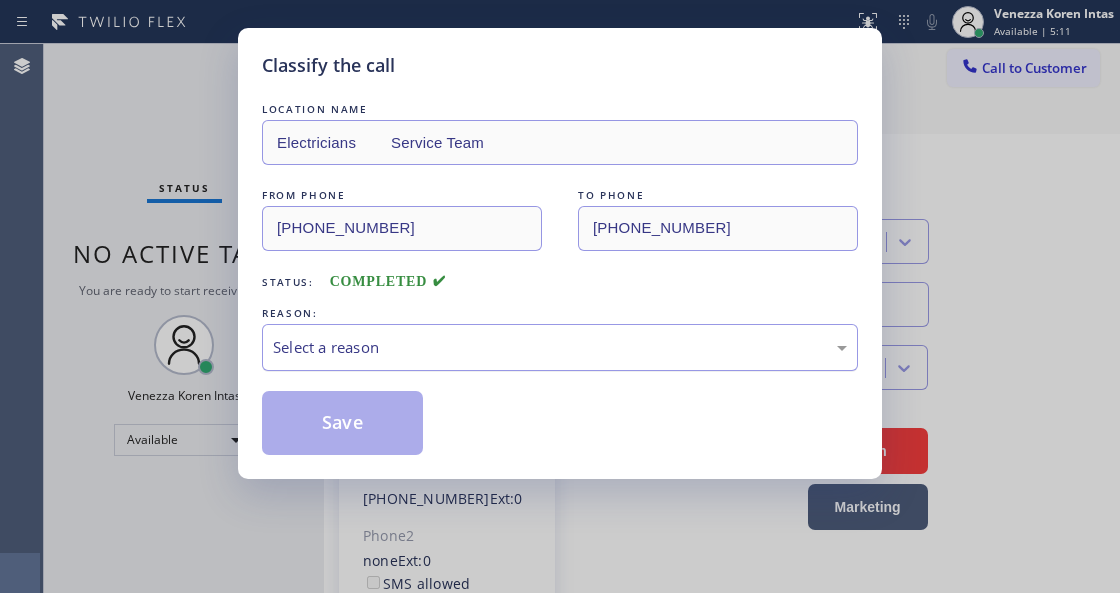 drag, startPoint x: 468, startPoint y: 331, endPoint x: 494, endPoint y: 361, distance: 39.698868 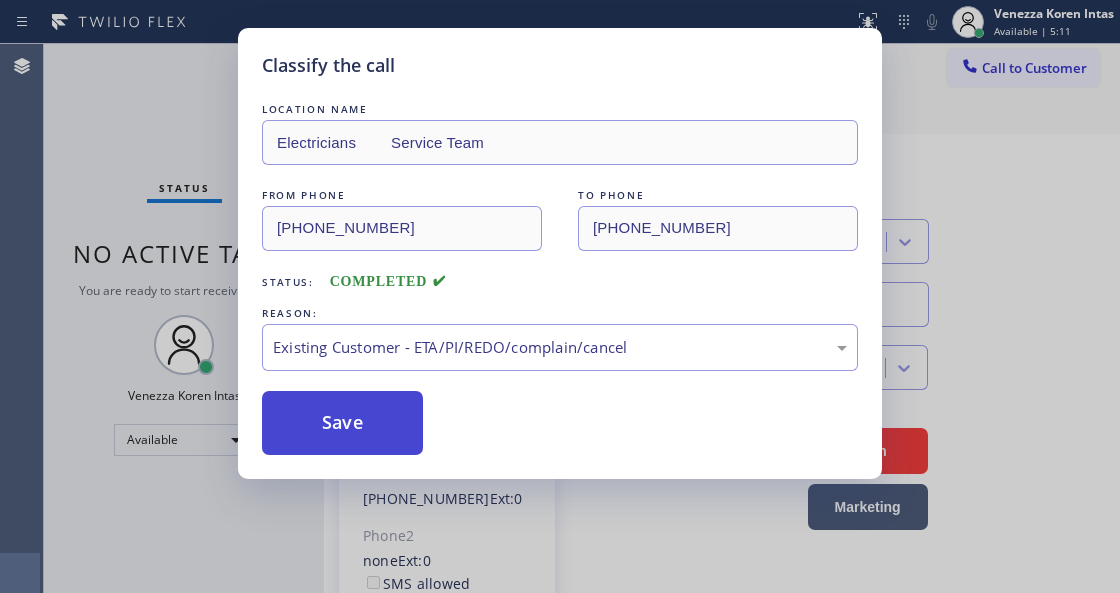 click on "Save" at bounding box center [342, 423] 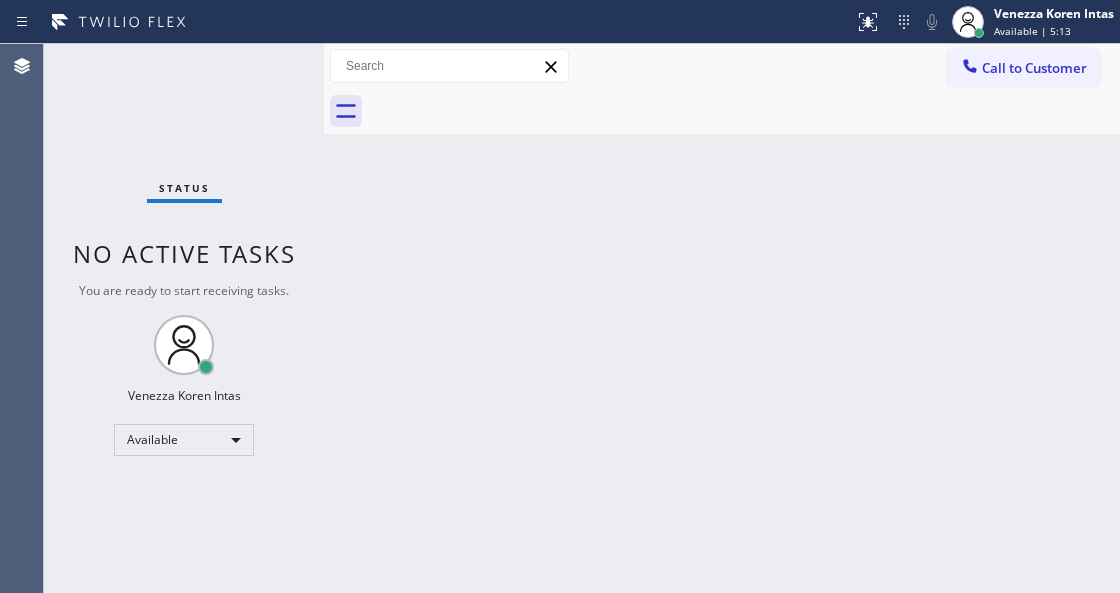click on "Status   No active tasks     You are ready to start receiving tasks.   Venezza Koren Intas Available" at bounding box center [184, 318] 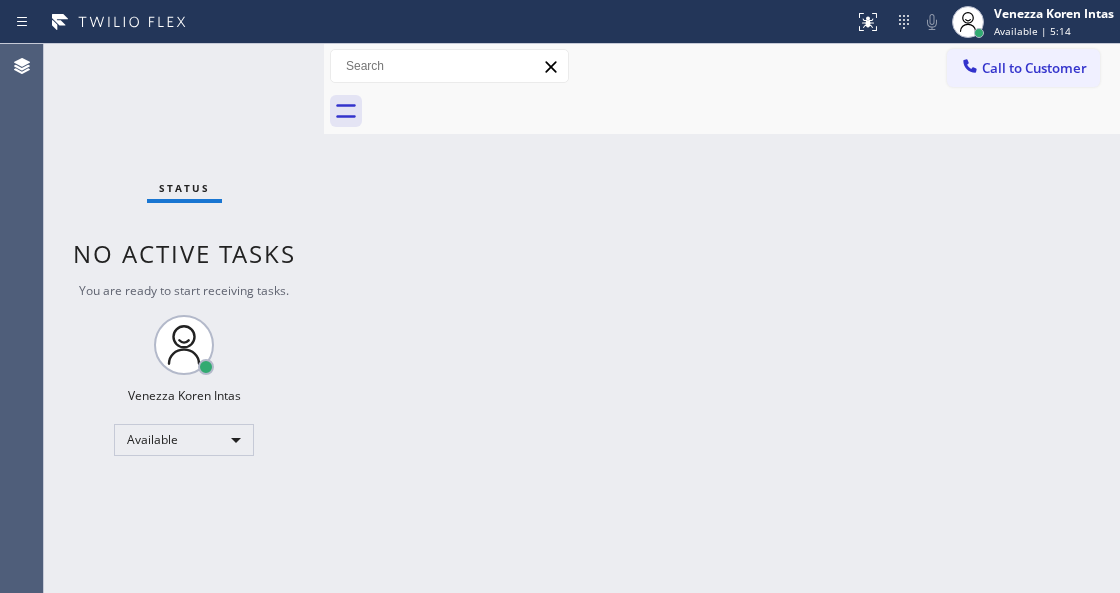 click on "Status   No active tasks     You are ready to start receiving tasks.   Venezza Koren Intas Available" at bounding box center (184, 318) 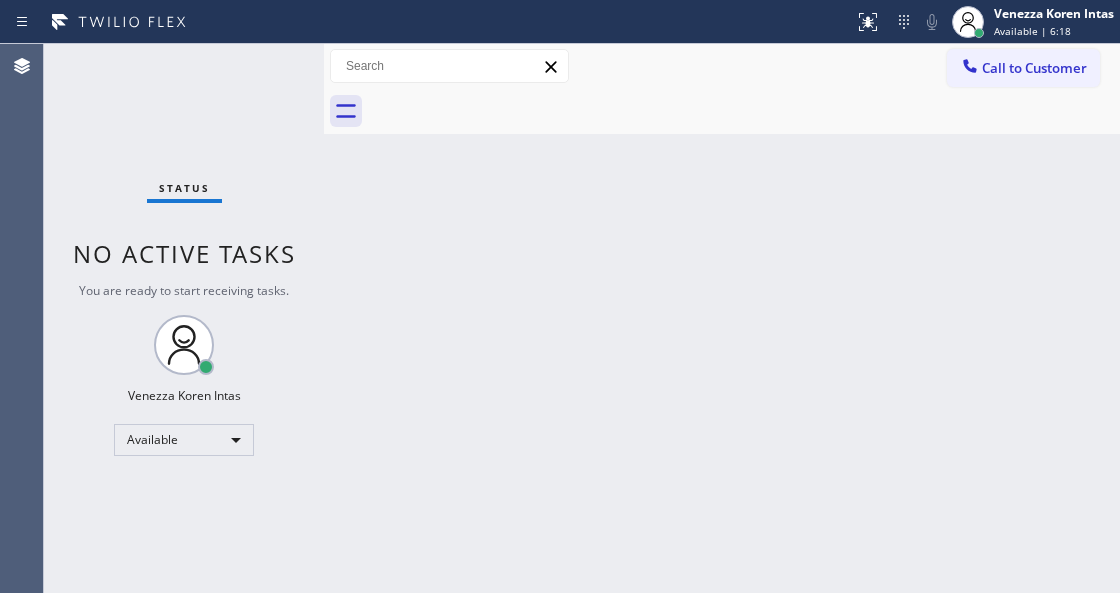 click on "Status   No active tasks     You are ready to start receiving tasks.   Venezza Koren Intas Available" at bounding box center [184, 318] 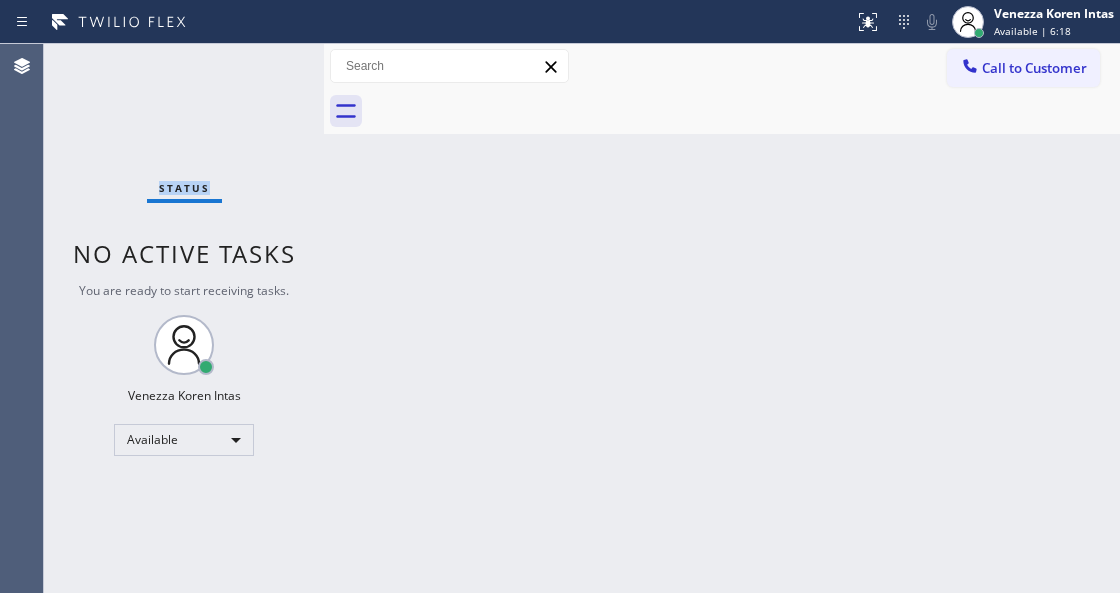 click on "Status   No active tasks     You are ready to start receiving tasks.   Venezza Koren Intas Available" at bounding box center [184, 318] 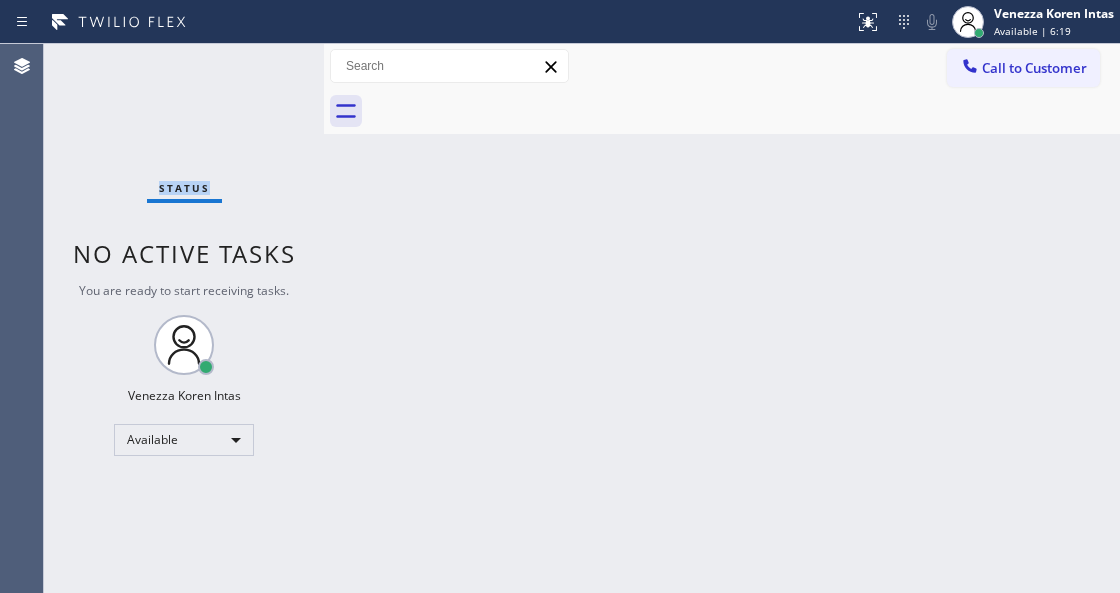 click on "Status   No active tasks     You are ready to start receiving tasks.   Venezza Koren Intas Available" at bounding box center (184, 318) 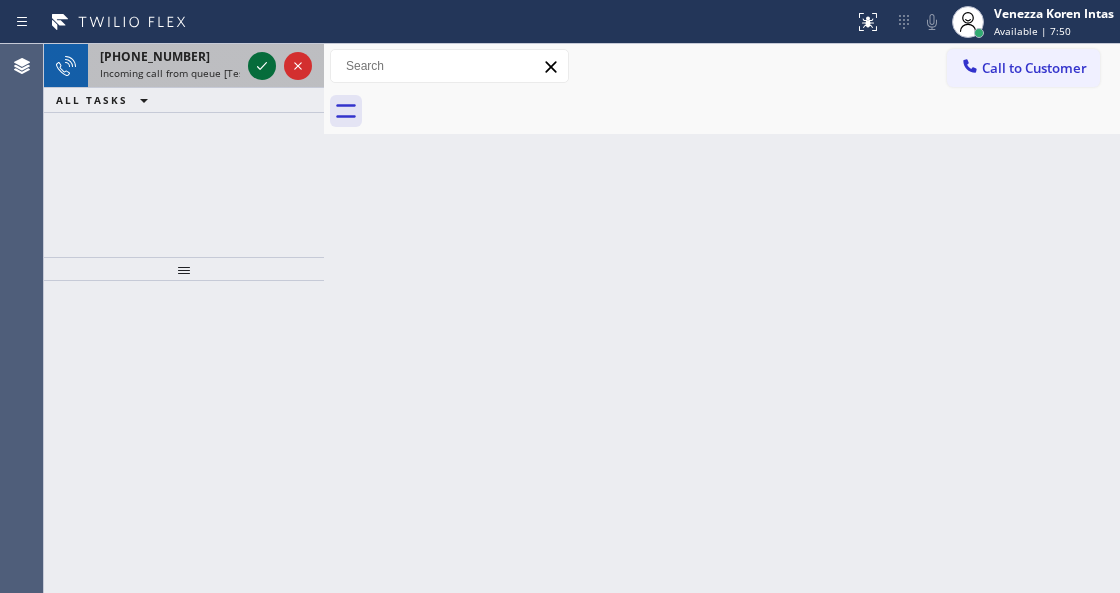 click 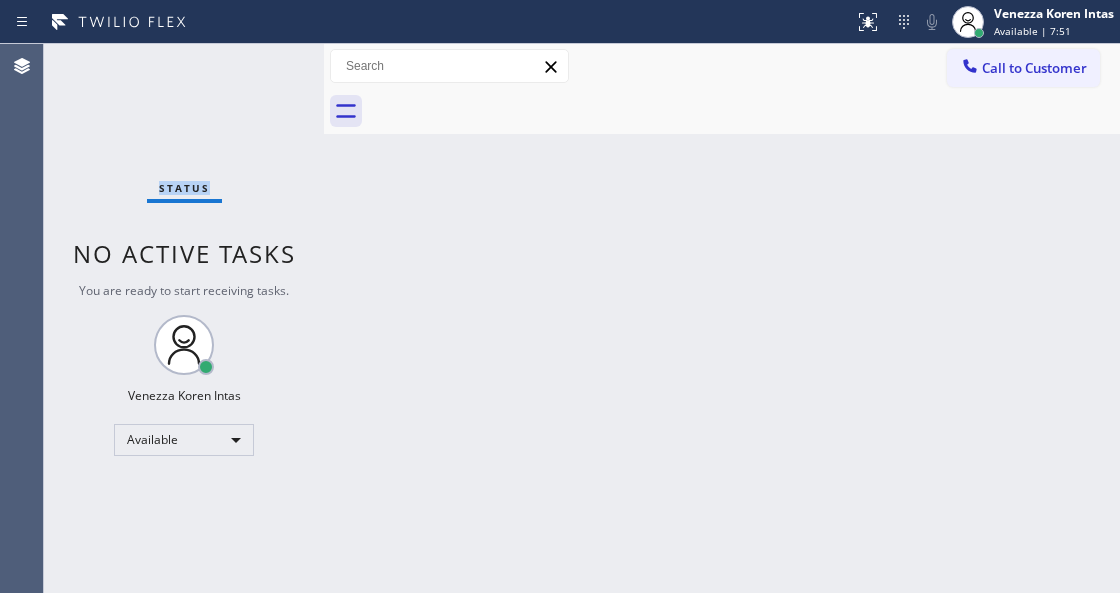 click on "Status   No active tasks     You are ready to start receiving tasks.   Venezza Koren Intas Available" at bounding box center (184, 318) 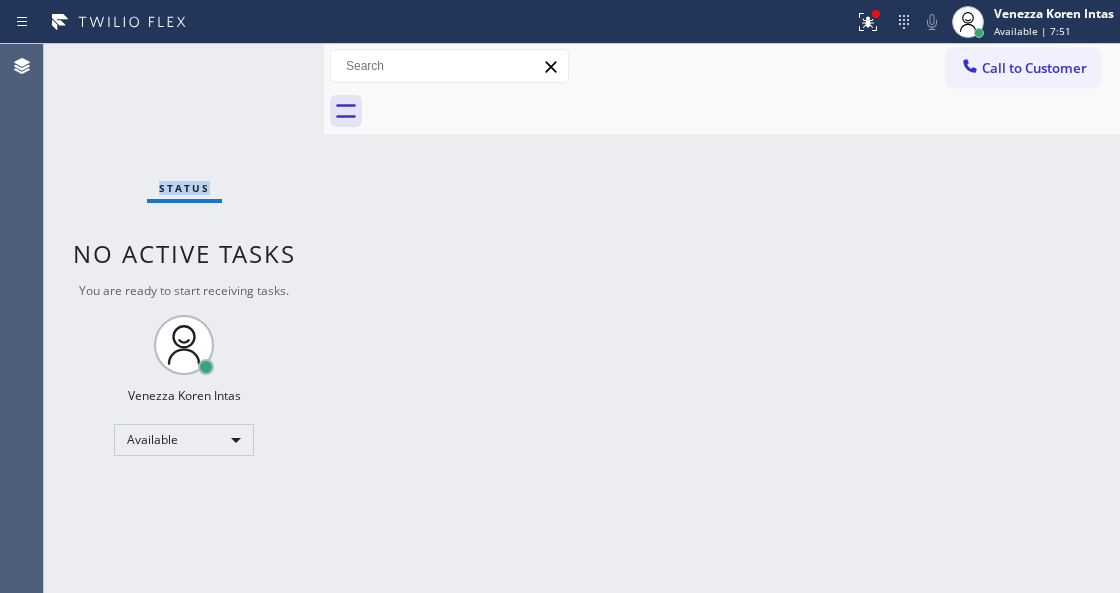 click on "Status   No active tasks     You are ready to start receiving tasks.   Venezza Koren Intas Available" at bounding box center [184, 318] 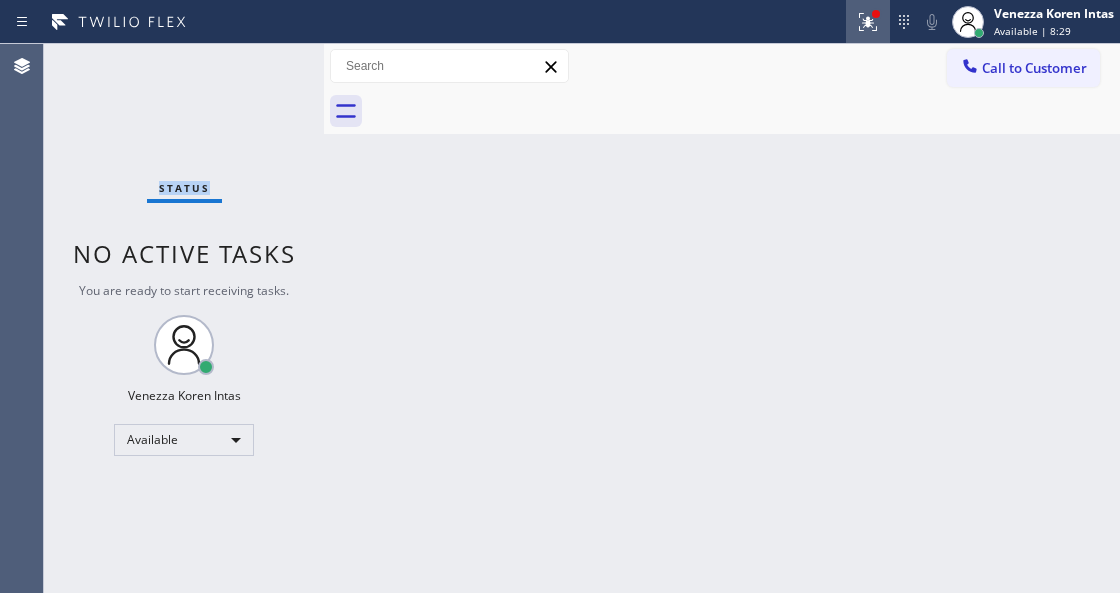 click 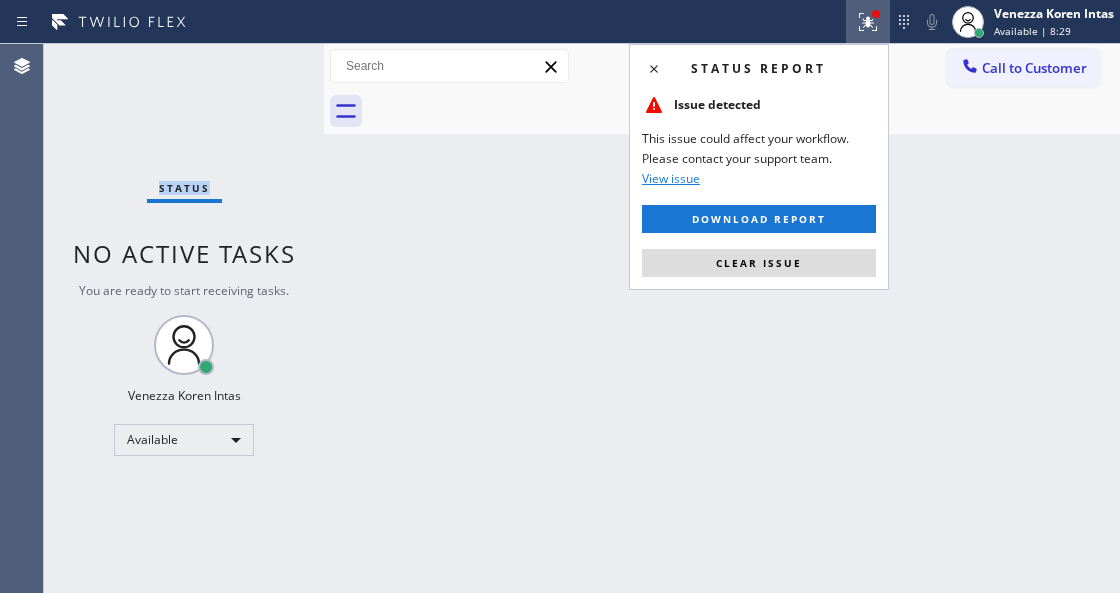 drag, startPoint x: 825, startPoint y: 272, endPoint x: 444, endPoint y: 163, distance: 396.28525 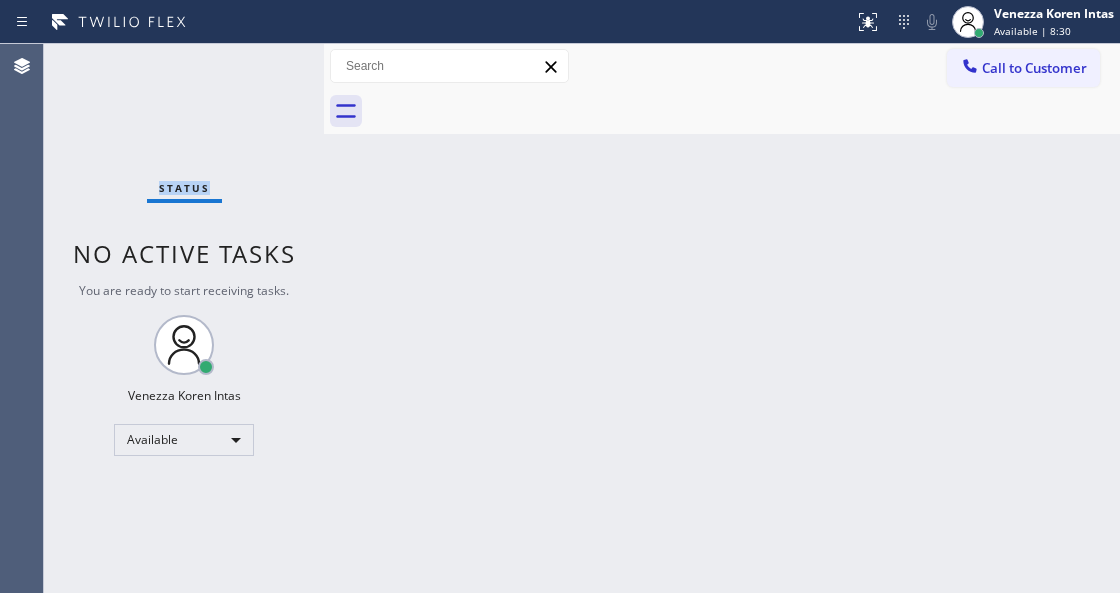 click on "Status   No active tasks     You are ready to start receiving tasks.   Venezza Koren Intas Available" at bounding box center (184, 318) 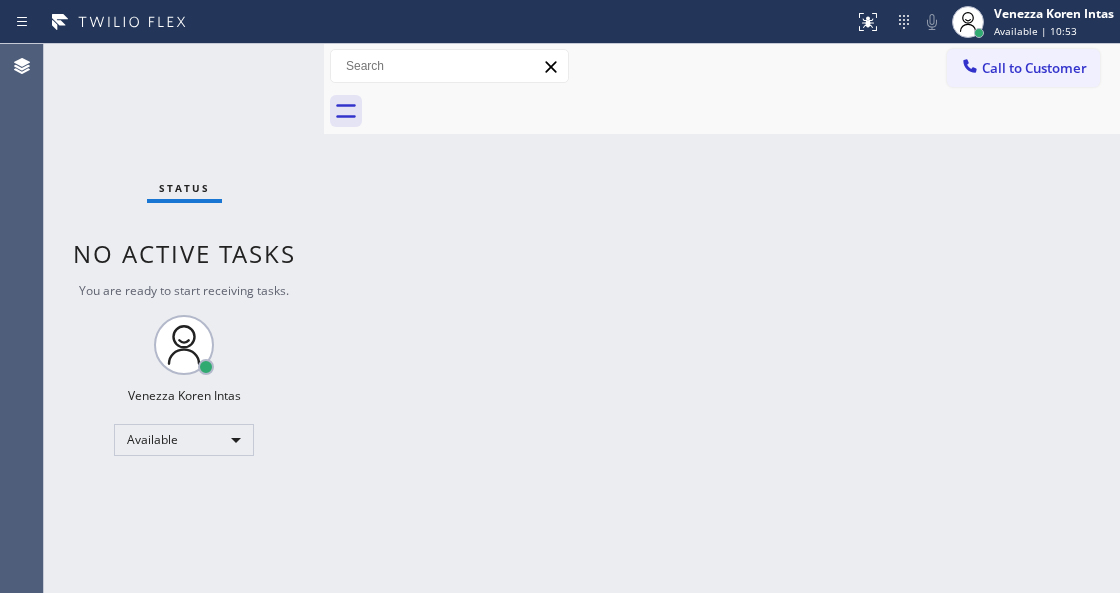click on "Status   No active tasks     You are ready to start receiving tasks.   Venezza Koren Intas Available" at bounding box center (184, 318) 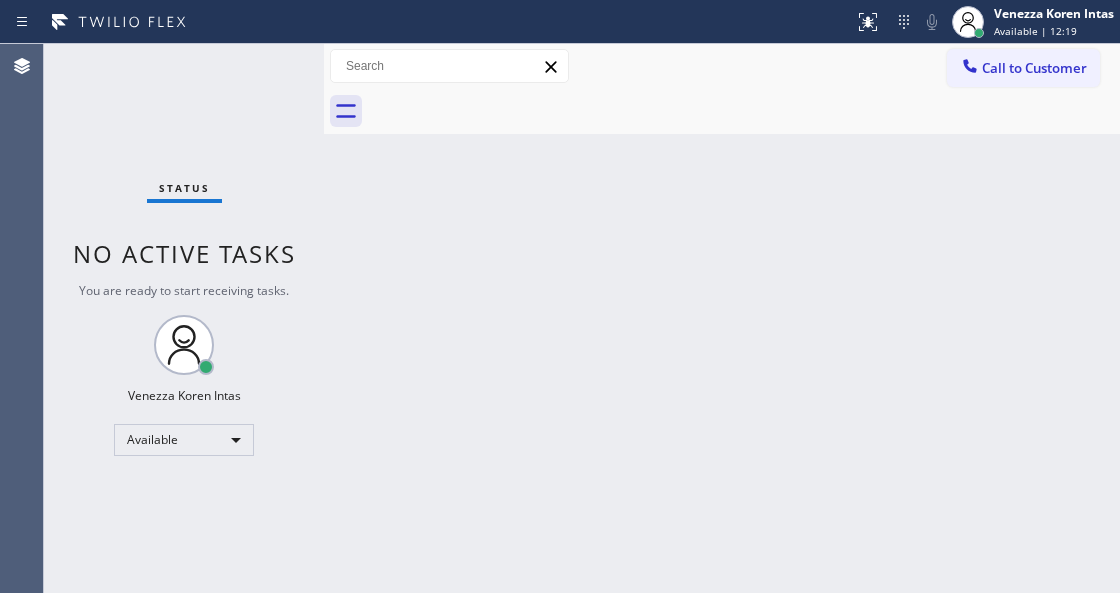 click on "Status   No active tasks     You are ready to start receiving tasks.   Venezza Koren Intas Available" at bounding box center (184, 318) 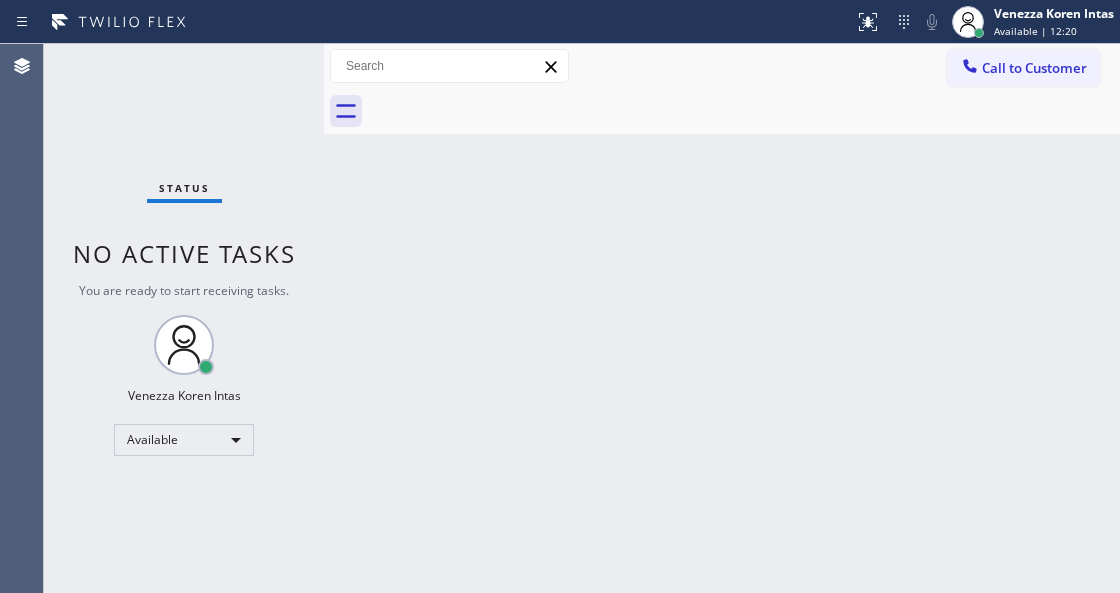 click on "Status   No active tasks     You are ready to start receiving tasks.   Venezza Koren Intas Available" at bounding box center [184, 318] 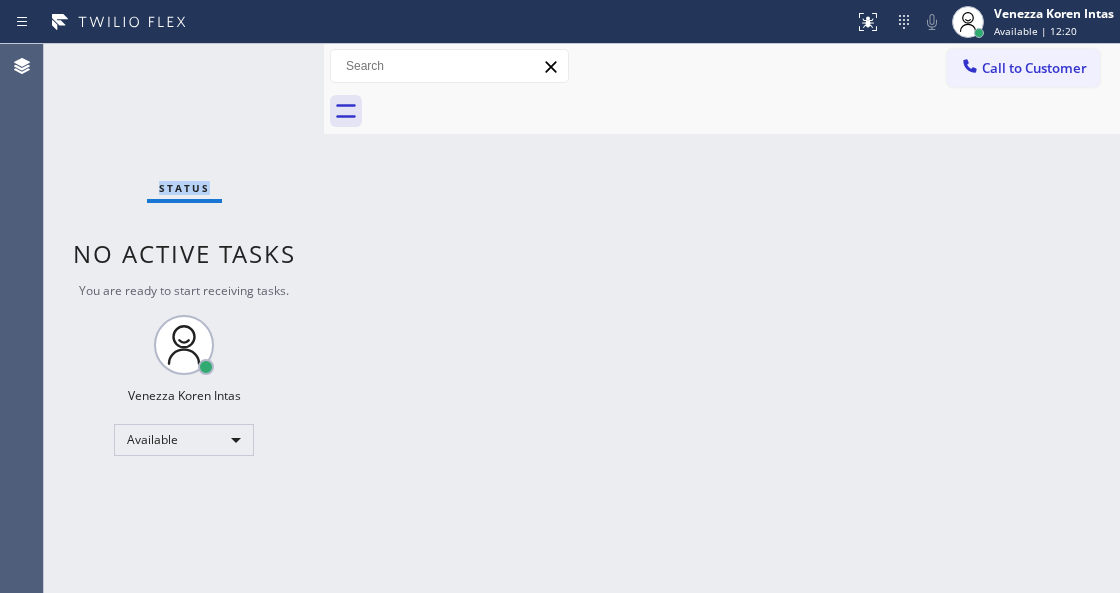 click on "Status   No active tasks     You are ready to start receiving tasks.   Venezza Koren Intas Available" at bounding box center [184, 318] 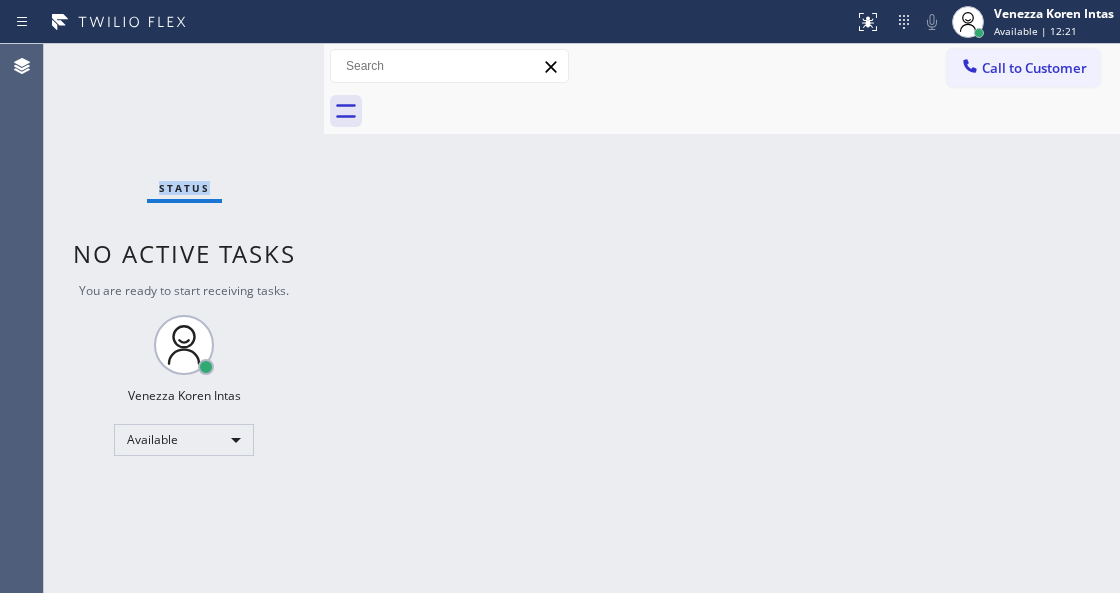 click on "Status   No active tasks     You are ready to start receiving tasks.   Venezza Koren Intas Available" at bounding box center [184, 318] 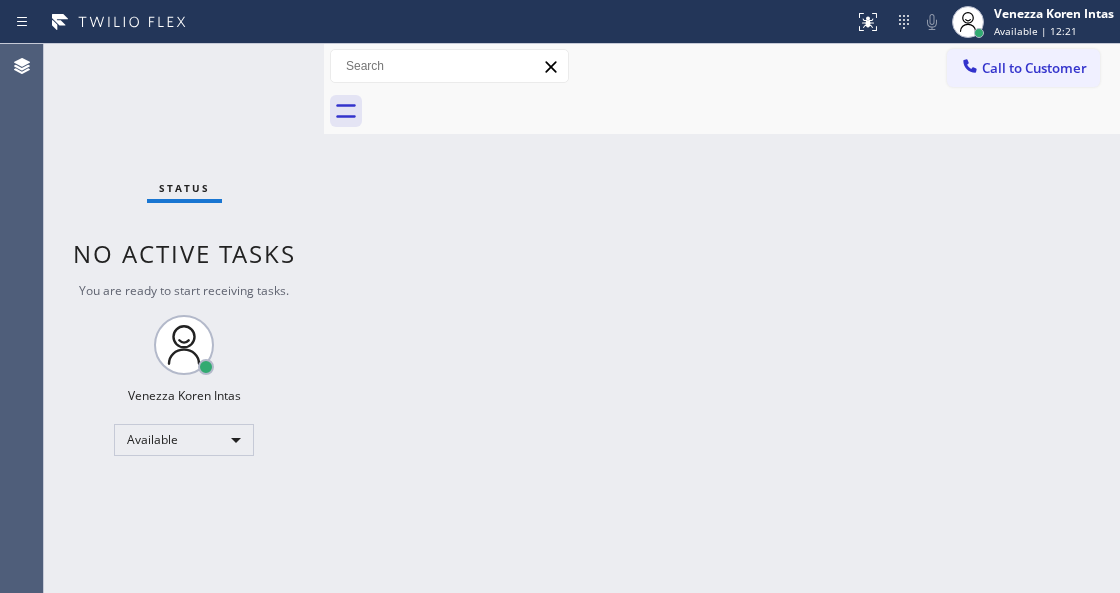 click on "Status   No active tasks     You are ready to start receiving tasks.   Venezza Koren Intas Available" at bounding box center (184, 318) 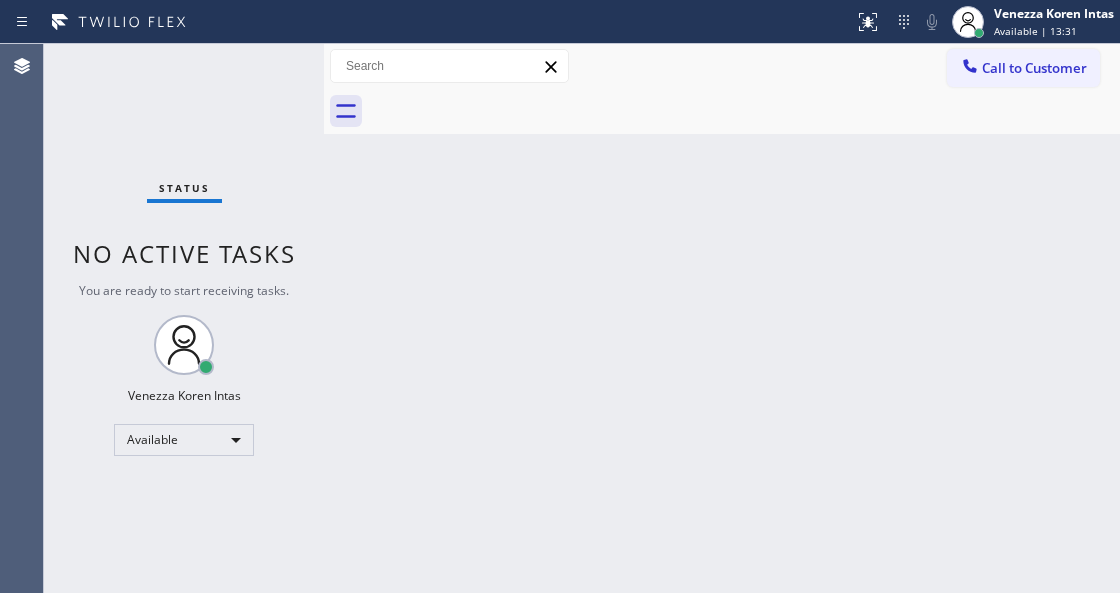 click on "Back to Dashboard Change Sender ID Customers Technicians Select a contact Outbound call Technician Search Technician Your caller id phone number Your caller id phone number Call Technician info Name   Phone none Address none Change Sender ID HVAC [PHONE_NUMBER] 5 Star Appliance [PHONE_NUMBER] Appliance Repair [PHONE_NUMBER] Plumbing [PHONE_NUMBER] Air Duct Cleaning [PHONE_NUMBER]  Electricians [PHONE_NUMBER] Cancel Change Check personal SMS Reset Change No tabs Call to Customer Outbound call Location Search location Your caller id phone number Customer number Call Outbound call Technician Search Technician Your caller id phone number Your caller id phone number Call" at bounding box center (722, 318) 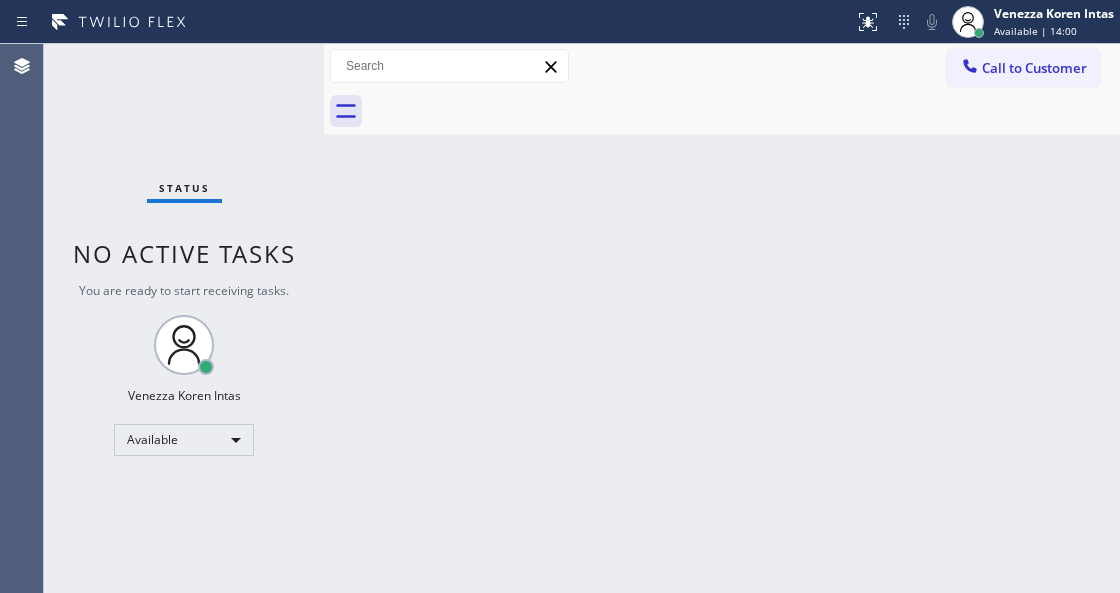 click on "Status   No active tasks     You are ready to start receiving tasks.   Venezza Koren Intas Available" at bounding box center (184, 318) 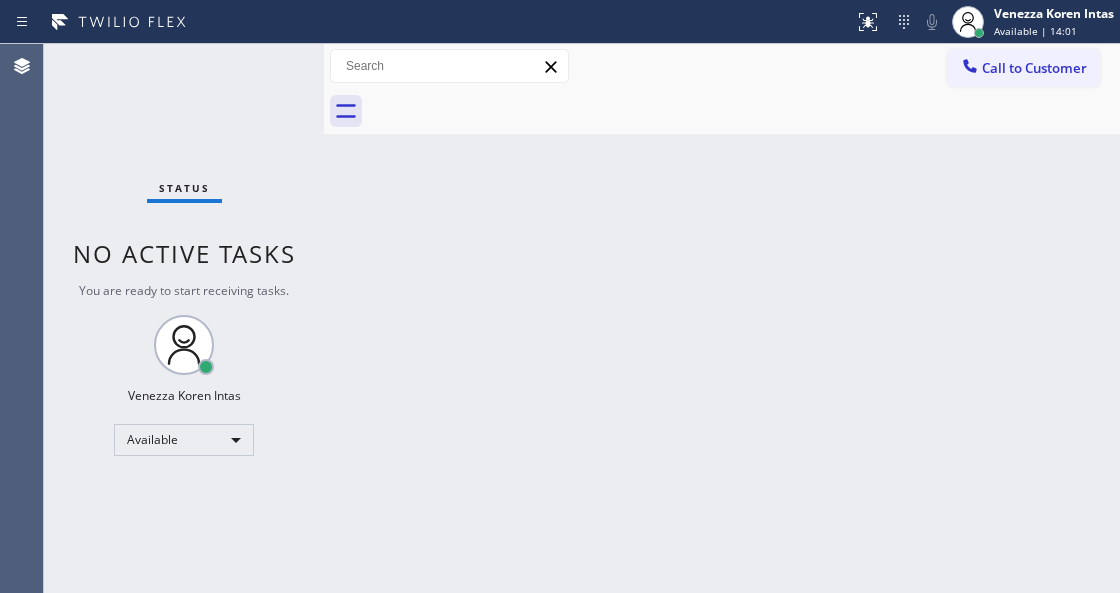 click on "Status   No active tasks     You are ready to start receiving tasks.   Venezza Koren Intas Available" at bounding box center [184, 318] 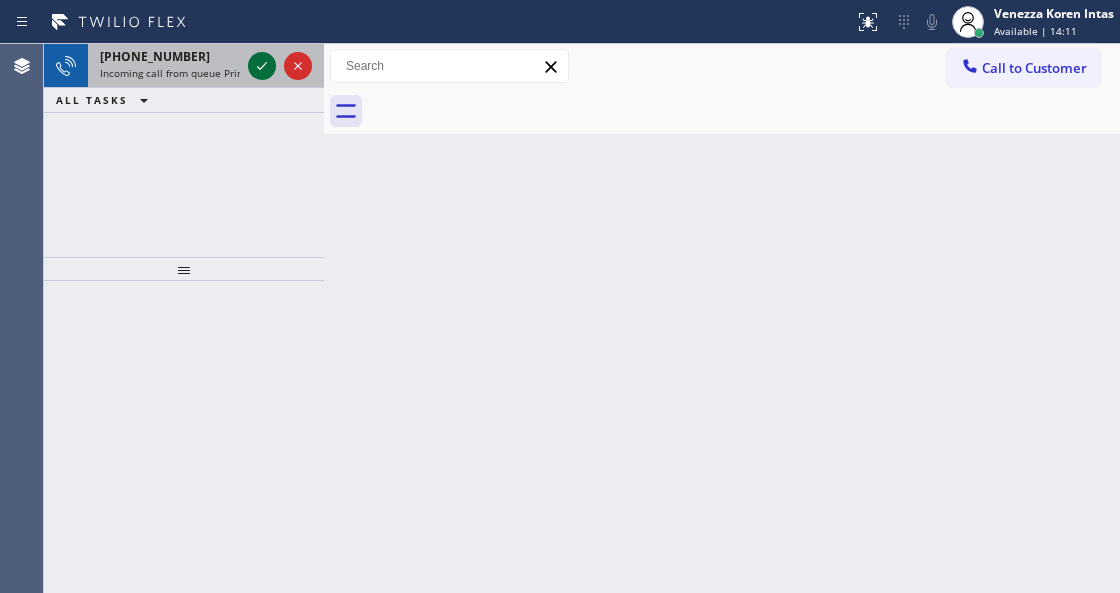 click 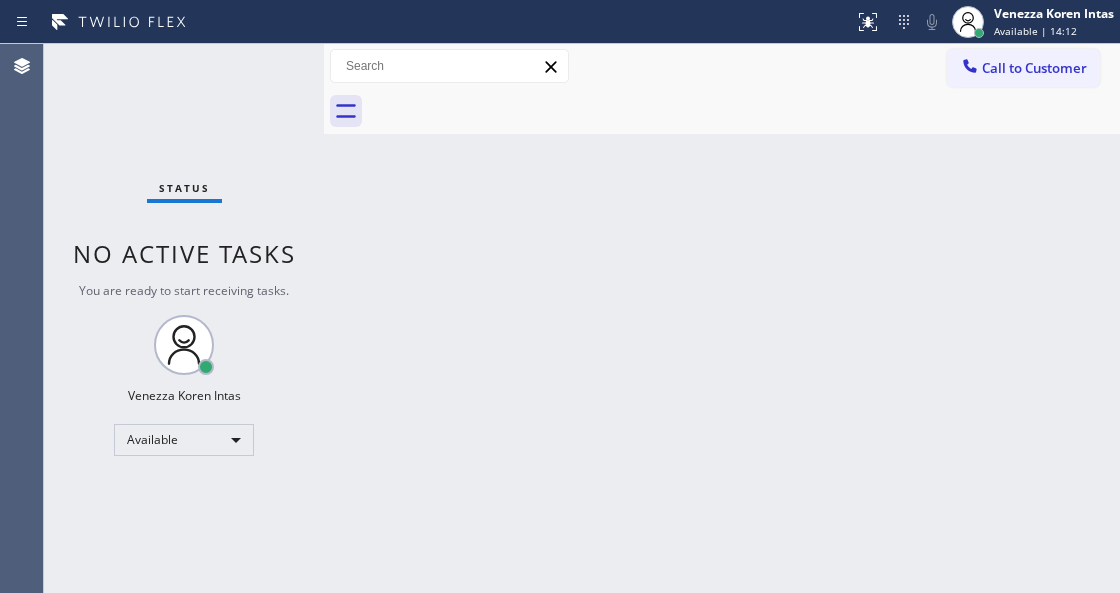 click on "Status   No active tasks     You are ready to start receiving tasks.   Venezza Koren Intas Available" at bounding box center [184, 318] 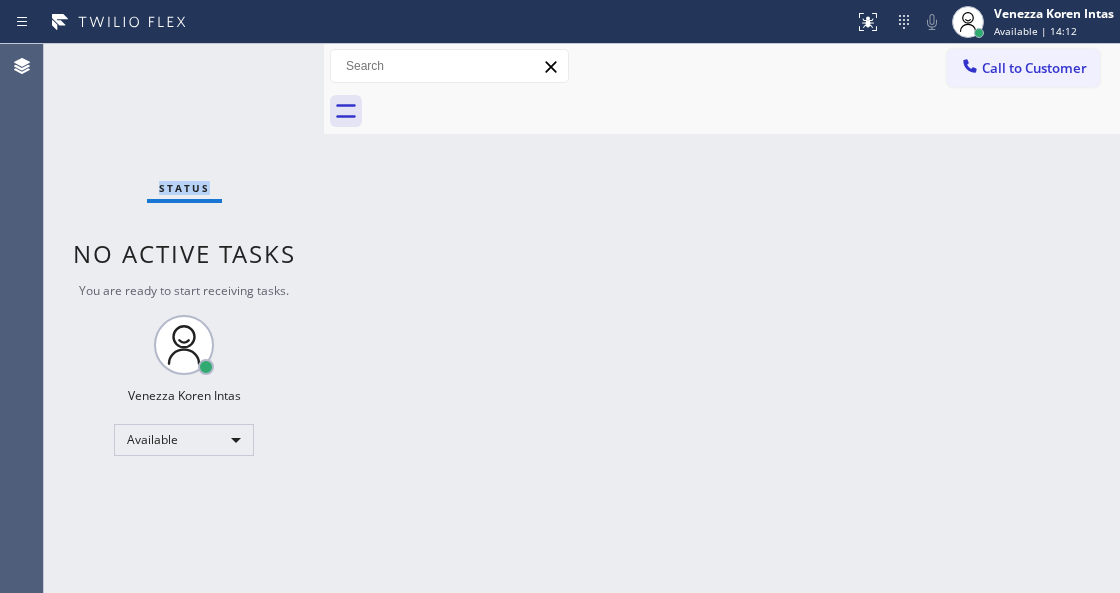 click on "Status   No active tasks     You are ready to start receiving tasks.   Venezza Koren Intas Available" at bounding box center (184, 318) 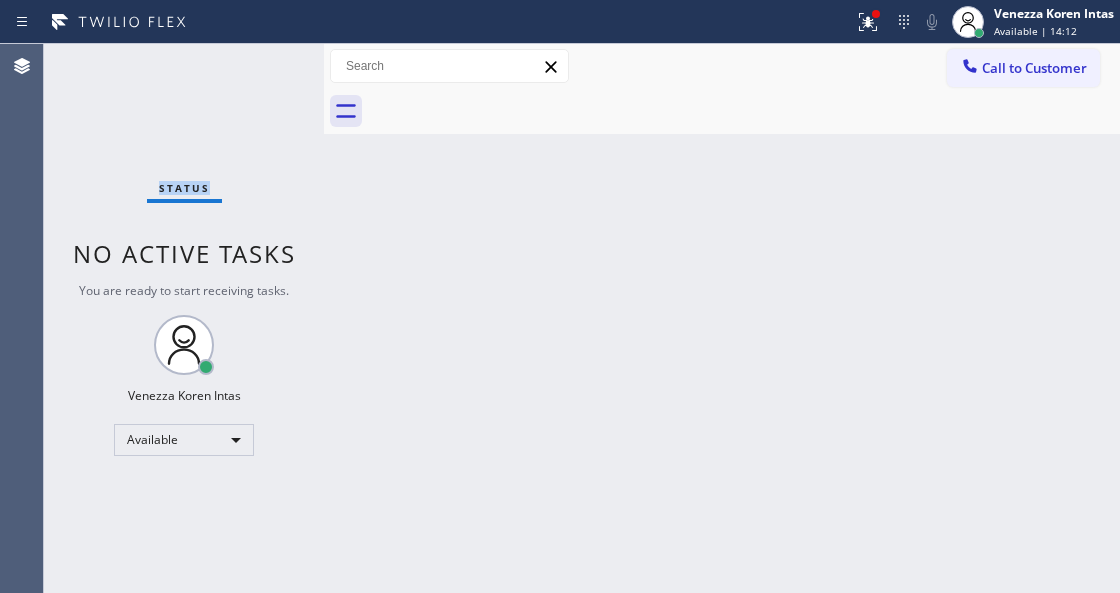 click on "Status   No active tasks     You are ready to start receiving tasks.   Venezza Koren Intas Available" at bounding box center (184, 318) 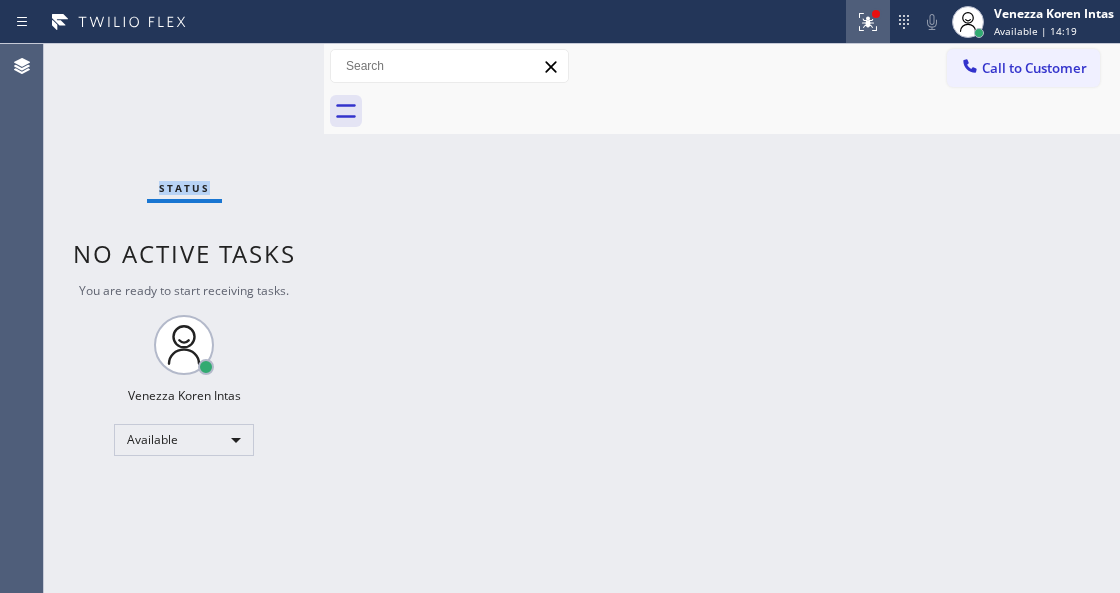 click at bounding box center (868, 22) 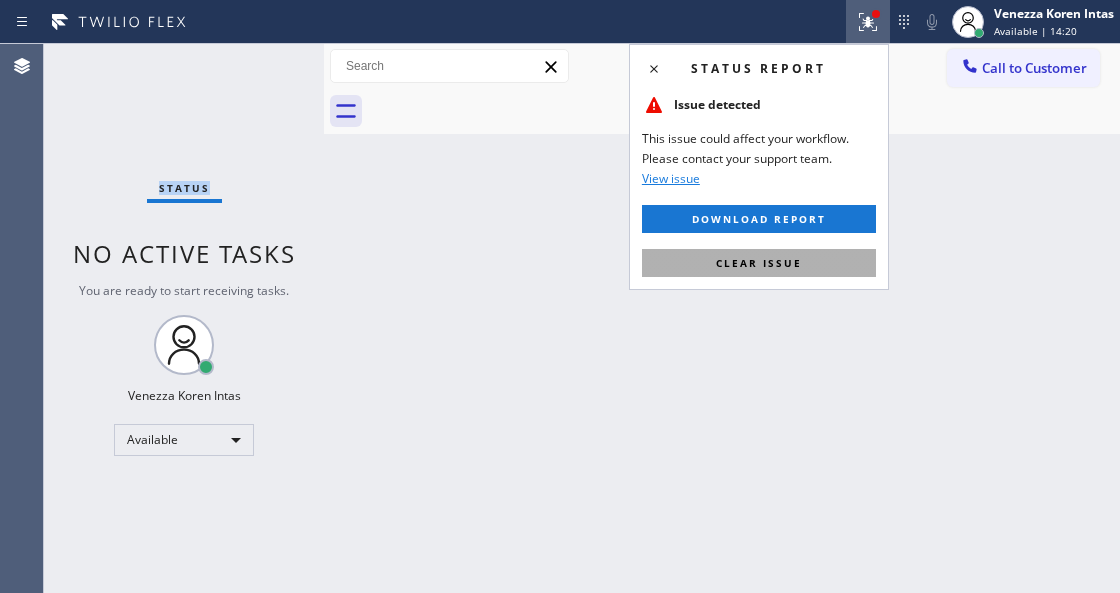 click on "Clear issue" at bounding box center (759, 263) 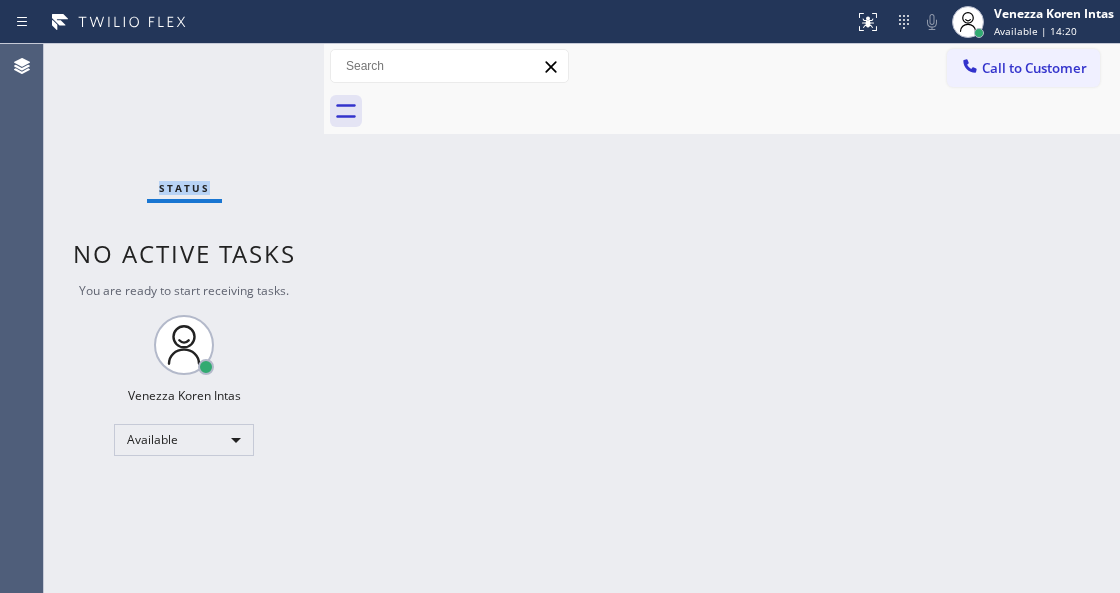click on "Status   No active tasks     You are ready to start receiving tasks.   Venezza Koren Intas Available" at bounding box center (184, 318) 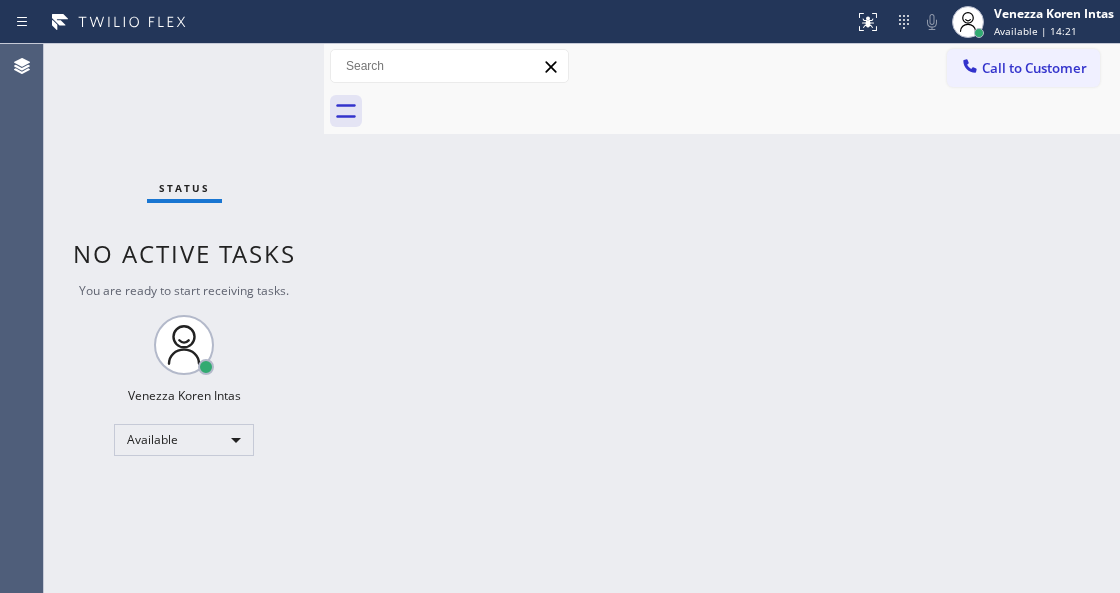 click on "Status   No active tasks     You are ready to start receiving tasks.   Venezza Koren Intas Available" at bounding box center (184, 318) 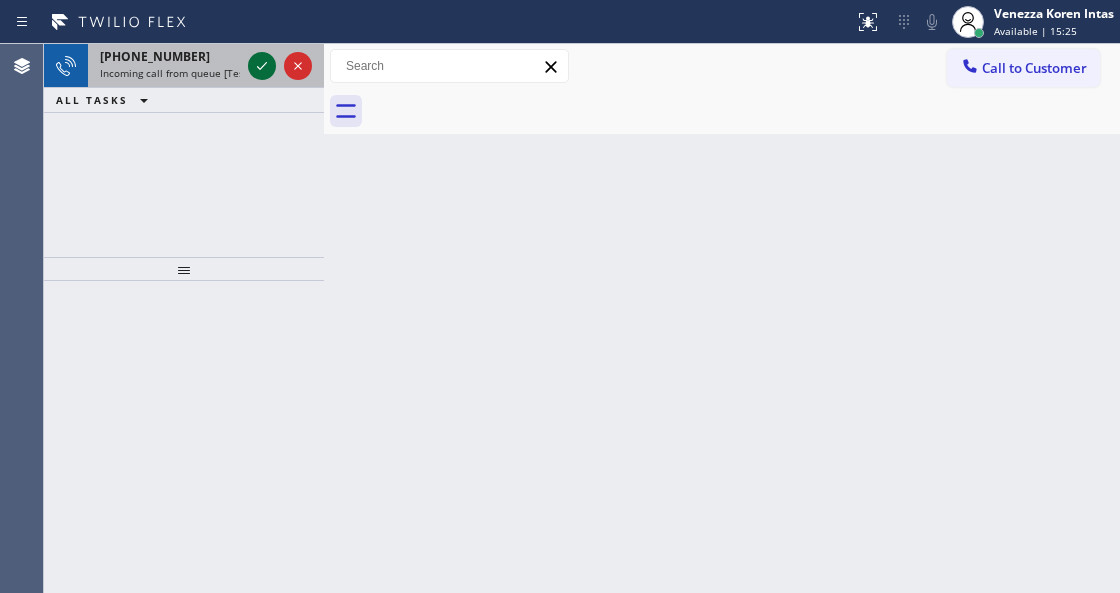 click 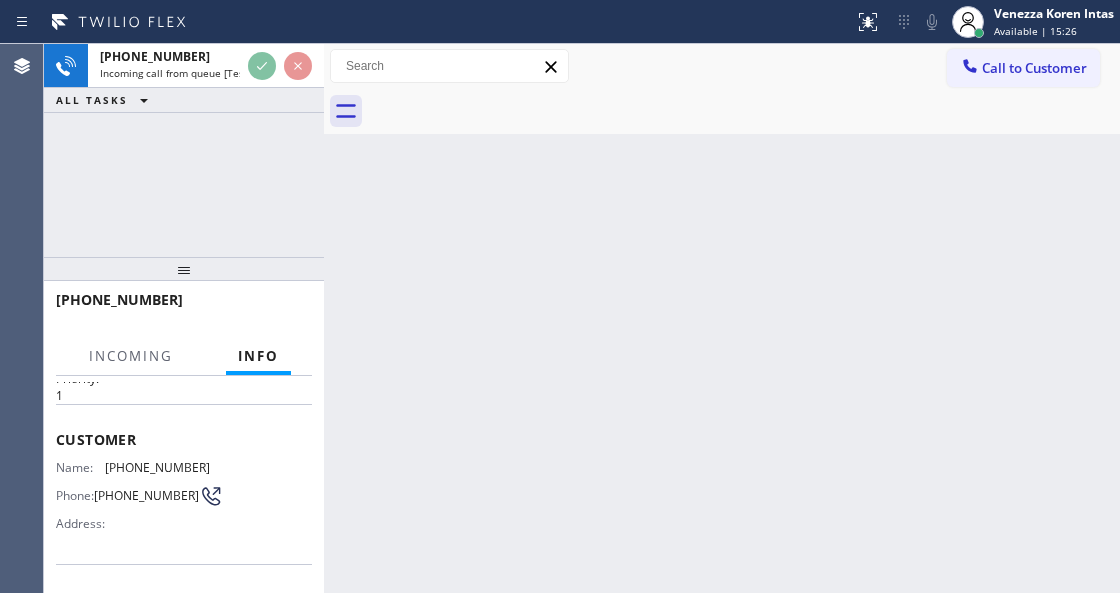 scroll, scrollTop: 133, scrollLeft: 0, axis: vertical 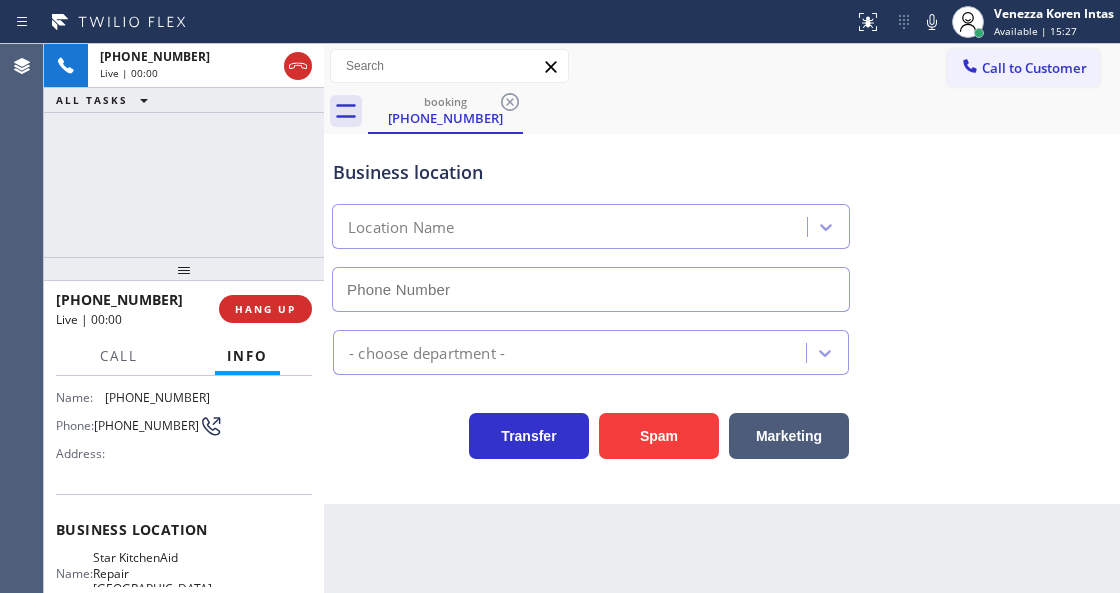 type on "[PHONE_NUMBER]" 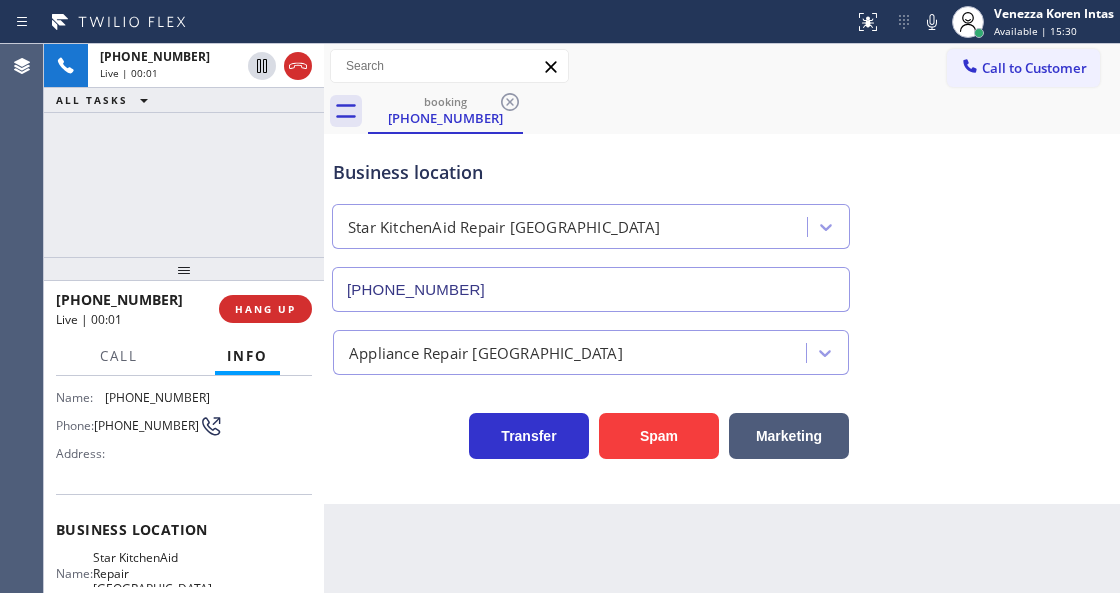 click on "Business location Star KitchenAid Repair [GEOGRAPHIC_DATA] [PHONE_NUMBER] Appliance Repair High End Transfer Spam Marketing" at bounding box center (722, 319) 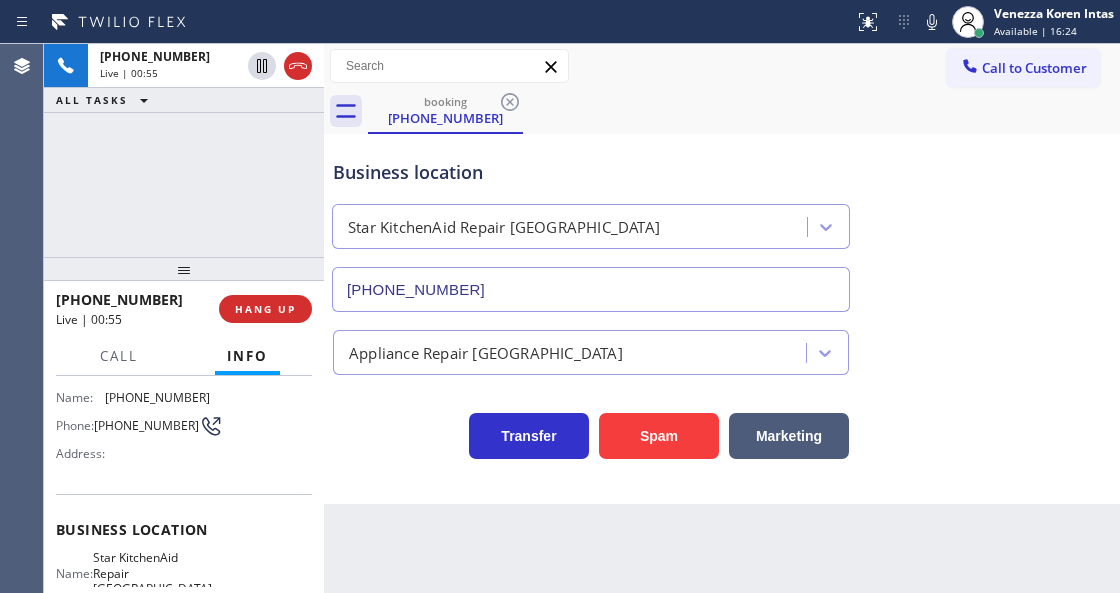 click on "Appliance Repair [GEOGRAPHIC_DATA]" at bounding box center (572, 352) 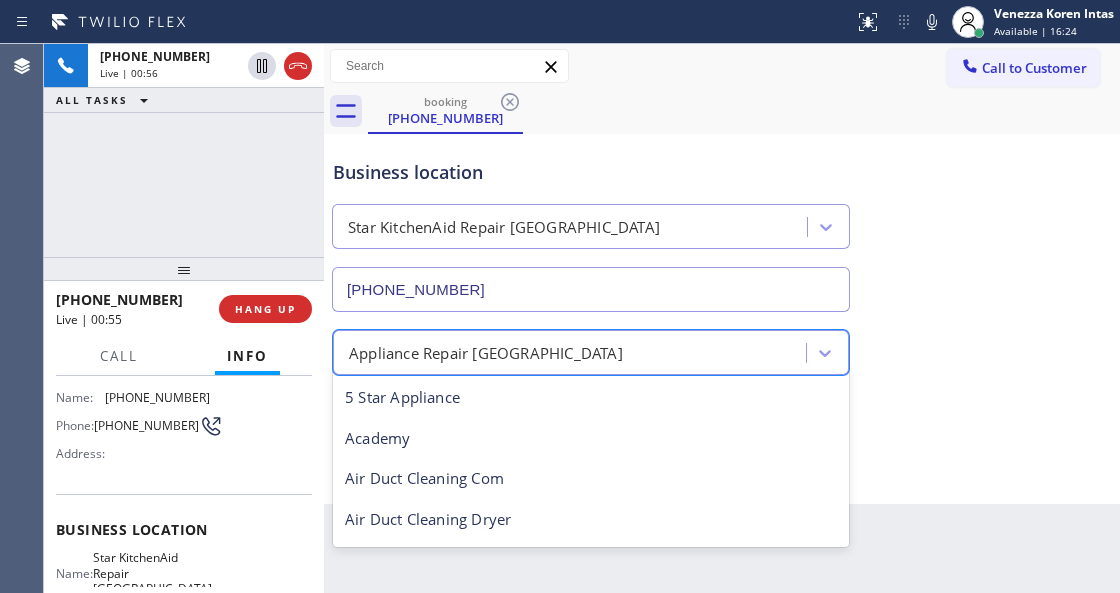 scroll, scrollTop: 2, scrollLeft: 0, axis: vertical 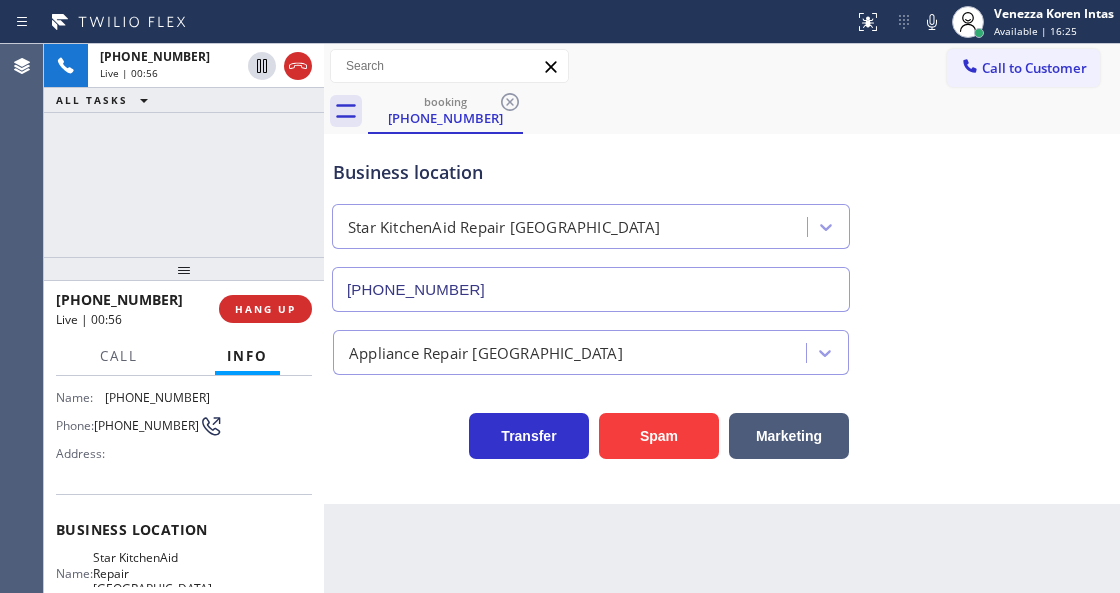 click on "booking [PHONE_NUMBER]" at bounding box center (744, 111) 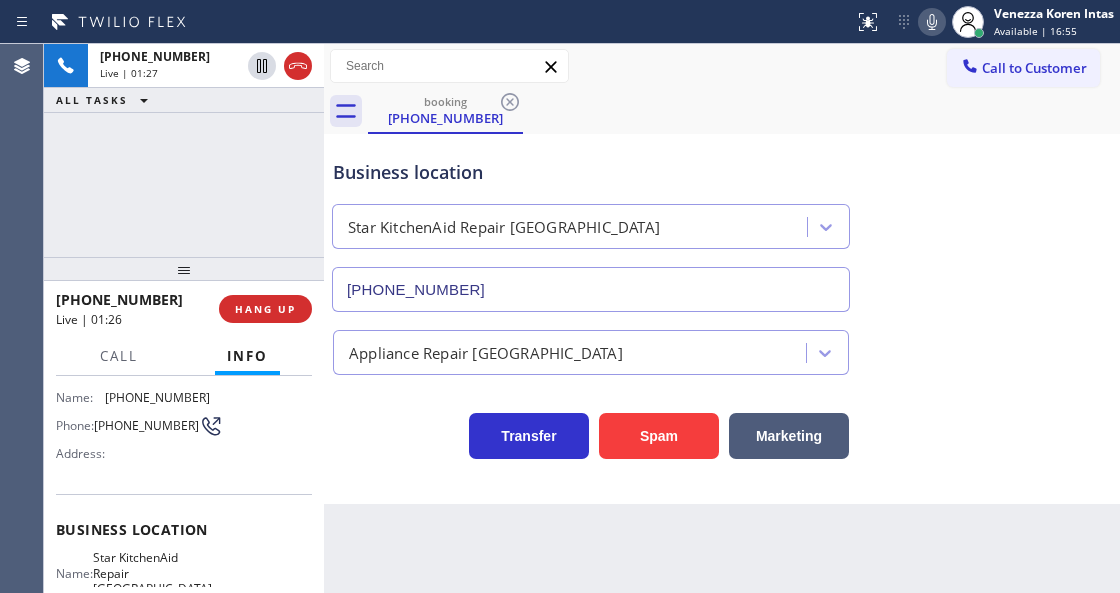 click 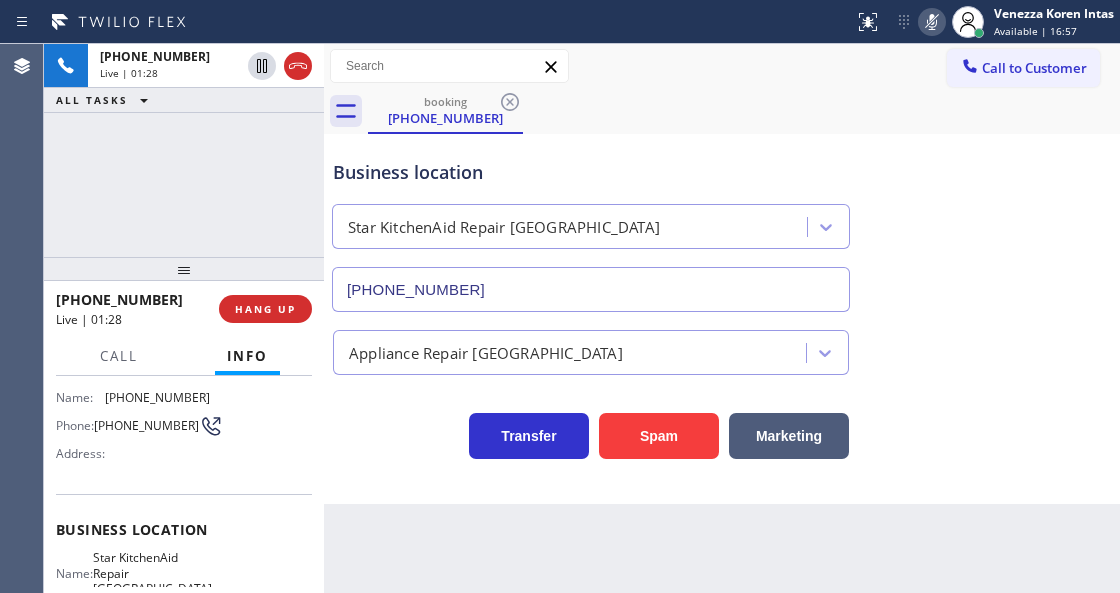 click 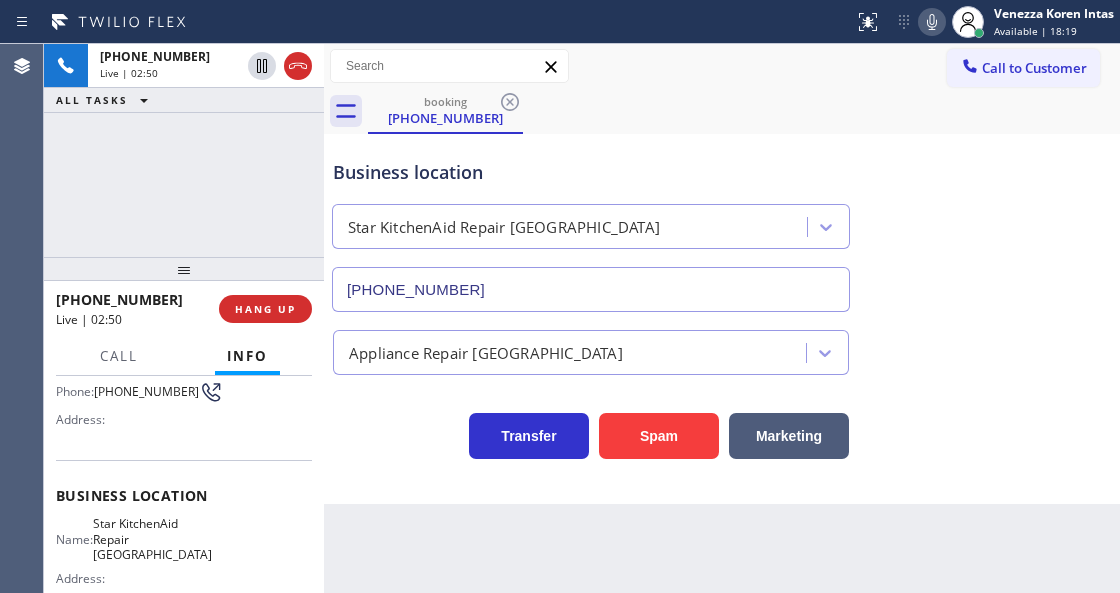 scroll, scrollTop: 200, scrollLeft: 0, axis: vertical 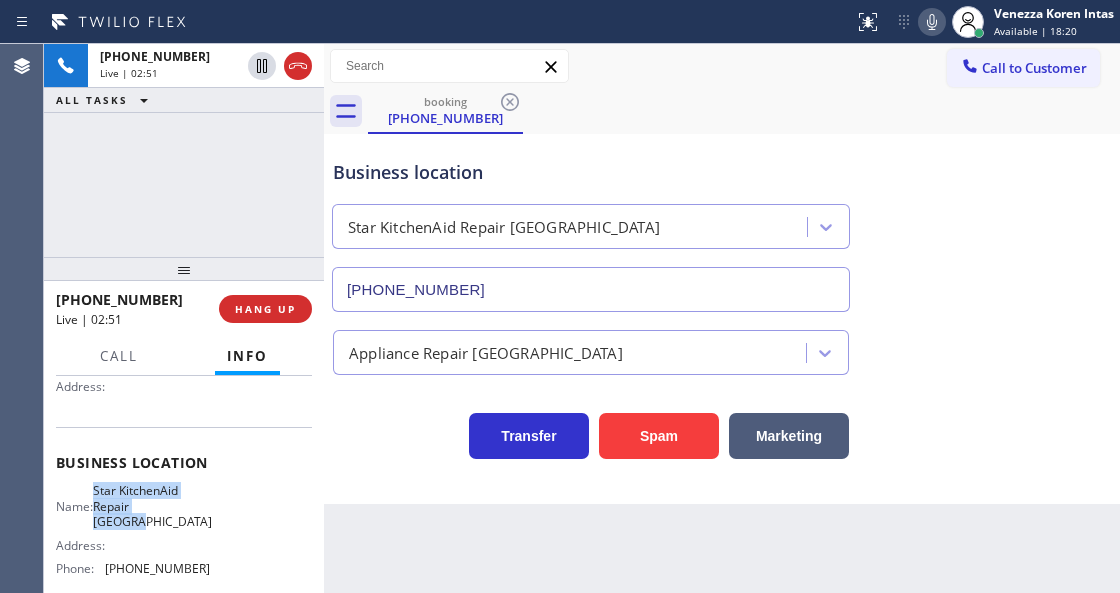 drag, startPoint x: 108, startPoint y: 490, endPoint x: 206, endPoint y: 503, distance: 98.85848 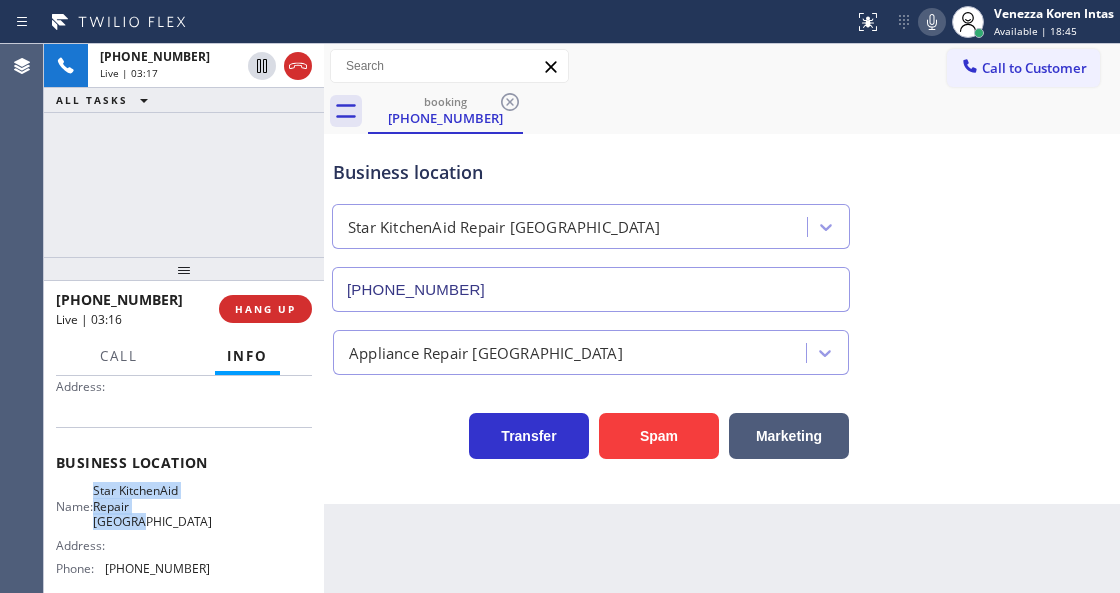 scroll, scrollTop: 66, scrollLeft: 0, axis: vertical 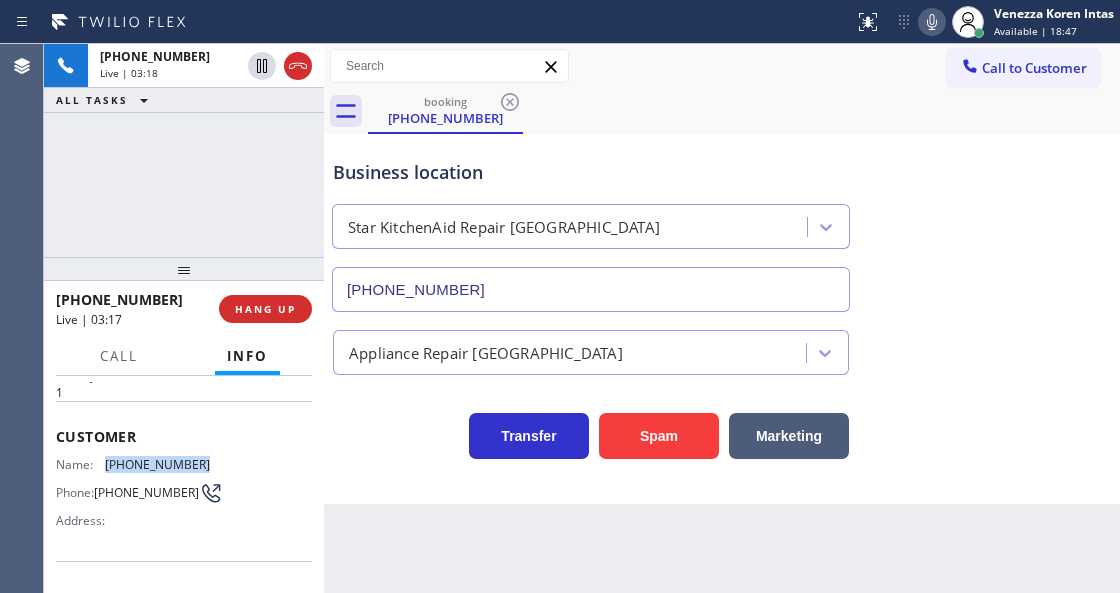drag, startPoint x: 208, startPoint y: 459, endPoint x: 102, endPoint y: 462, distance: 106.04244 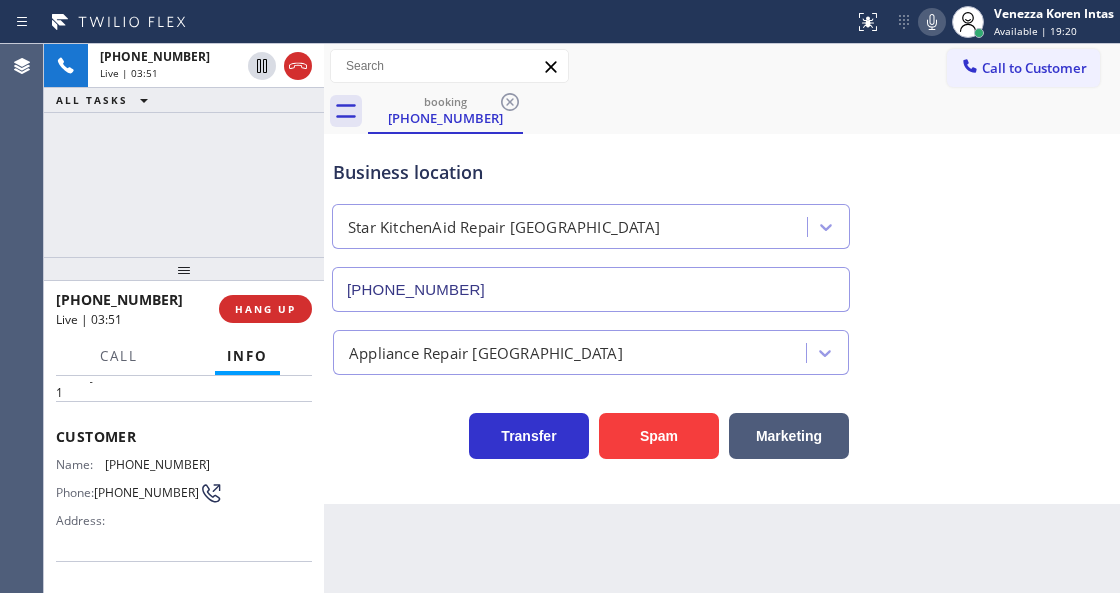 click on "booking [PHONE_NUMBER]" at bounding box center [744, 111] 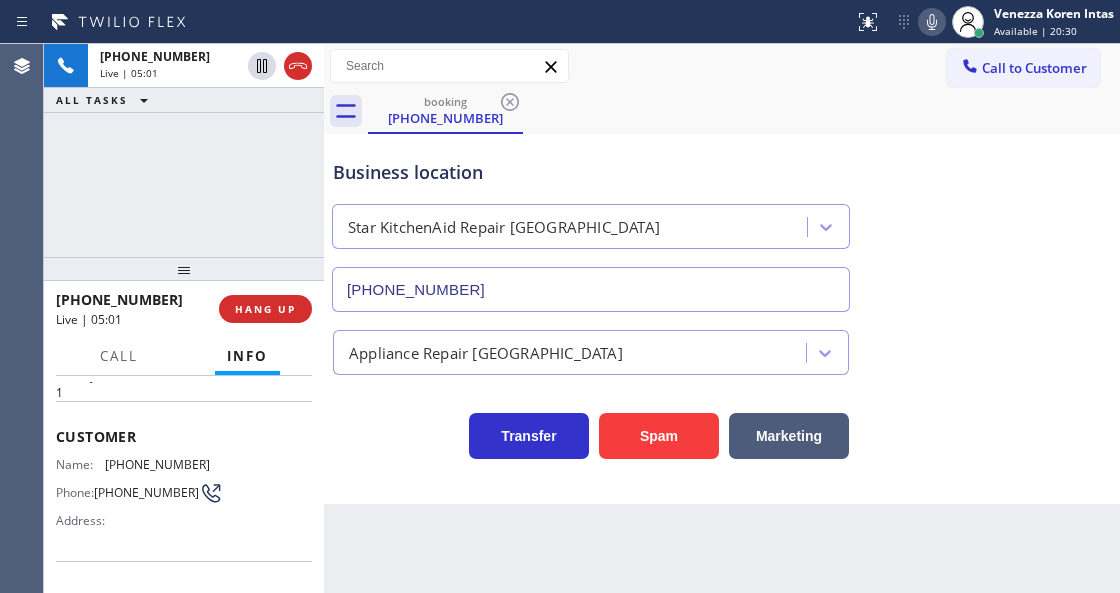 click 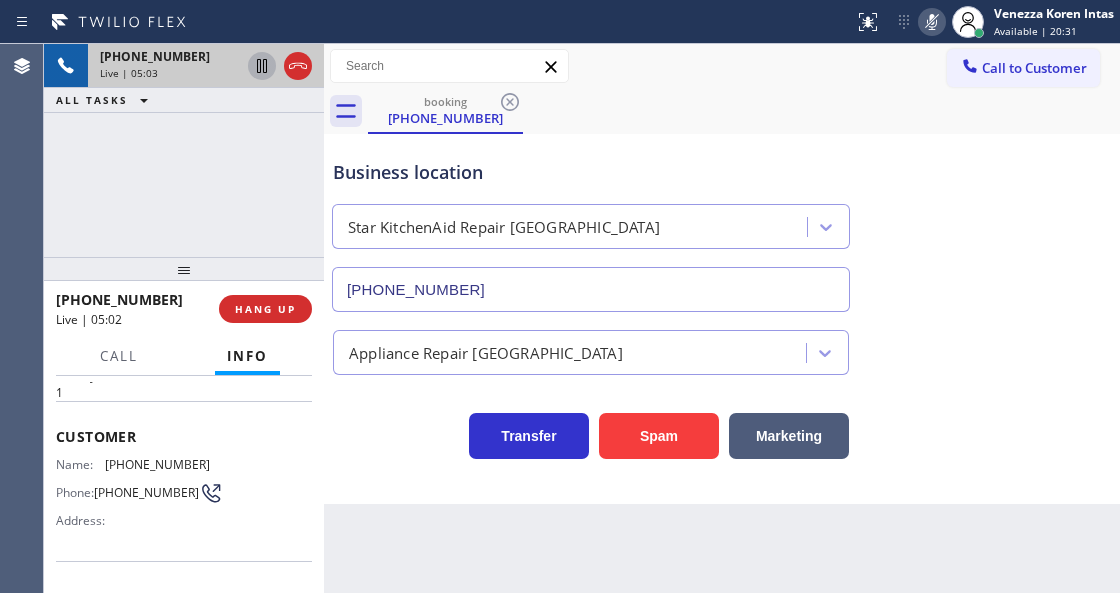 click 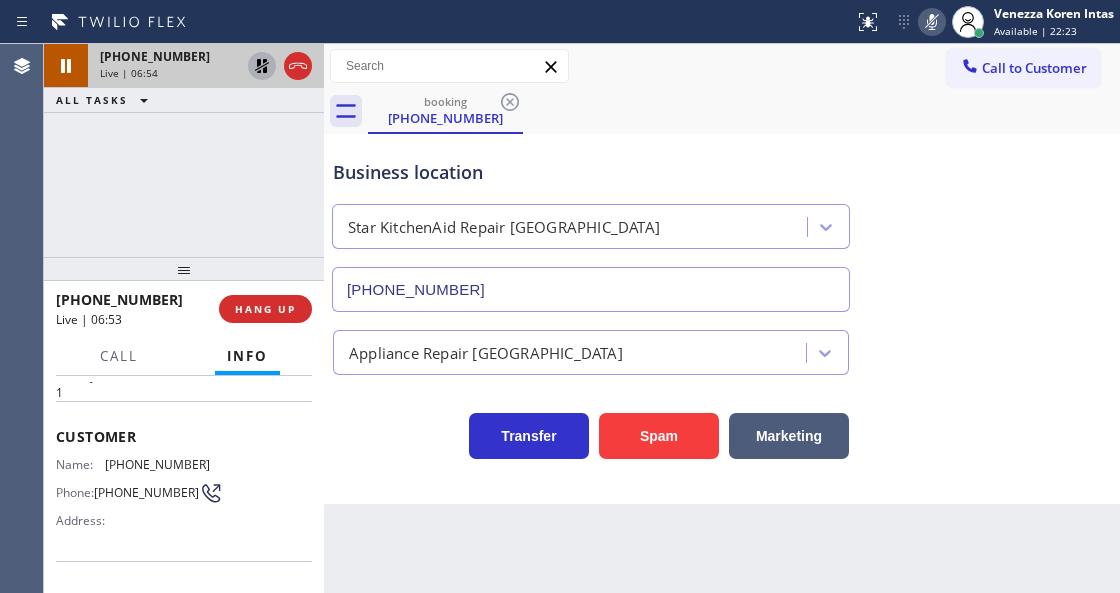 click on "[PHONE_NUMBER] Live | 06:54 ALL TASKS ALL TASKS ACTIVE TASKS TASKS IN WRAP UP" at bounding box center (184, 150) 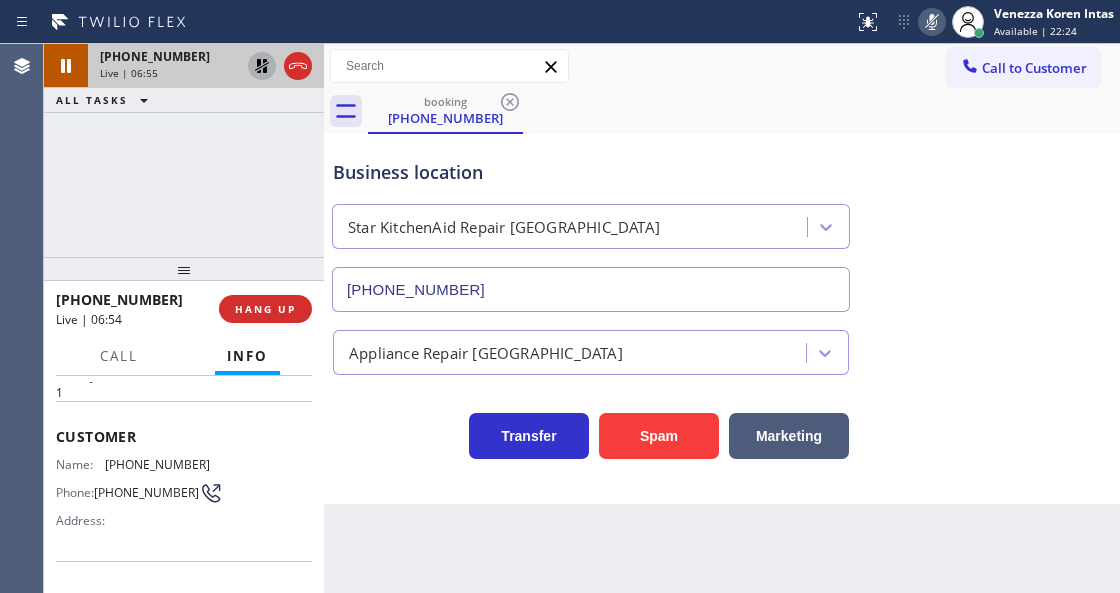click 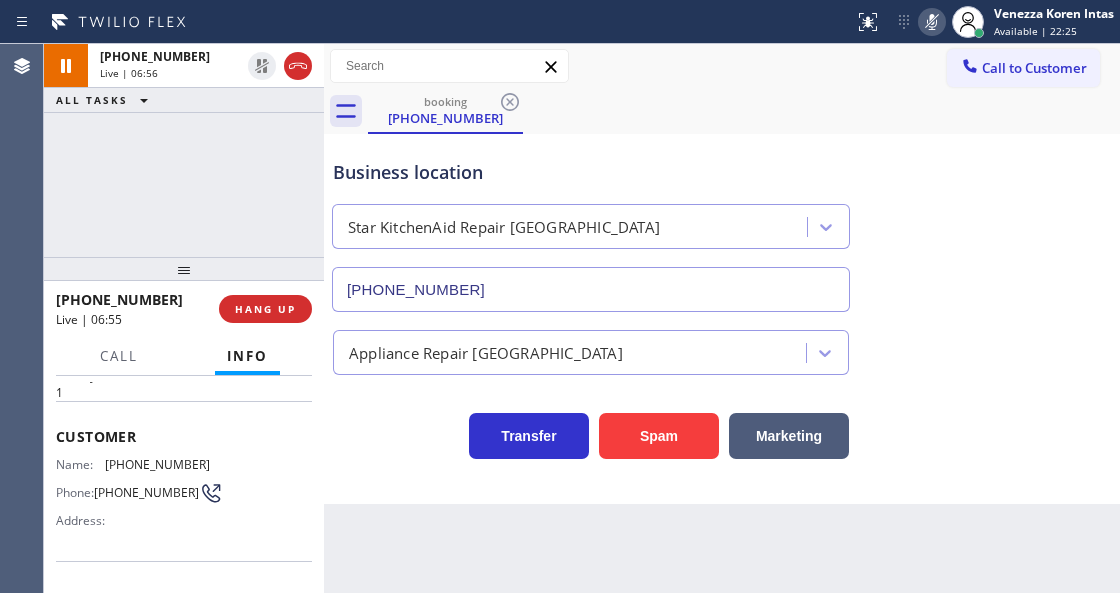click 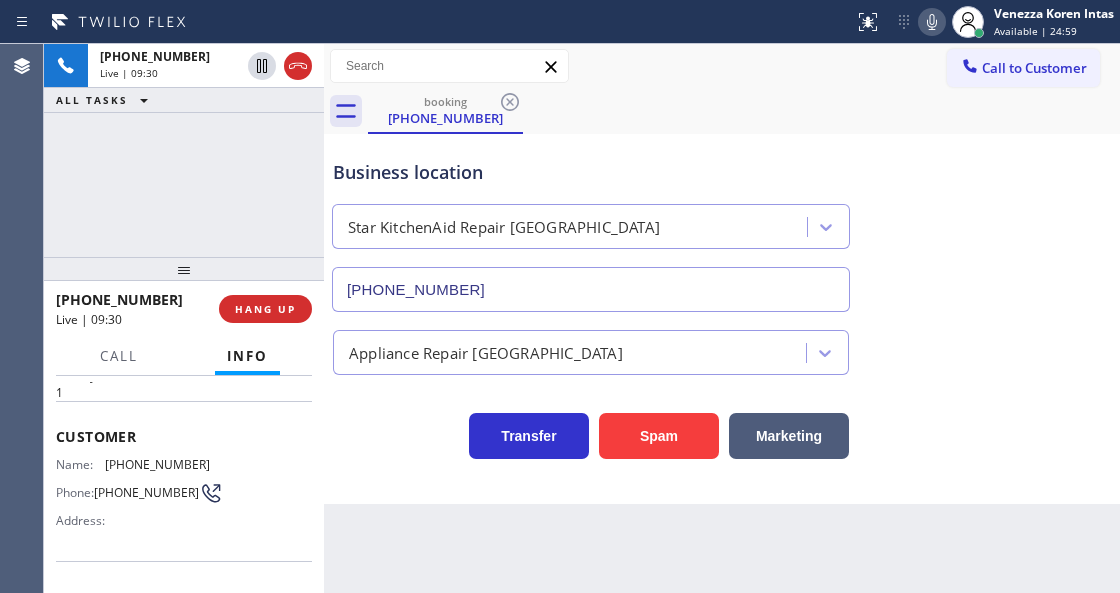 click 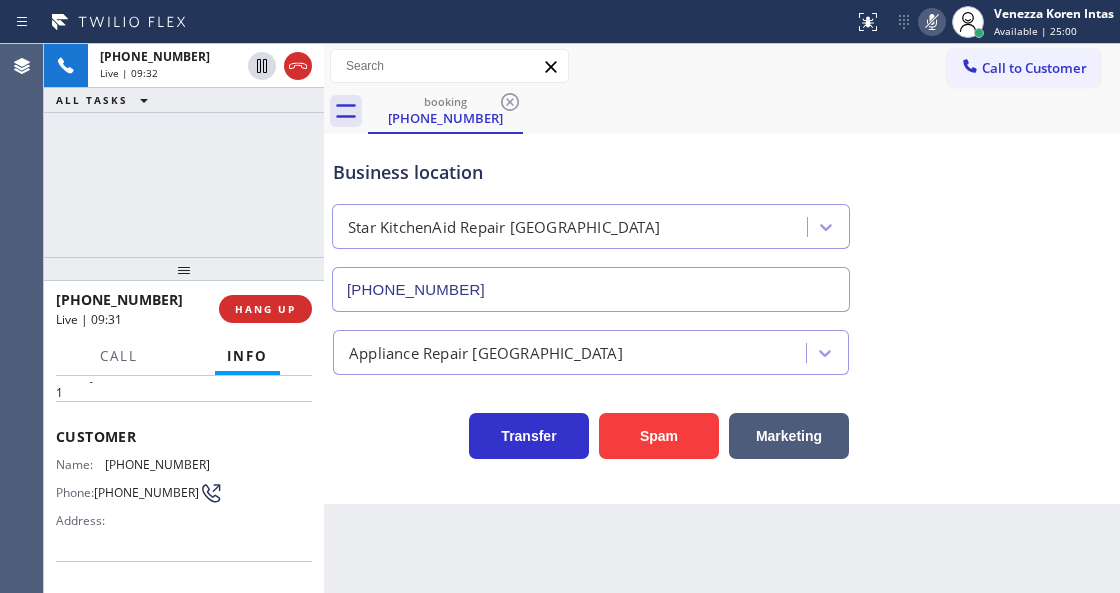 click 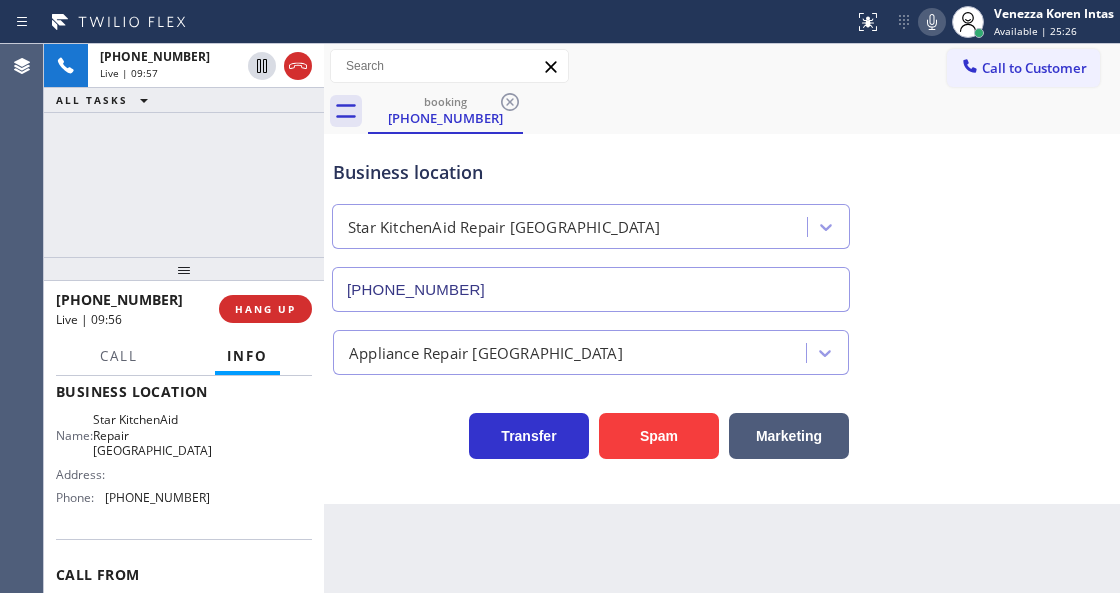 scroll, scrollTop: 333, scrollLeft: 0, axis: vertical 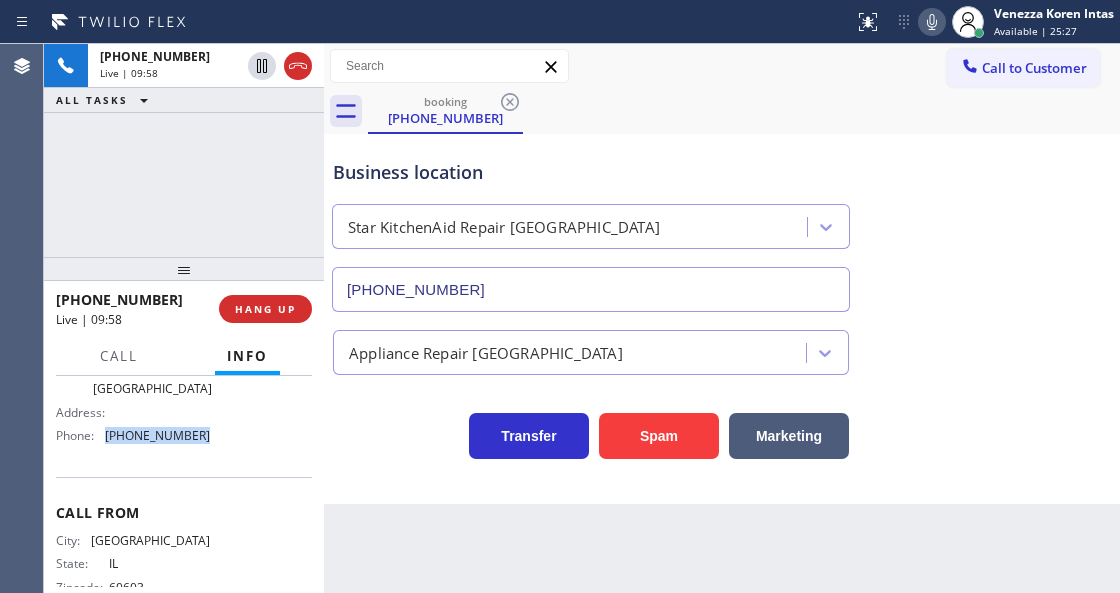 drag, startPoint x: 166, startPoint y: 424, endPoint x: 106, endPoint y: 422, distance: 60.033325 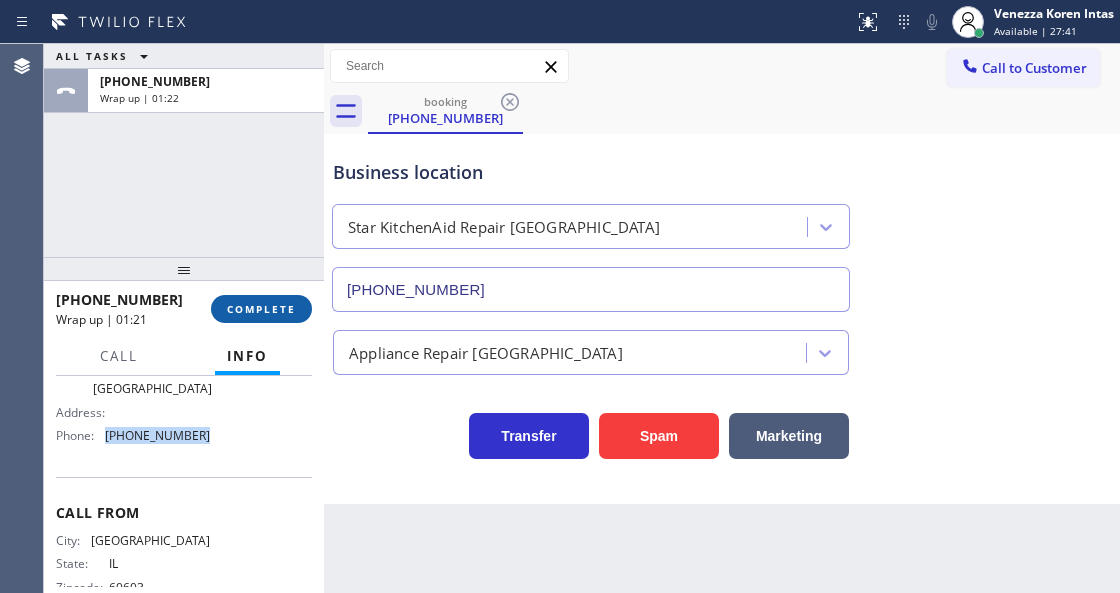 click on "COMPLETE" at bounding box center [261, 309] 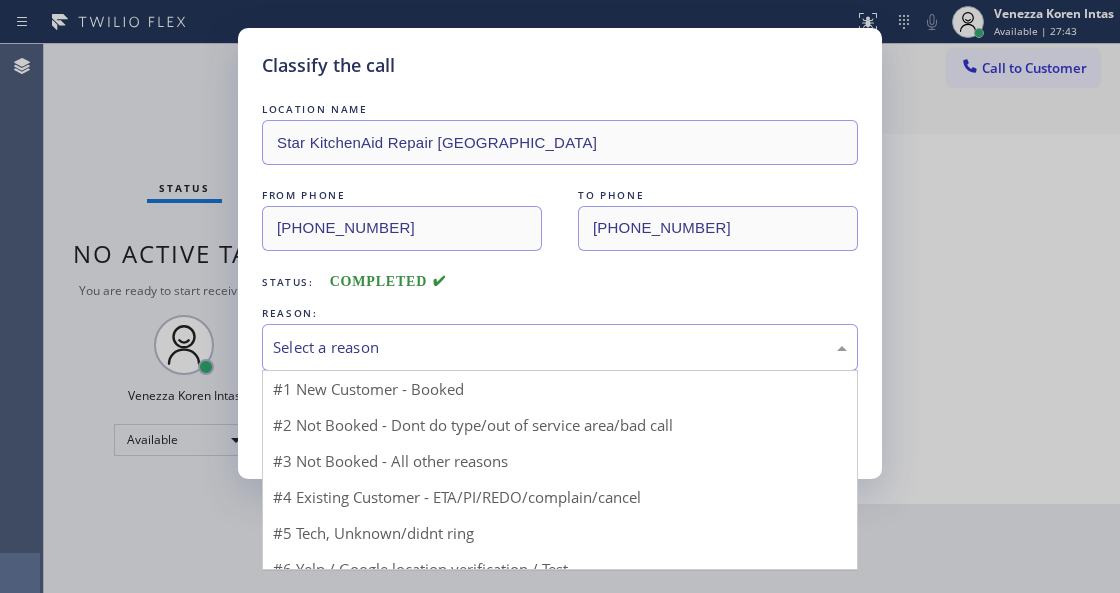 click on "Select a reason" at bounding box center [560, 347] 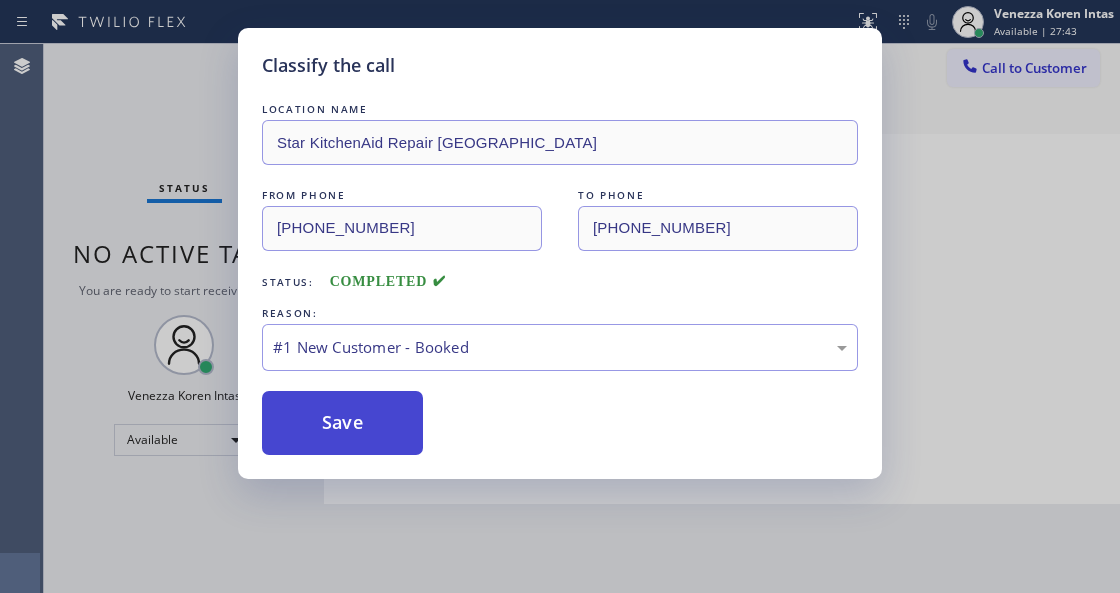 drag, startPoint x: 430, startPoint y: 392, endPoint x: 399, endPoint y: 412, distance: 36.891735 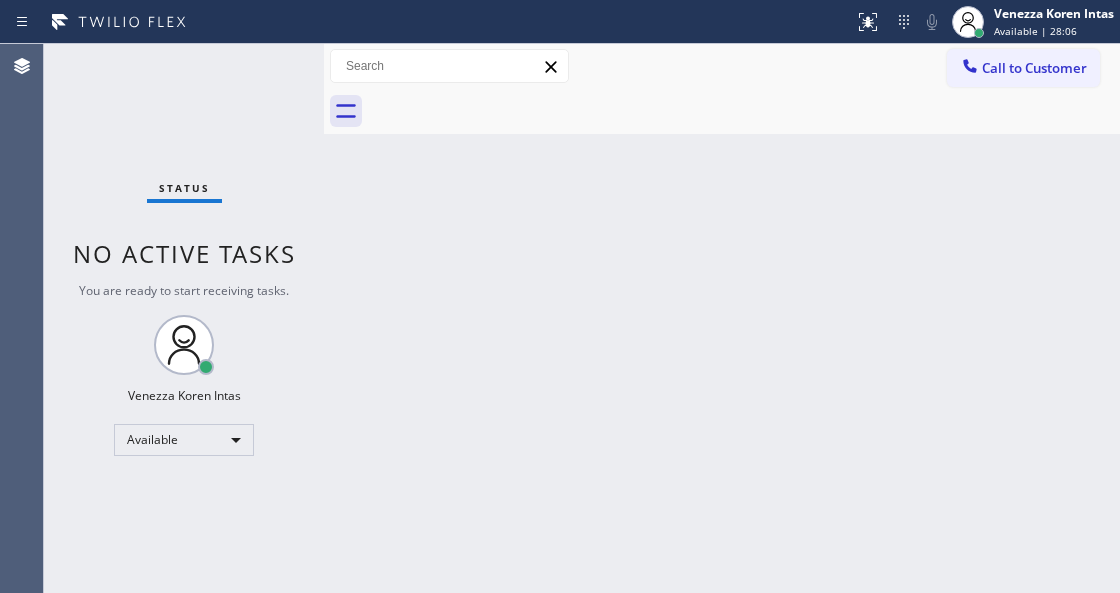 click on "Back to Dashboard Change Sender ID Customers Technicians Select a contact Outbound call Technician Search Technician Your caller id phone number Your caller id phone number Call Technician info Name   Phone none Address none Change Sender ID HVAC [PHONE_NUMBER] 5 Star Appliance [PHONE_NUMBER] Appliance Repair [PHONE_NUMBER] Plumbing [PHONE_NUMBER] Air Duct Cleaning [PHONE_NUMBER]  Electricians [PHONE_NUMBER] Cancel Change Check personal SMS Reset Change No tabs Call to Customer Outbound call Location Search location Your caller id phone number Customer number Call Outbound call Technician Search Technician Your caller id phone number Your caller id phone number Call" at bounding box center [722, 318] 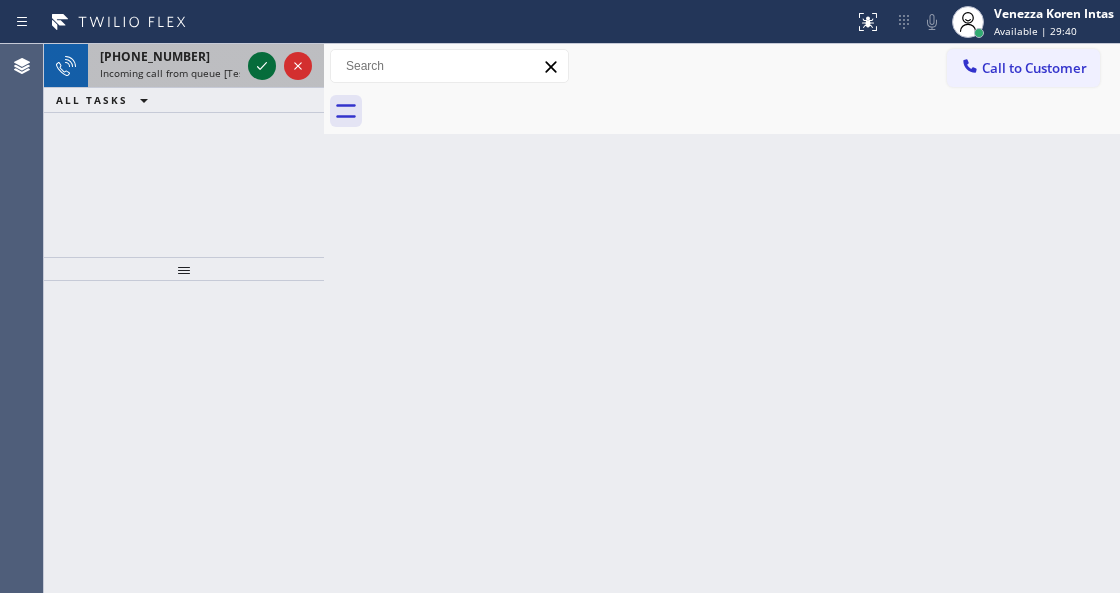 click 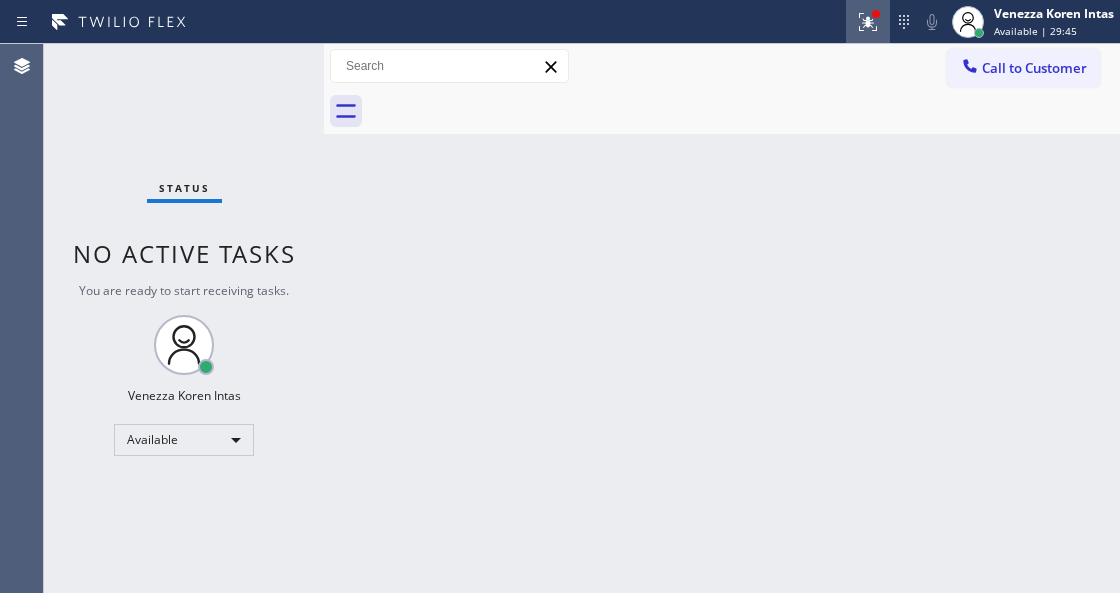 drag, startPoint x: 846, startPoint y: 38, endPoint x: 862, endPoint y: 18, distance: 25.612497 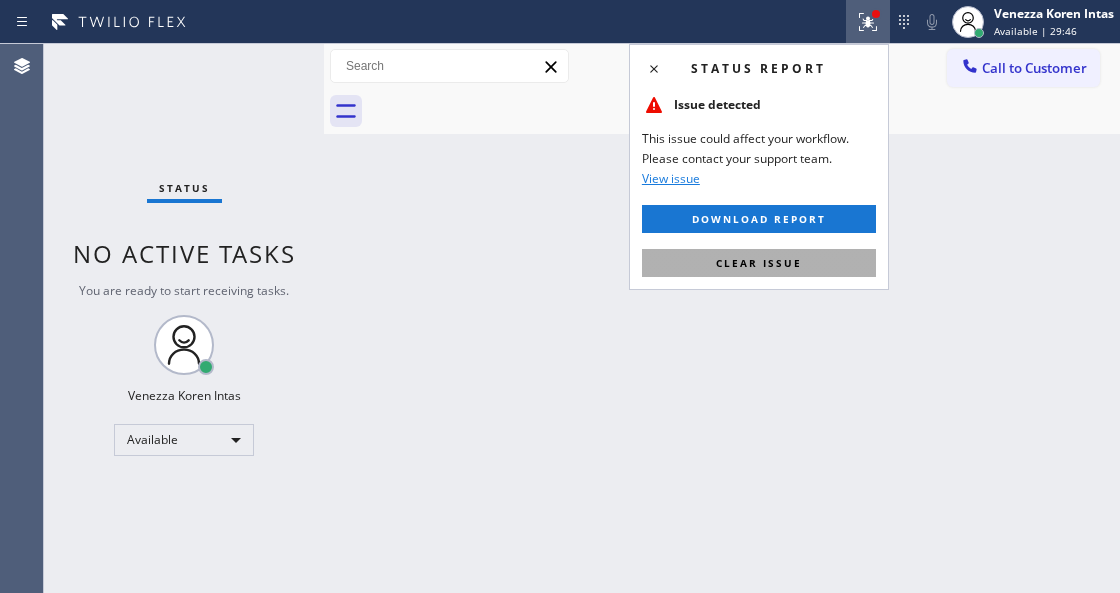 drag, startPoint x: 775, startPoint y: 268, endPoint x: 758, endPoint y: 269, distance: 17.029387 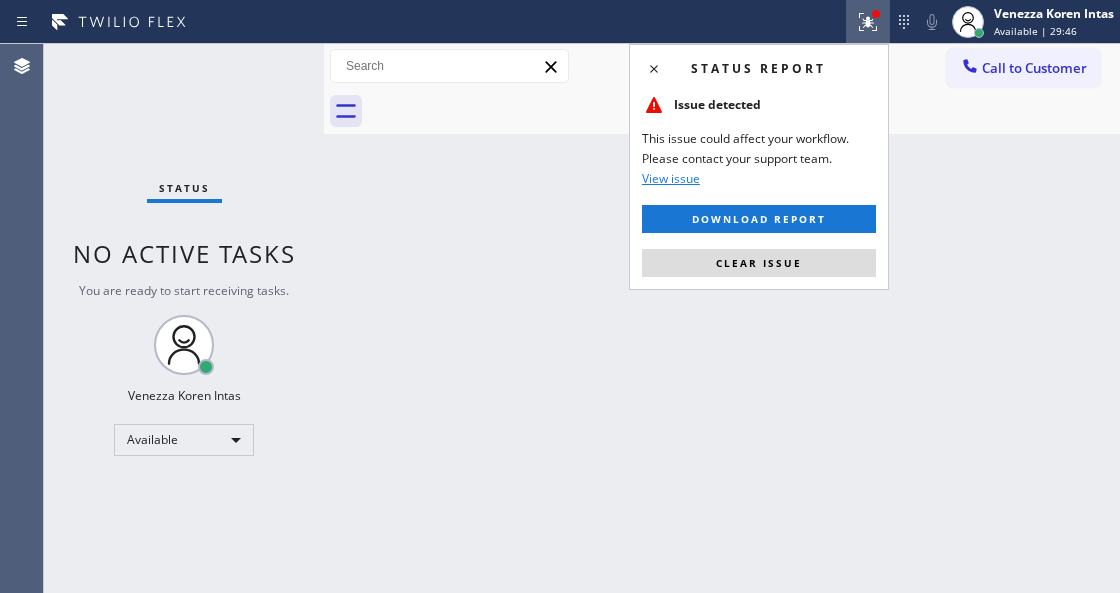click on "Clear issue" at bounding box center [759, 263] 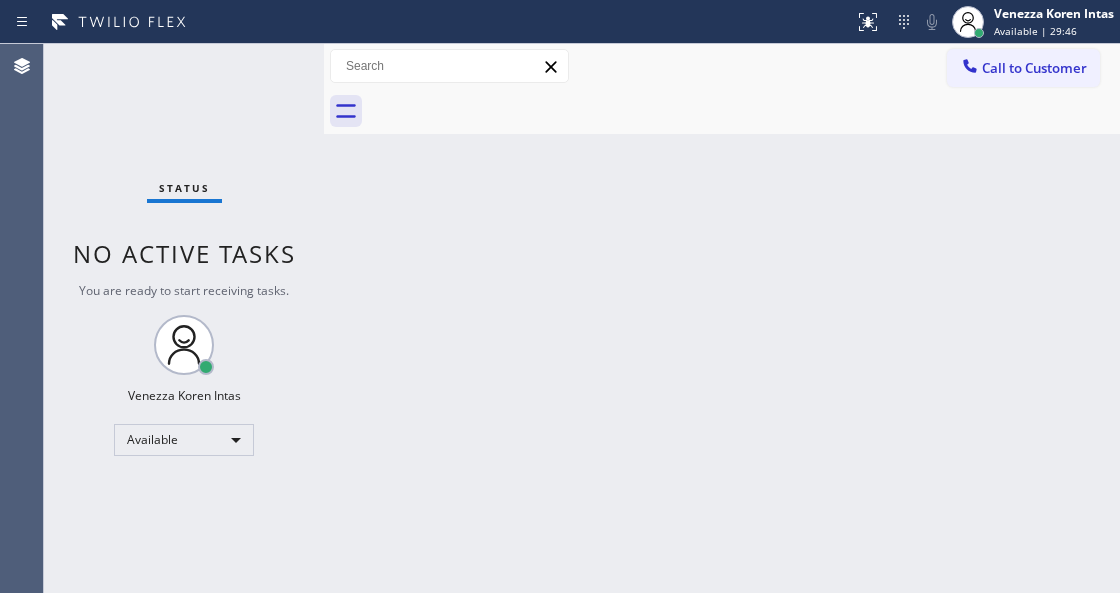 click on "Status   No active tasks     You are ready to start receiving tasks.   Venezza Koren Intas Available" at bounding box center (184, 318) 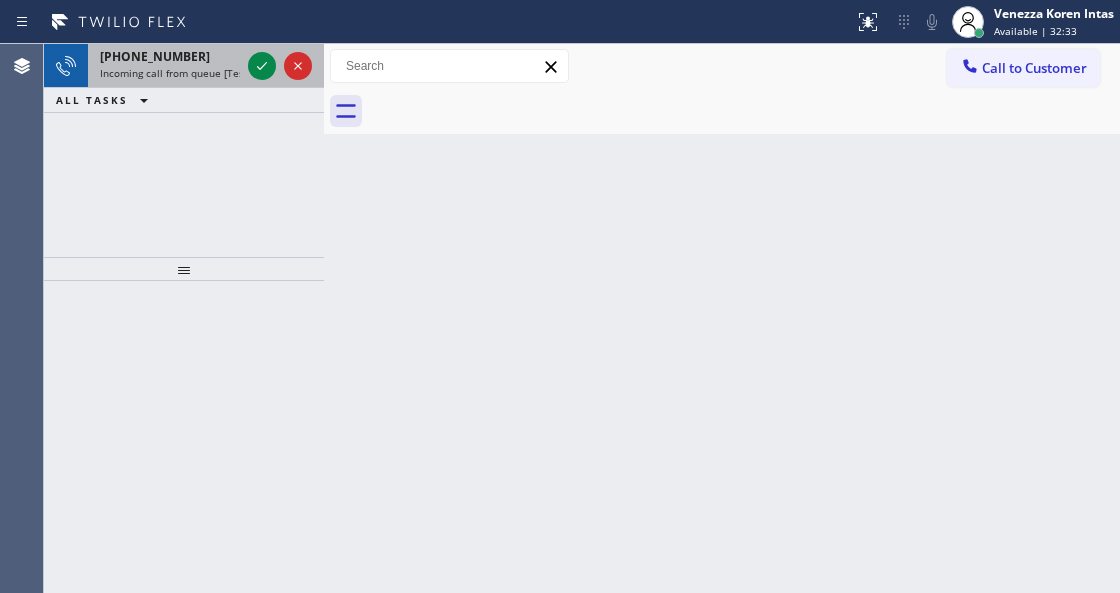click on "[PHONE_NUMBER]" at bounding box center (170, 56) 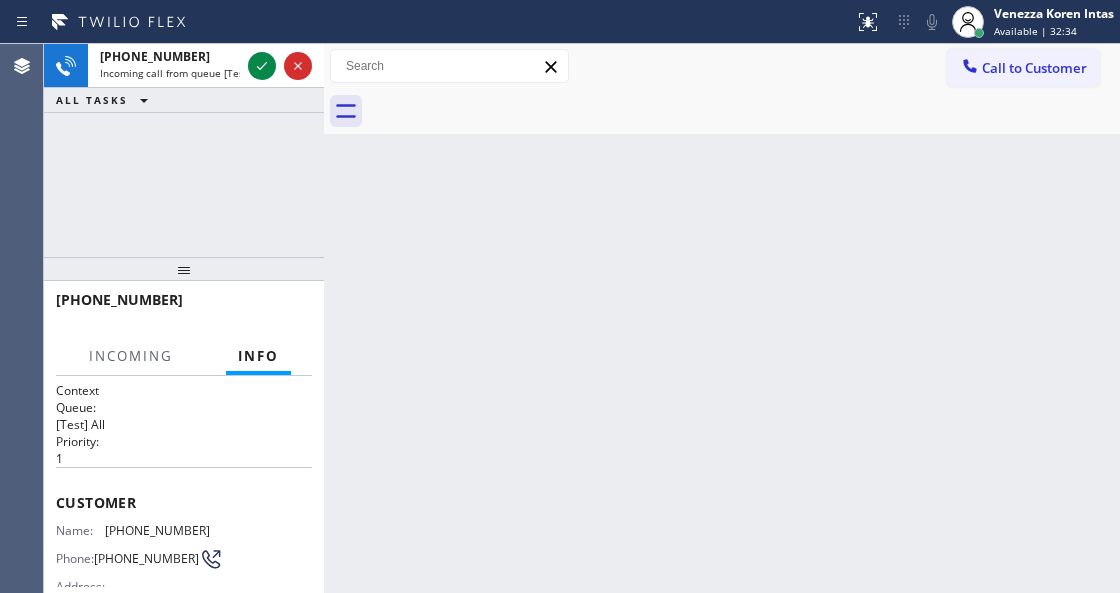 scroll, scrollTop: 182, scrollLeft: 0, axis: vertical 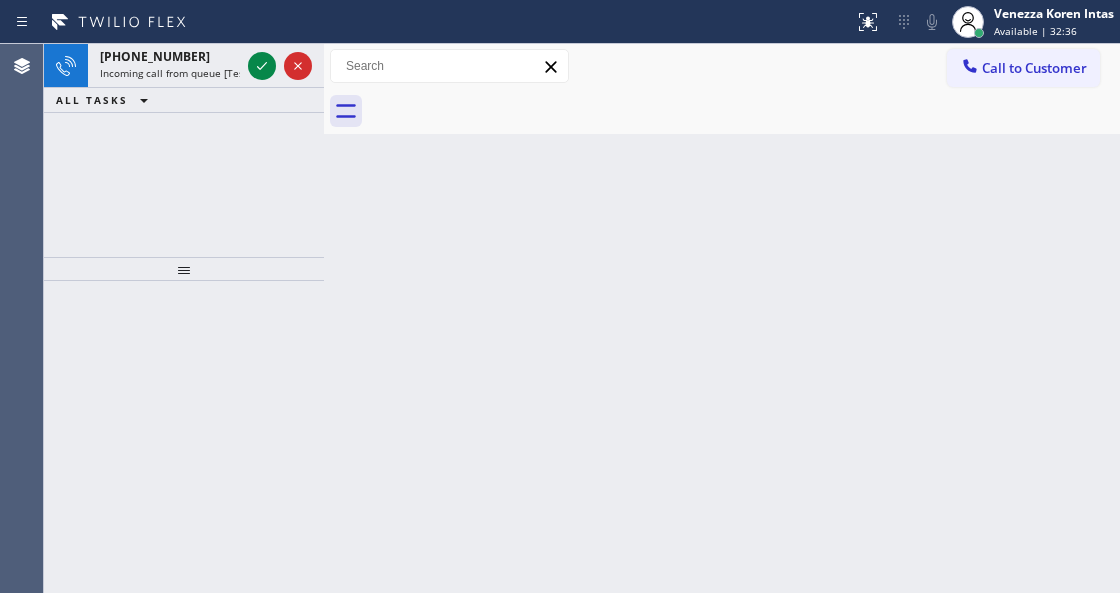 drag, startPoint x: 224, startPoint y: 68, endPoint x: 197, endPoint y: 390, distance: 323.13 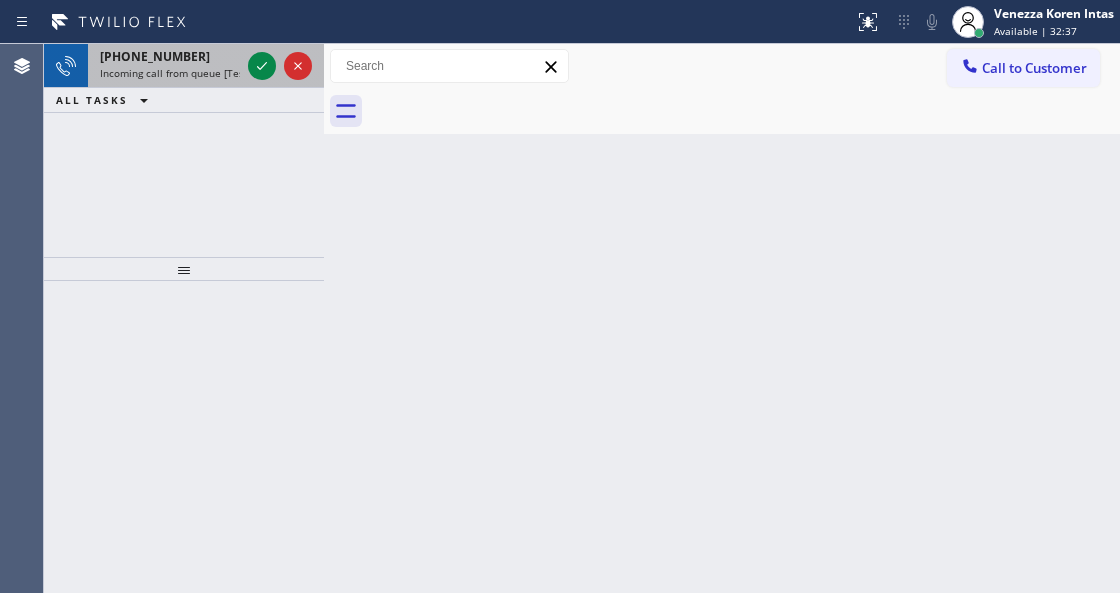 click on "[PHONE_NUMBER] Incoming call from queue [Test] All" at bounding box center [166, 66] 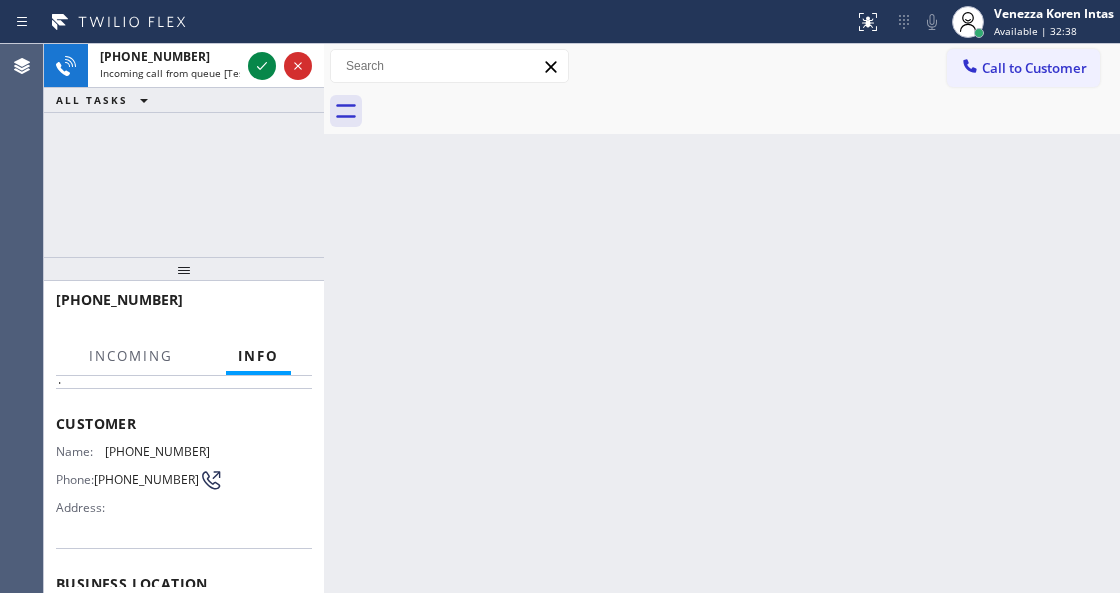scroll, scrollTop: 200, scrollLeft: 0, axis: vertical 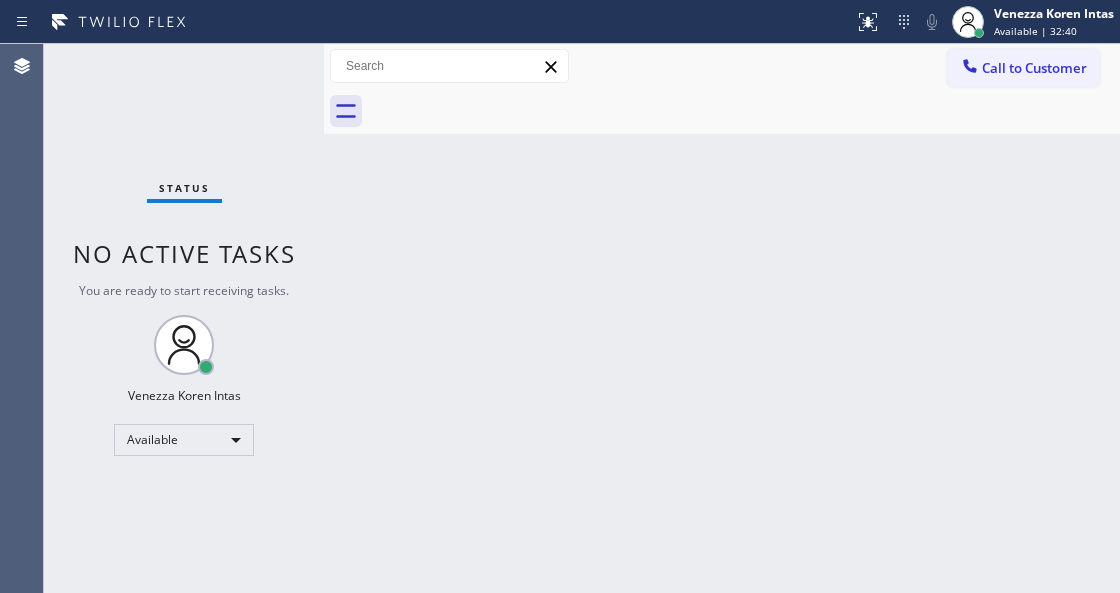click on "Status   No active tasks     You are ready to start receiving tasks.   Venezza Koren Intas Available" at bounding box center (184, 318) 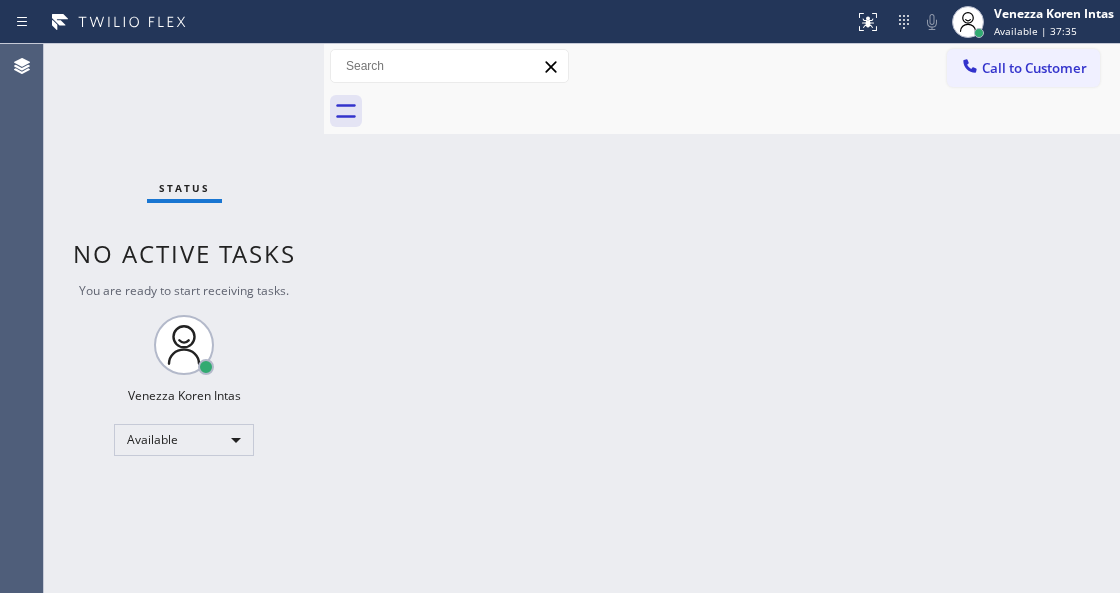 click on "Status   No active tasks     You are ready to start receiving tasks.   Venezza Koren Intas Available" at bounding box center [184, 318] 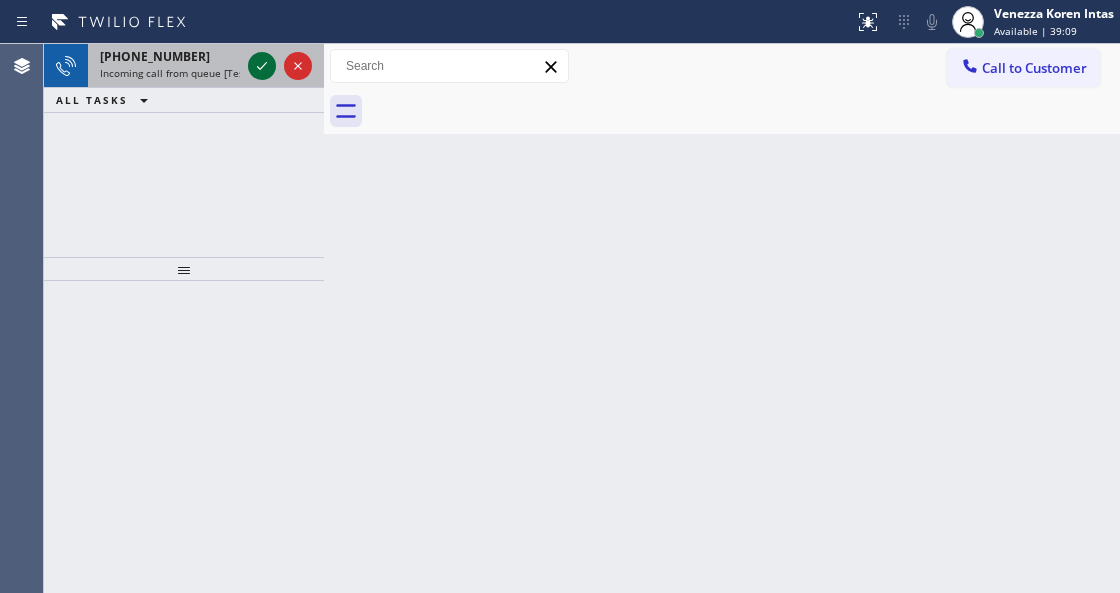 click 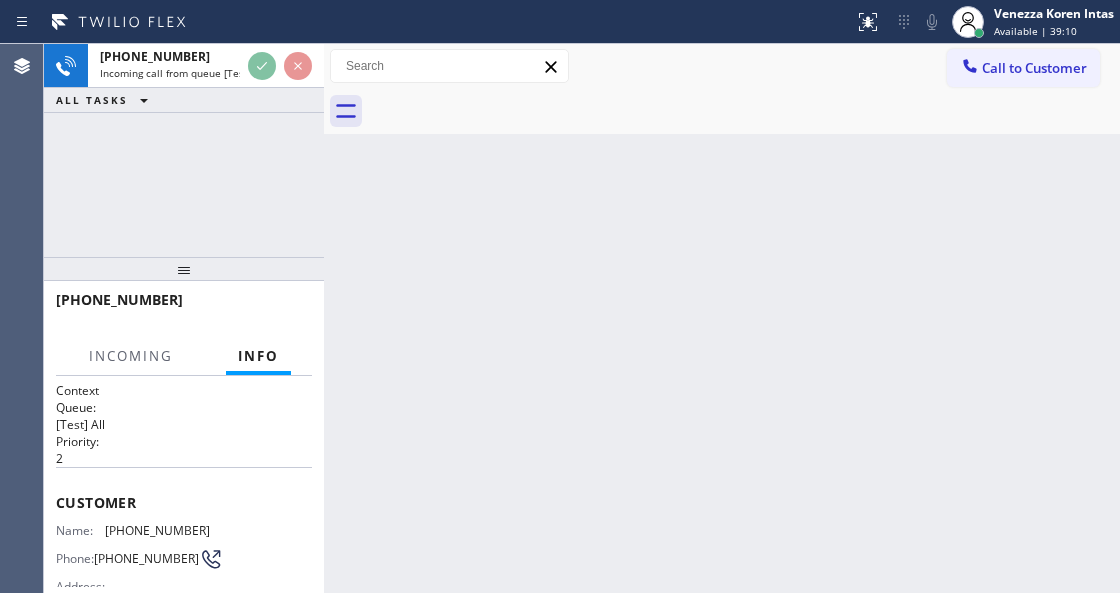 scroll, scrollTop: 133, scrollLeft: 0, axis: vertical 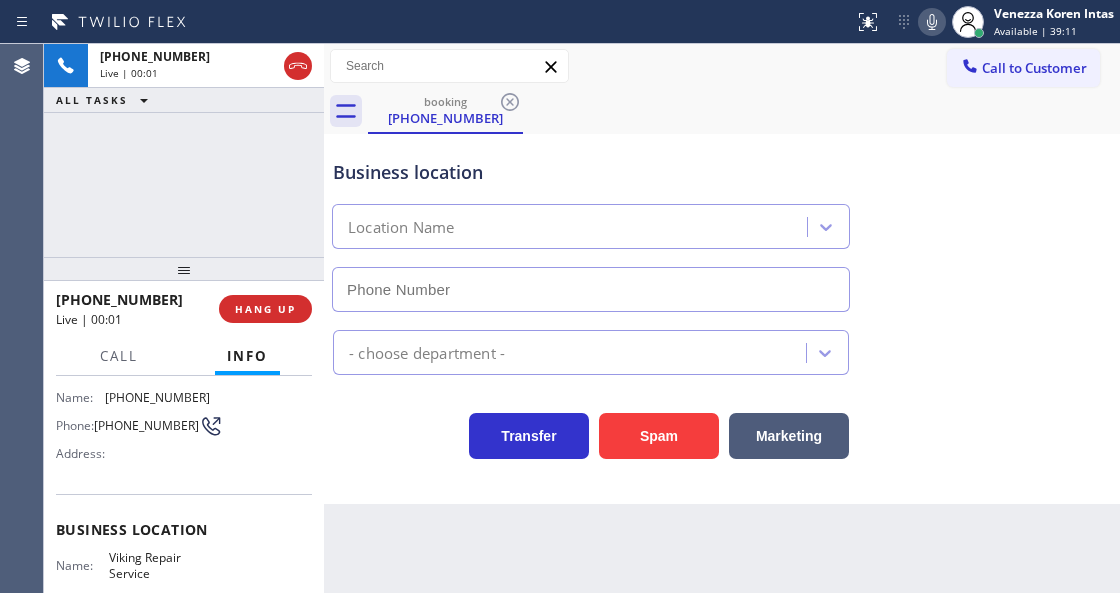 type on "[PHONE_NUMBER]" 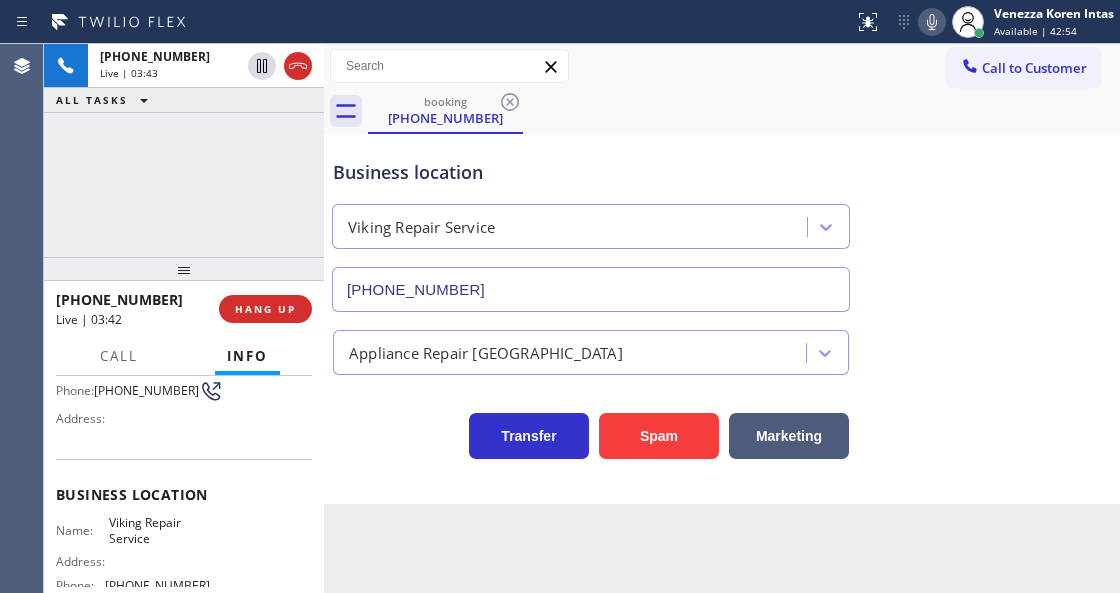scroll, scrollTop: 200, scrollLeft: 0, axis: vertical 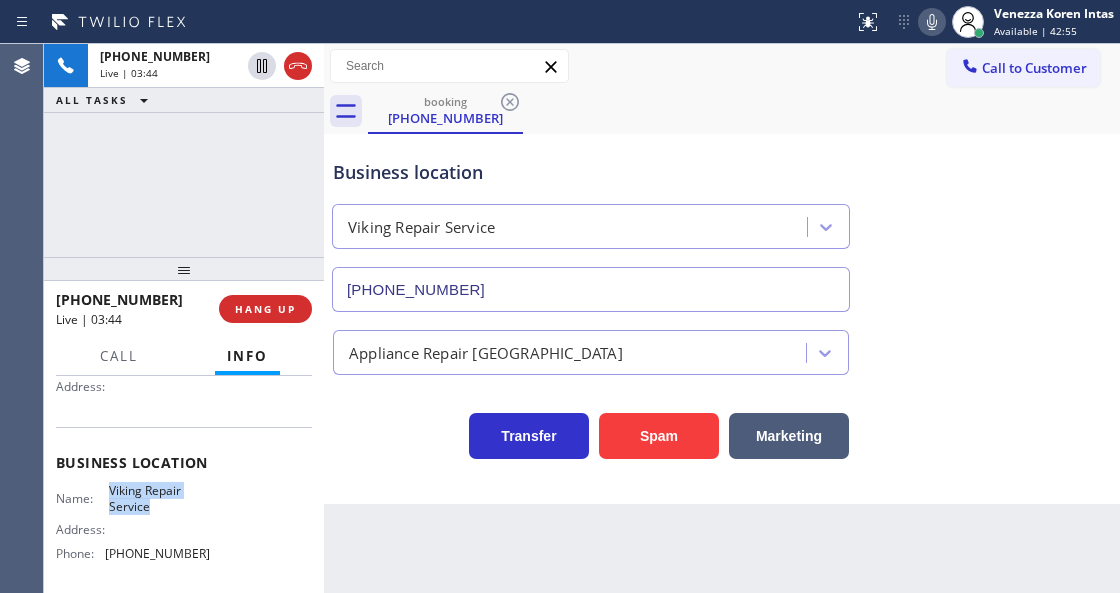 drag, startPoint x: 103, startPoint y: 488, endPoint x: 172, endPoint y: 504, distance: 70.83079 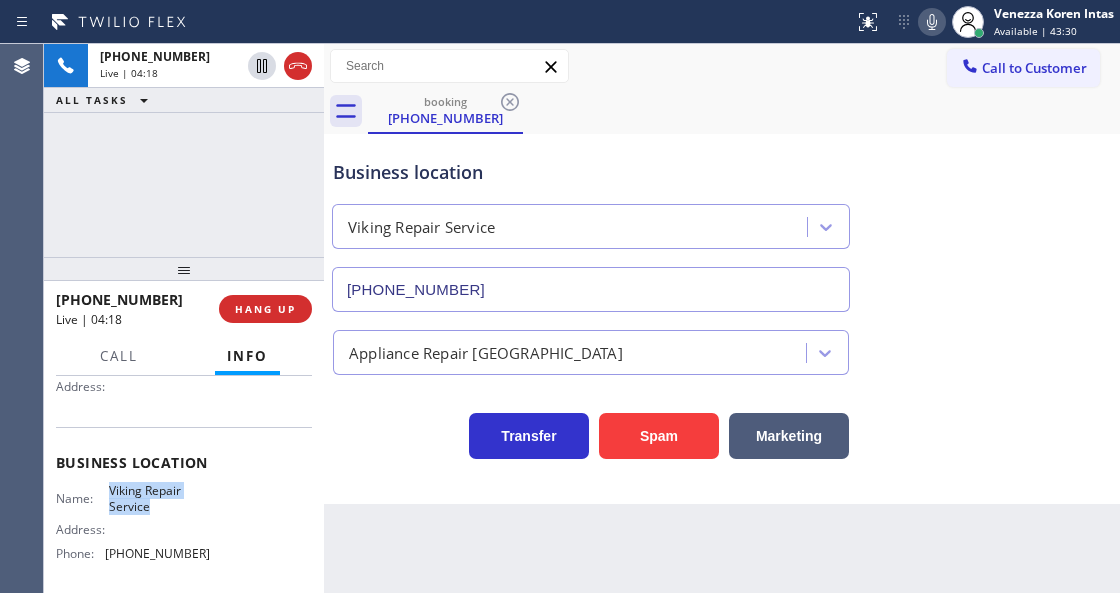 click 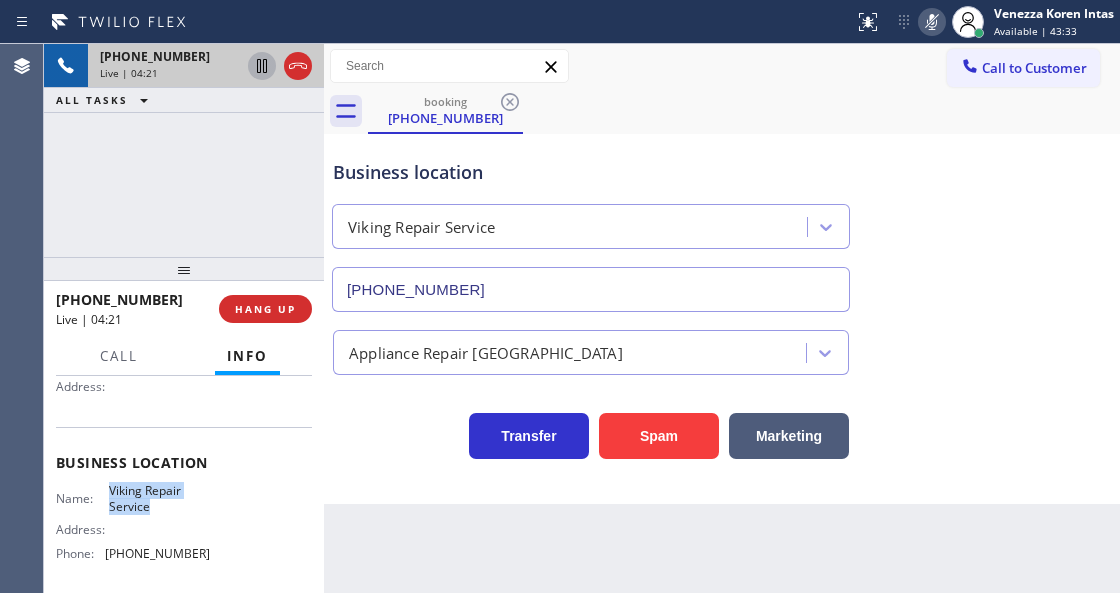 click 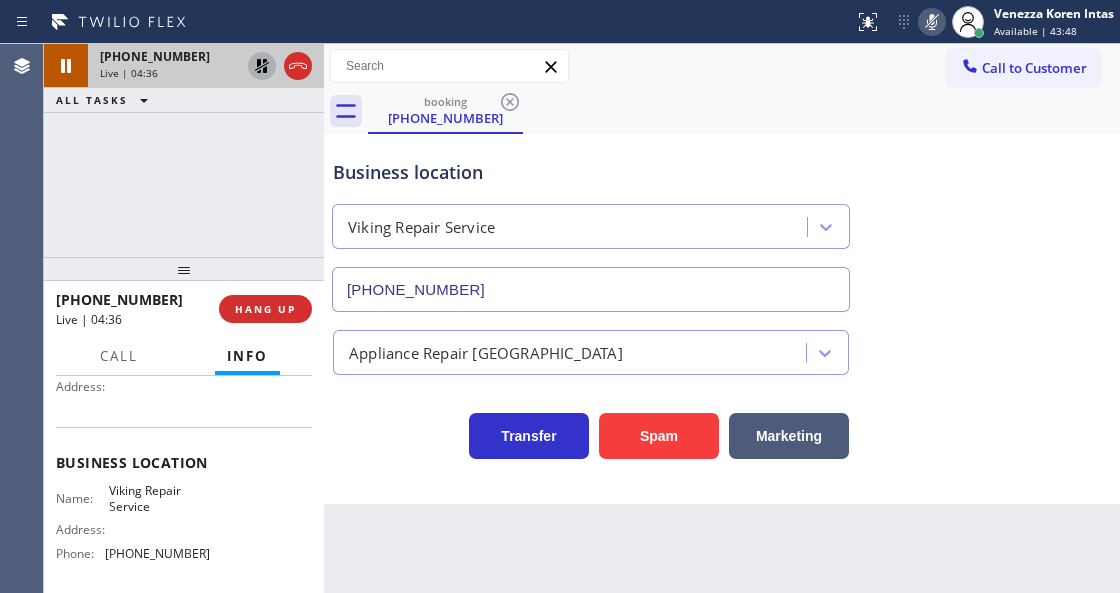 click on "Business location Viking Repair  Service [PHONE_NUMBER]" at bounding box center [591, 225] 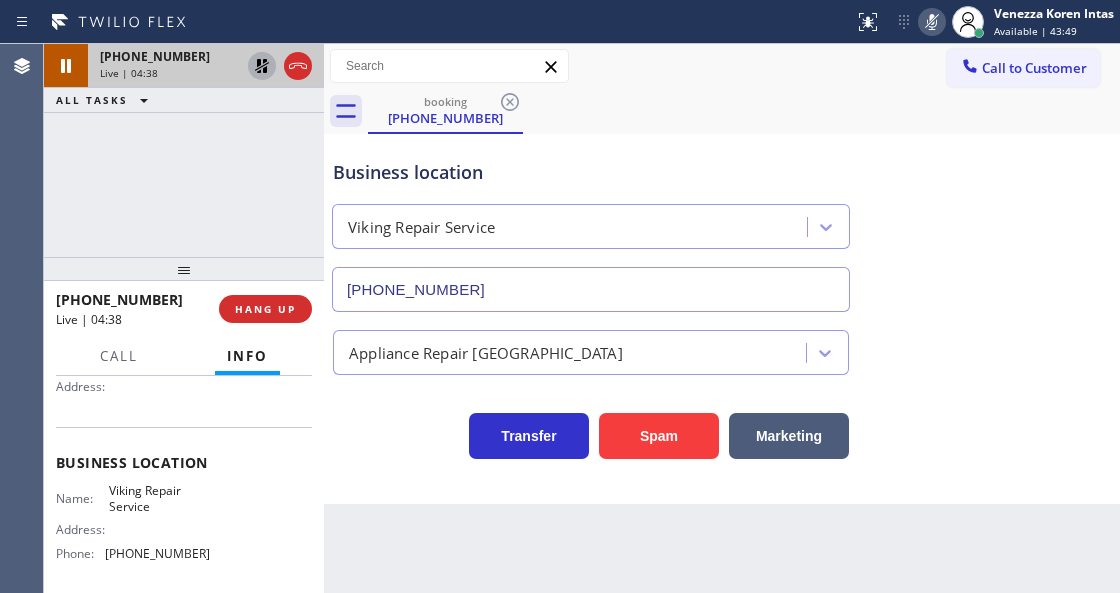click on "Back to Dashboard Change Sender ID Customers Technicians Select a contact Outbound call Technician Search Technician Your caller id phone number Your caller id phone number Call Technician info Name   Phone none Address none Change Sender ID HVAC [PHONE_NUMBER] 5 Star Appliance [PHONE_NUMBER] Appliance Repair [PHONE_NUMBER] Plumbing [PHONE_NUMBER] Air Duct Cleaning [PHONE_NUMBER]  Electricians [PHONE_NUMBER] Cancel Change Check personal SMS Reset Change booking [PHONE_NUMBER] Call to Customer Outbound call Location Search location Your caller id phone number Customer number Call Outbound call Technician Search Technician Your caller id phone number Your caller id phone number Call booking [PHONE_NUMBER] Business location Viking Repair  Service [PHONE_NUMBER] Appliance Repair High End Transfer Spam Marketing" at bounding box center [722, 318] 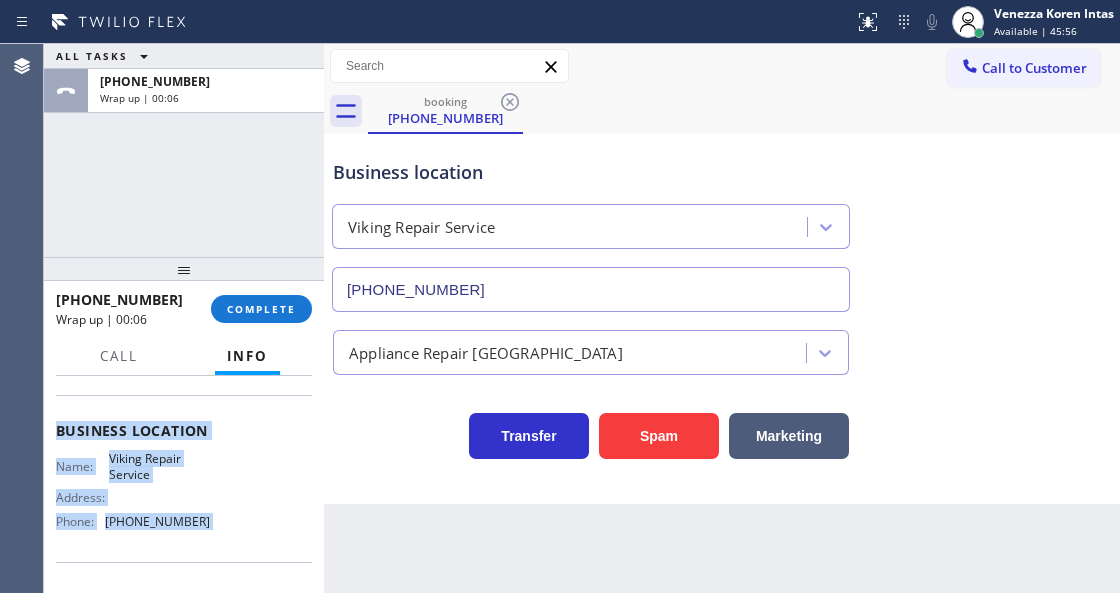 scroll, scrollTop: 262, scrollLeft: 0, axis: vertical 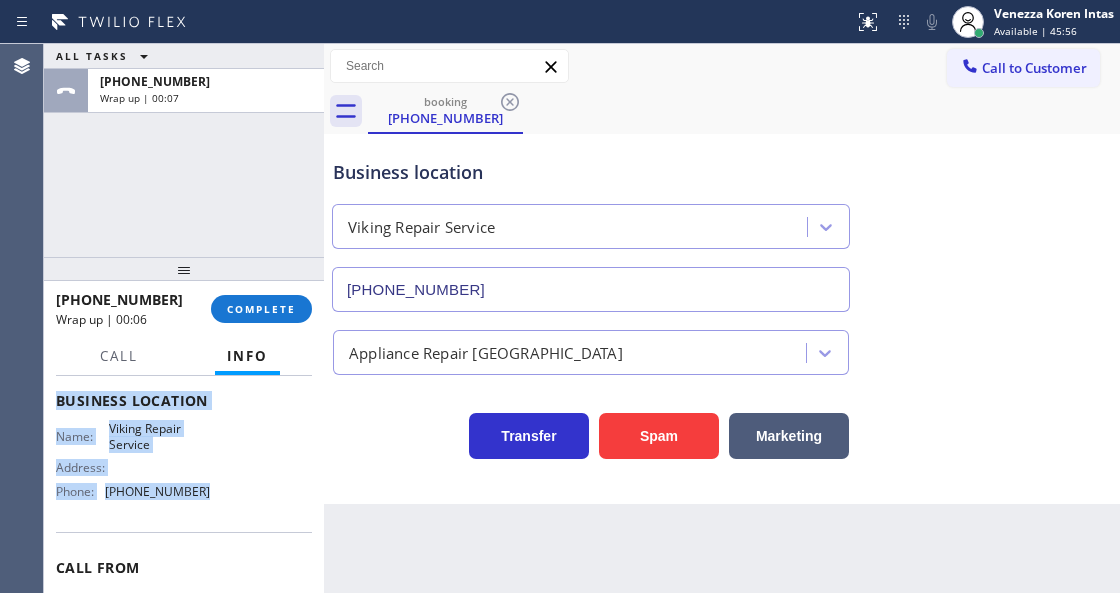 drag, startPoint x: 55, startPoint y: 428, endPoint x: 236, endPoint y: 501, distance: 195.1666 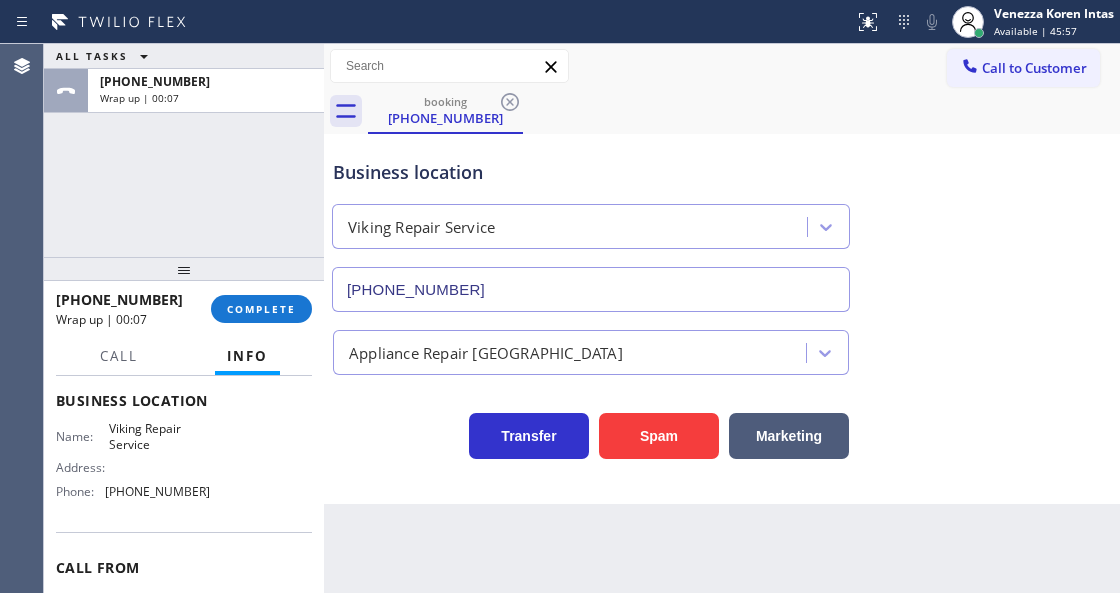click on "Status report No issues detected If you experience an issue, please download the report and send it to your support team. Download report [PERSON_NAME] Intas Available | 45:57 Set your status Offline Available Unavailable Break Log out Agent Desktop Classify the call LOCATION NAME Trahans Appliance And HVAC Repair Co FROM PHONE [PHONE_NUMBER] TO PHONE [PHONE_NUMBER] Status: COMPLETED REASON: Not Booked - All other reasons Save Classify the call LOCATION NAME Sub Zero Appliance Repair [GEOGRAPHIC_DATA] FROM PHONE [PHONE_NUMBER] TO PHONE [PHONE_NUMBER] Status: COMPLETED REASON: Tech, Unknown/didnt ring Save Classify the call LOCATION NAME Next Door Appliance Repair [GEOGRAPHIC_DATA] FROM PHONE [PHONE_NUMBER] TO PHONE [PHONE_NUMBER] Status: COMPLETED REASON: Not Booked - All other reasons Save Classify the call LOCATION NAME State Appliance Repair [GEOGRAPHIC_DATA] FROM PHONE [PHONE_NUMBER] TO PHONE [PHONE_NUMBER] Status: COMPLETED REASON: Tech, Unknown/didnt ring Save Classify the call LOCATION NAME Best Viking Repair Agoura Hills Save 2" at bounding box center [560, 296] 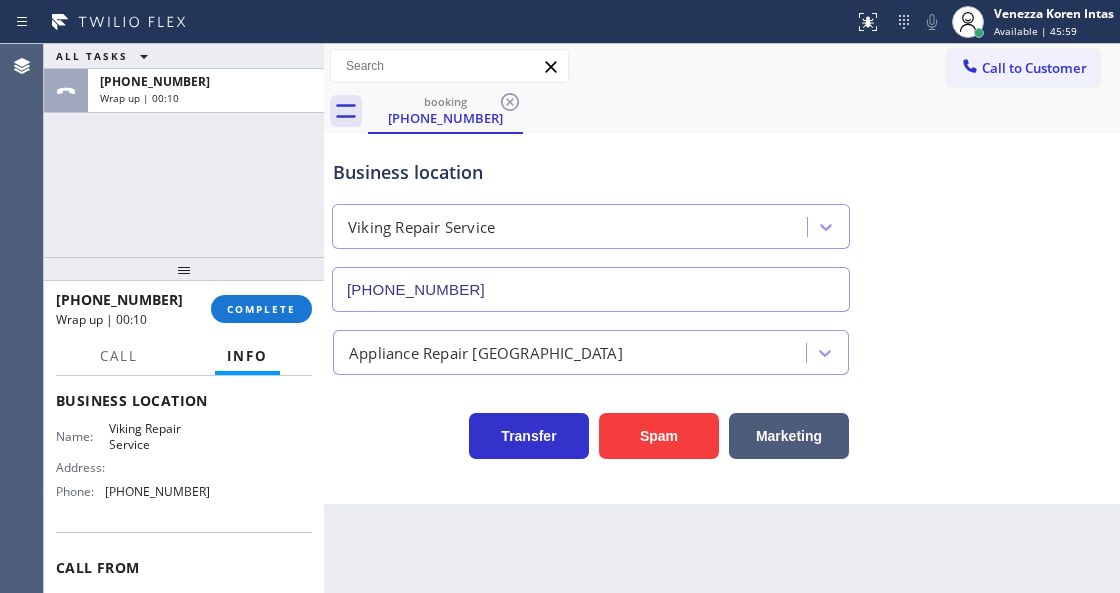 drag, startPoint x: 298, startPoint y: 318, endPoint x: 398, endPoint y: 334, distance: 101.27191 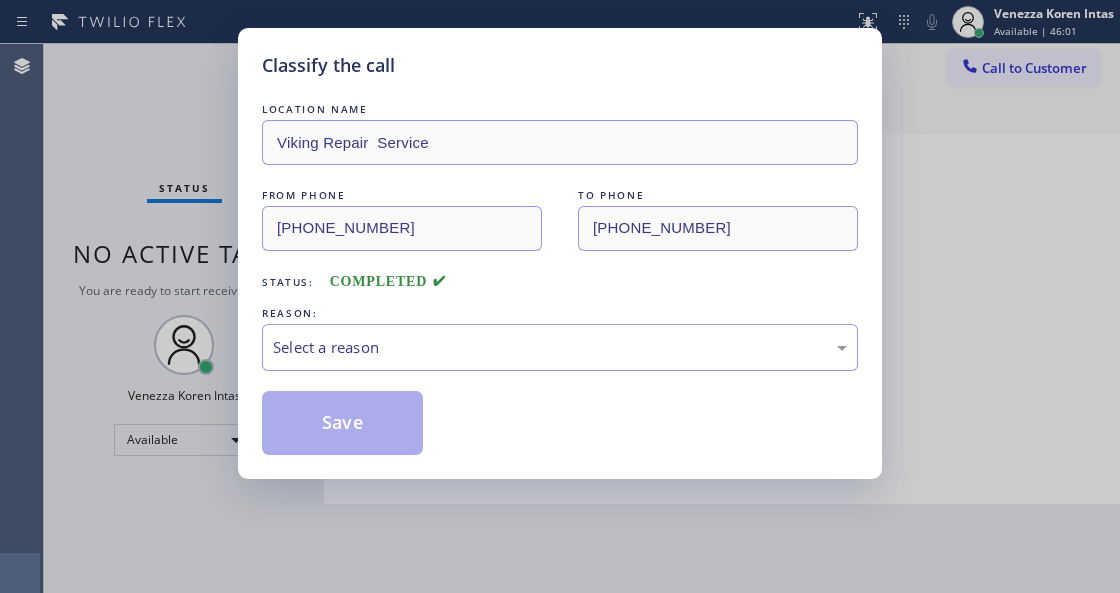 click on "Select a reason" at bounding box center (560, 347) 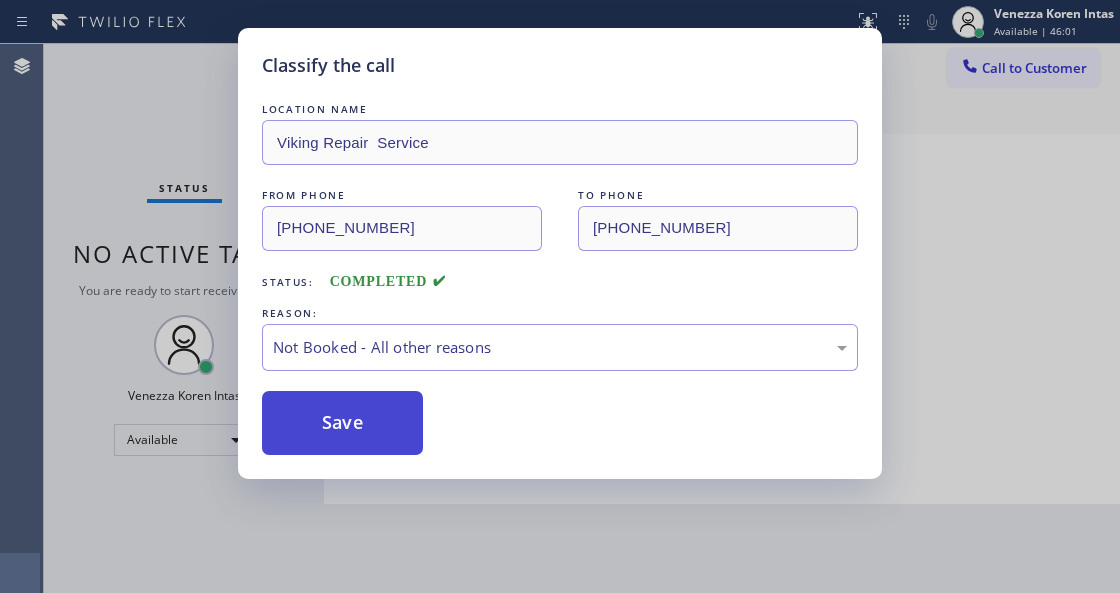 drag, startPoint x: 464, startPoint y: 424, endPoint x: 384, endPoint y: 436, distance: 80.895 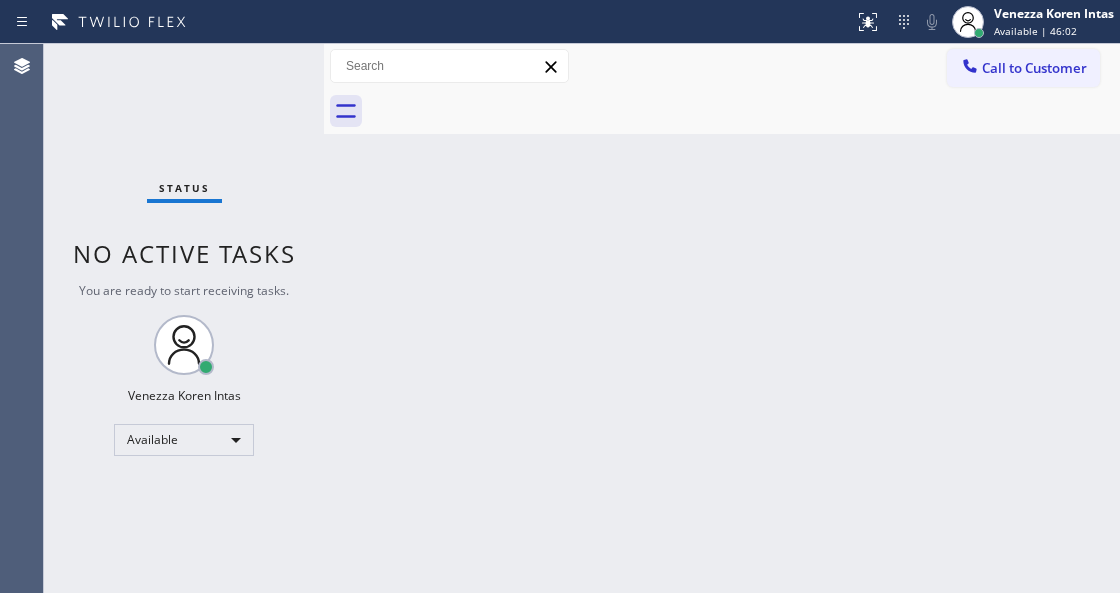 click on "Venezza Koren Intas" at bounding box center (1054, 13) 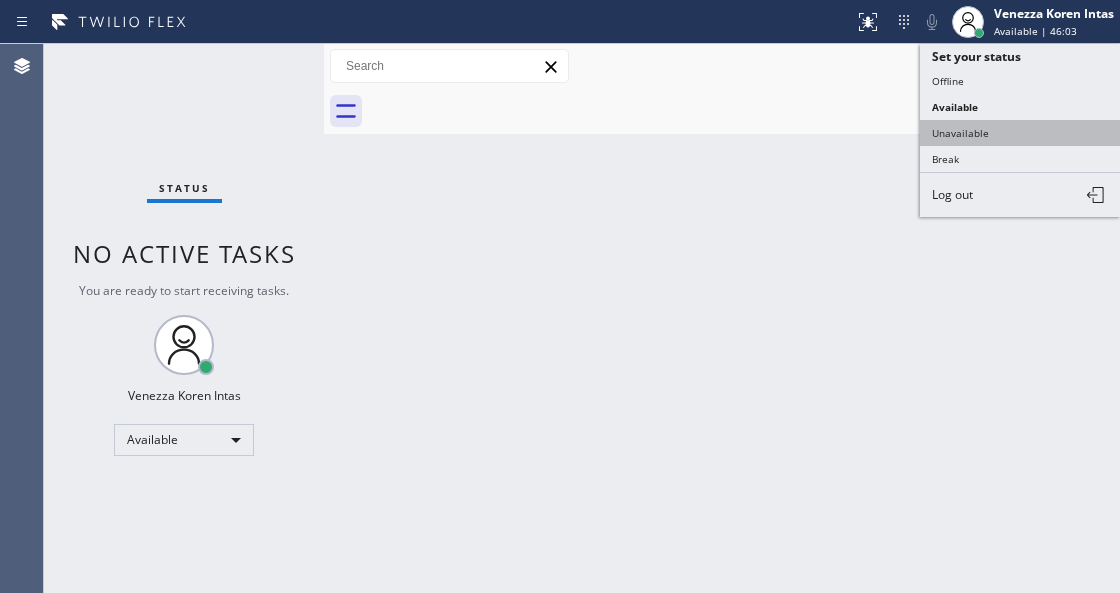 click on "Unavailable" at bounding box center (1020, 133) 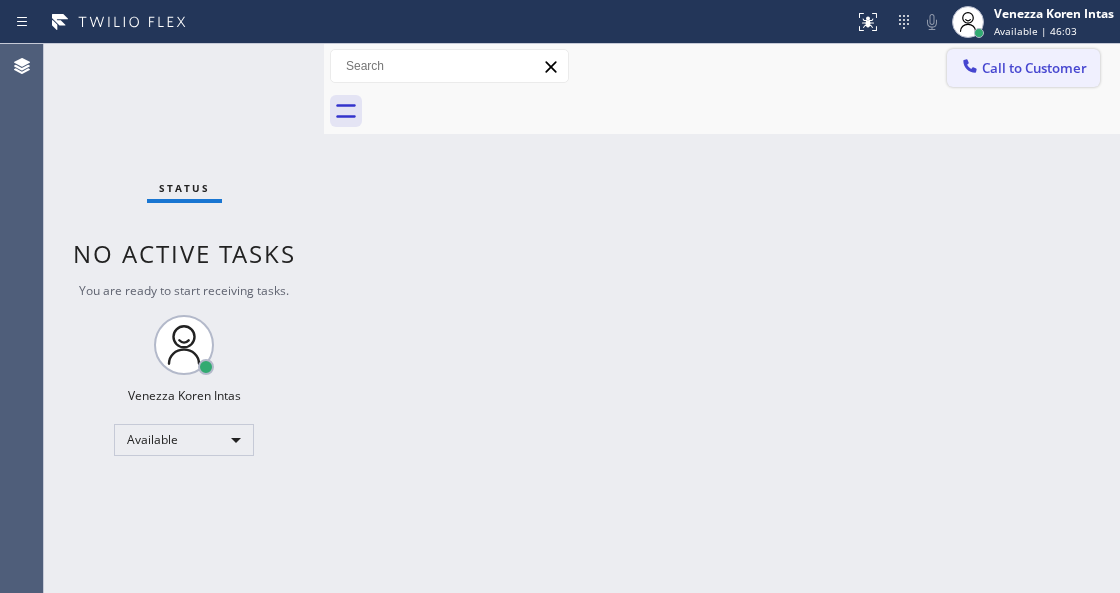 click on "Call to Customer" at bounding box center [1034, 68] 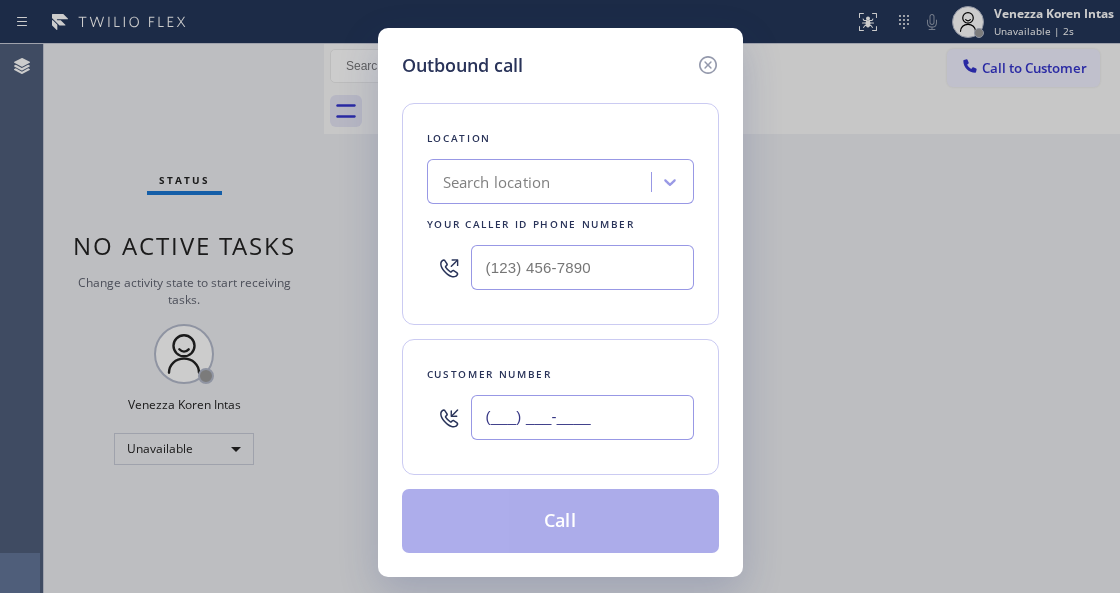click on "(___) ___-____" at bounding box center (582, 417) 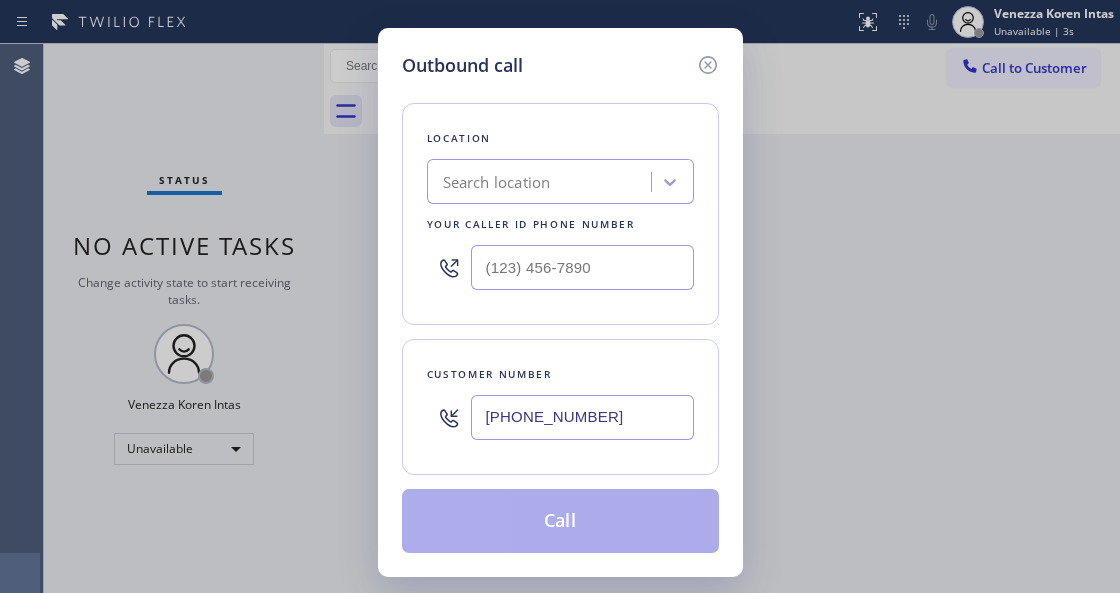 type on "[PHONE_NUMBER]" 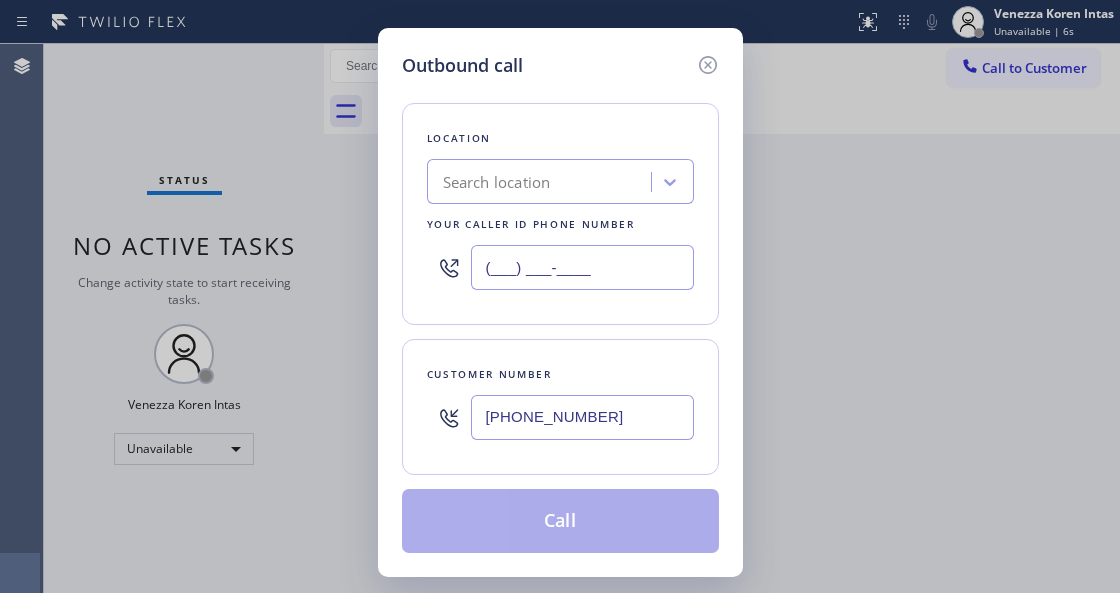 click on "(___) ___-____" at bounding box center (582, 267) 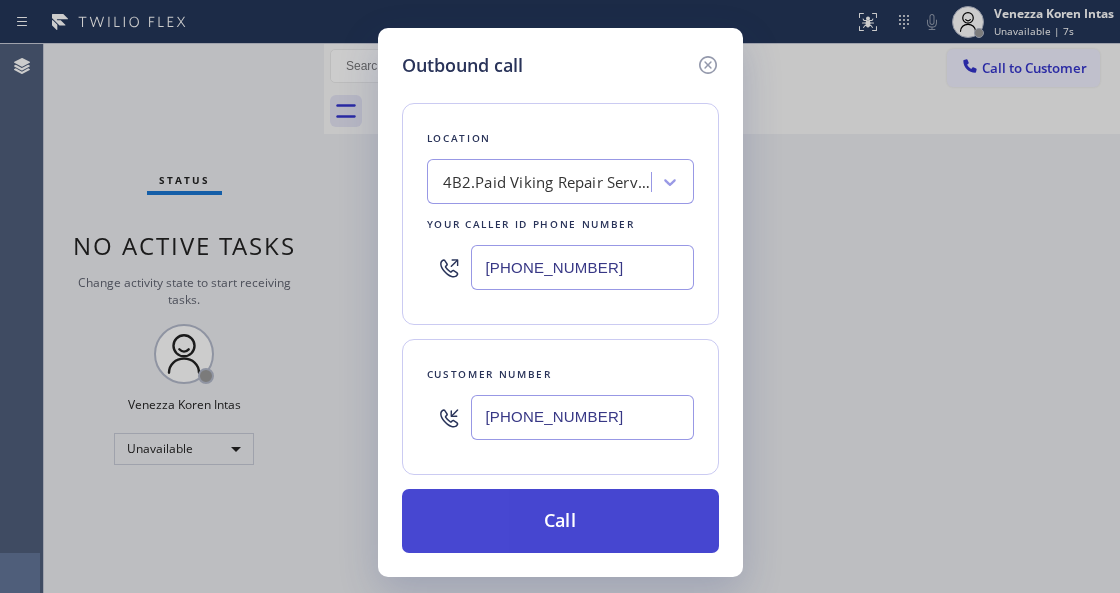 type on "[PHONE_NUMBER]" 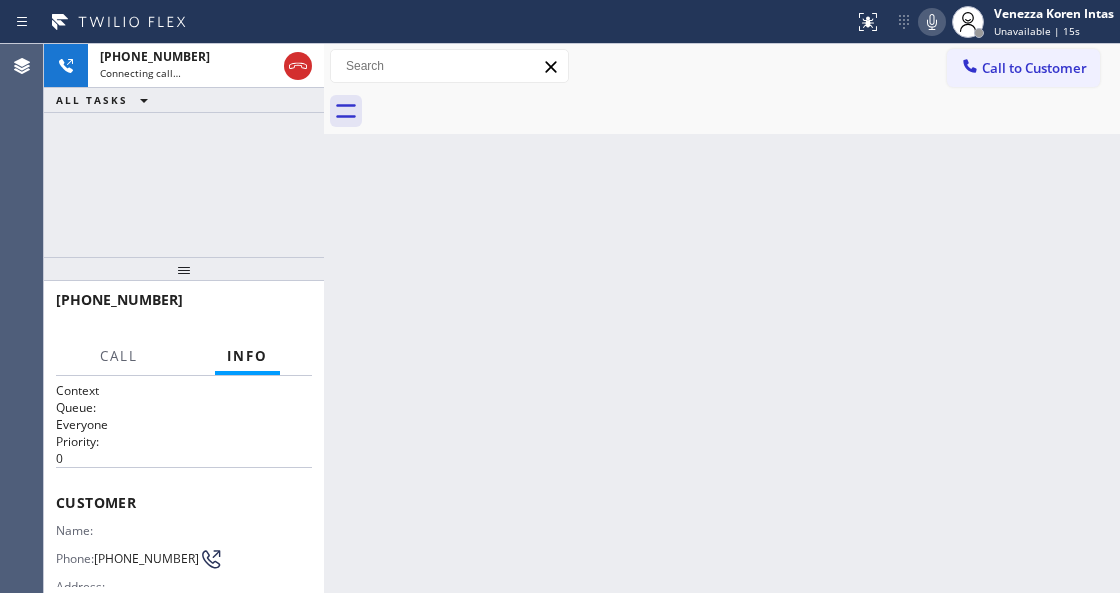 click on "Back to Dashboard Change Sender ID Customers Technicians Select a contact Outbound call Technician Search Technician Your caller id phone number Your caller id phone number Call Technician info Name   Phone none Address none Change Sender ID HVAC [PHONE_NUMBER] 5 Star Appliance [PHONE_NUMBER] Appliance Repair [PHONE_NUMBER] Plumbing [PHONE_NUMBER] Air Duct Cleaning [PHONE_NUMBER]  Electricians [PHONE_NUMBER] Cancel Change Check personal SMS Reset Change No tabs Call to Customer Outbound call Location Viking Repair  Service Your caller id phone number [PHONE_NUMBER] Customer number Call Outbound call Technician Search Technician Your caller id phone number Your caller id phone number Call" at bounding box center (722, 318) 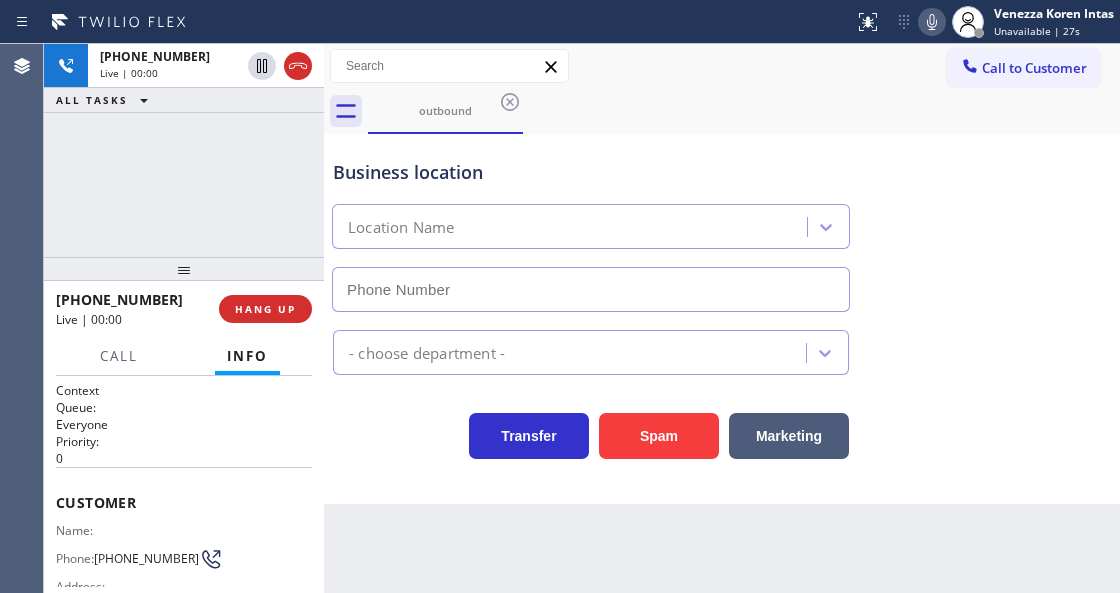 type on "[PHONE_NUMBER]" 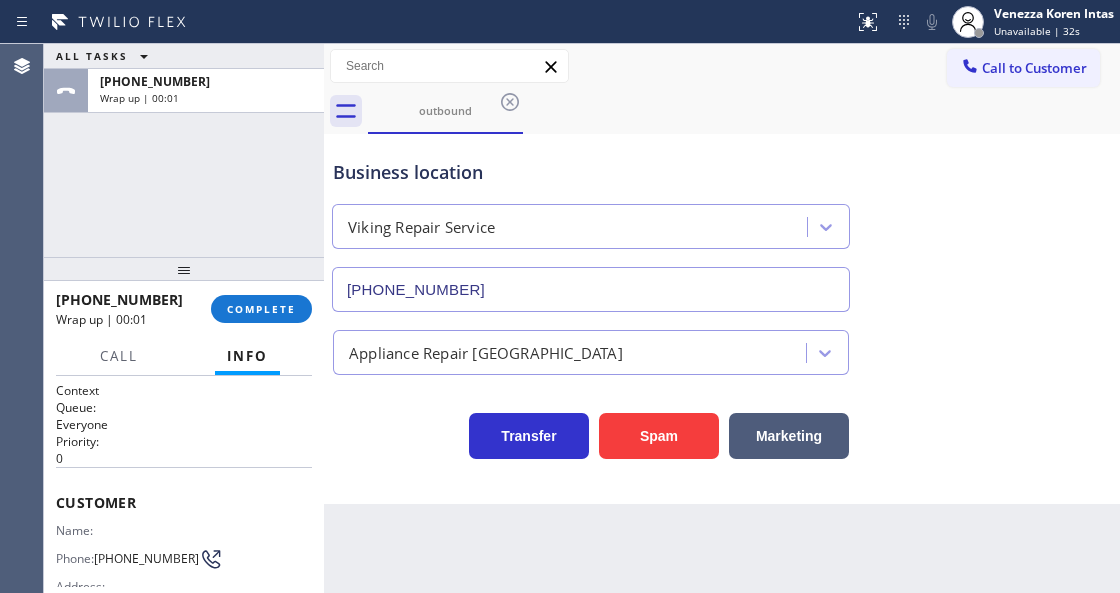 drag, startPoint x: 290, startPoint y: 318, endPoint x: 356, endPoint y: 334, distance: 67.911705 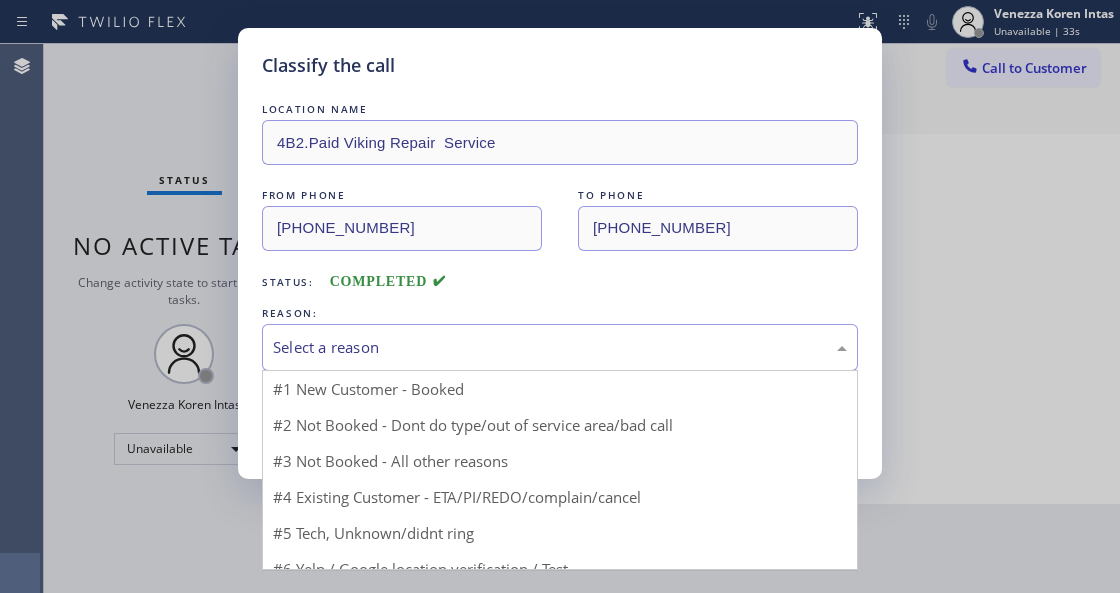 click on "Select a reason" at bounding box center [560, 347] 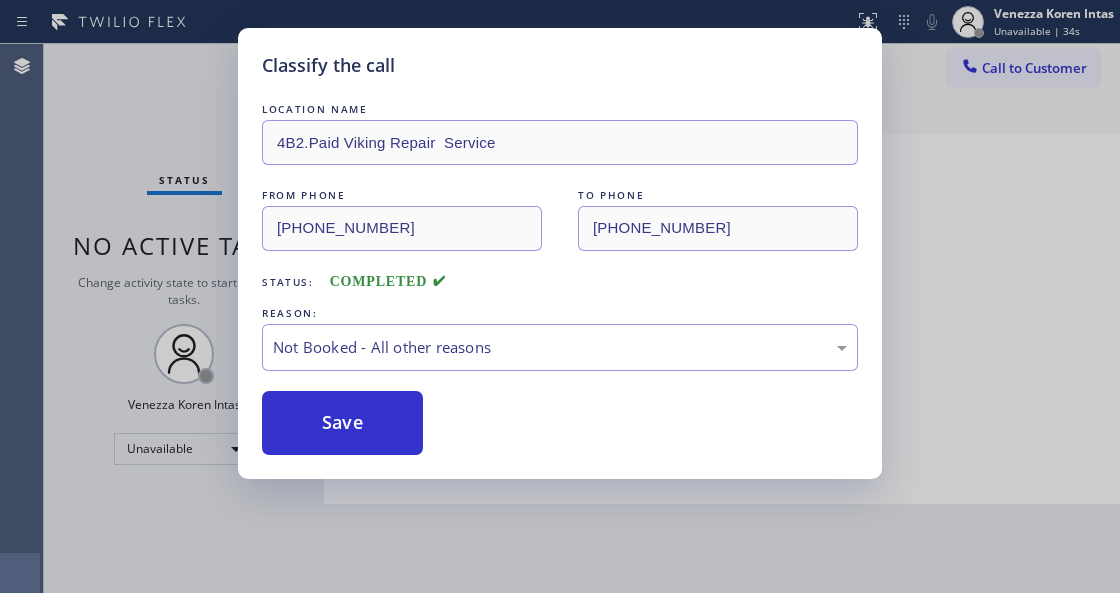 click on "Save" at bounding box center (560, 423) 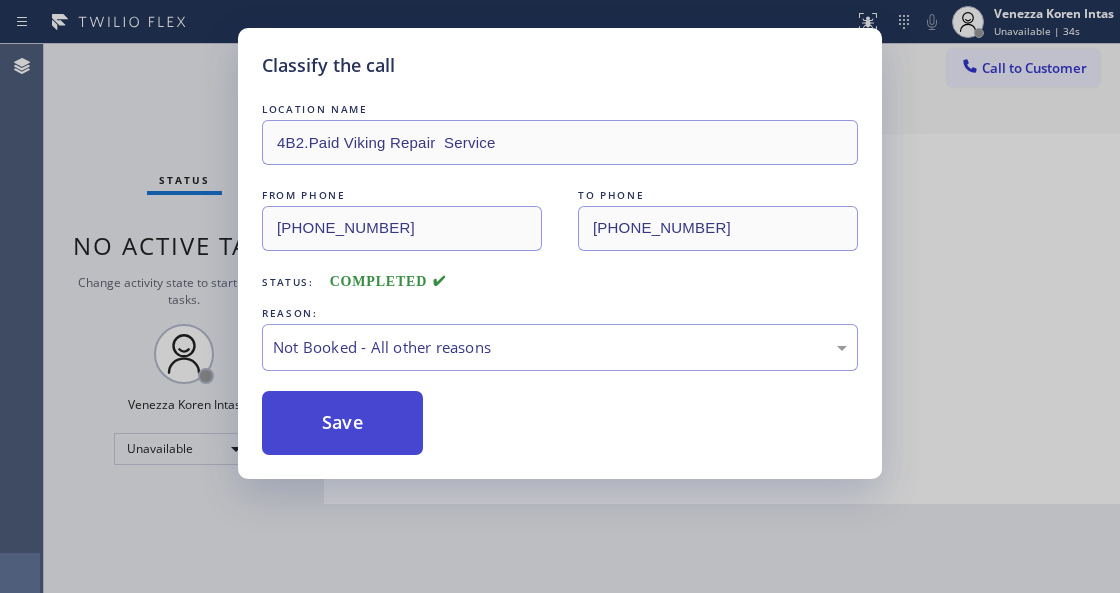 click on "Save" at bounding box center [342, 423] 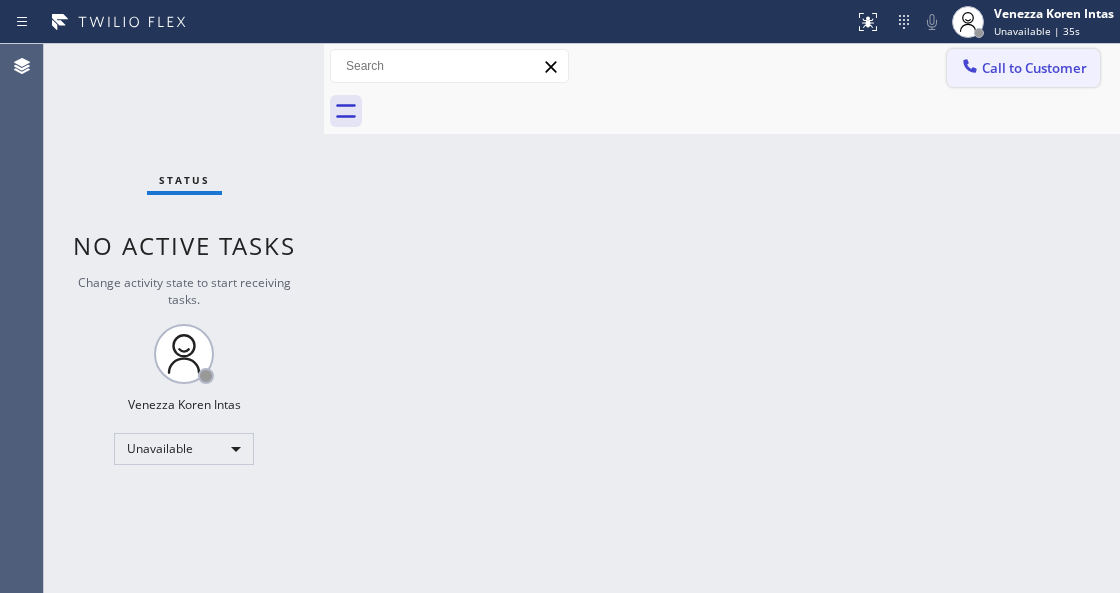click on "Call to Customer" at bounding box center [1034, 68] 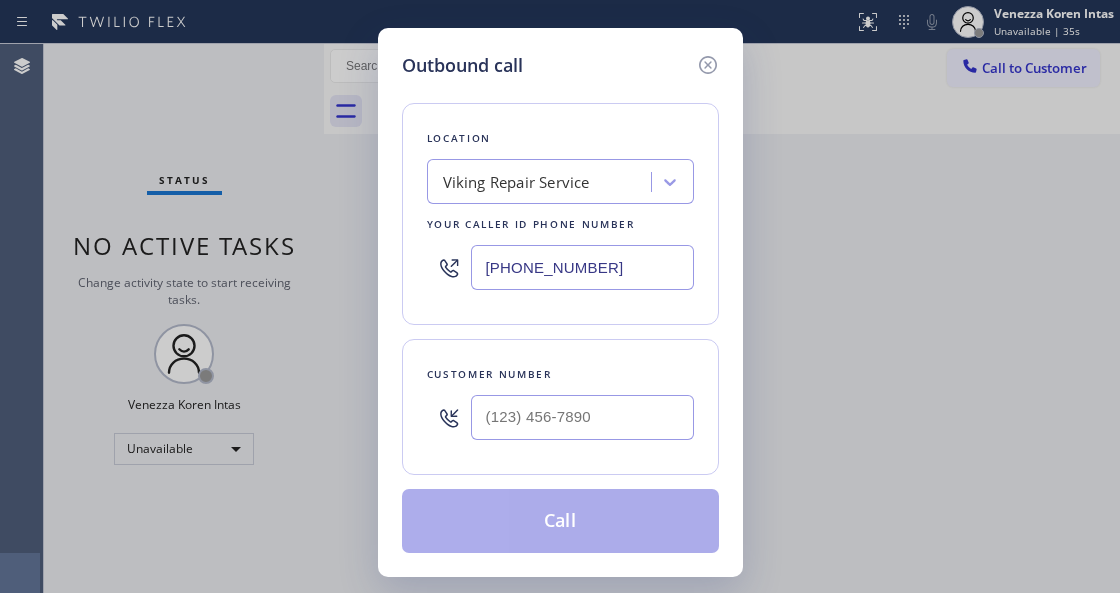 type on "(___) ___-____" 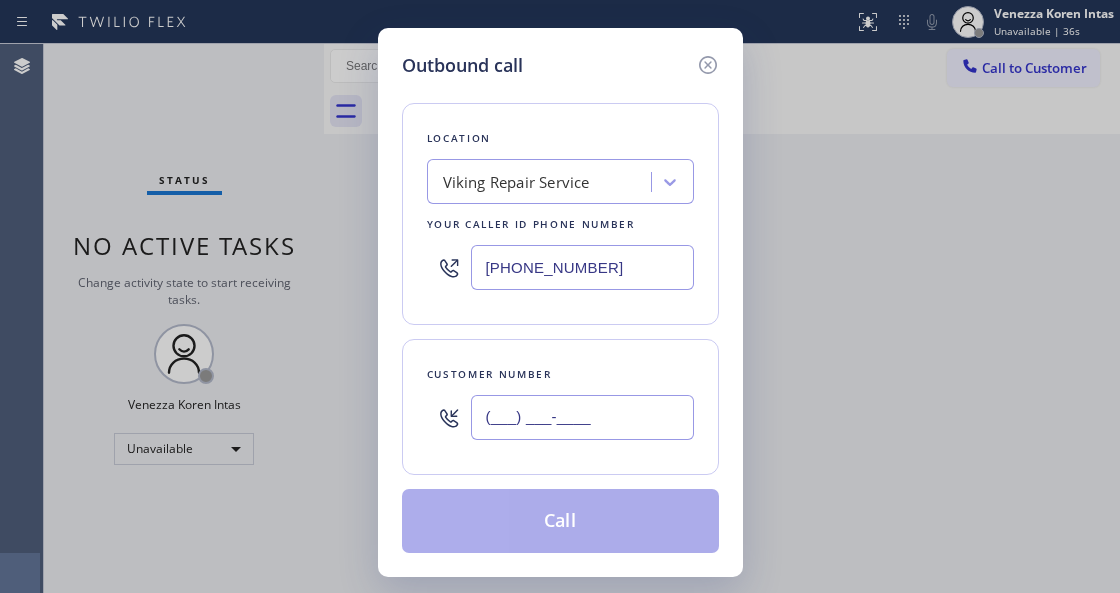 click on "(___) ___-____" at bounding box center (582, 417) 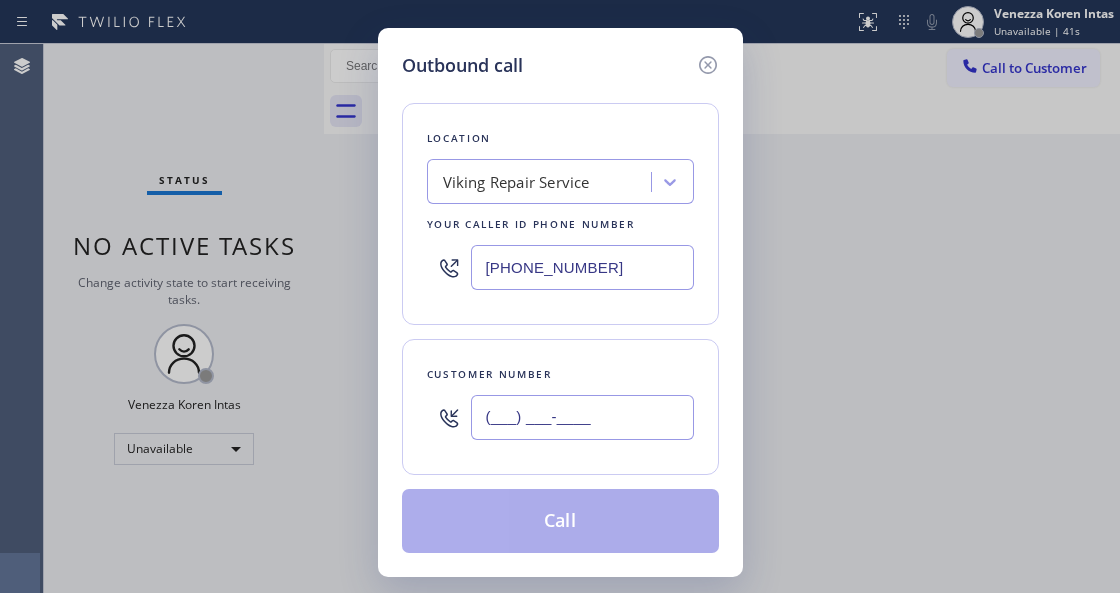 click on "(___) ___-____" at bounding box center (582, 417) 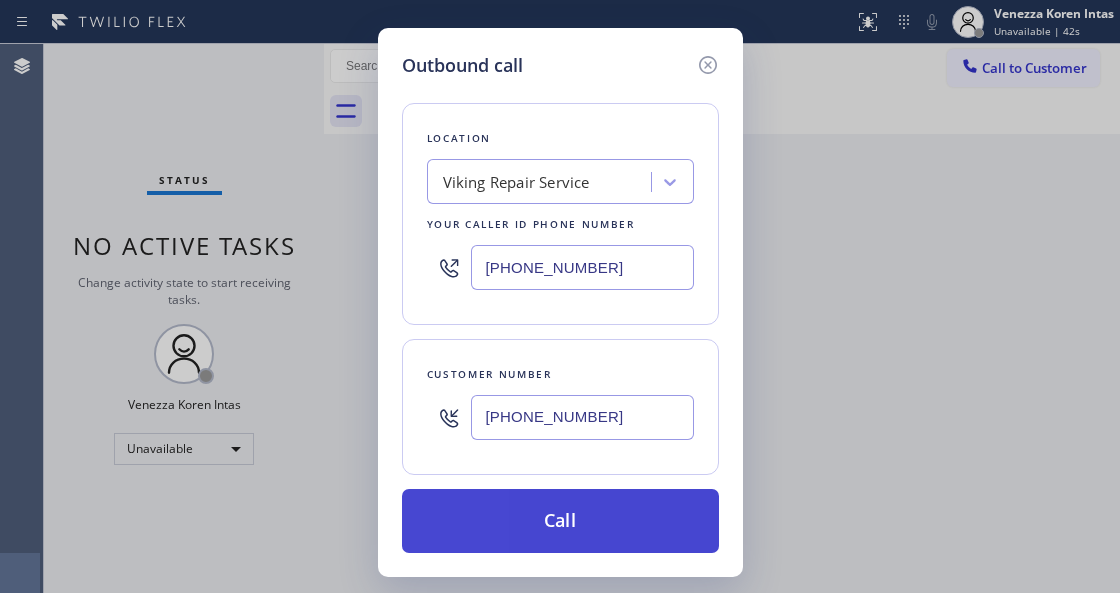 type on "[PHONE_NUMBER]" 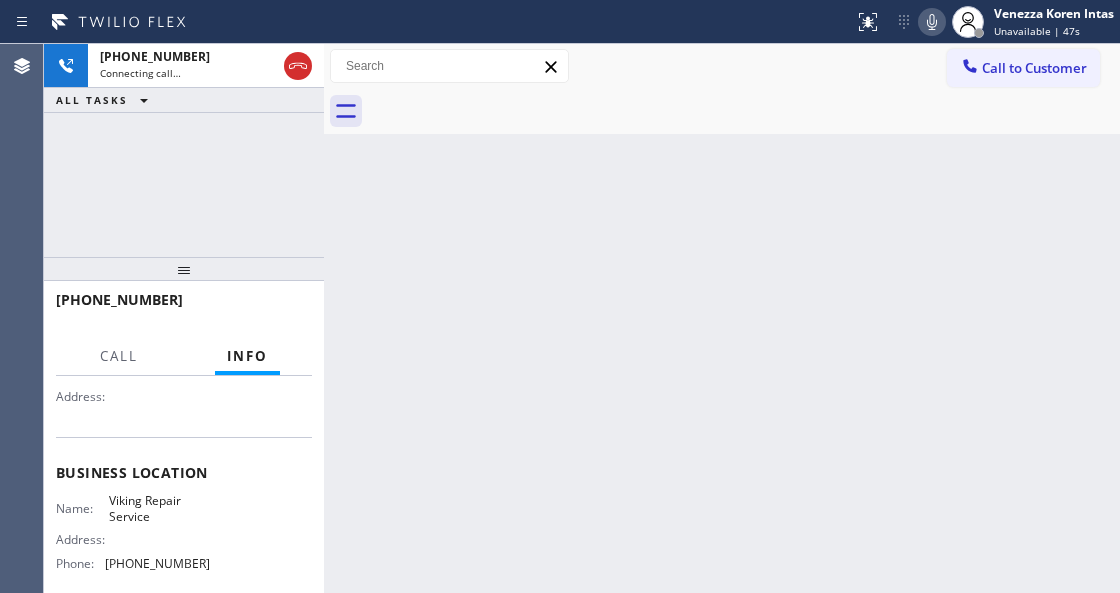 scroll, scrollTop: 200, scrollLeft: 0, axis: vertical 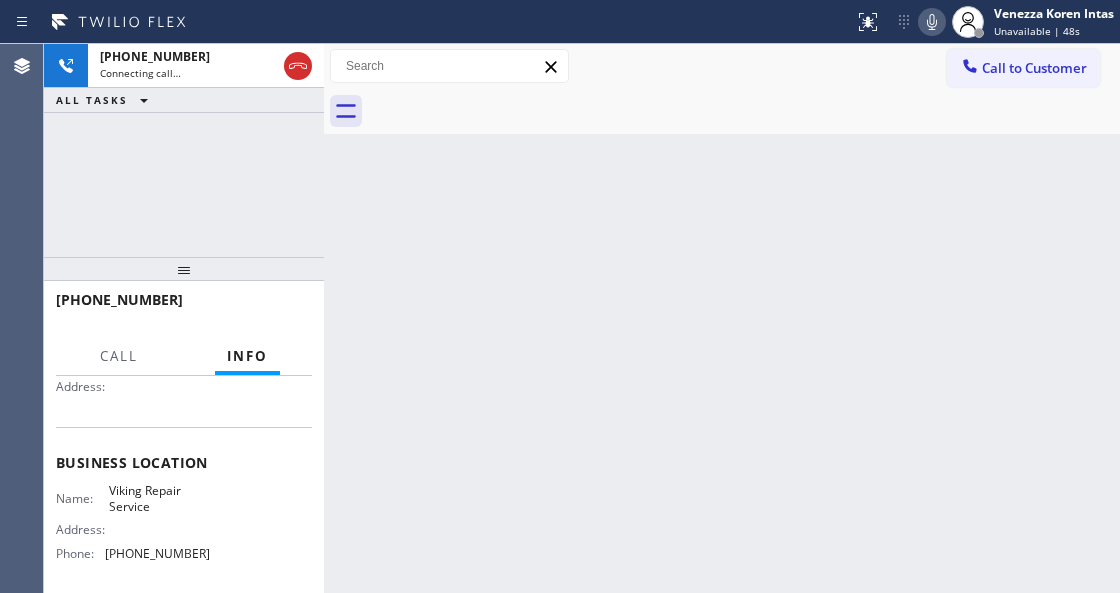 click on "Back to Dashboard Change Sender ID Customers Technicians Select a contact Outbound call Technician Search Technician Your caller id phone number Your caller id phone number Call Technician info Name   Phone none Address none Change Sender ID HVAC [PHONE_NUMBER] 5 Star Appliance [PHONE_NUMBER] Appliance Repair [PHONE_NUMBER] Plumbing [PHONE_NUMBER] Air Duct Cleaning [PHONE_NUMBER]  Electricians [PHONE_NUMBER] Cancel Change Check personal SMS Reset Change No tabs Call to Customer Outbound call Location Viking Repair  Service Your caller id phone number [PHONE_NUMBER] Customer number Call Outbound call Technician Search Technician Your caller id phone number Your caller id phone number Call" at bounding box center (722, 318) 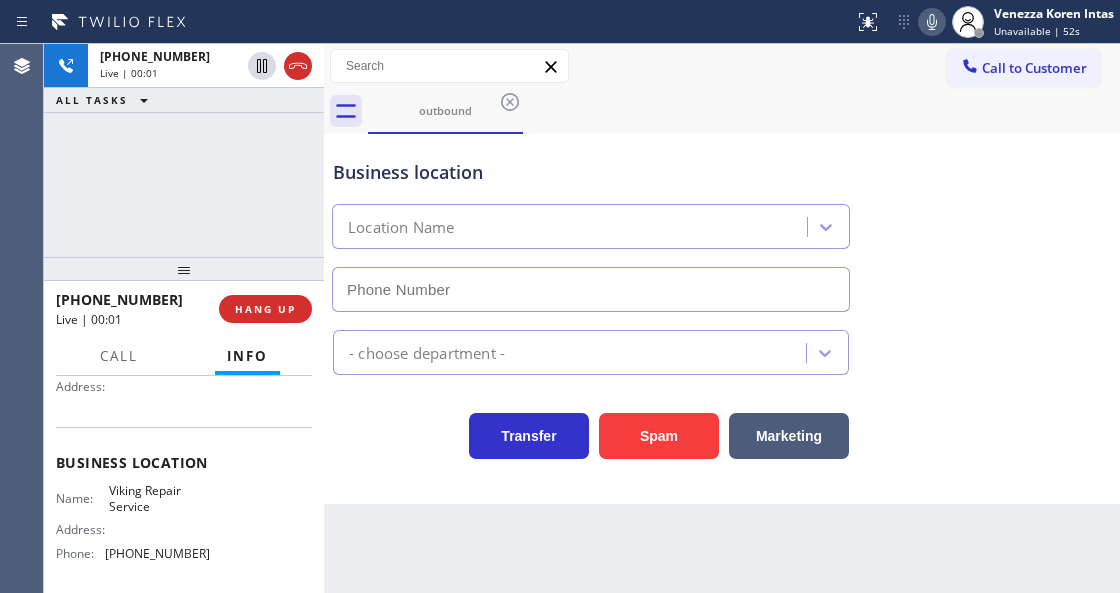 type on "[PHONE_NUMBER]" 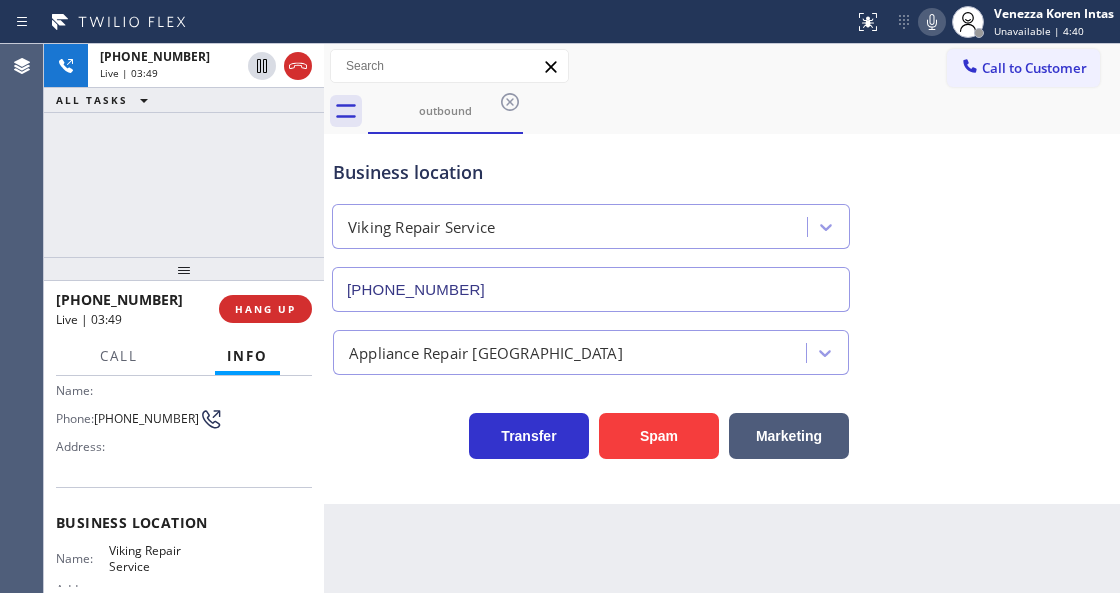 scroll, scrollTop: 266, scrollLeft: 0, axis: vertical 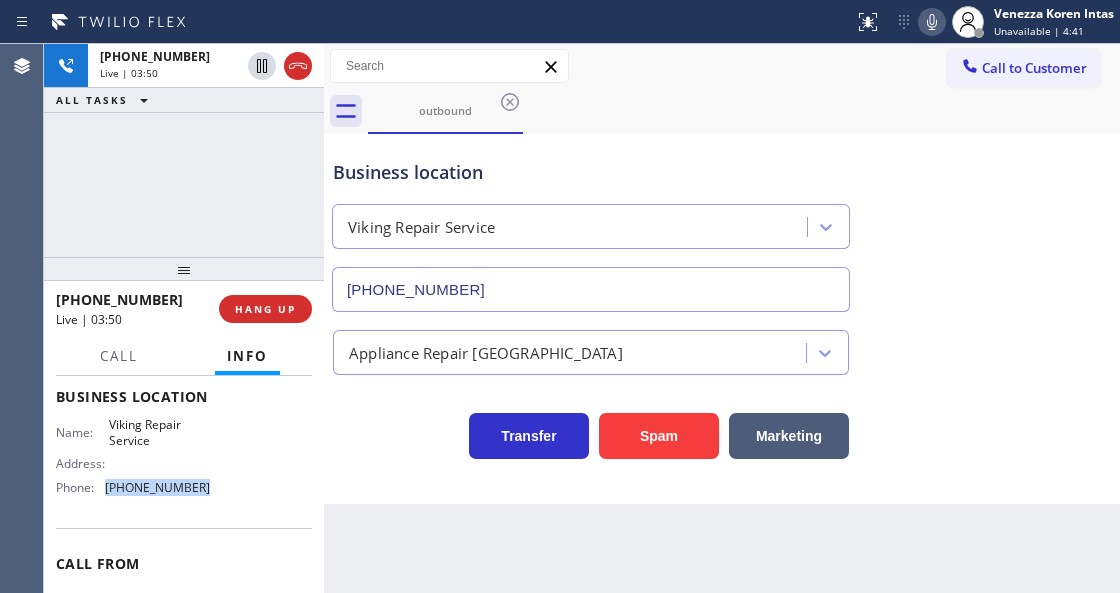 drag, startPoint x: 215, startPoint y: 490, endPoint x: 101, endPoint y: 491, distance: 114.00439 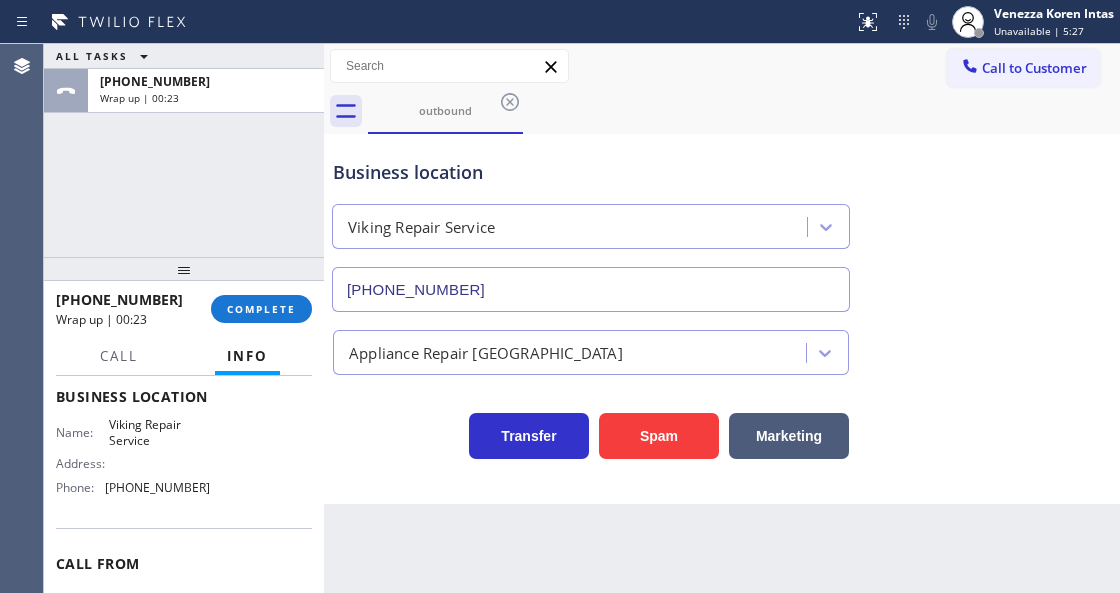 click on "[PHONE_NUMBER] Wrap up | 00:23 COMPLETE" at bounding box center (184, 309) 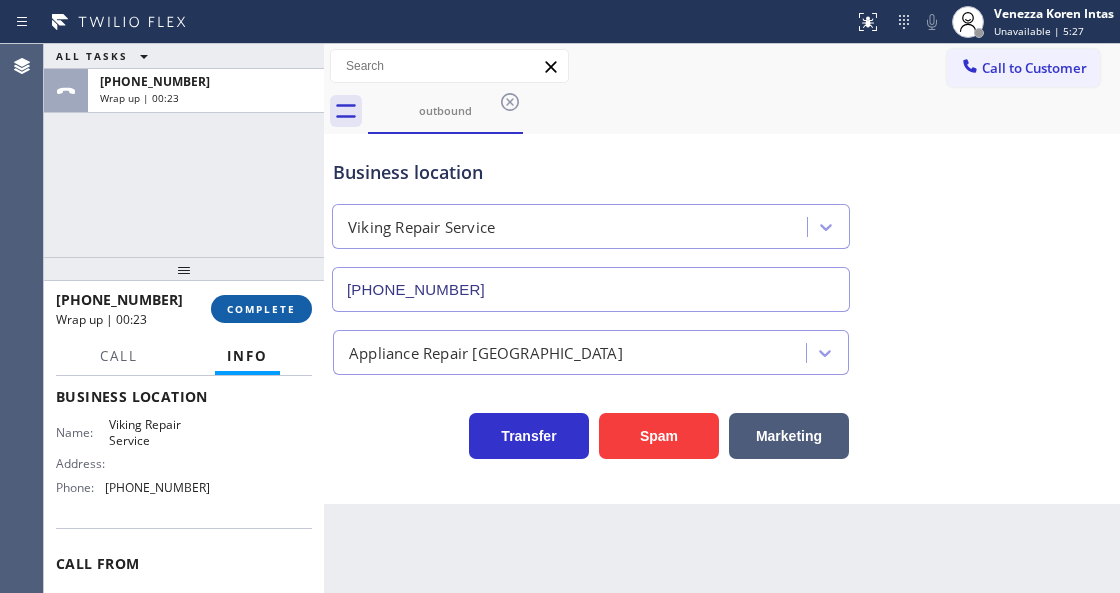 click on "COMPLETE" at bounding box center [261, 309] 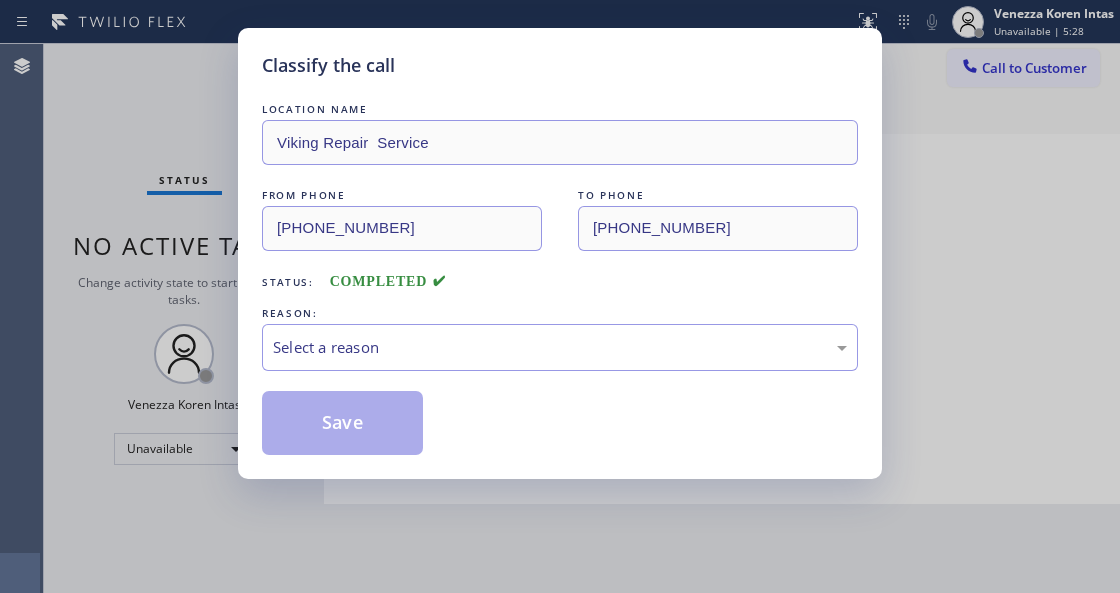 click on "Select a reason" at bounding box center [560, 347] 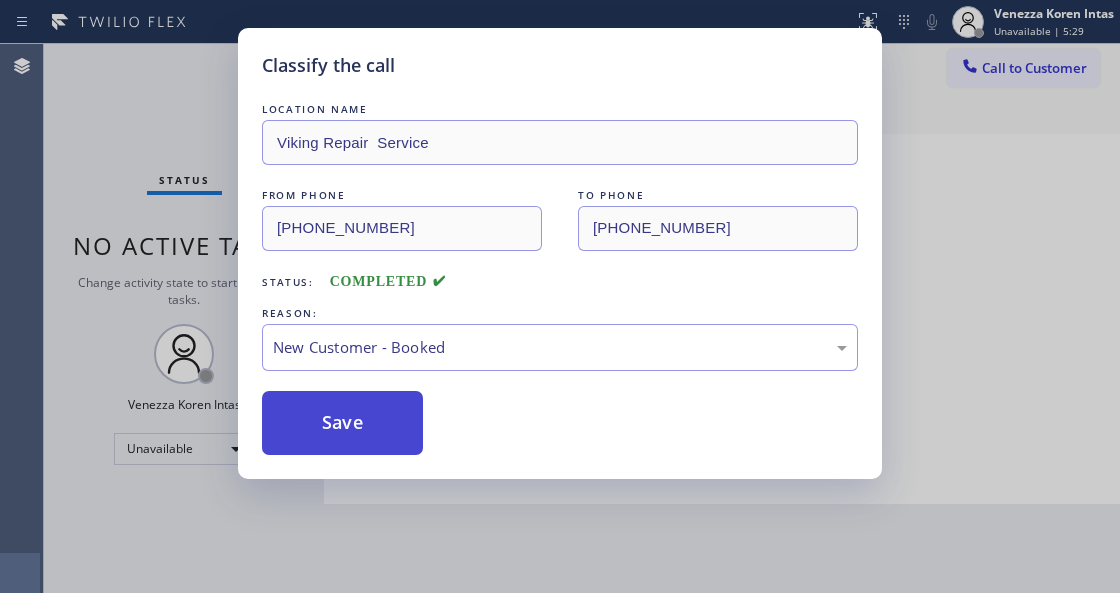 click on "Save" at bounding box center [342, 423] 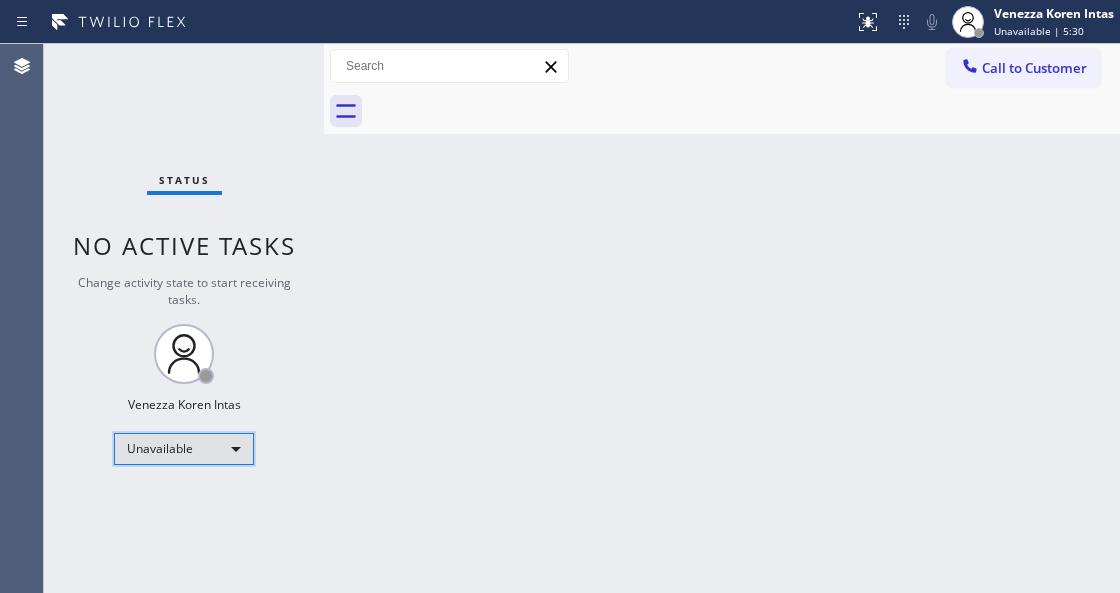 click on "Unavailable" at bounding box center (184, 449) 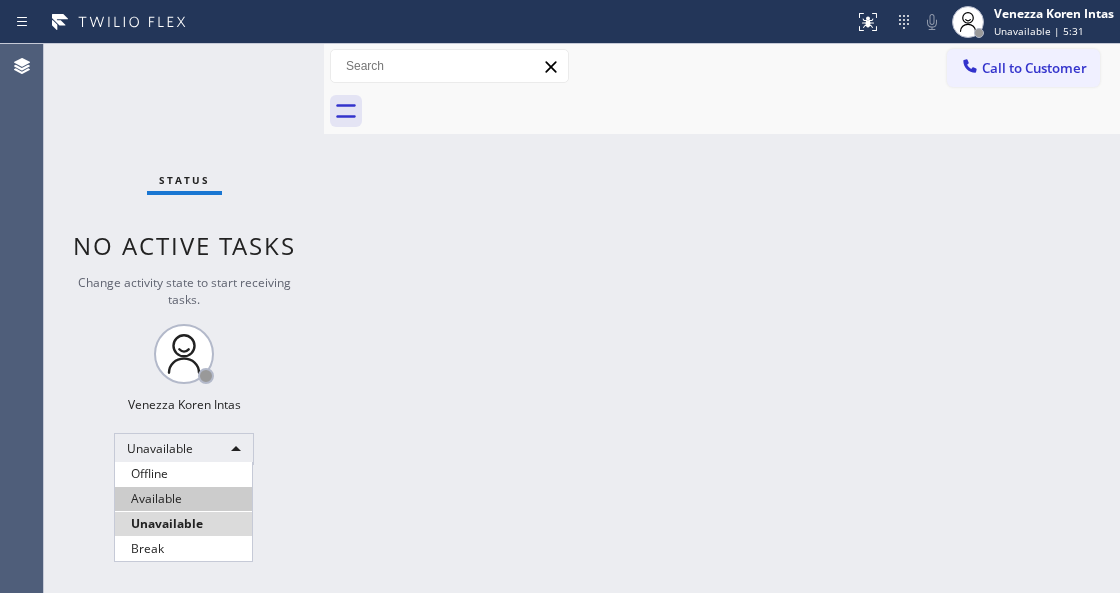click on "Available" at bounding box center (183, 499) 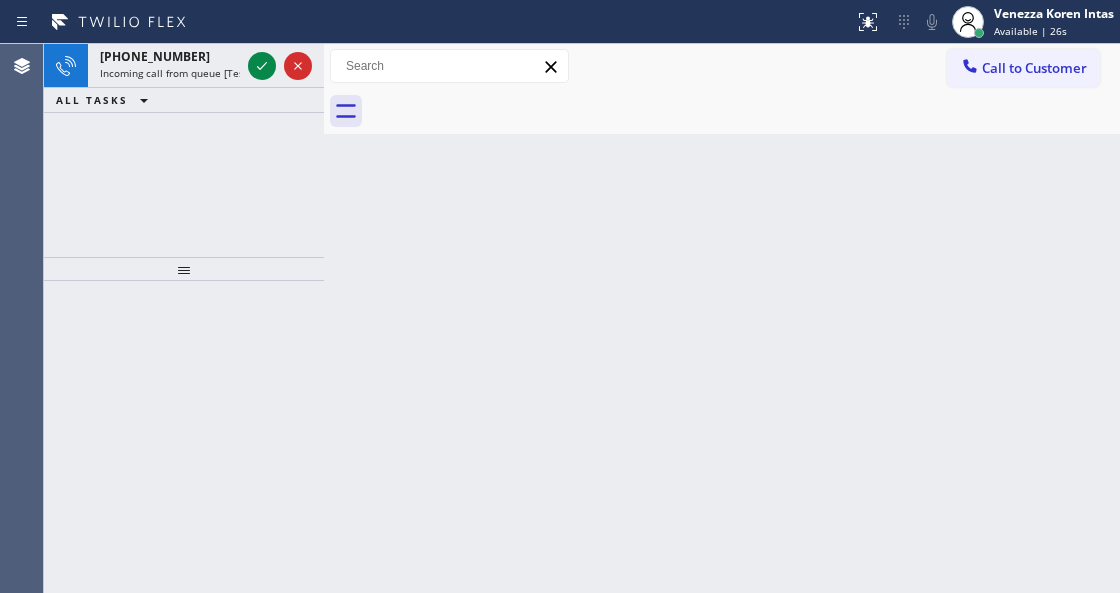 click 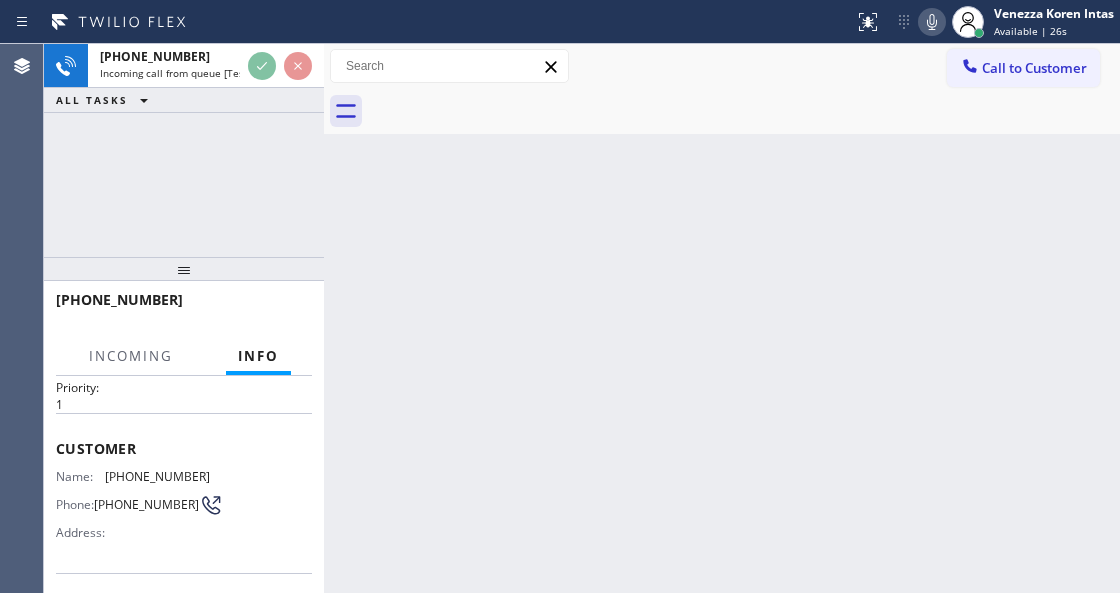 scroll, scrollTop: 133, scrollLeft: 0, axis: vertical 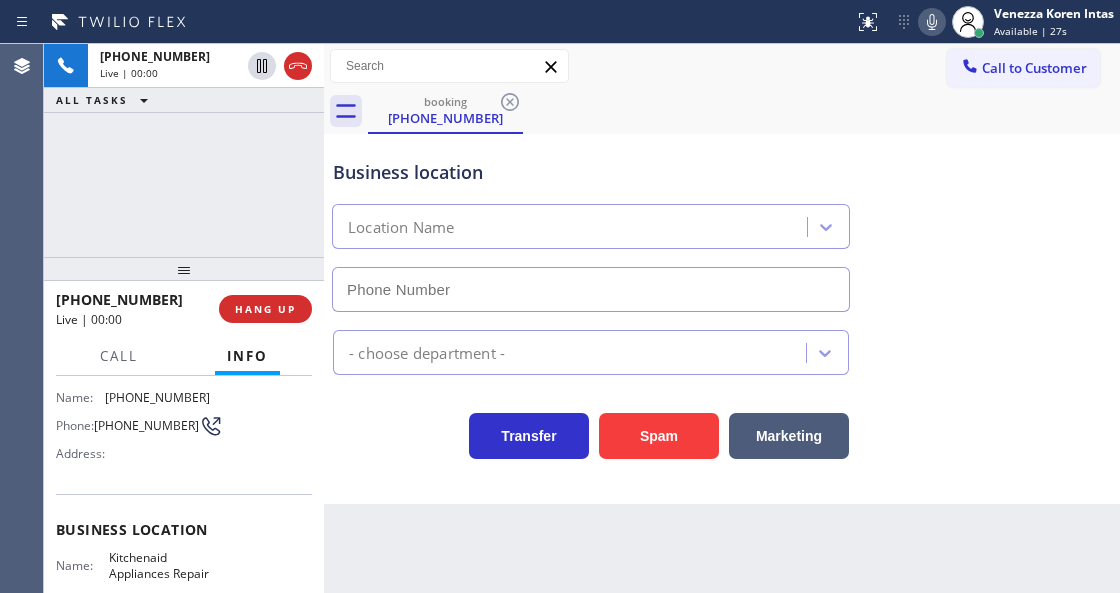 type on "[PHONE_NUMBER]" 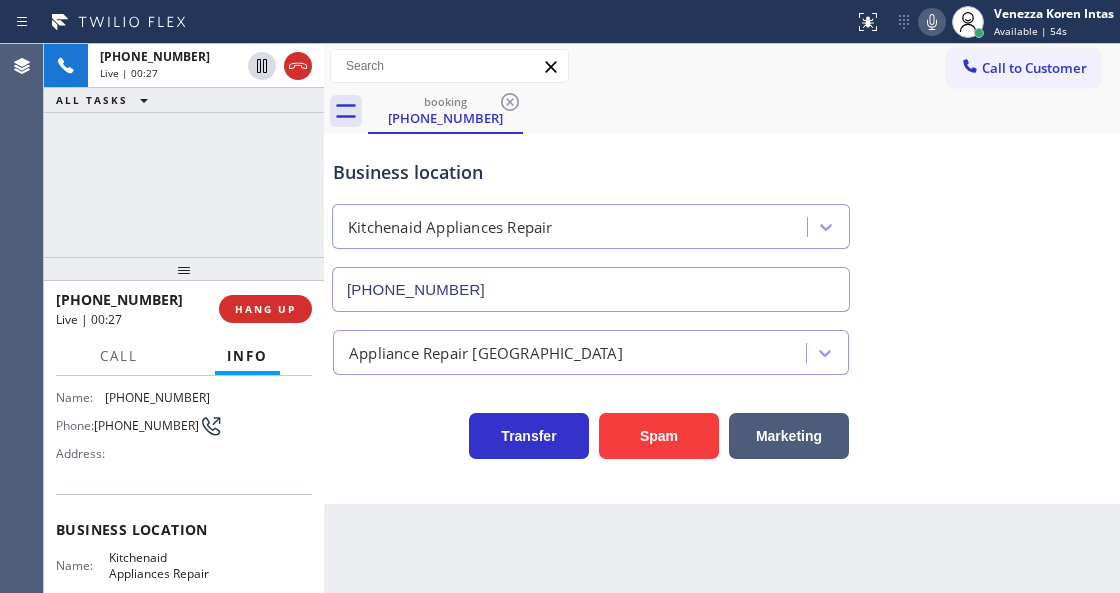 click 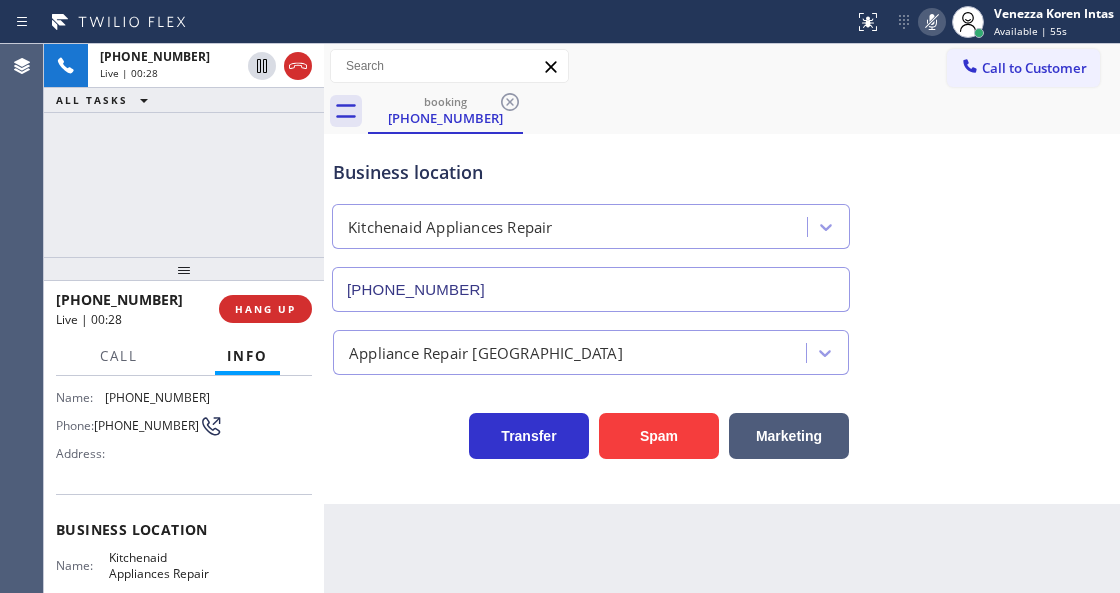 click 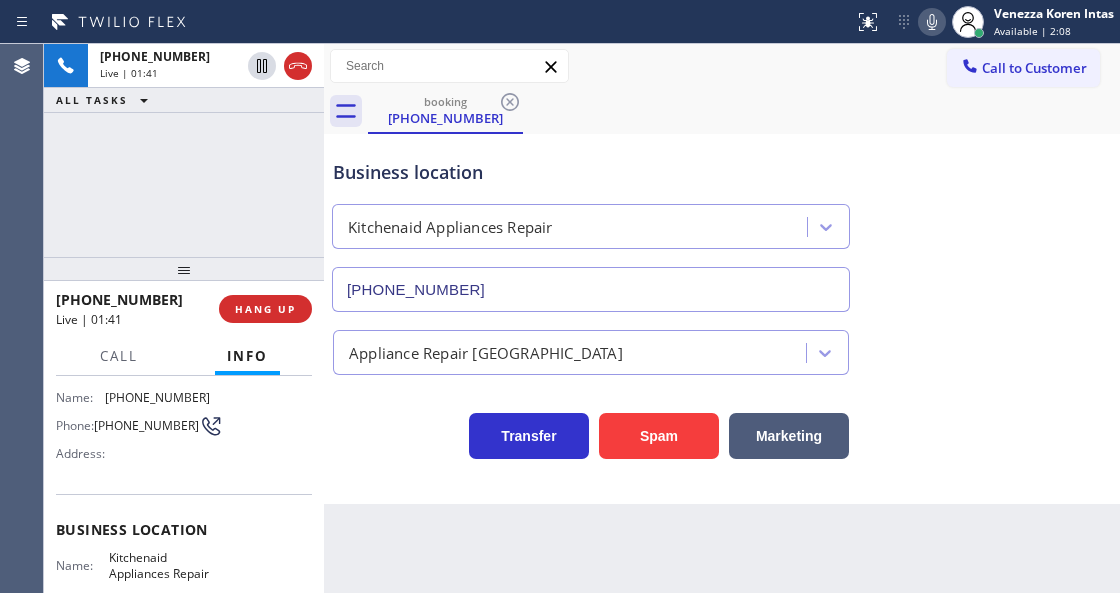 click 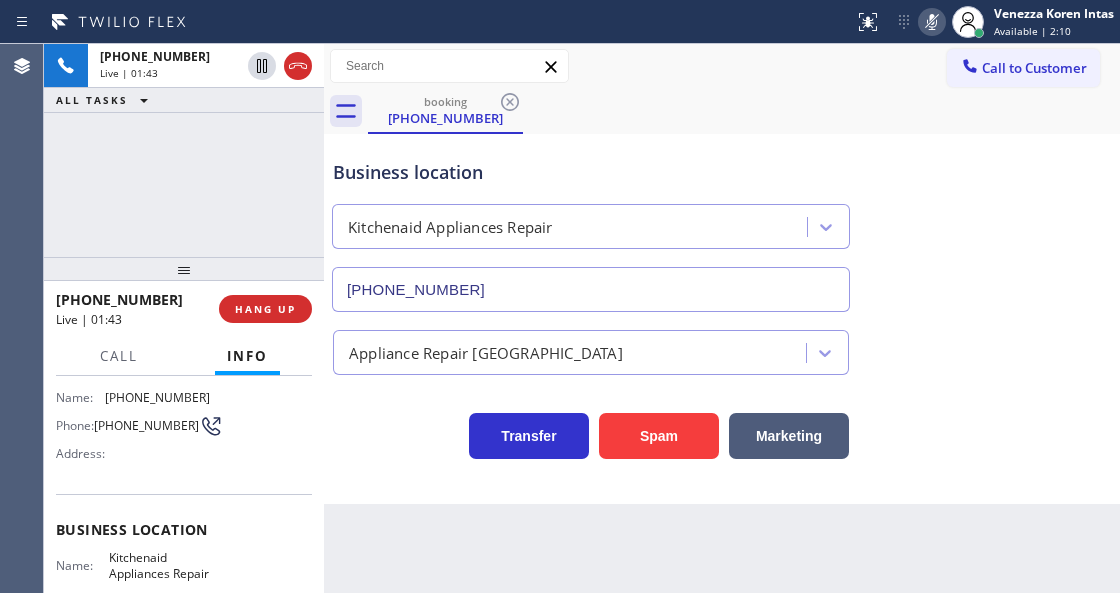 click 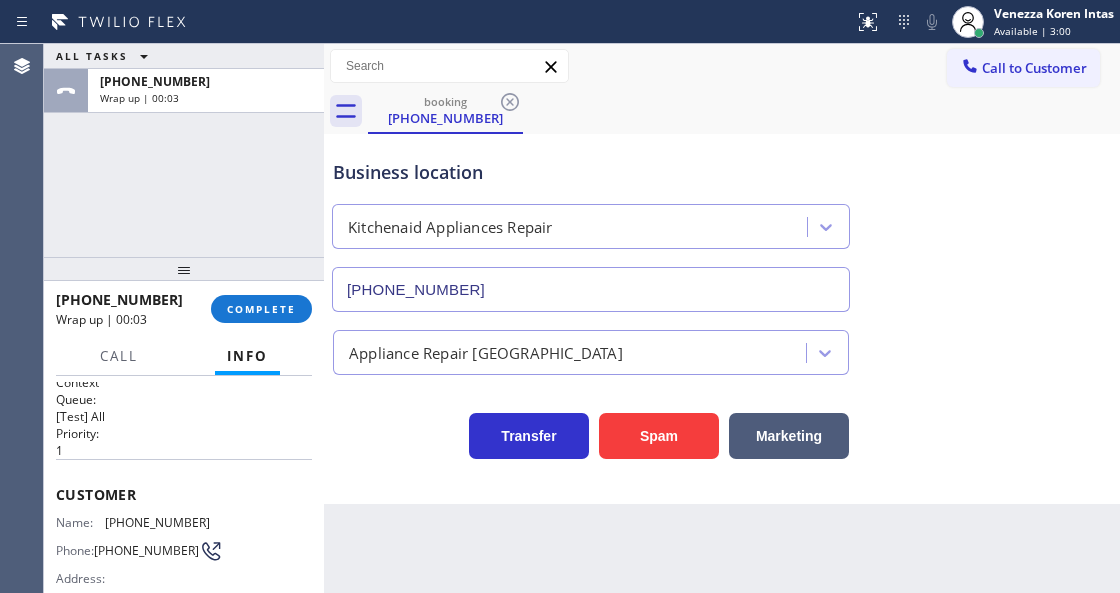 scroll, scrollTop: 0, scrollLeft: 0, axis: both 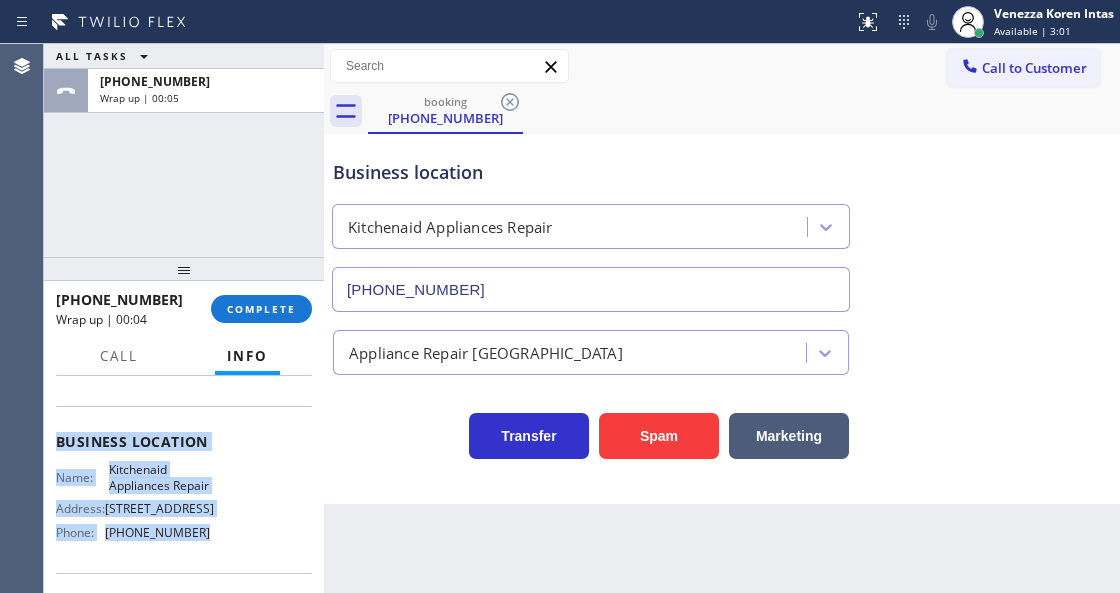 drag, startPoint x: 56, startPoint y: 488, endPoint x: 234, endPoint y: 556, distance: 190.54659 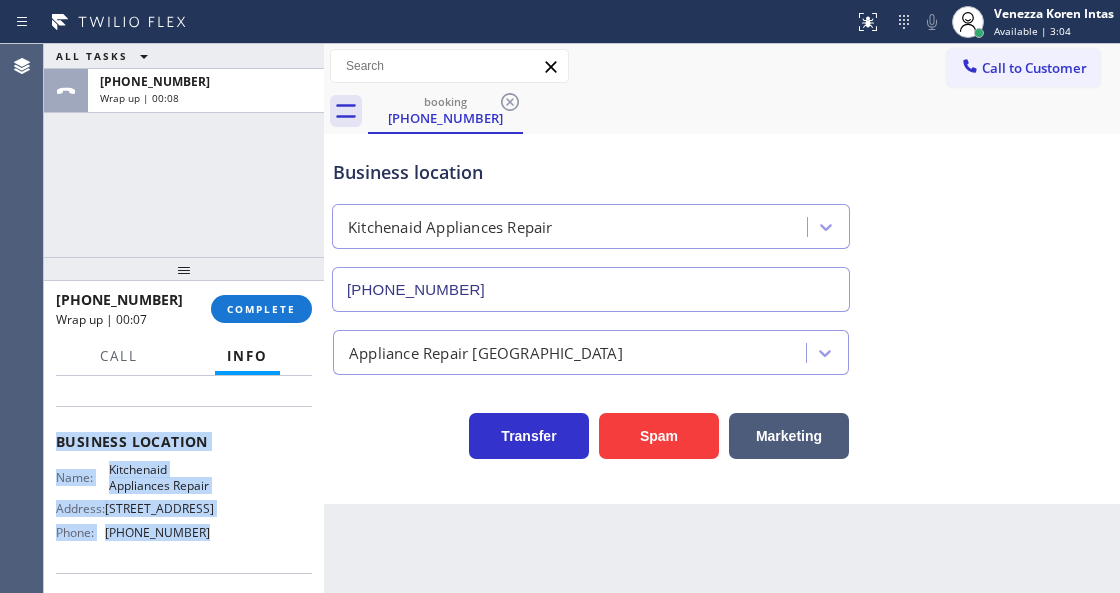 drag, startPoint x: 986, startPoint y: 20, endPoint x: 982, endPoint y: 88, distance: 68.117546 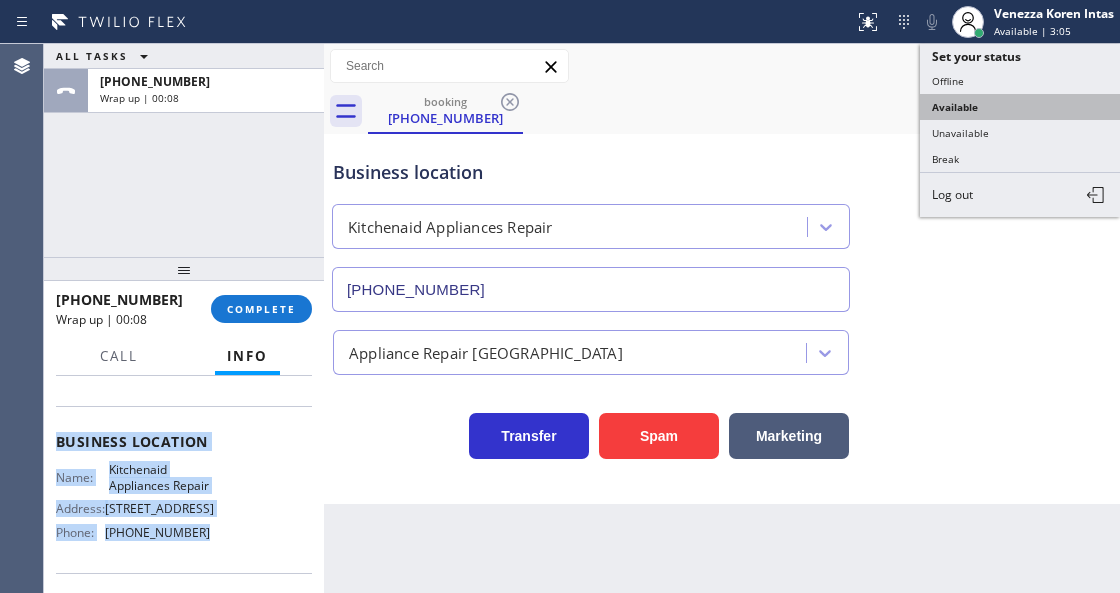 click on "Available" at bounding box center [1020, 107] 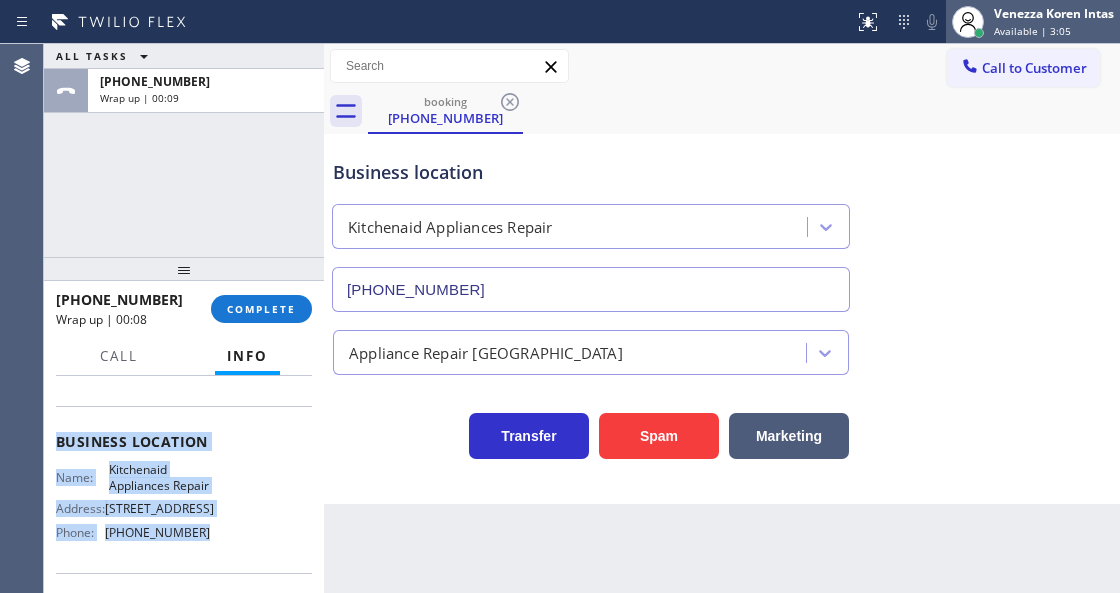 click on "Available | 3:05" at bounding box center [1032, 31] 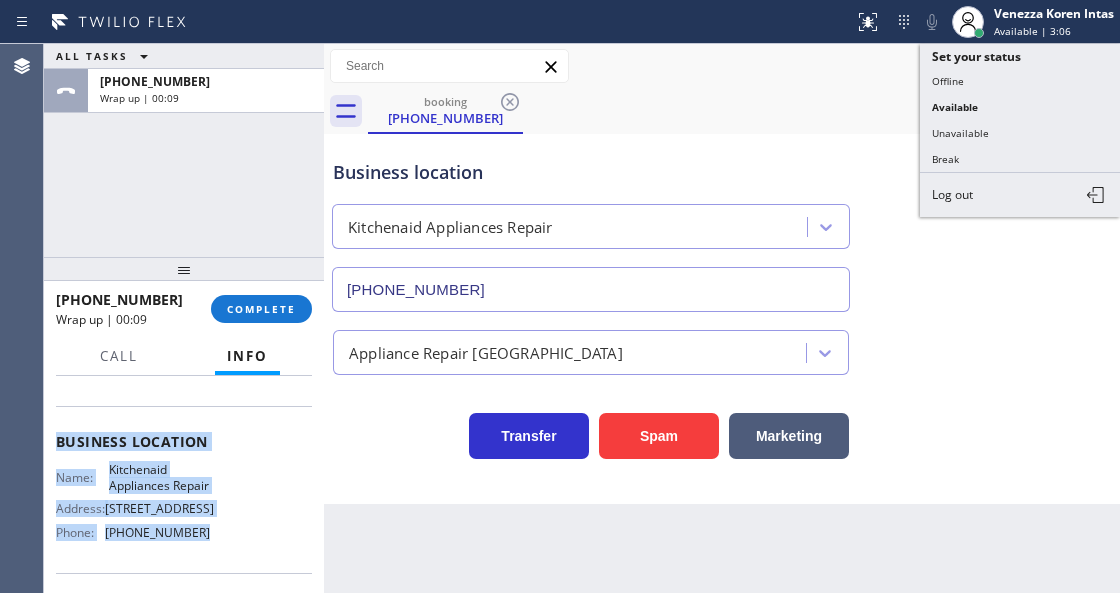 click on "Unavailable" at bounding box center [1020, 133] 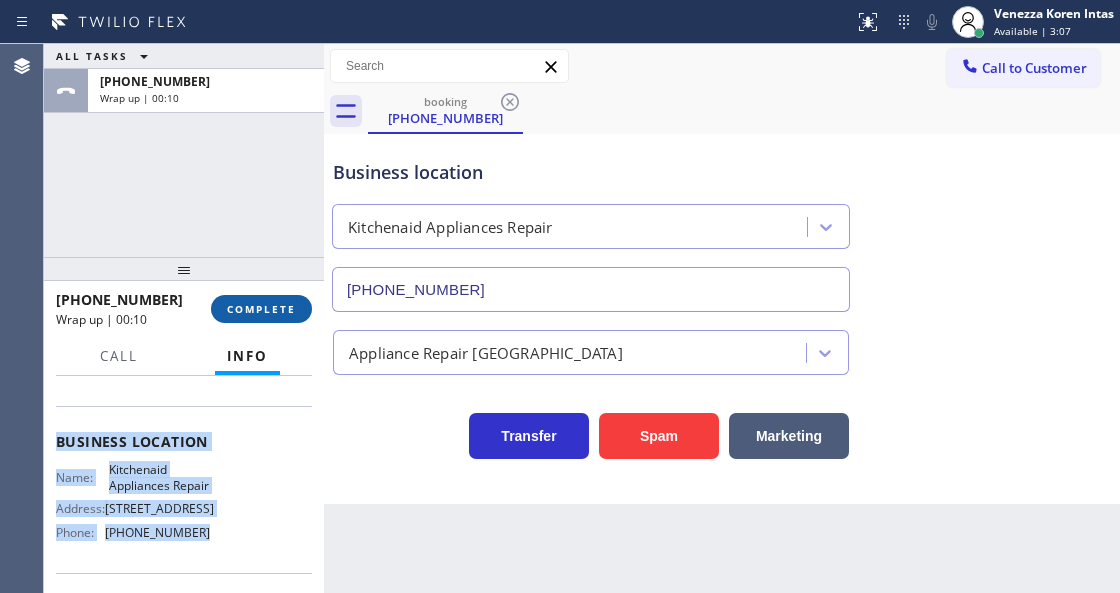 click on "COMPLETE" at bounding box center [261, 309] 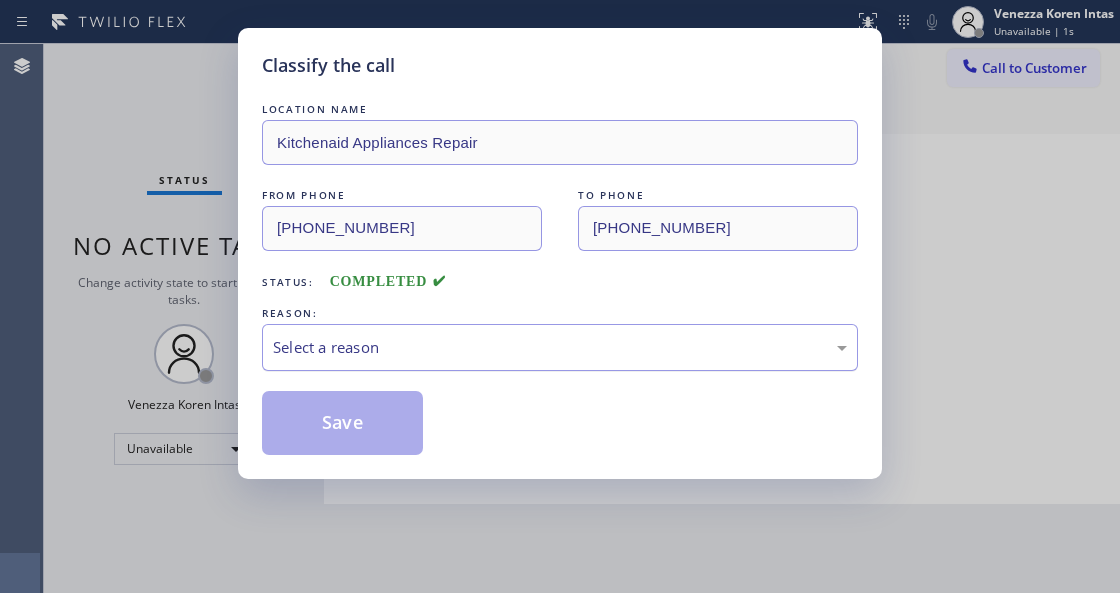 click on "Select a reason" at bounding box center (560, 347) 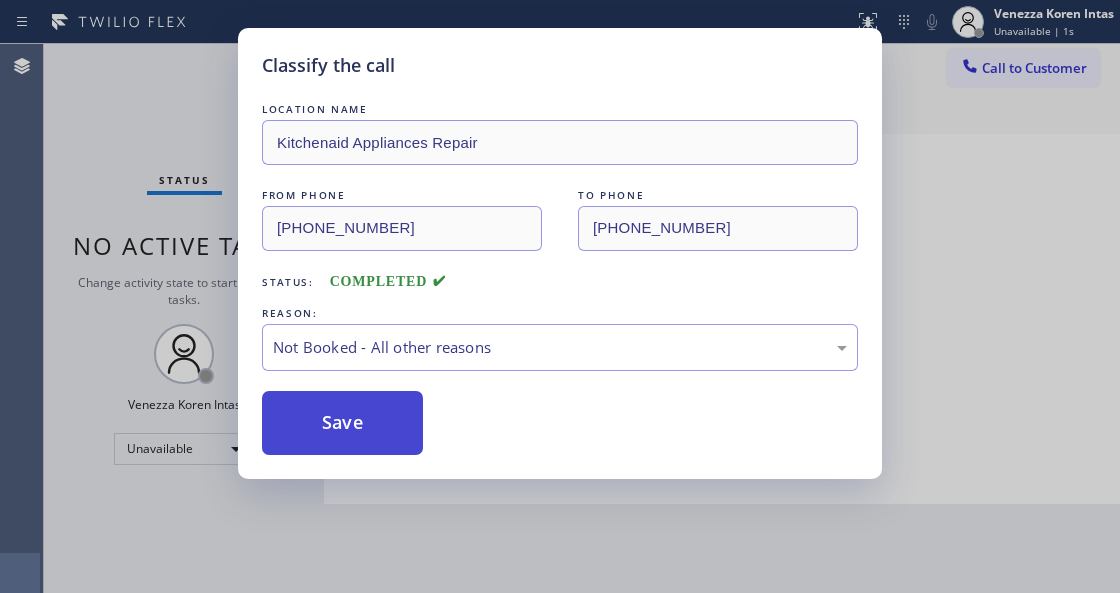 click on "Save" at bounding box center (342, 423) 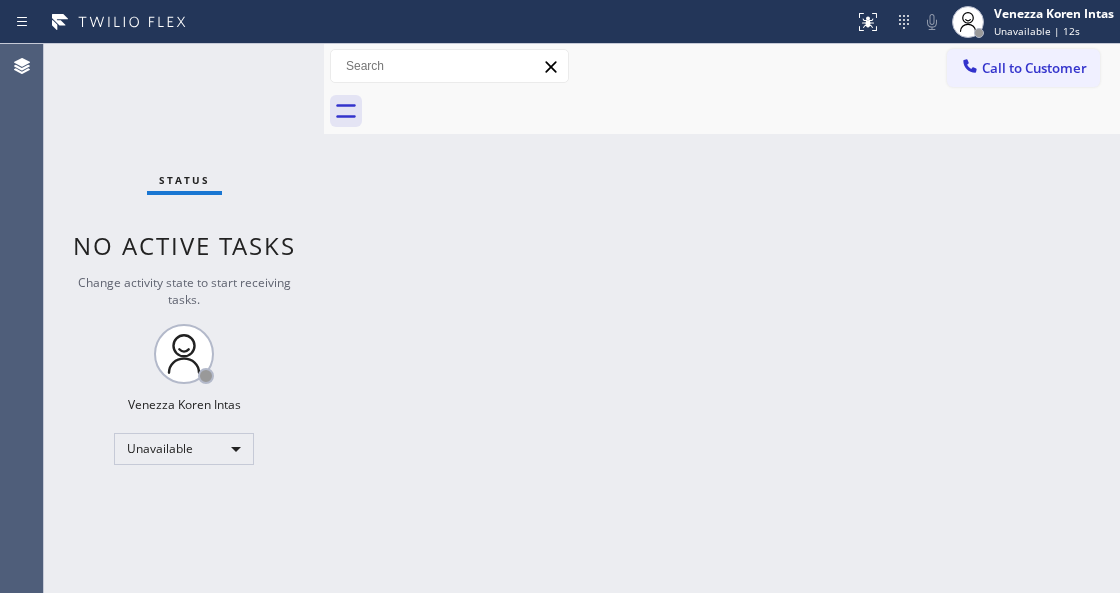 click on "Back to Dashboard Change Sender ID Customers Technicians Select a contact Outbound call Technician Search Technician Your caller id phone number Your caller id phone number Call Technician info Name   Phone none Address none Change Sender ID HVAC [PHONE_NUMBER] 5 Star Appliance [PHONE_NUMBER] Appliance Repair [PHONE_NUMBER] Plumbing [PHONE_NUMBER] Air Duct Cleaning [PHONE_NUMBER]  Electricians [PHONE_NUMBER] Cancel Change Check personal SMS Reset Change No tabs Call to Customer Outbound call Location Viking Repair  Service Your caller id phone number [PHONE_NUMBER] Customer number Call Outbound call Technician Search Technician Your caller id phone number Your caller id phone number Call" at bounding box center (722, 318) 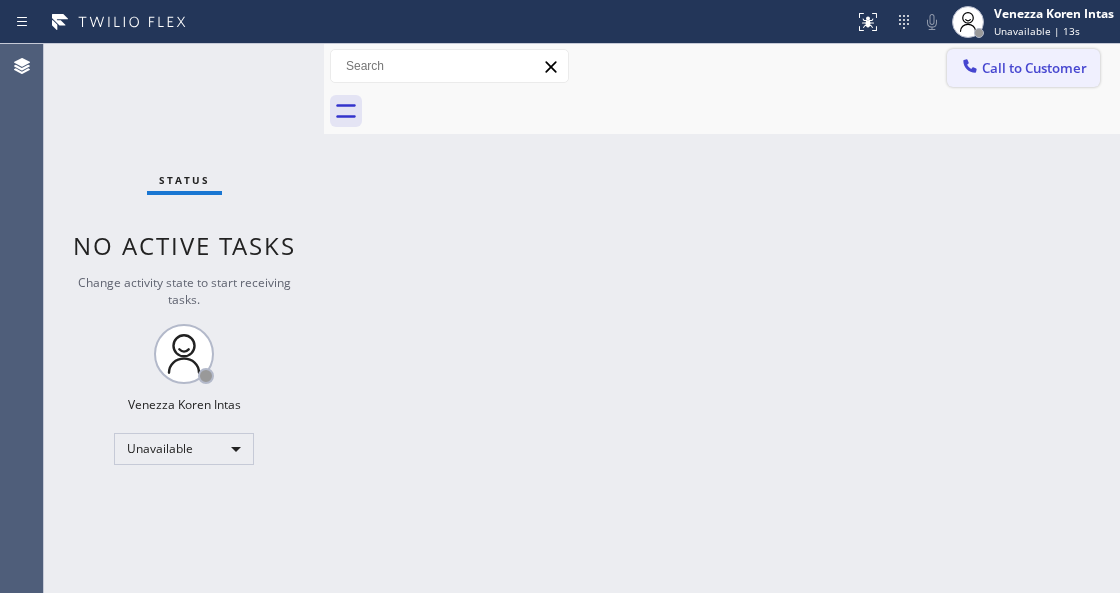 click on "Call to Customer" at bounding box center [1023, 68] 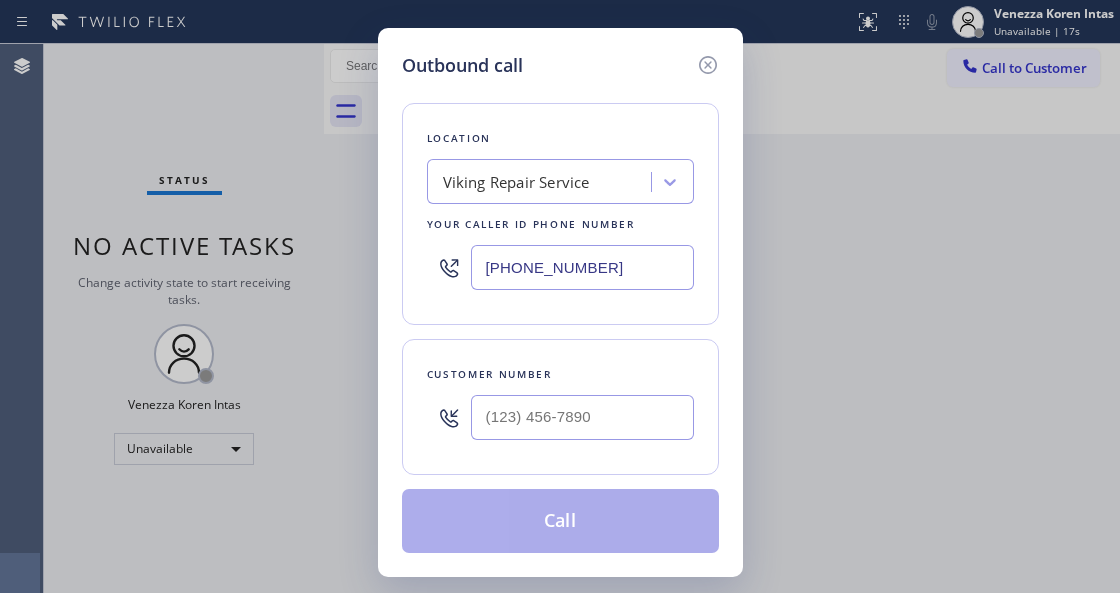 drag, startPoint x: 602, startPoint y: 273, endPoint x: 479, endPoint y: 277, distance: 123.065025 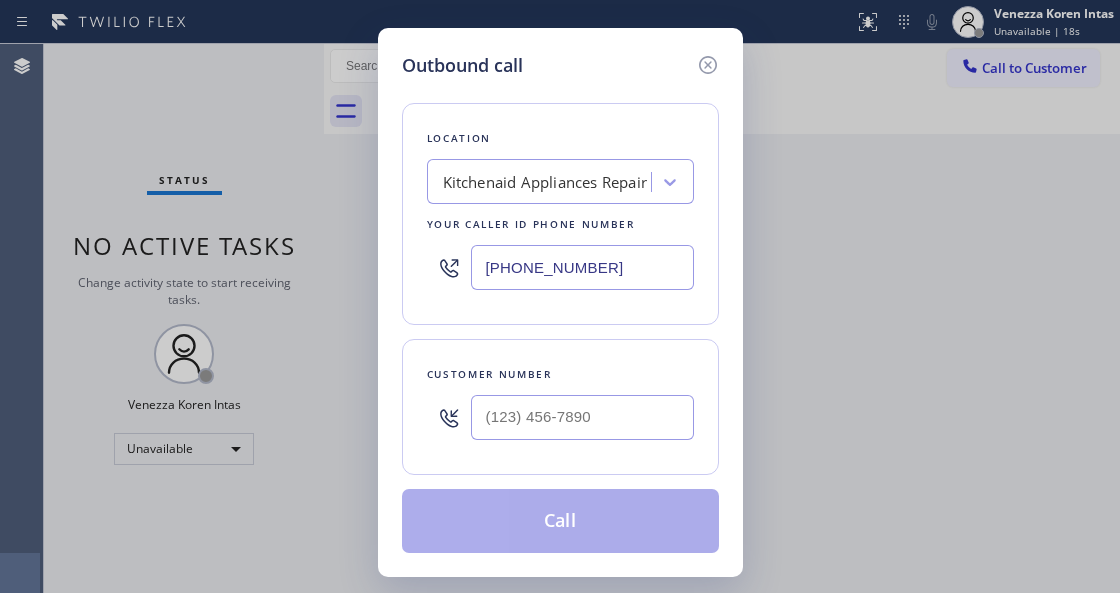 type on "[PHONE_NUMBER]" 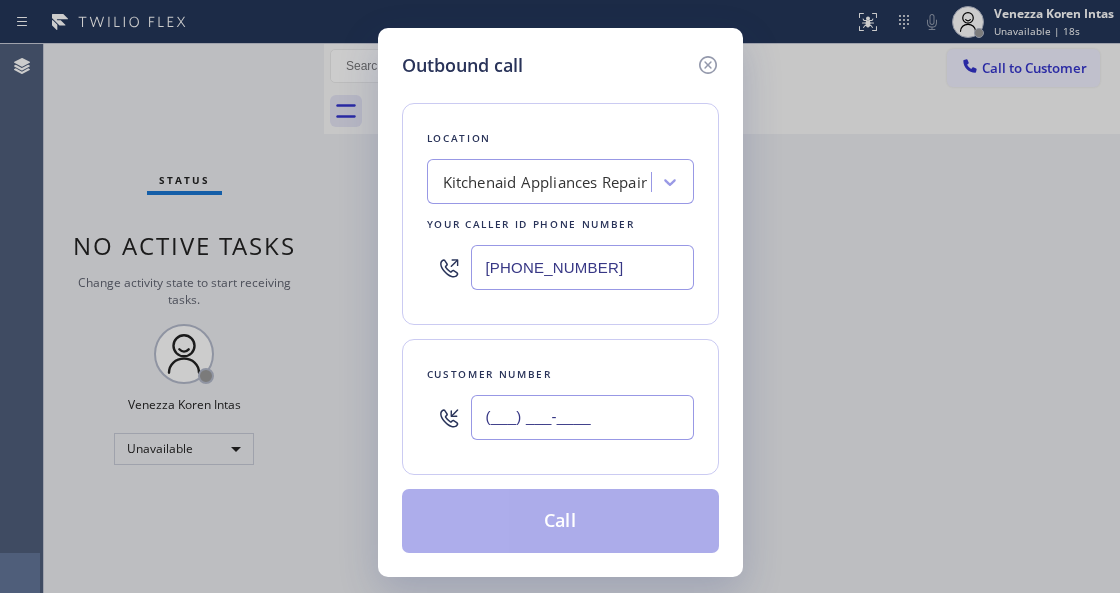 click on "(___) ___-____" at bounding box center [582, 417] 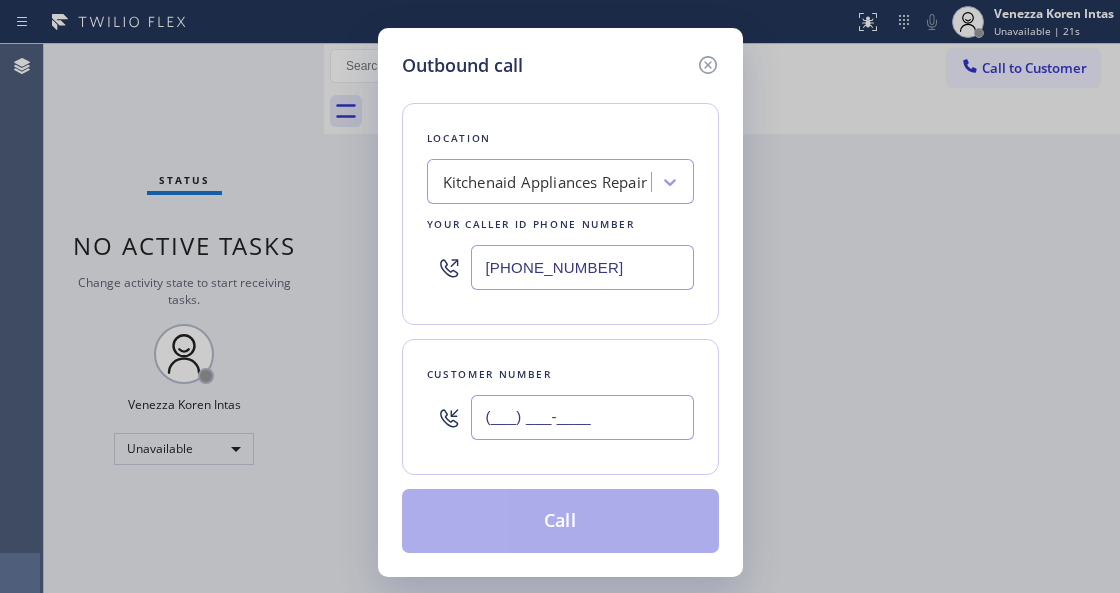click on "(___) ___-____" at bounding box center [582, 417] 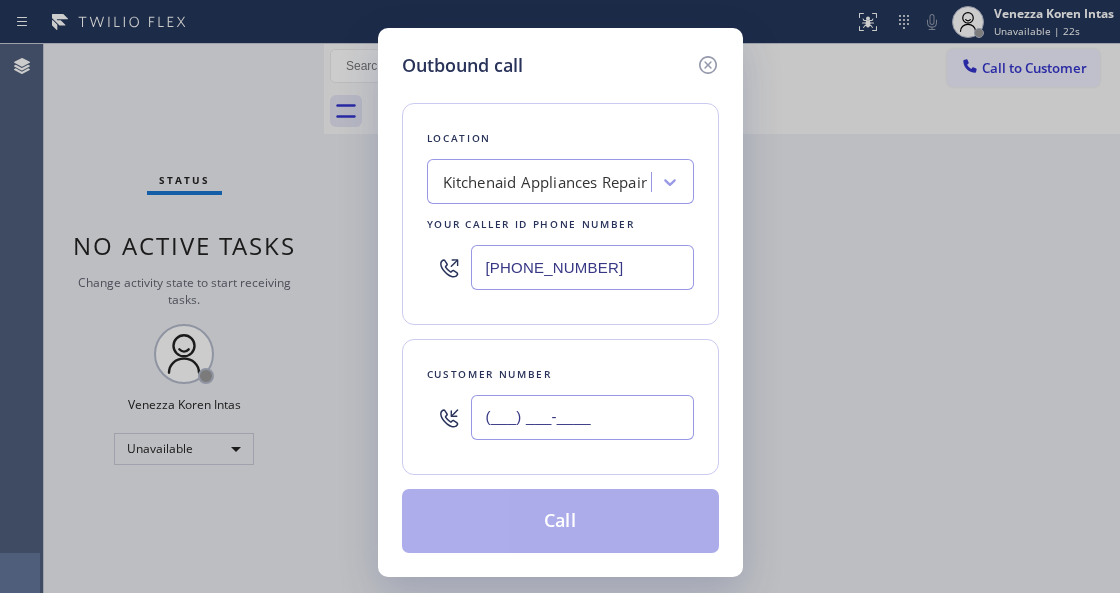 paste on "510) 414-9991" 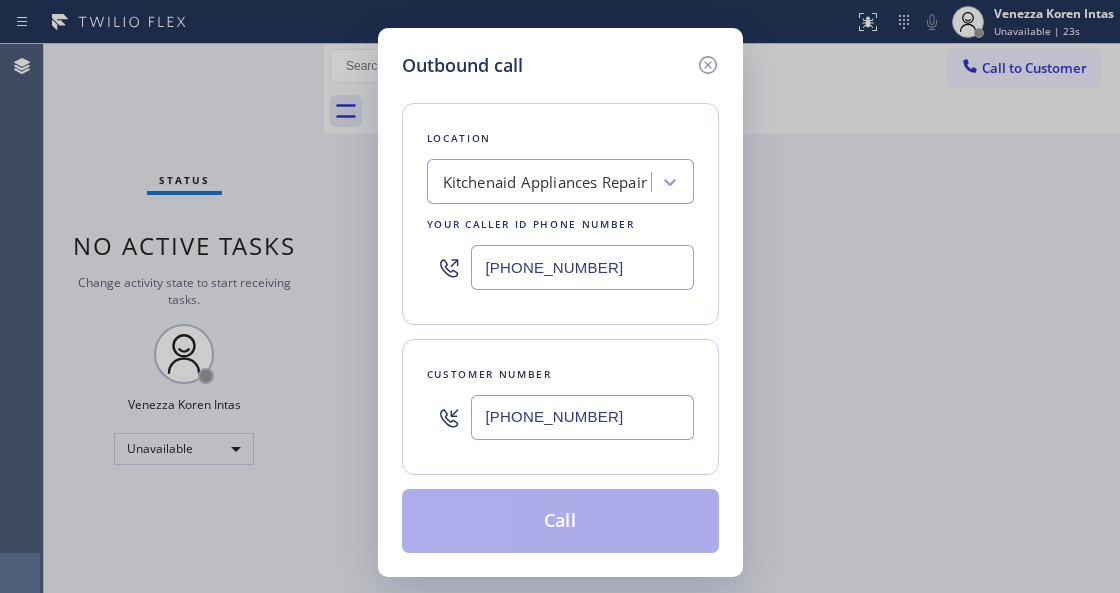 type on "[PHONE_NUMBER]" 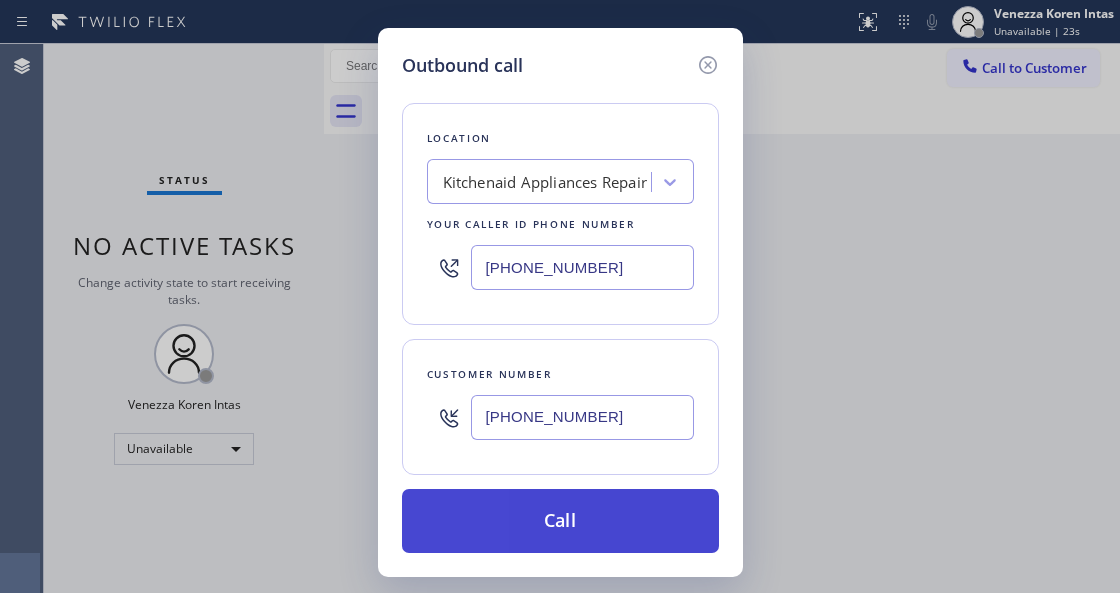 click on "Call" at bounding box center [560, 521] 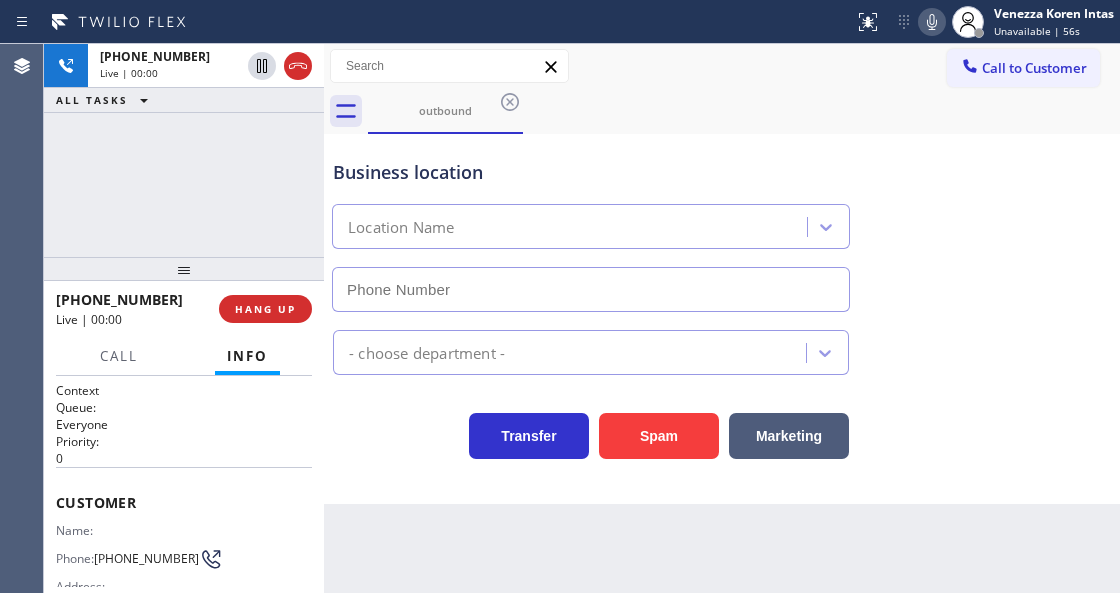 type on "[PHONE_NUMBER]" 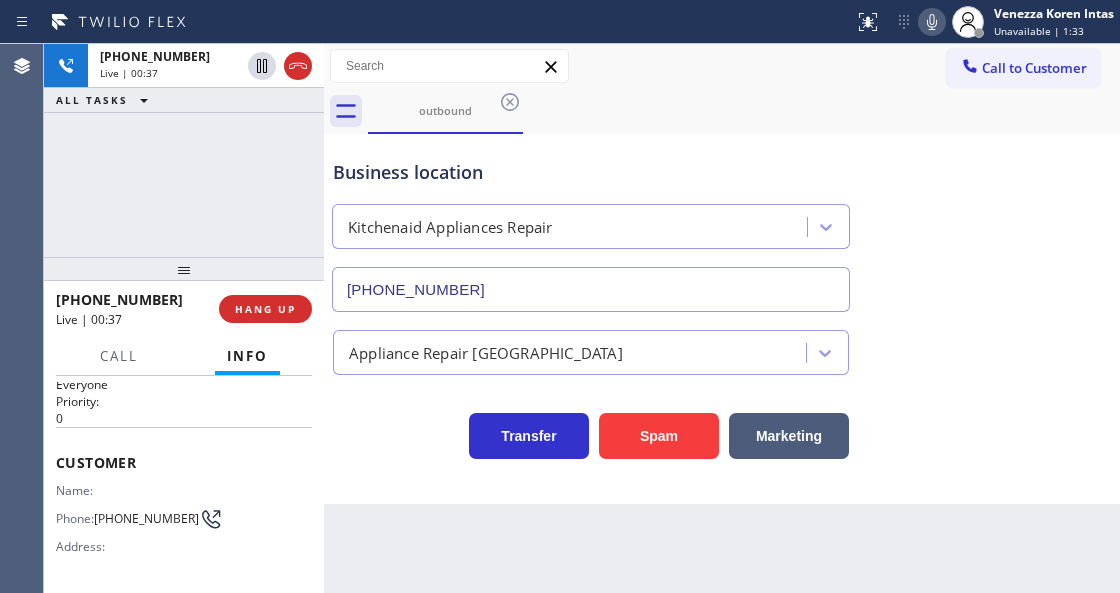 scroll, scrollTop: 0, scrollLeft: 0, axis: both 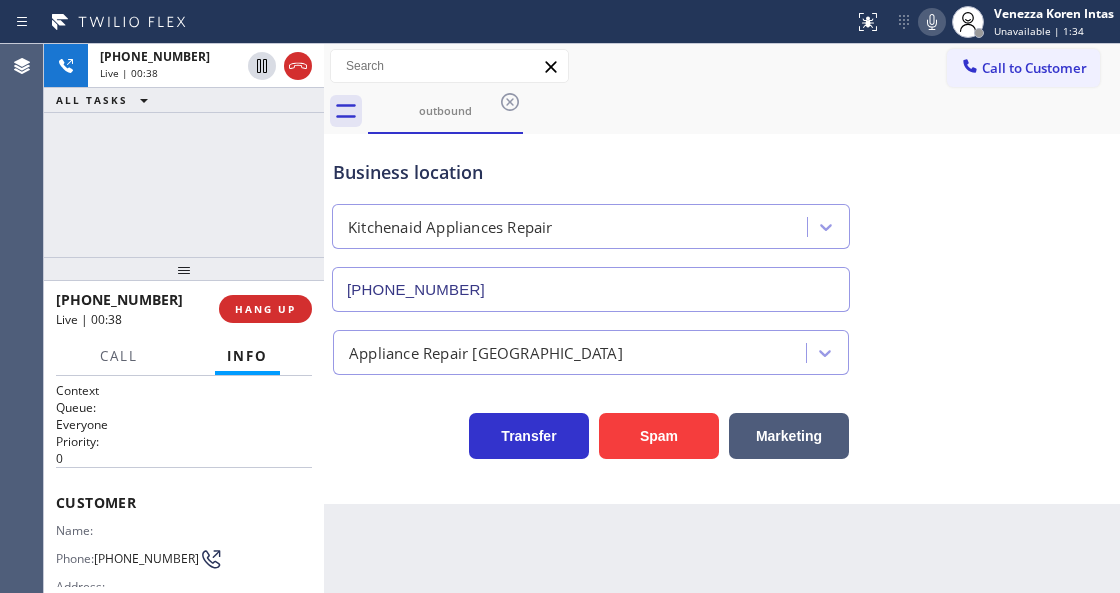 click on "outbound" at bounding box center (744, 111) 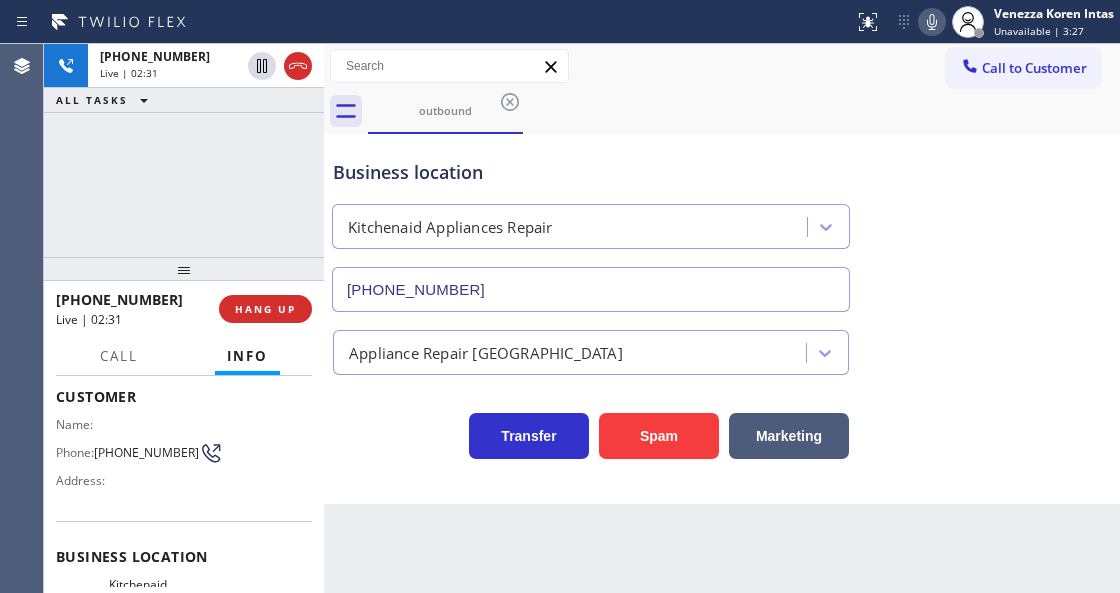 scroll, scrollTop: 200, scrollLeft: 0, axis: vertical 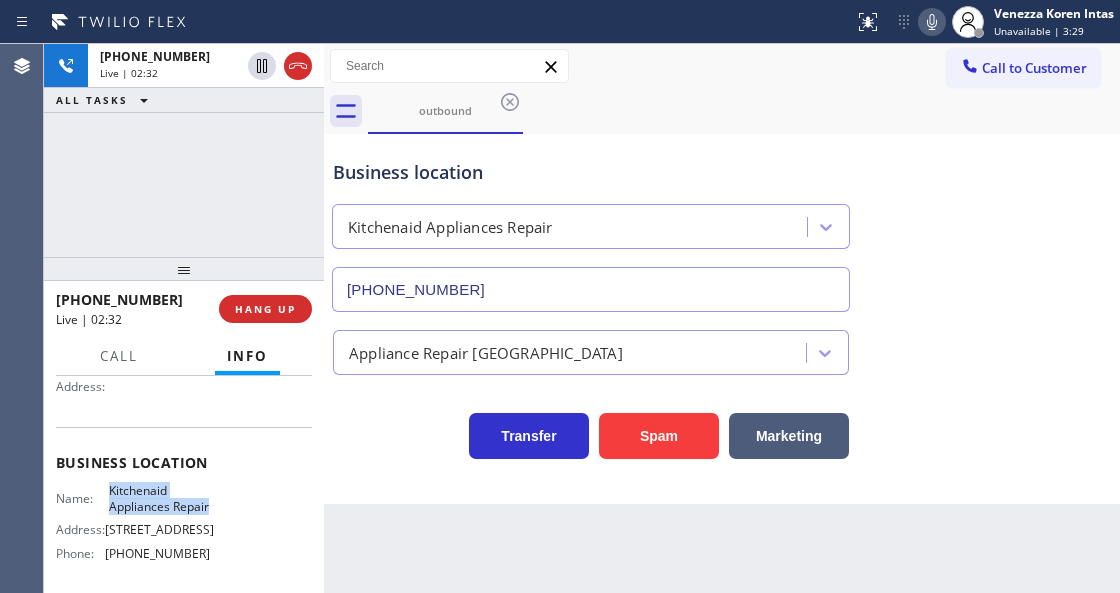 drag, startPoint x: 108, startPoint y: 480, endPoint x: 150, endPoint y: 525, distance: 61.554855 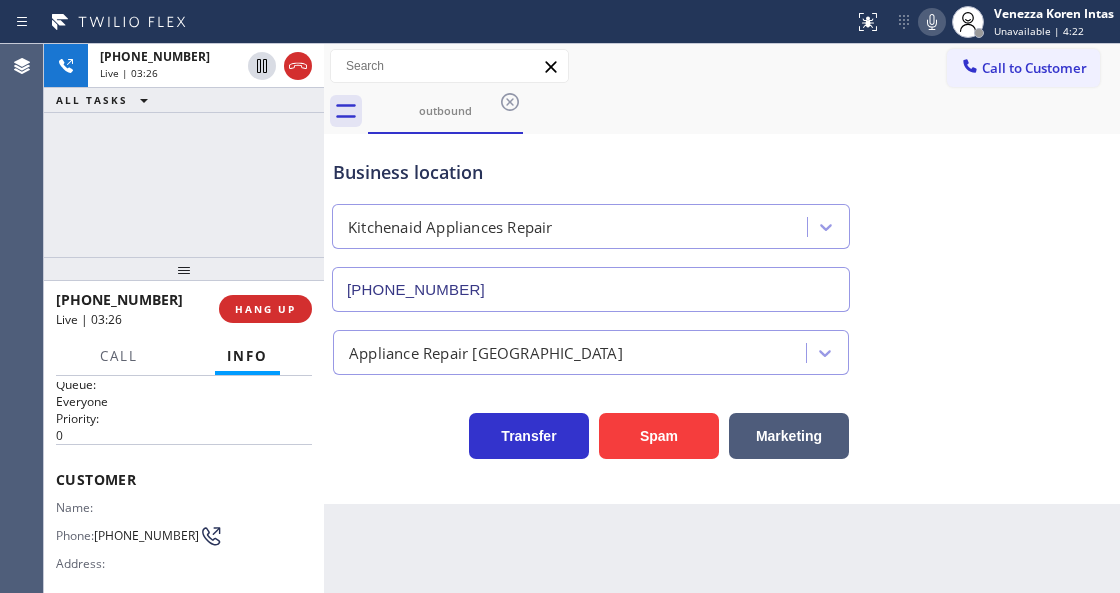 scroll, scrollTop: 0, scrollLeft: 0, axis: both 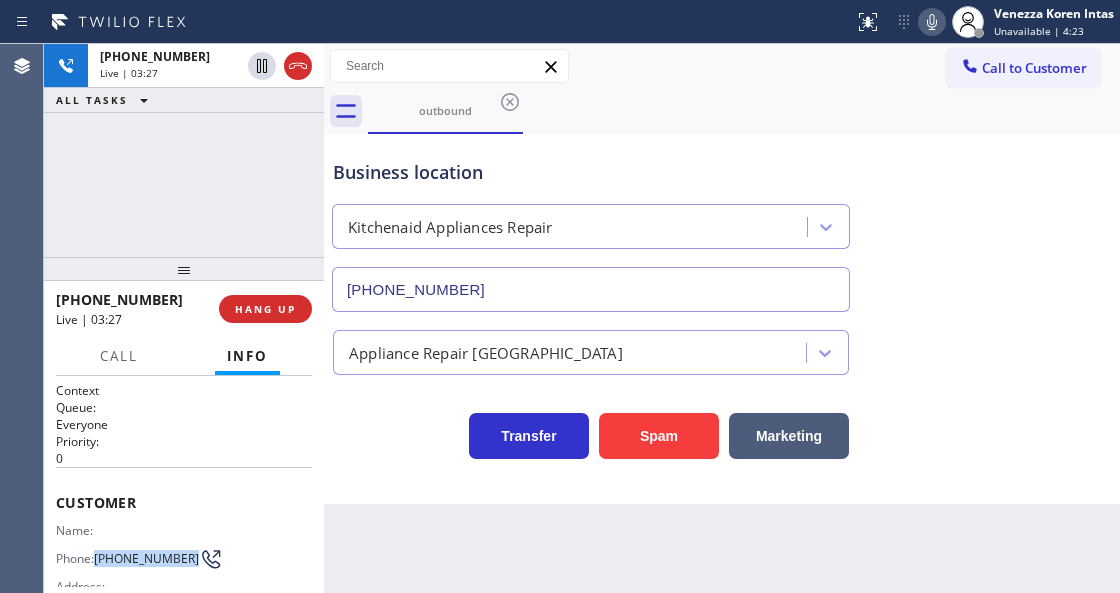 drag, startPoint x: 144, startPoint y: 574, endPoint x: 97, endPoint y: 544, distance: 55.758408 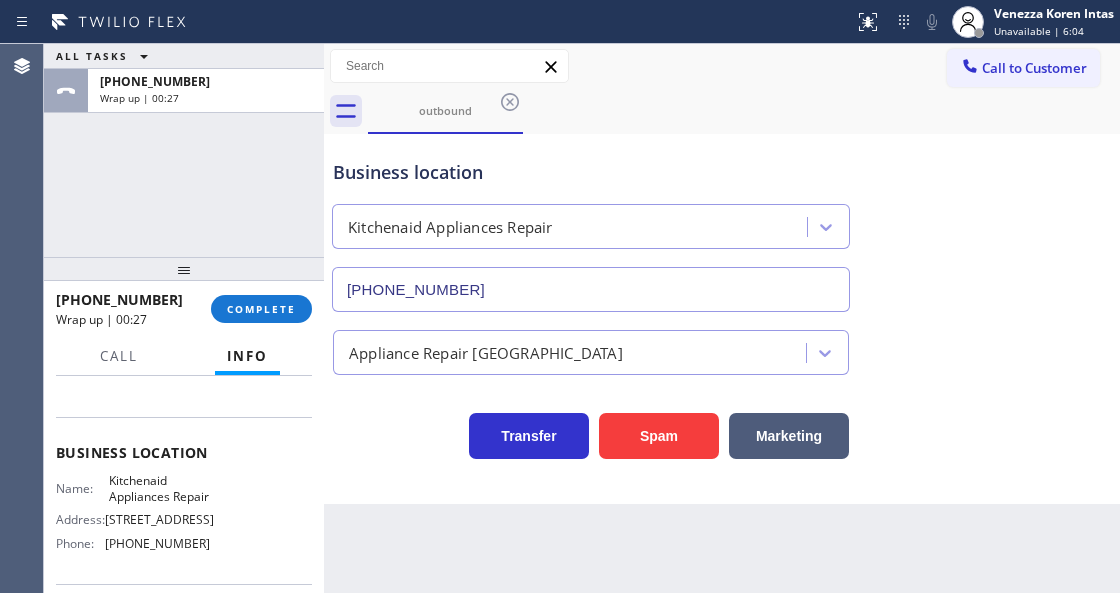 scroll, scrollTop: 333, scrollLeft: 0, axis: vertical 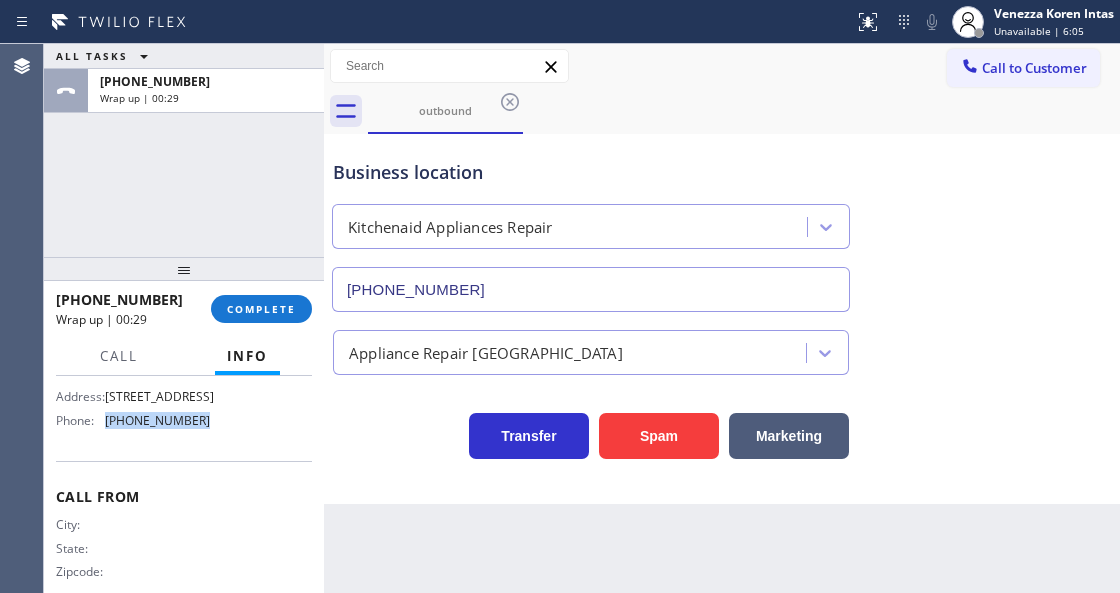 drag, startPoint x: 205, startPoint y: 448, endPoint x: 105, endPoint y: 442, distance: 100.17984 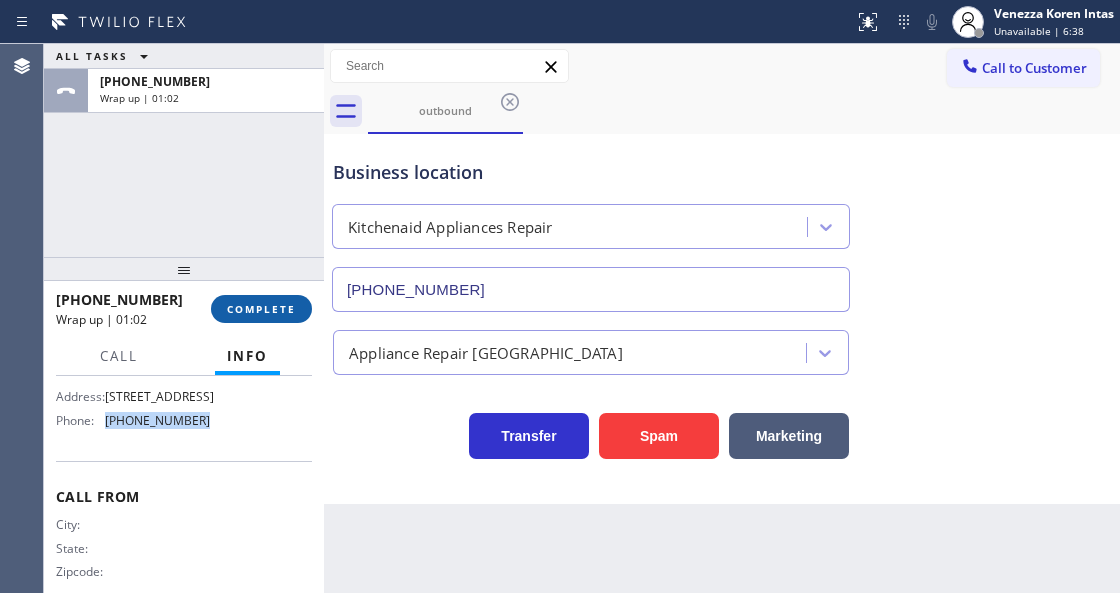 click on "COMPLETE" at bounding box center [261, 309] 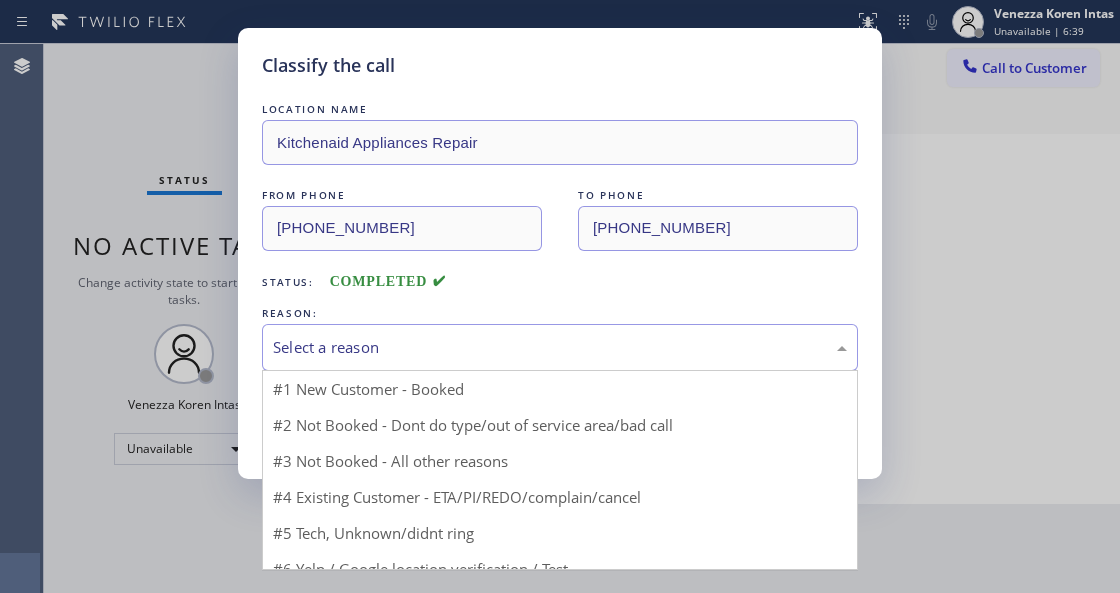 click on "Select a reason" at bounding box center [560, 347] 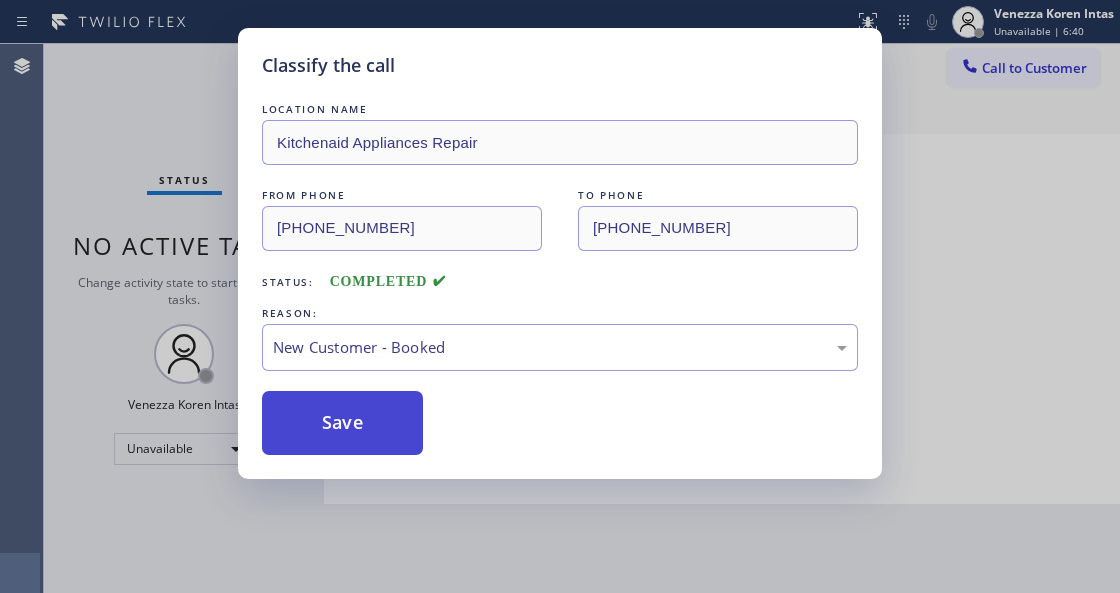 click on "Save" at bounding box center (342, 423) 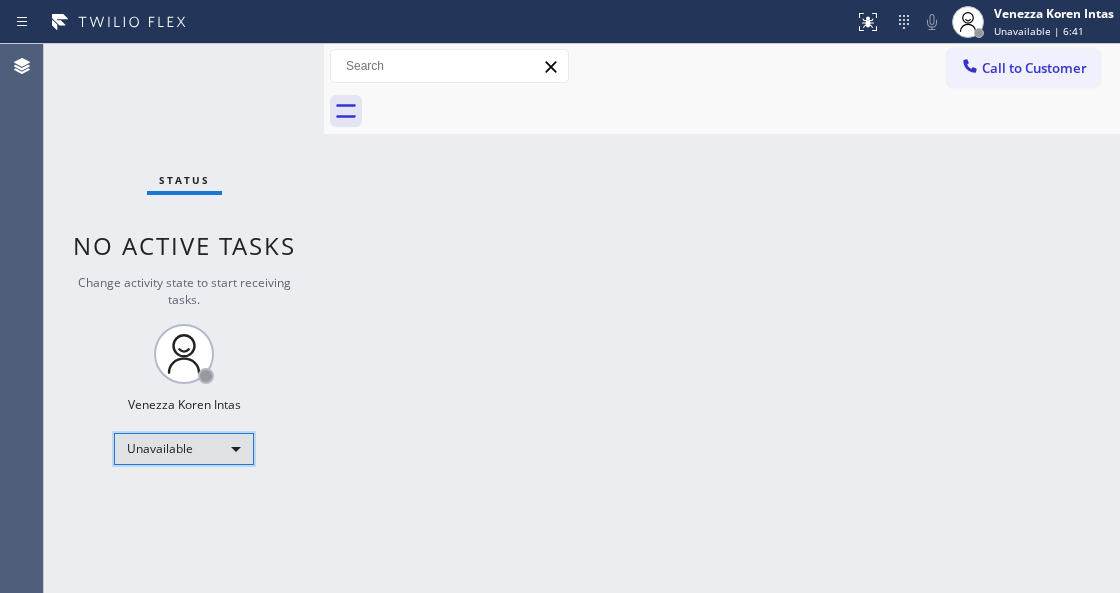 click on "Unavailable" at bounding box center (184, 449) 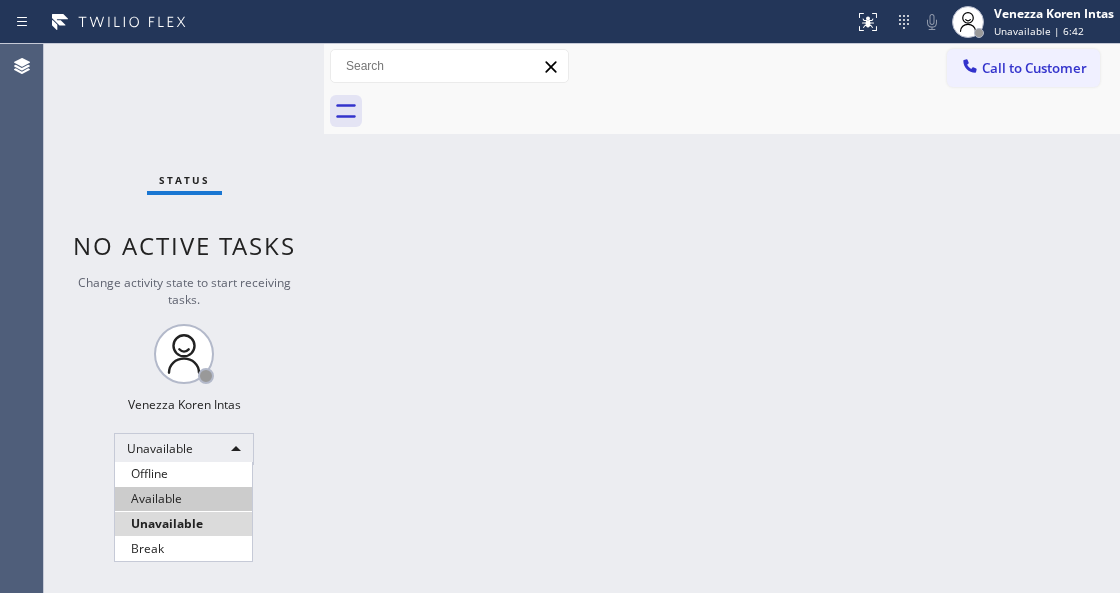 click on "Available" at bounding box center [183, 499] 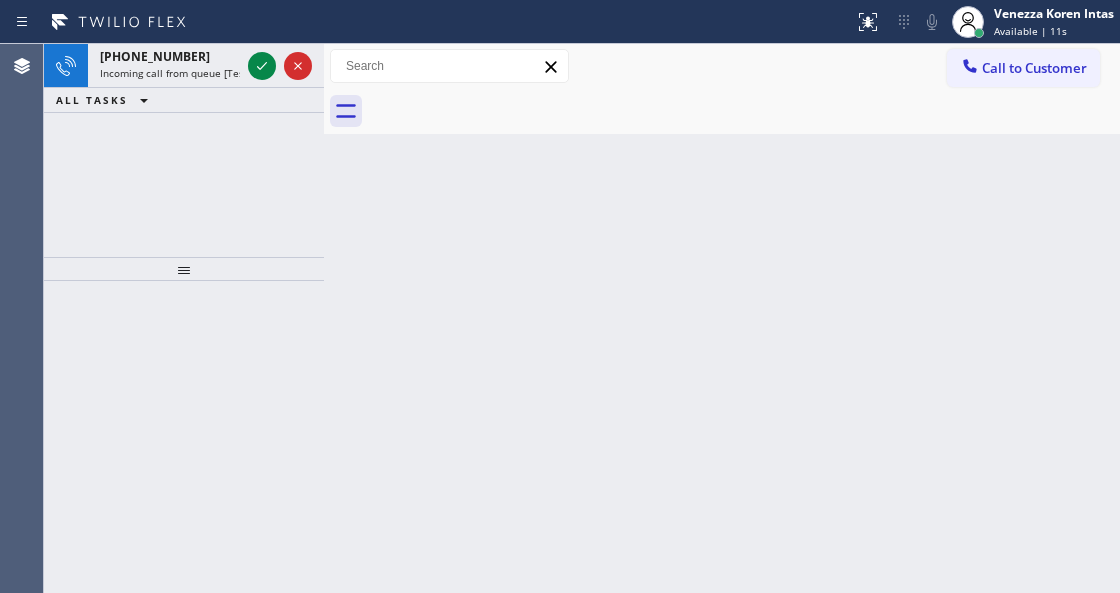 click on "Incoming call from queue [Test] All" at bounding box center (183, 73) 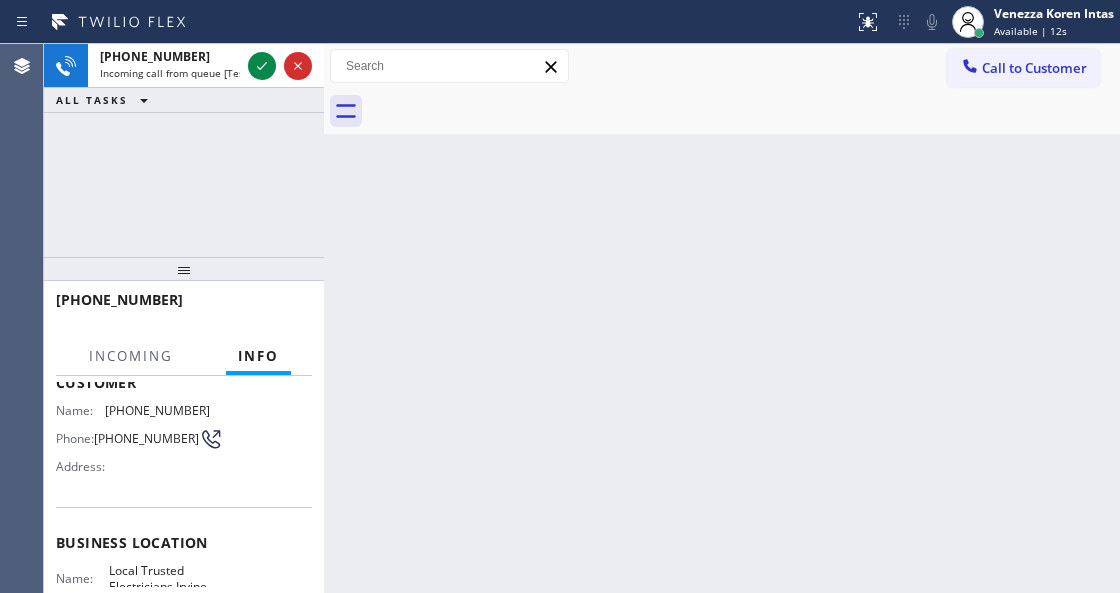 scroll, scrollTop: 200, scrollLeft: 0, axis: vertical 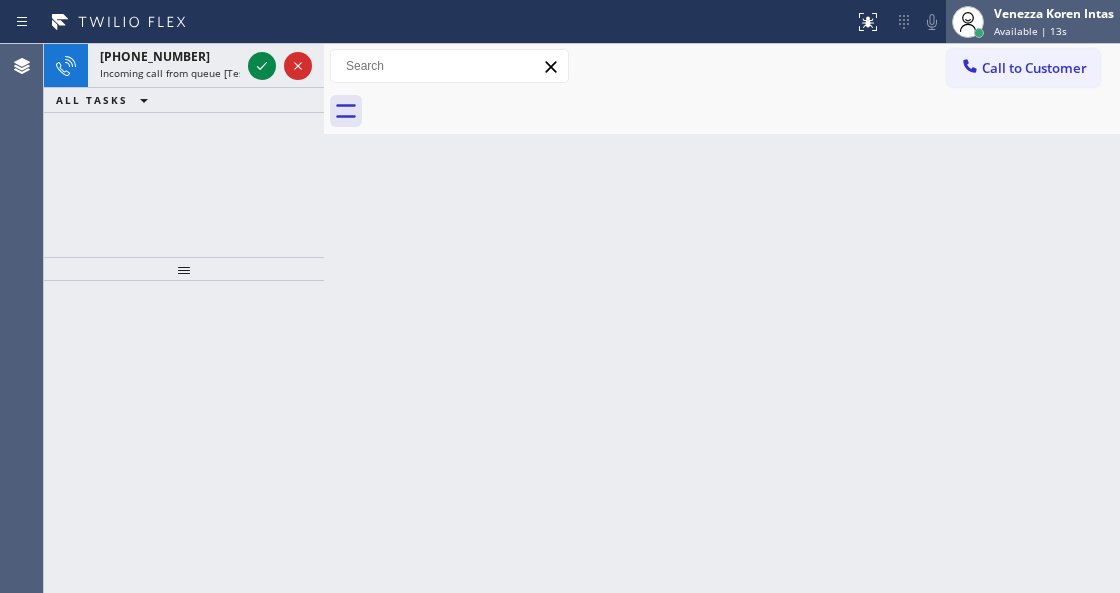 click on "Available | 13s" at bounding box center [1030, 31] 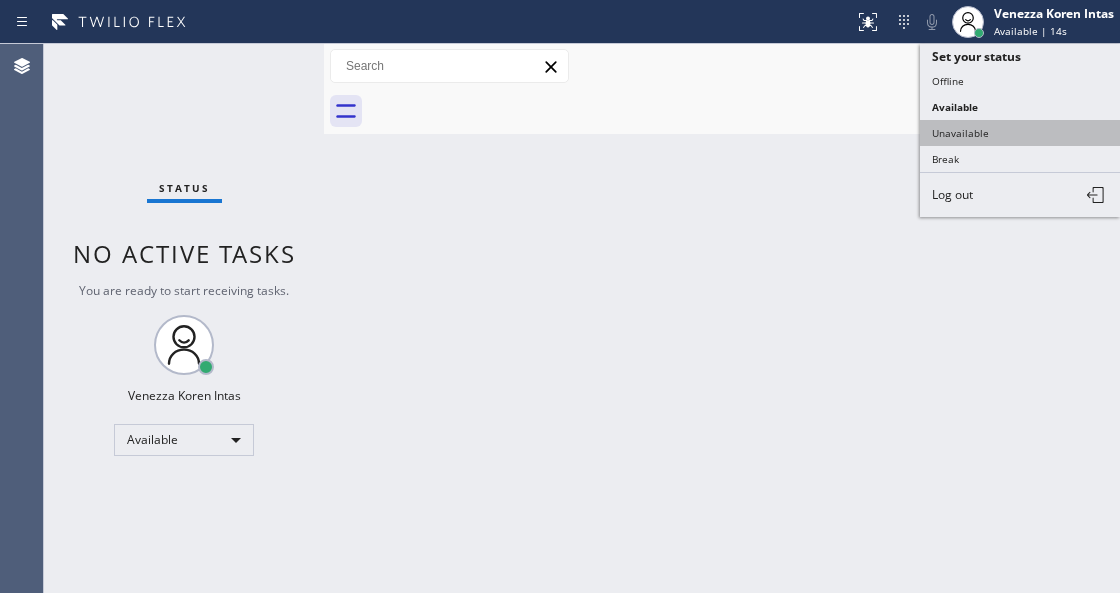 click on "Unavailable" at bounding box center (1020, 133) 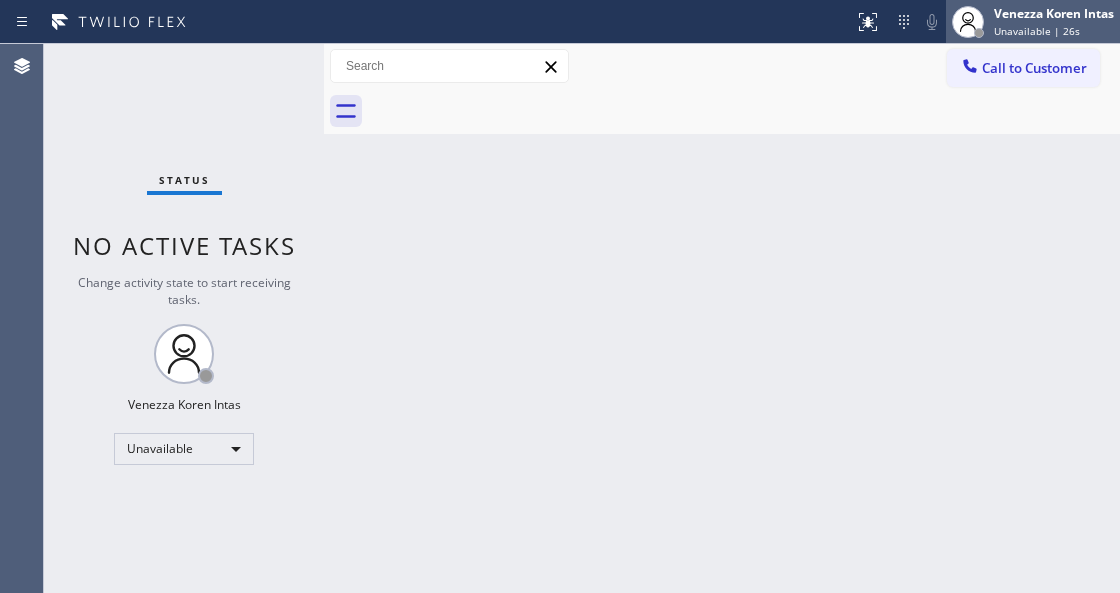 click on "Venezza Koren Intas" at bounding box center [1054, 13] 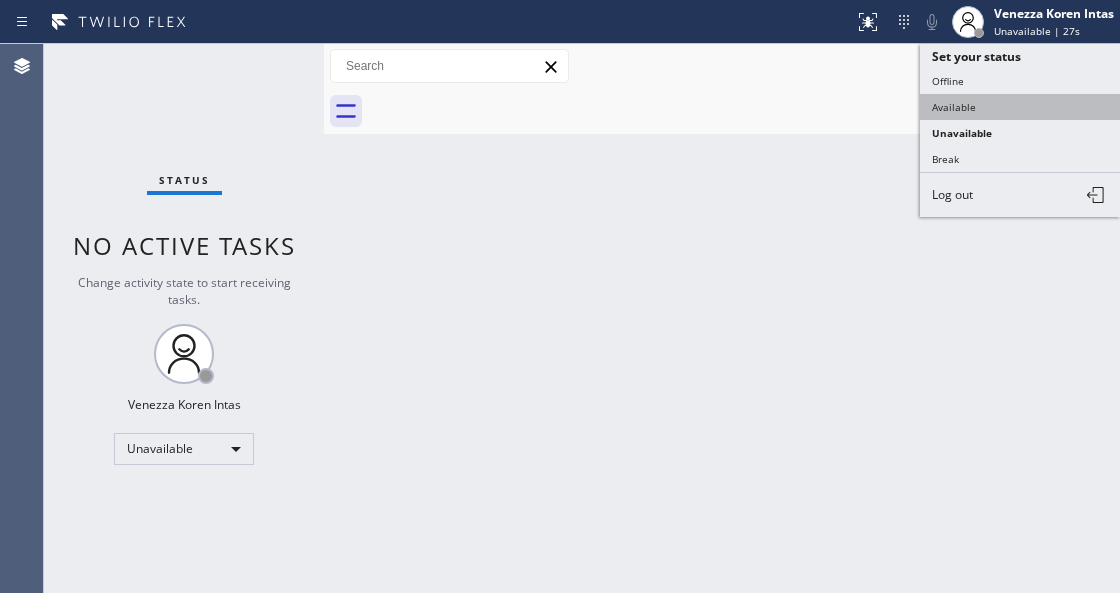 click on "Available" at bounding box center (1020, 107) 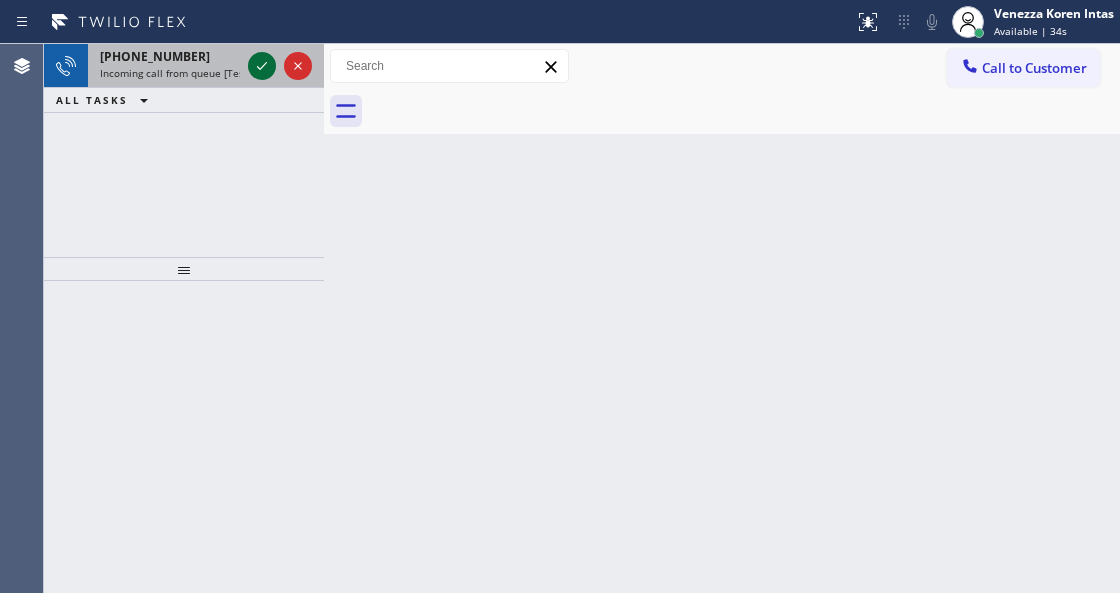 click 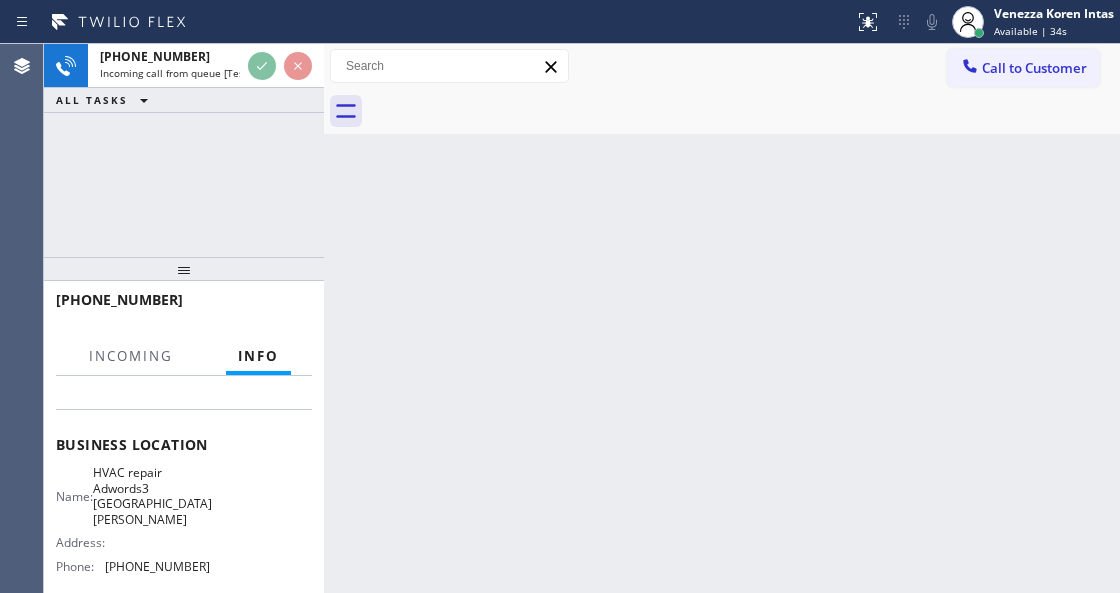 scroll, scrollTop: 266, scrollLeft: 0, axis: vertical 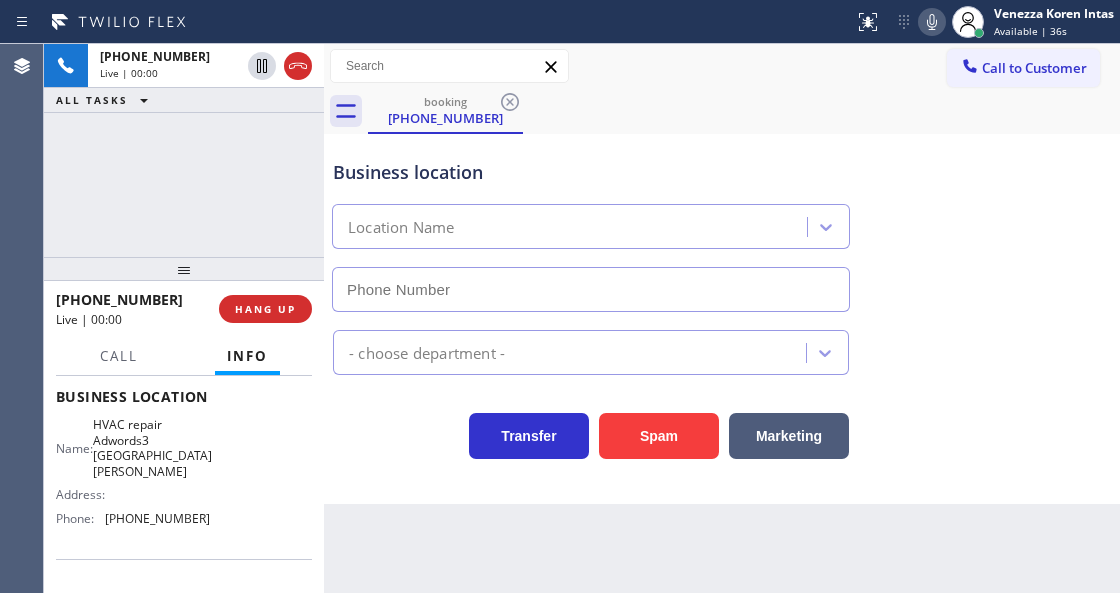type on "[PHONE_NUMBER]" 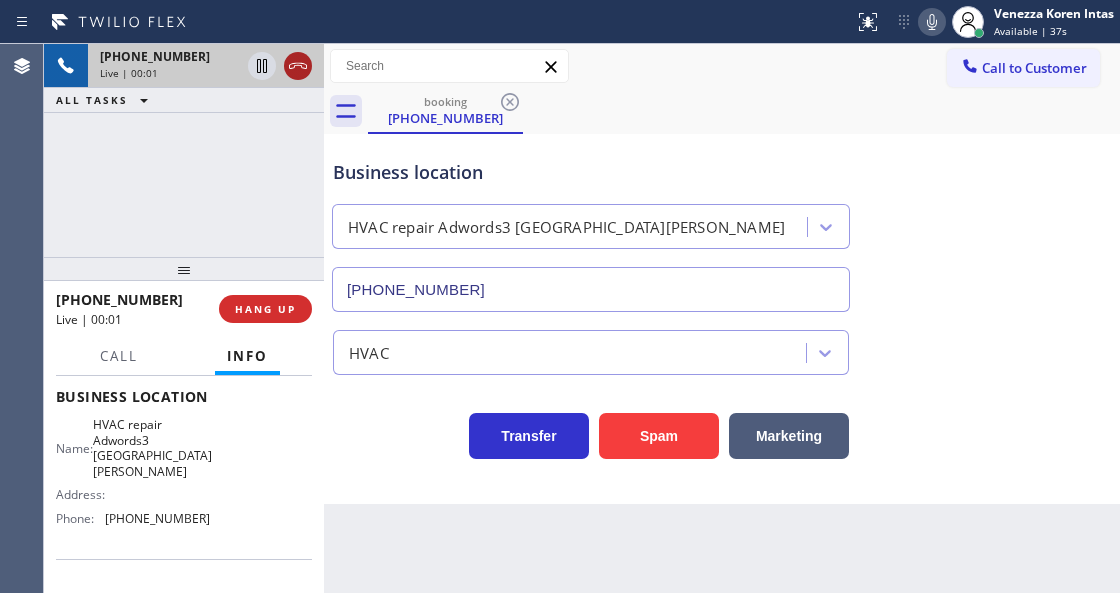 click 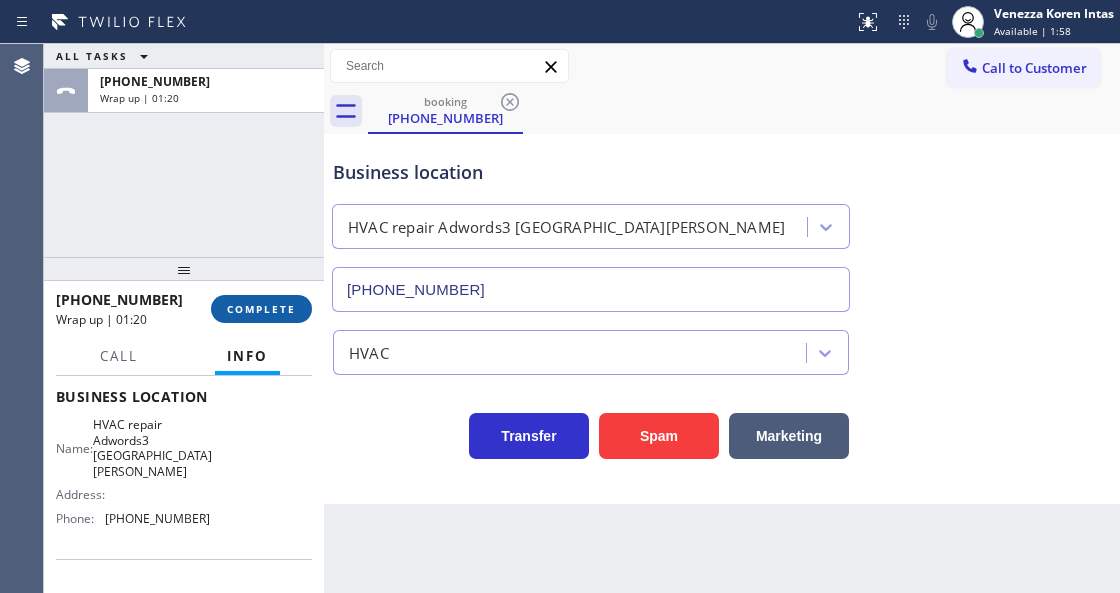 drag, startPoint x: 244, startPoint y: 318, endPoint x: 372, endPoint y: 361, distance: 135.02963 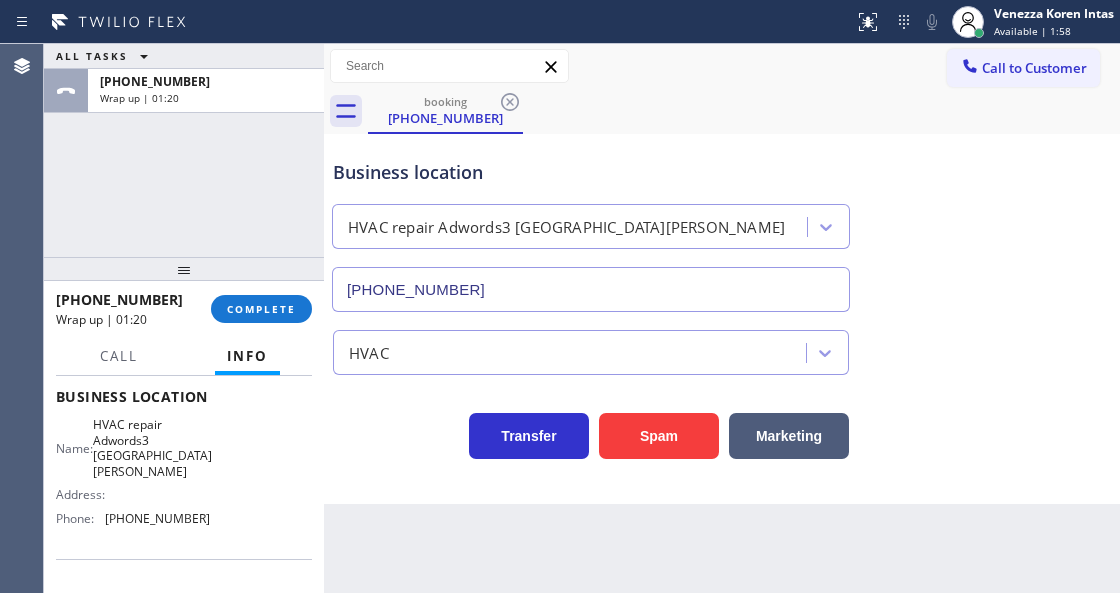 click on "COMPLETE" at bounding box center [261, 309] 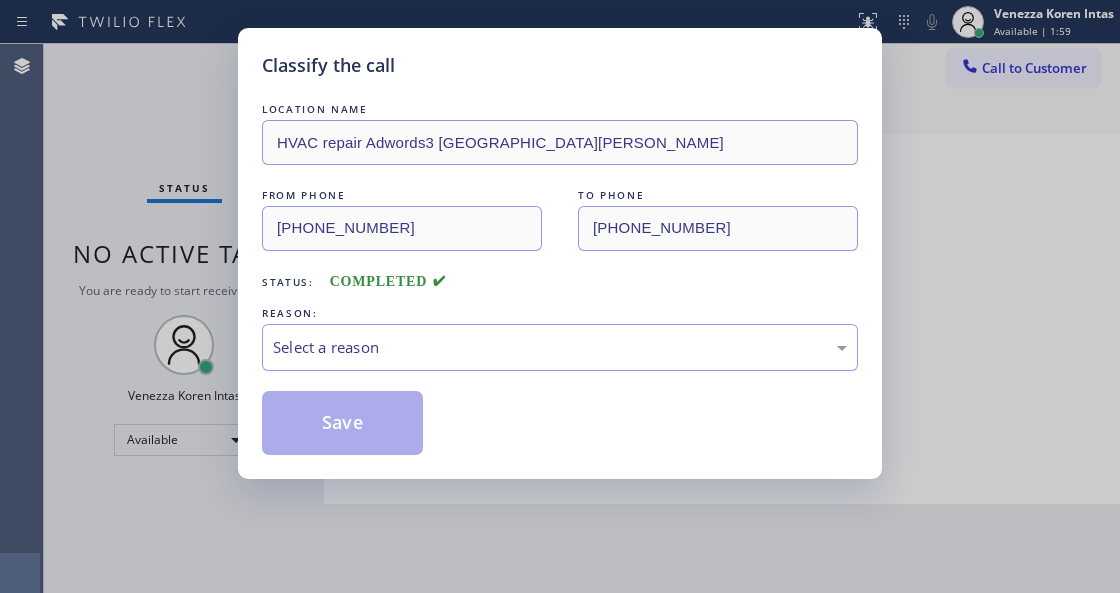 click on "Select a reason" at bounding box center [560, 347] 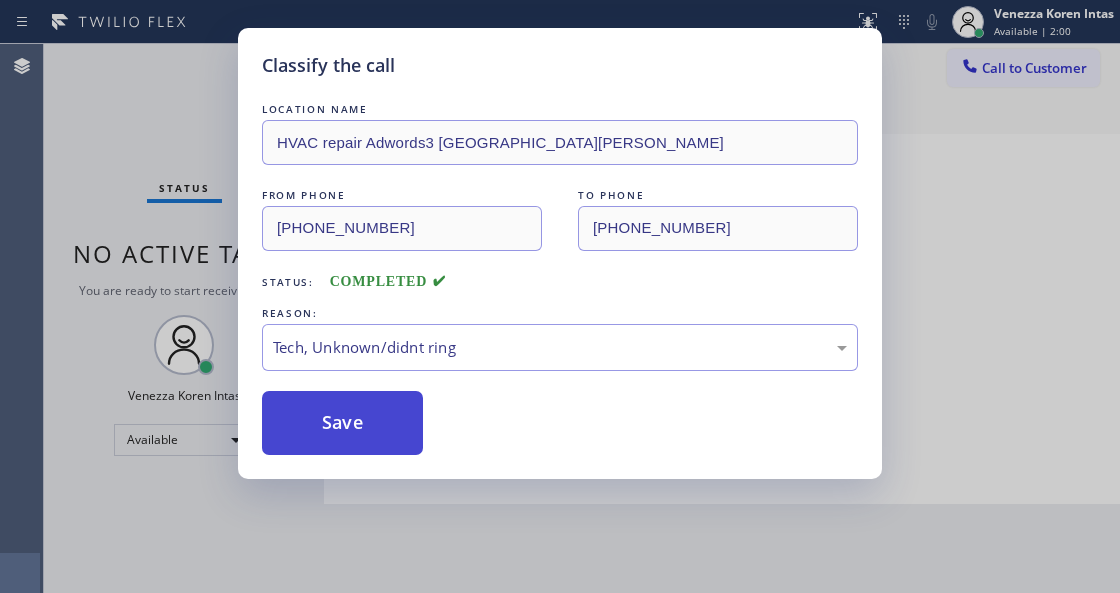 click on "Save" at bounding box center (342, 423) 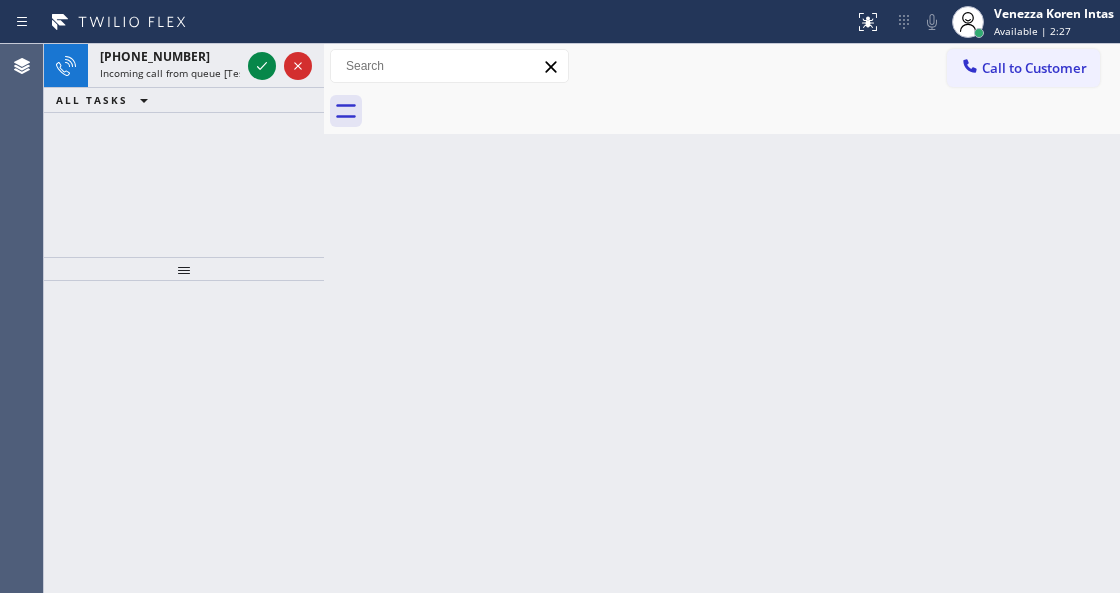 click on "Back to Dashboard Change Sender ID Customers Technicians Select a contact Outbound call Technician Search Technician Your caller id phone number Your caller id phone number Call Technician info Name   Phone none Address none Change Sender ID HVAC [PHONE_NUMBER] 5 Star Appliance [PHONE_NUMBER] Appliance Repair [PHONE_NUMBER] Plumbing [PHONE_NUMBER] Air Duct Cleaning [PHONE_NUMBER]  Electricians [PHONE_NUMBER] Cancel Change Check personal SMS Reset Change No tabs Call to Customer Outbound call Location Kitchenaid Appliances Repair Your caller id phone number [PHONE_NUMBER] Customer number Call Outbound call Technician Search Technician Your caller id phone number Your caller id phone number Call" at bounding box center (722, 318) 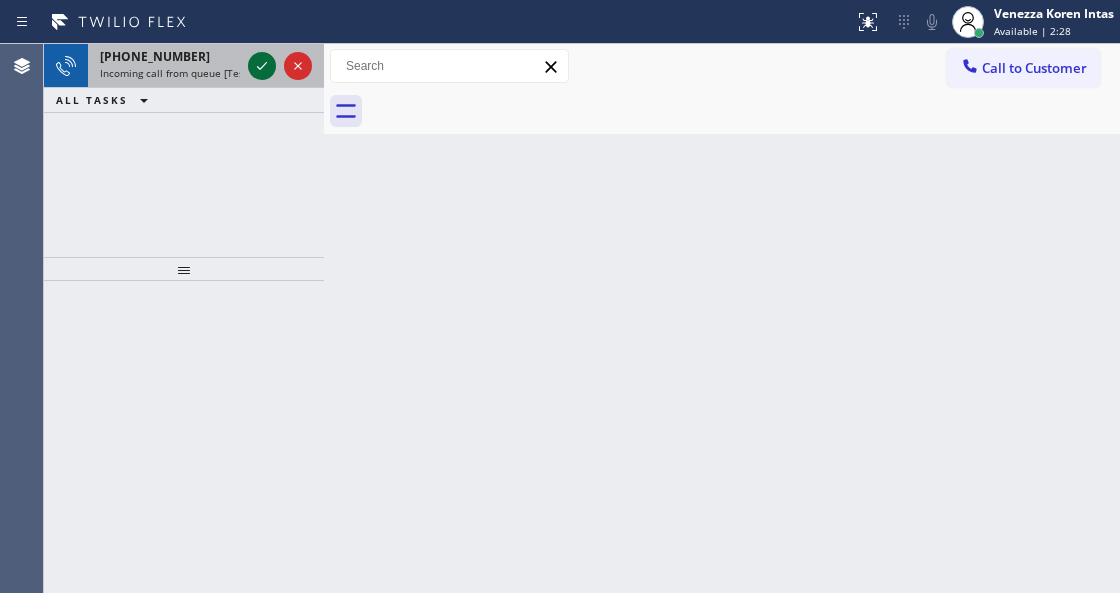 click 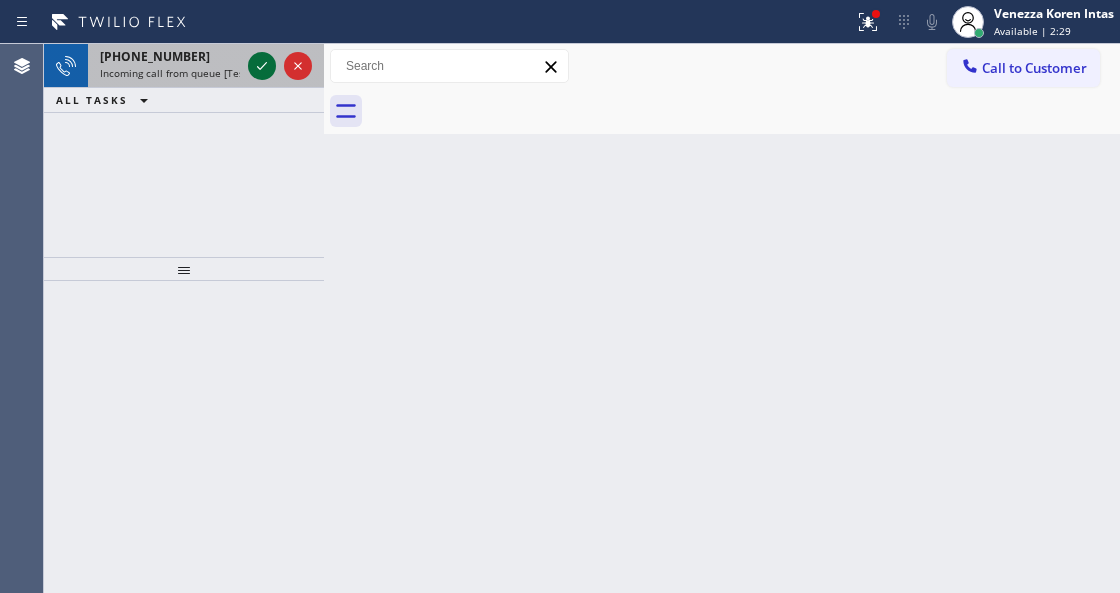 click 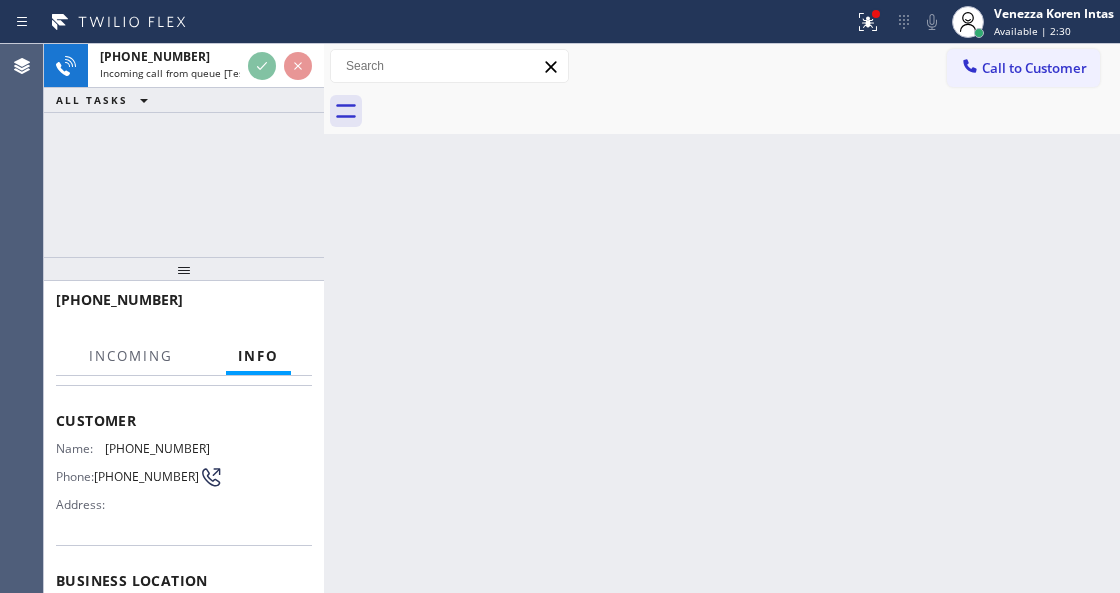 scroll, scrollTop: 200, scrollLeft: 0, axis: vertical 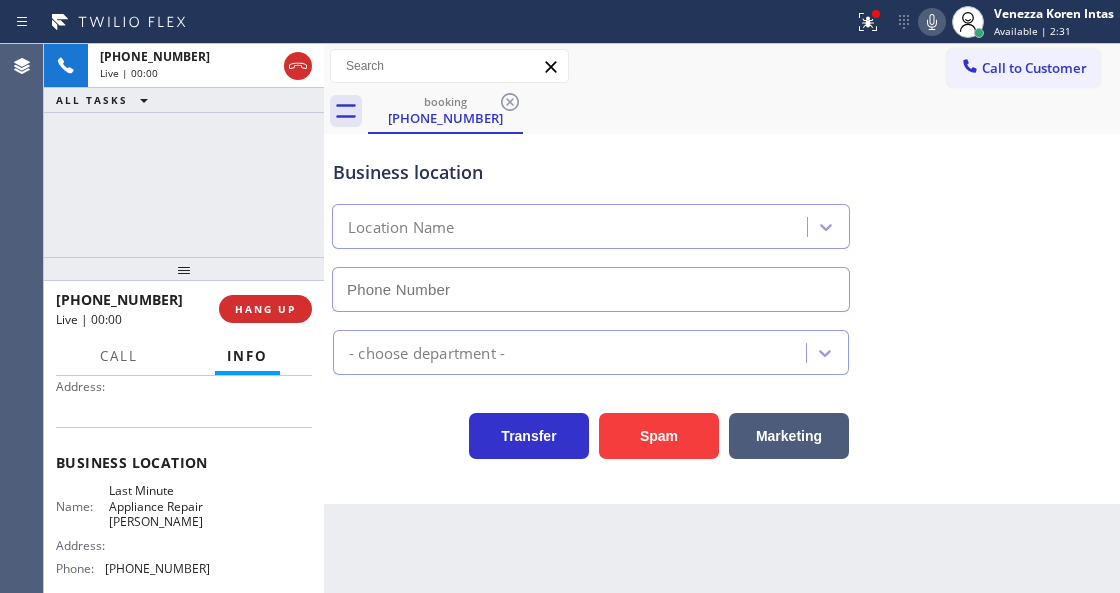 type on "[PHONE_NUMBER]" 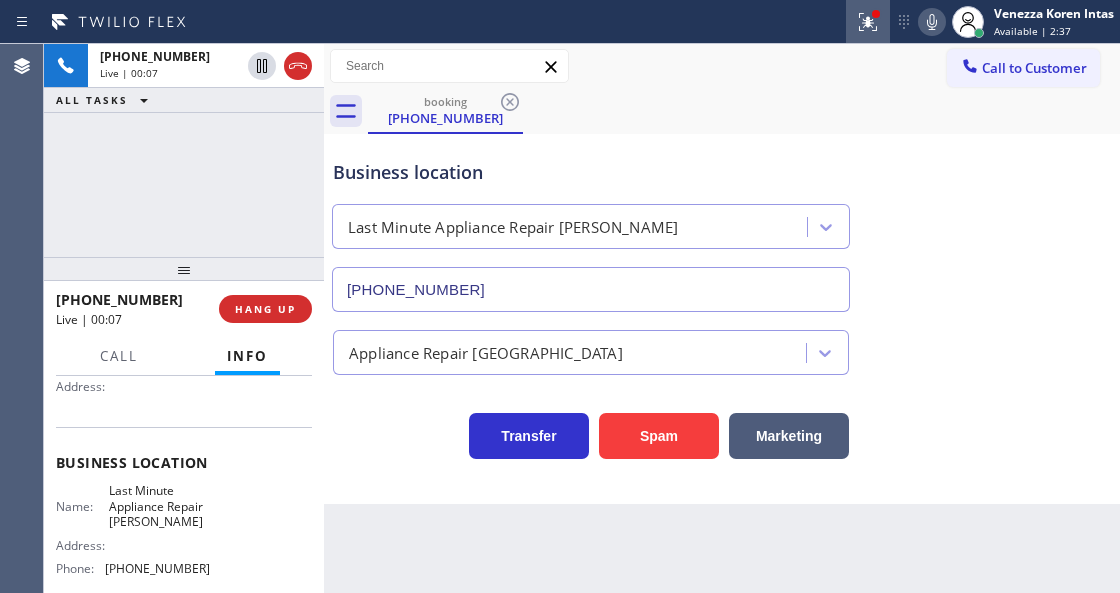 click at bounding box center (868, 22) 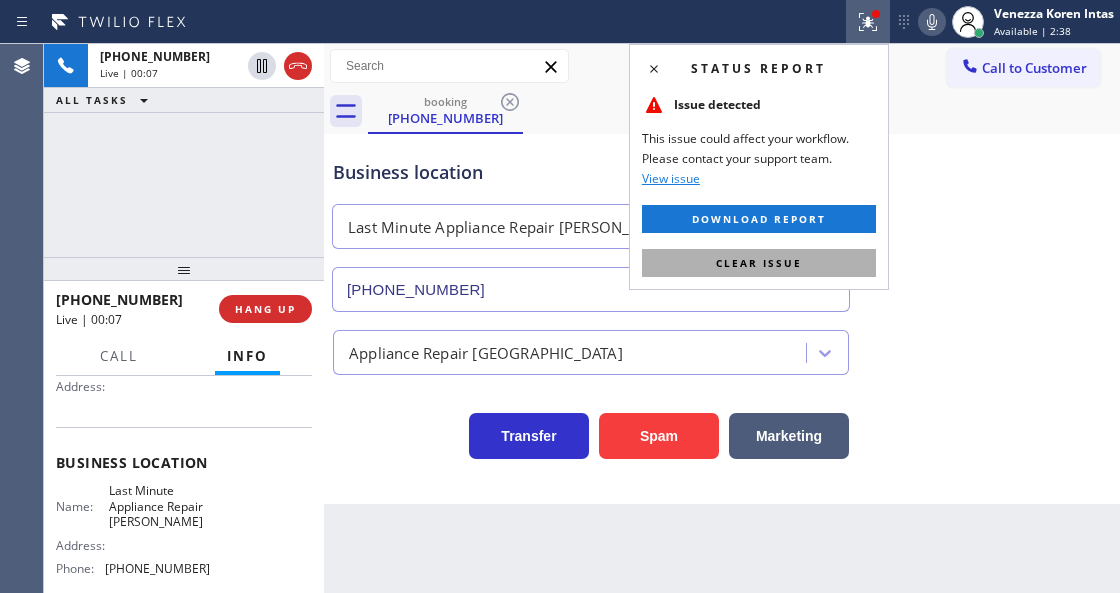 click on "Clear issue" at bounding box center [759, 263] 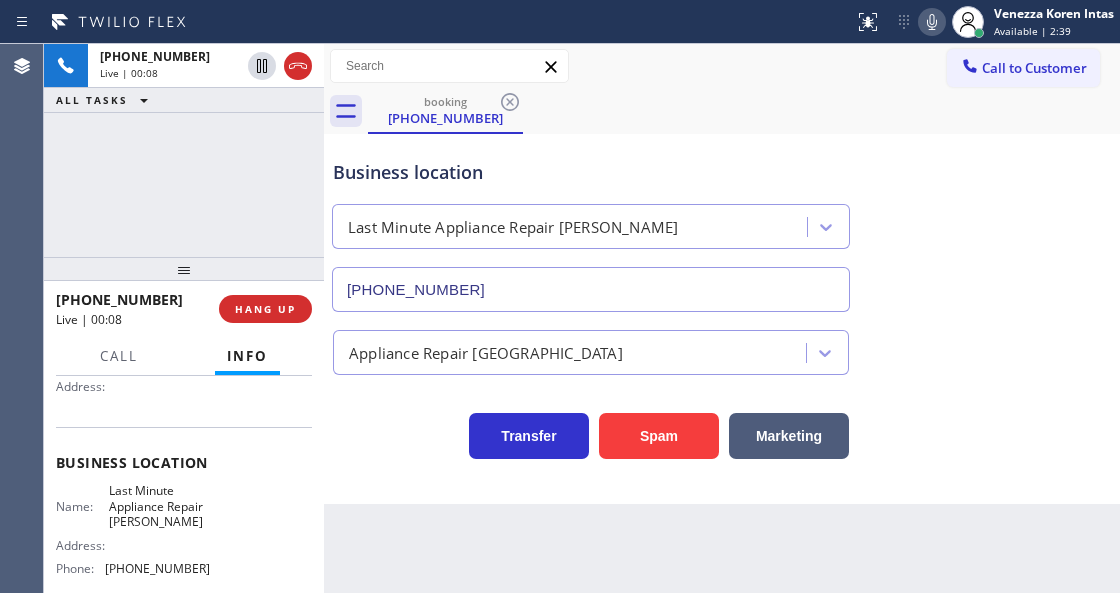 drag, startPoint x: 596, startPoint y: 536, endPoint x: 646, endPoint y: 592, distance: 75.073296 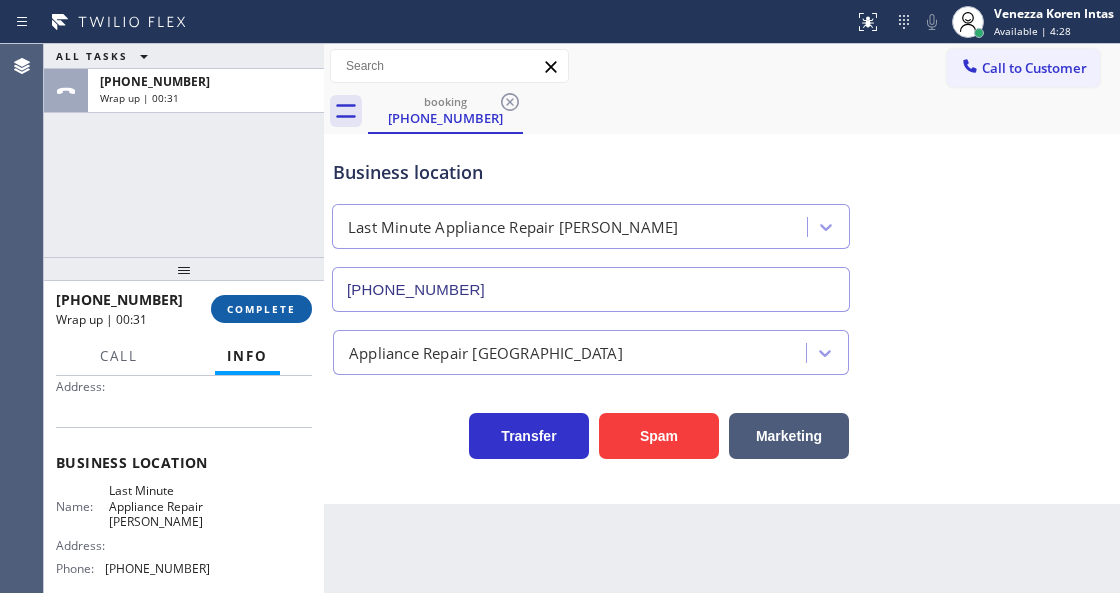 click on "COMPLETE" at bounding box center (261, 309) 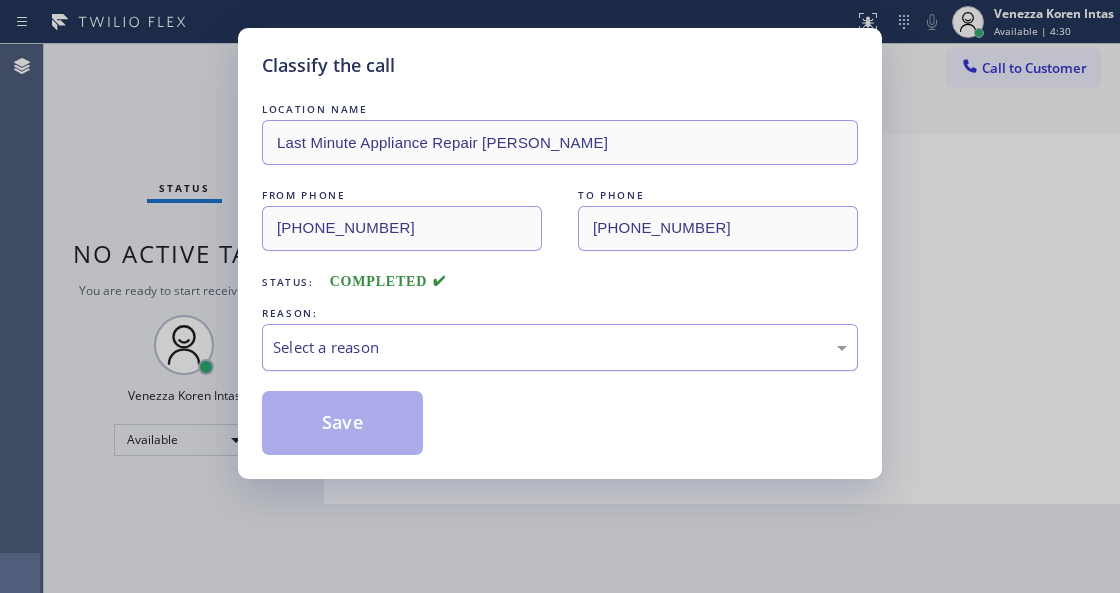 click on "Select a reason" at bounding box center (560, 347) 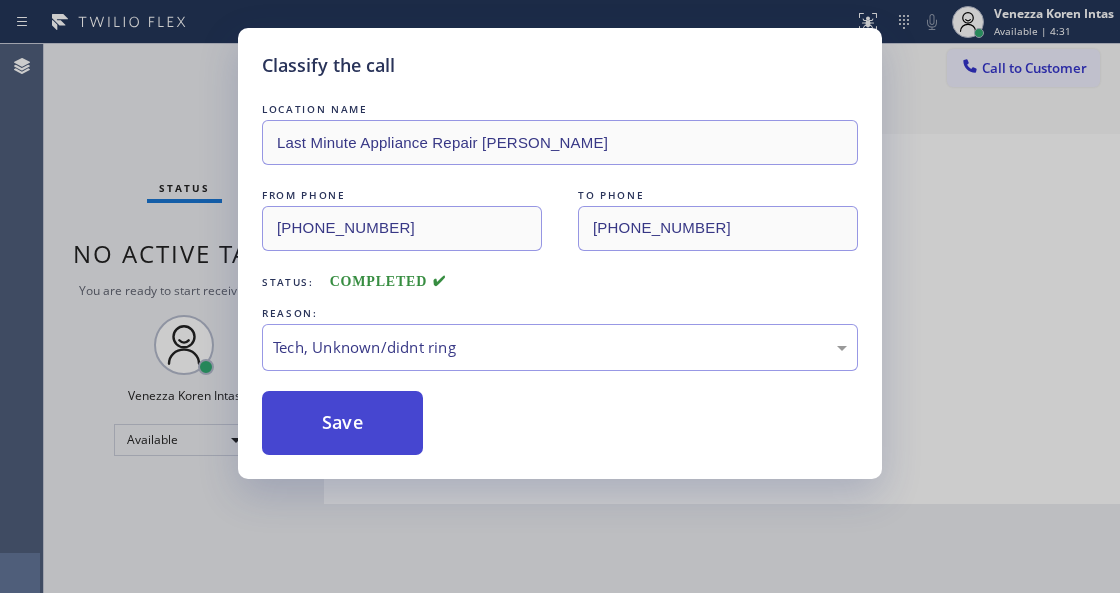 click on "Save" at bounding box center (342, 423) 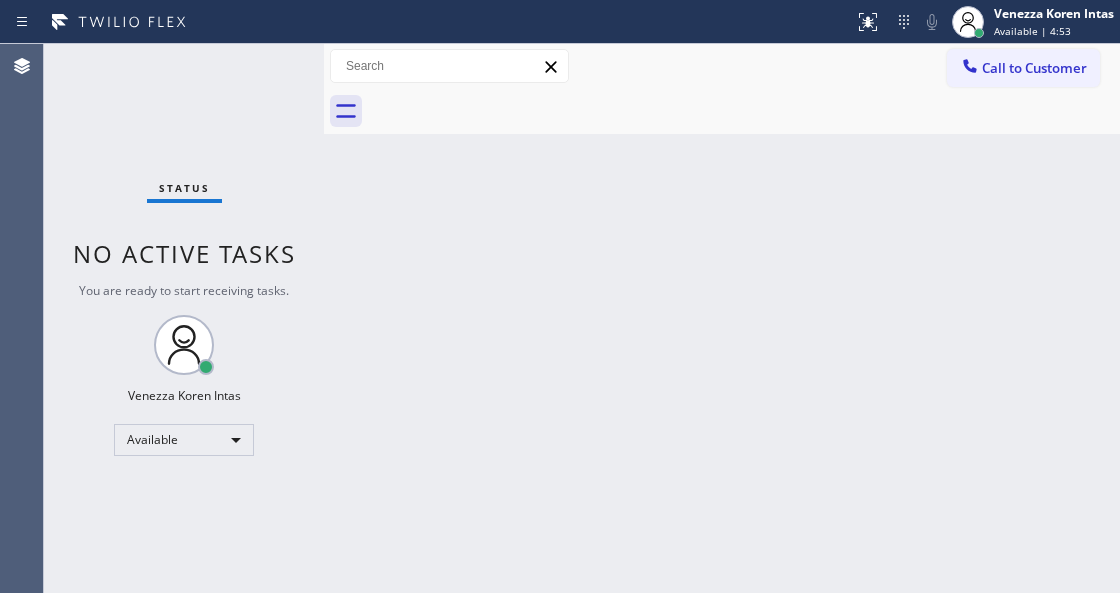 click on "Status   No active tasks     You are ready to start receiving tasks.   Venezza Koren Intas Available" at bounding box center (184, 318) 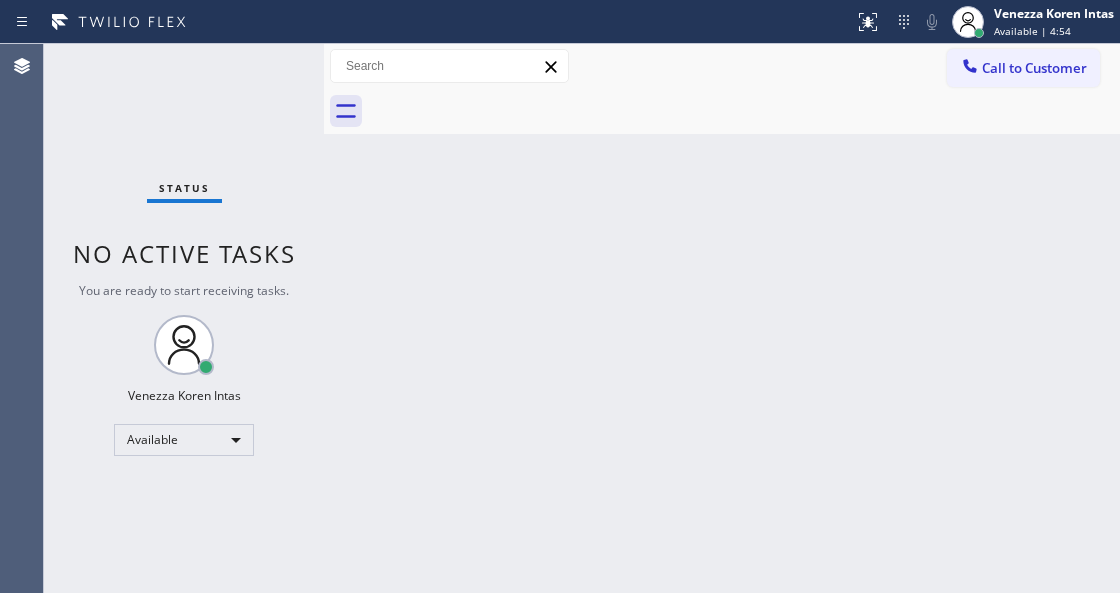 click on "Status   No active tasks     You are ready to start receiving tasks.   Venezza Koren Intas Available" at bounding box center (184, 318) 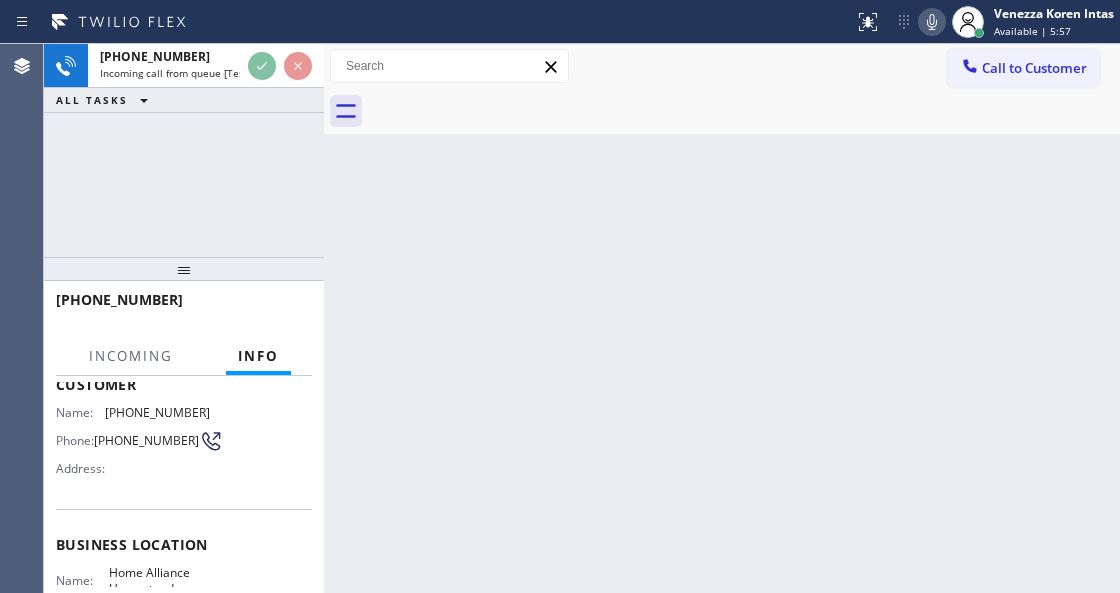 scroll, scrollTop: 200, scrollLeft: 0, axis: vertical 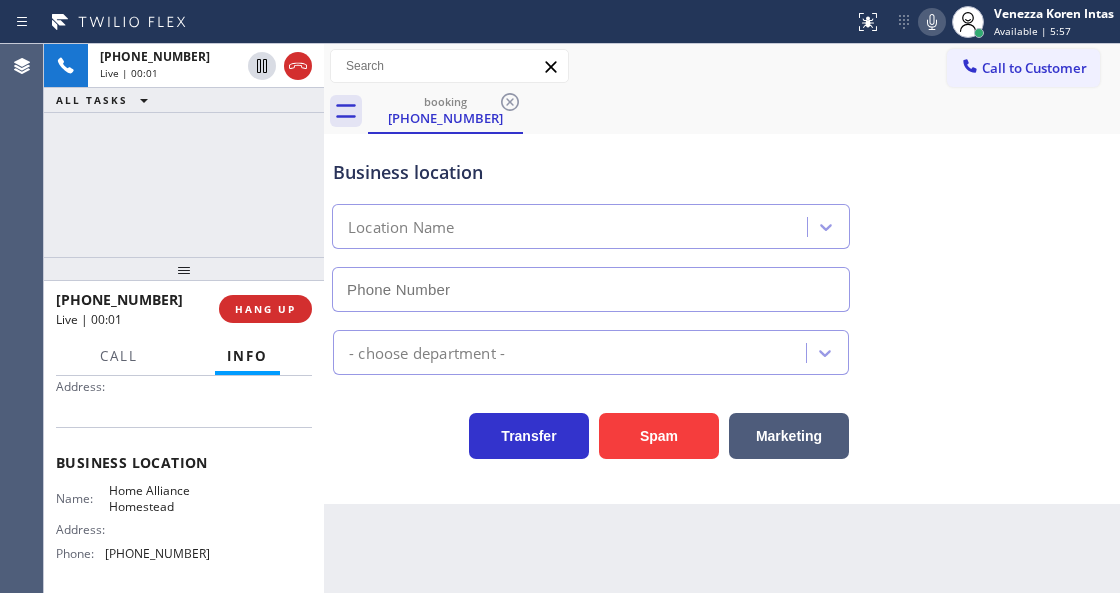 type on "[PHONE_NUMBER]" 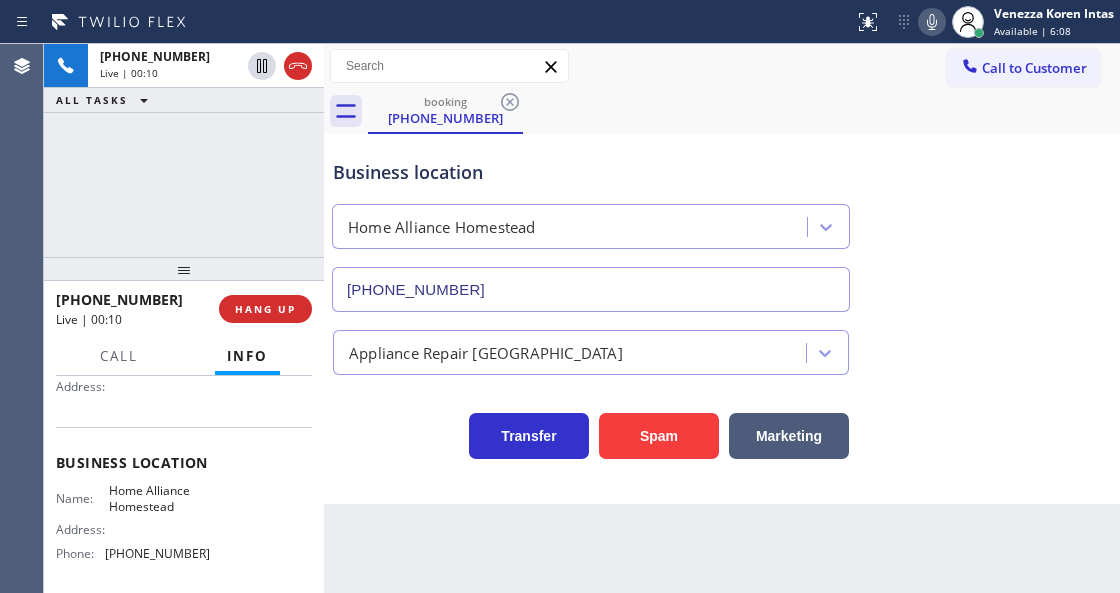 click on "Transfer Spam Marketing" at bounding box center [591, 431] 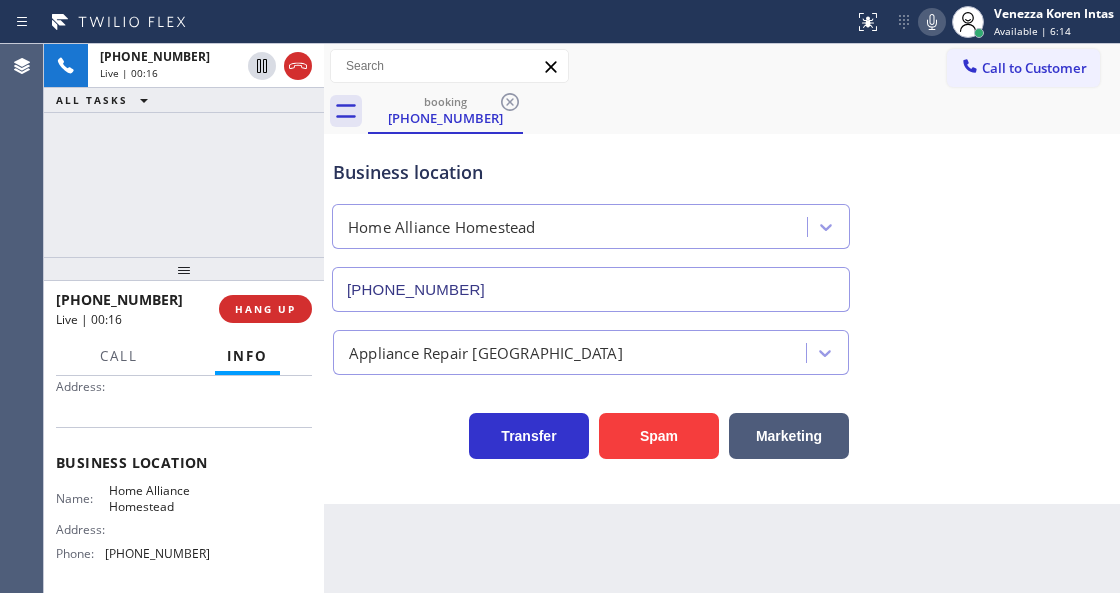 click on "Back to Dashboard Change Sender ID Customers Technicians Select a contact Outbound call Technician Search Technician Your caller id phone number Your caller id phone number Call Technician info Name   Phone none Address none Change Sender ID HVAC [PHONE_NUMBER] 5 Star Appliance [PHONE_NUMBER] Appliance Repair [PHONE_NUMBER] Plumbing [PHONE_NUMBER] Air Duct Cleaning [PHONE_NUMBER]  Electricians [PHONE_NUMBER] Cancel Change Check personal SMS Reset Change booking [PHONE_NUMBER] Call to Customer Outbound call Location Kitchenaid Appliances Repair Your caller id phone number [PHONE_NUMBER] Customer number Call Outbound call Technician Search Technician Your caller id phone number Your caller id phone number Call booking [PHONE_NUMBER] Business location Home Alliance Homestead [PHONE_NUMBER] Appliance Repair High End Transfer Spam Marketing" at bounding box center [722, 318] 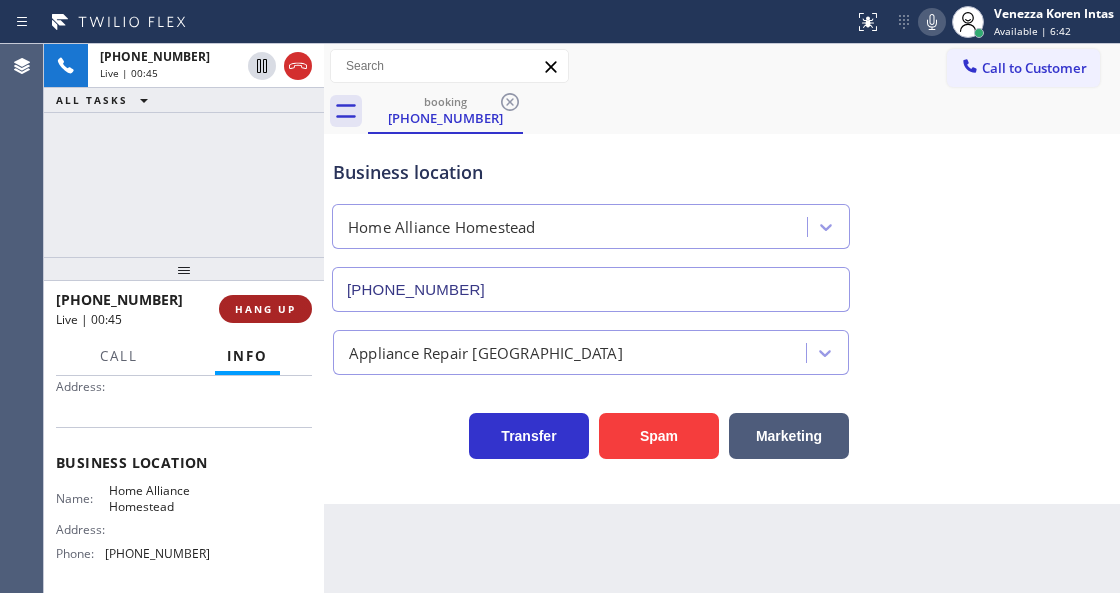 click on "HANG UP" at bounding box center [265, 309] 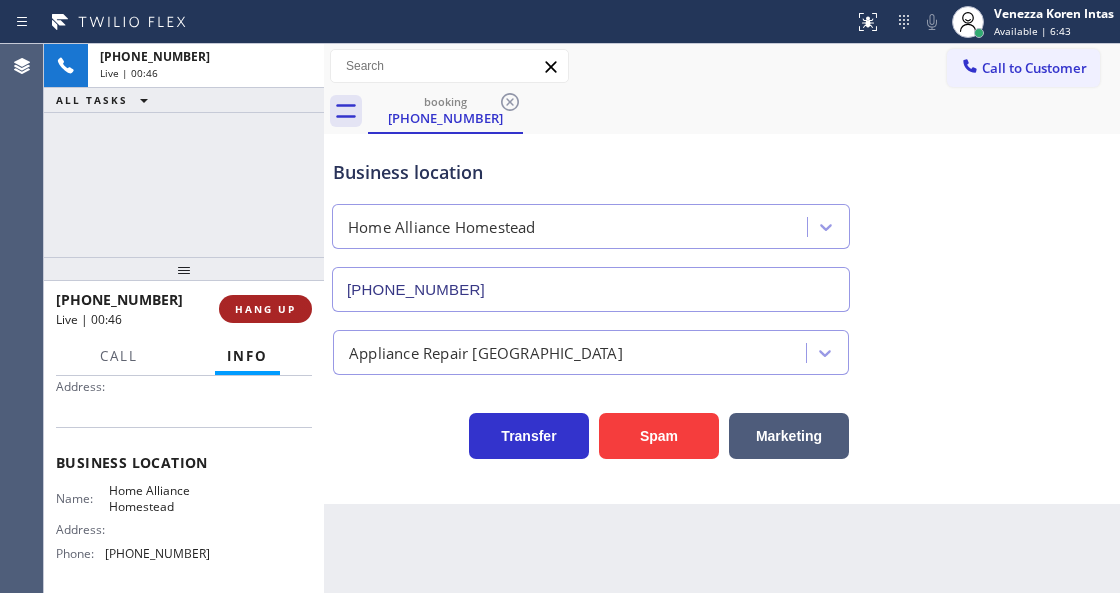 click on "HANG UP" at bounding box center [265, 309] 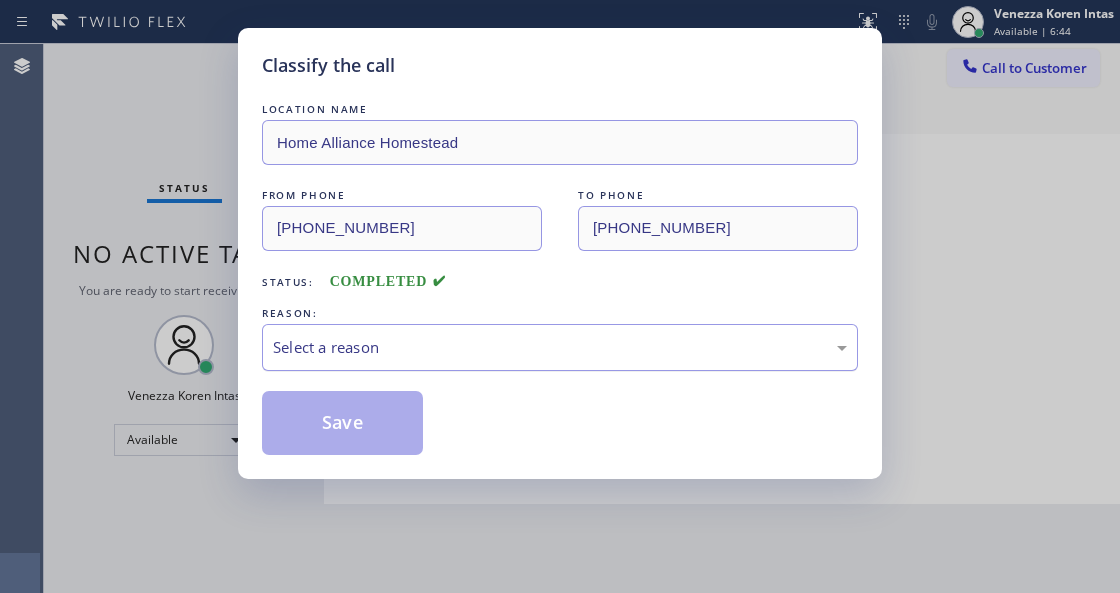 click on "Select a reason" at bounding box center [560, 347] 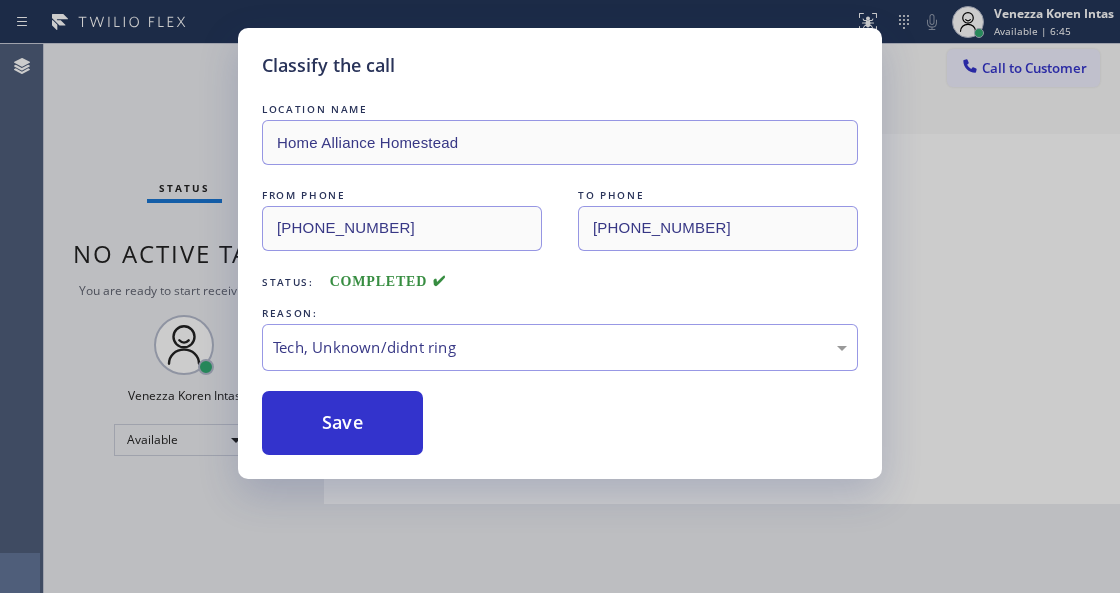 drag, startPoint x: 426, startPoint y: 498, endPoint x: 370, endPoint y: 401, distance: 112.00446 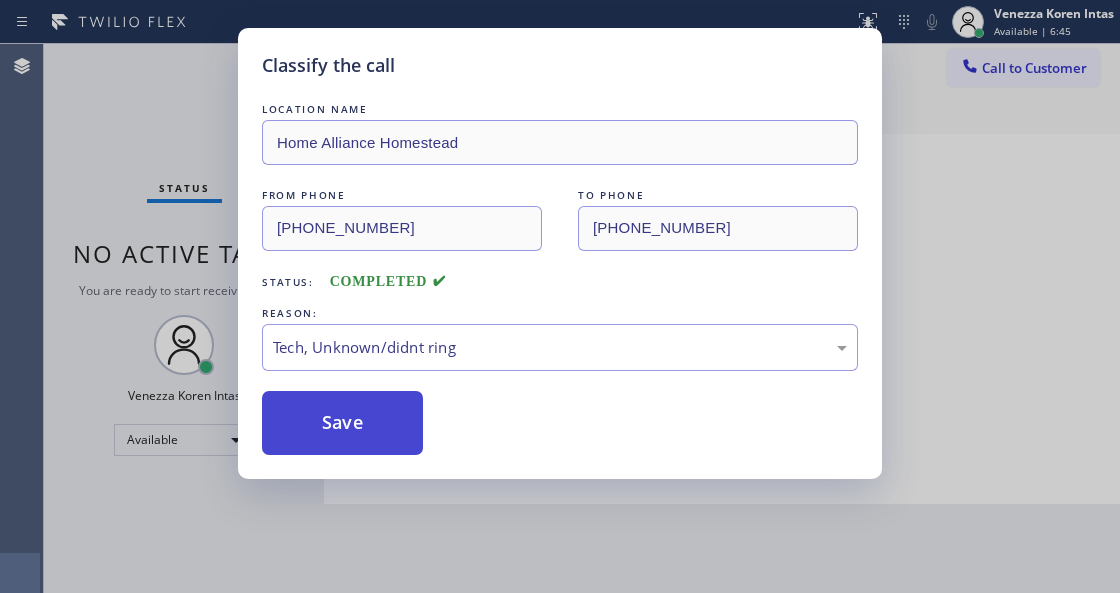 click on "Save" at bounding box center (342, 423) 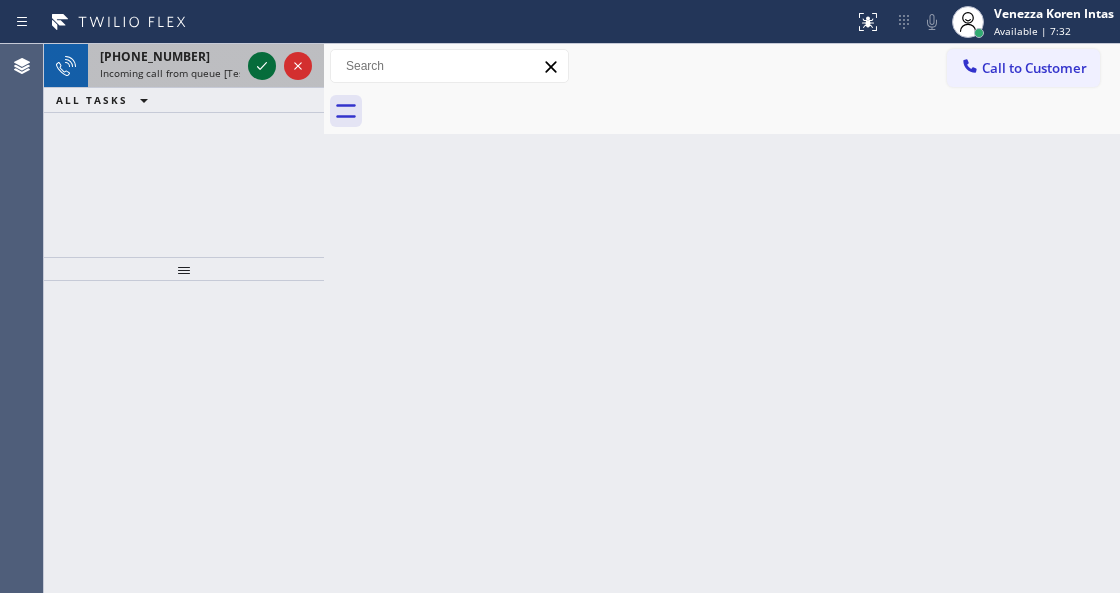 click 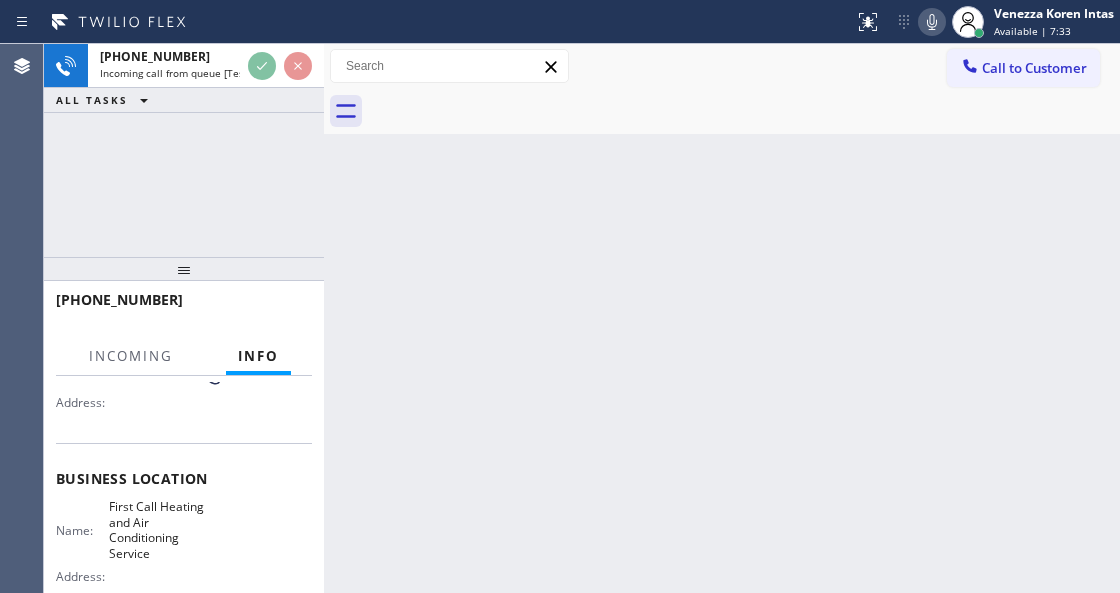 scroll, scrollTop: 200, scrollLeft: 0, axis: vertical 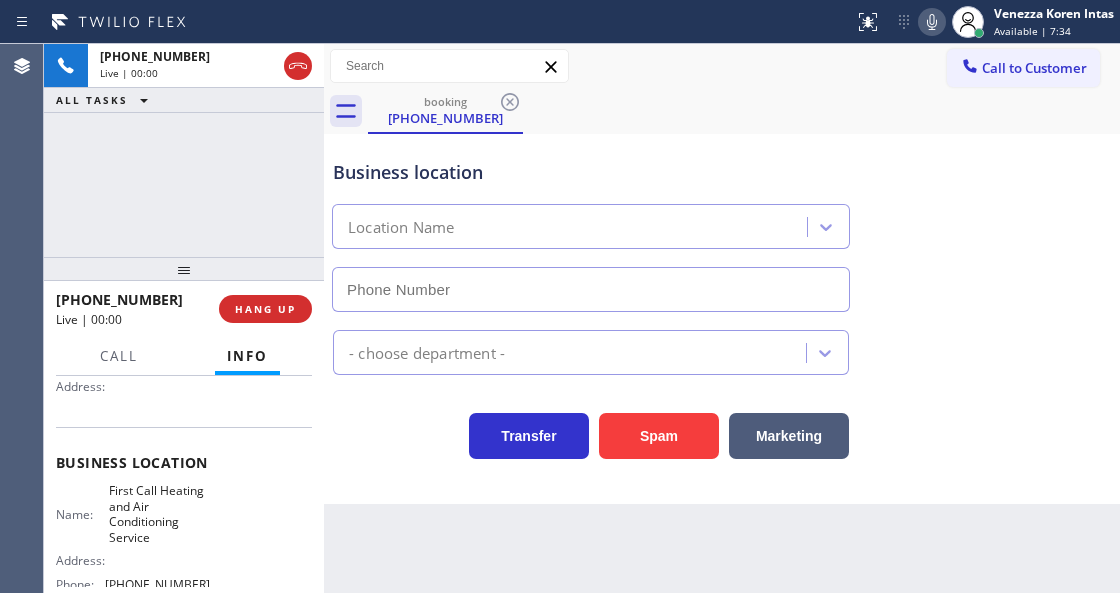 type on "[PHONE_NUMBER]" 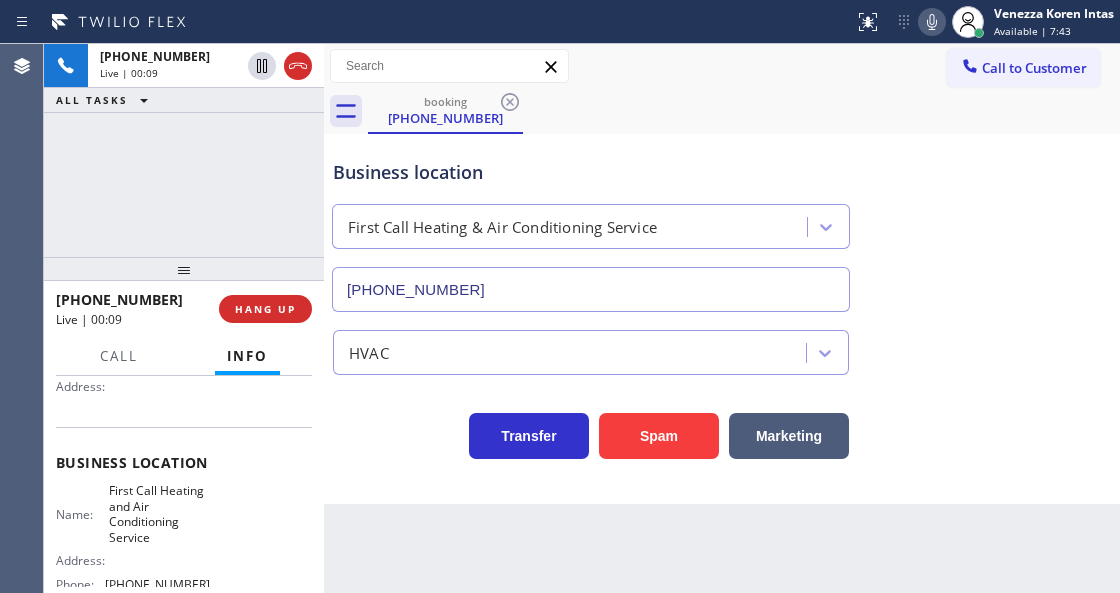 click on "Transfer Spam Marketing" at bounding box center [591, 431] 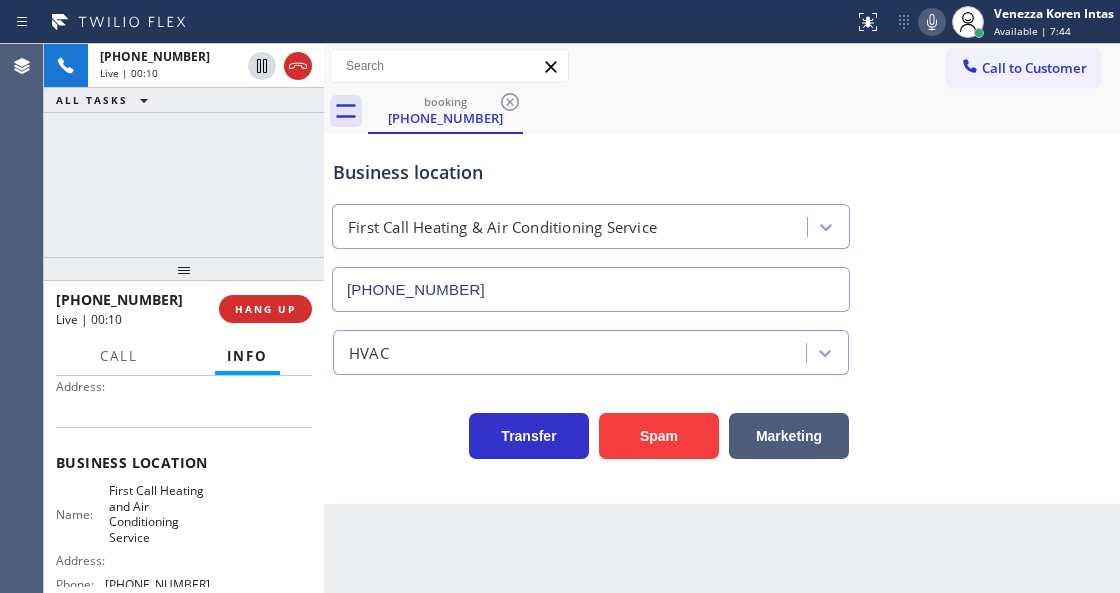 click on "Business location First Call Heating & Air Conditioning Service [PHONE_NUMBER]" at bounding box center [591, 225] 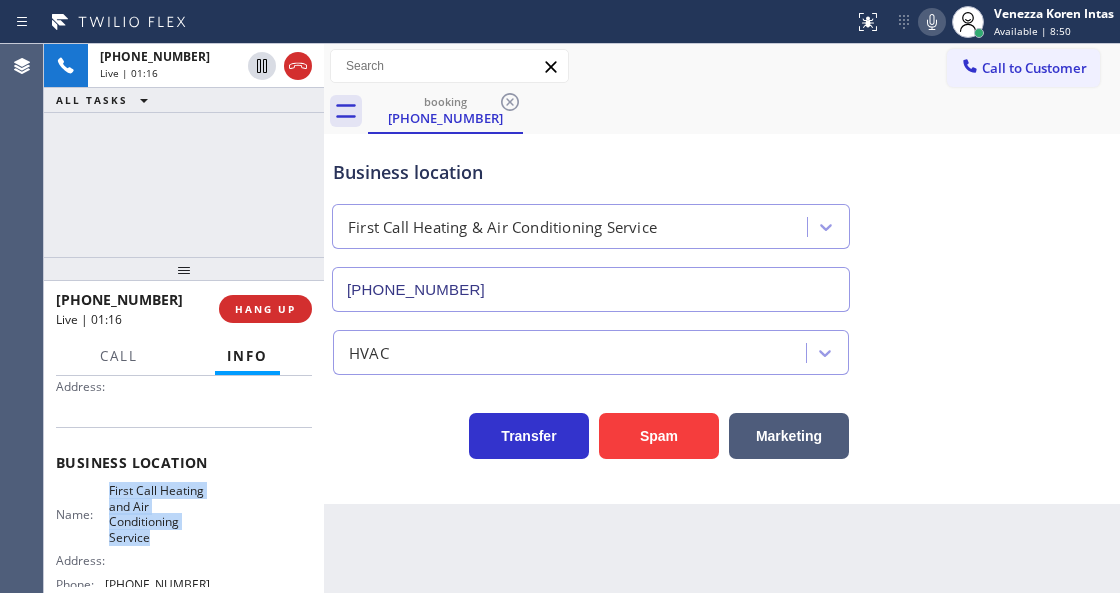 drag, startPoint x: 130, startPoint y: 500, endPoint x: 178, endPoint y: 536, distance: 60 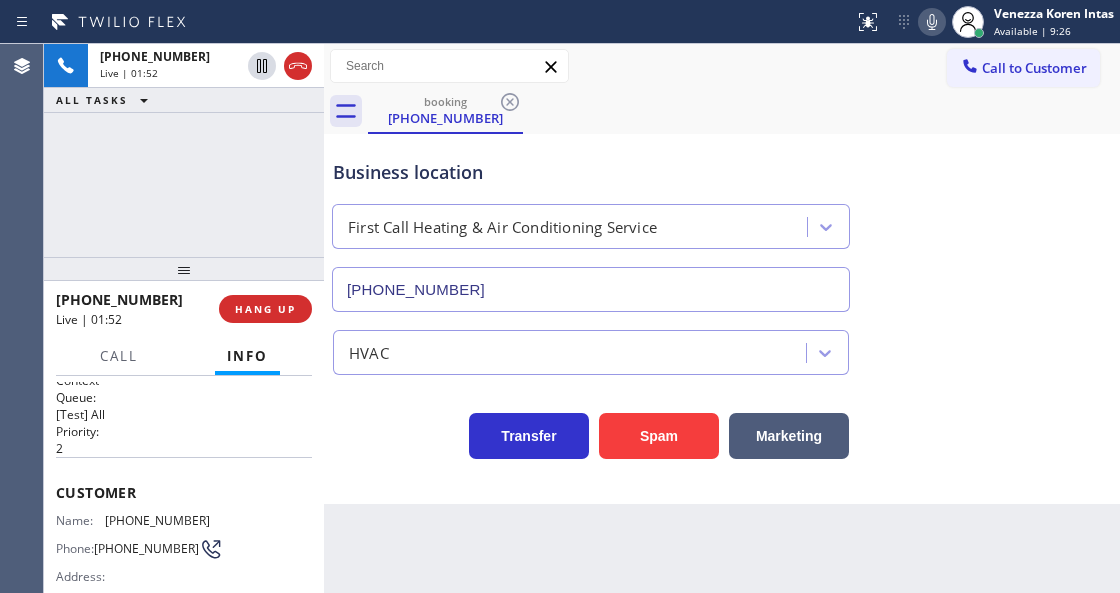 scroll, scrollTop: 0, scrollLeft: 0, axis: both 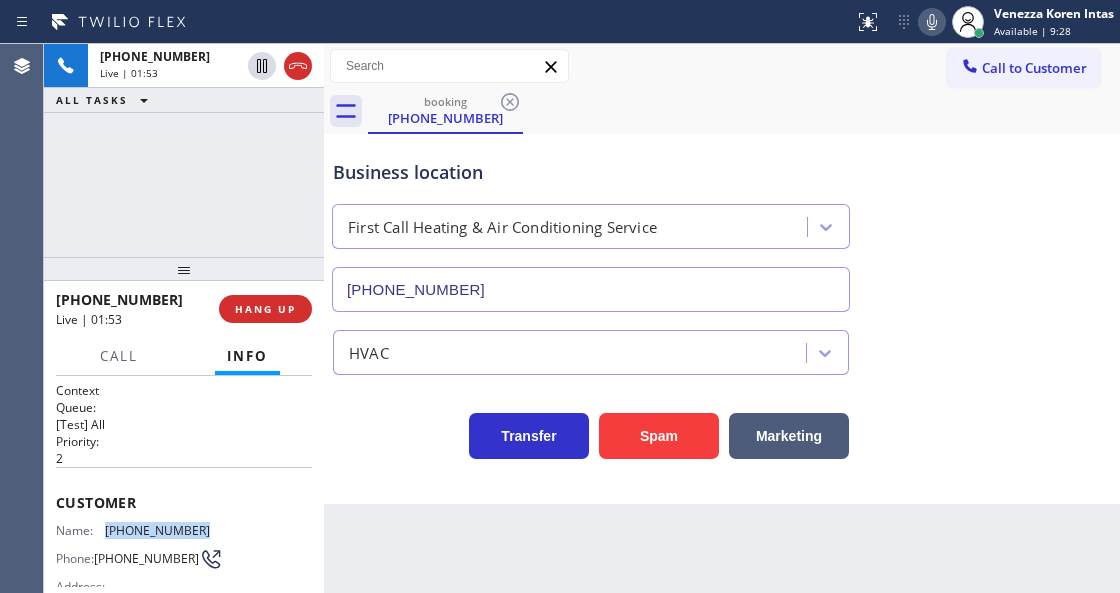drag, startPoint x: 212, startPoint y: 528, endPoint x: 104, endPoint y: 528, distance: 108 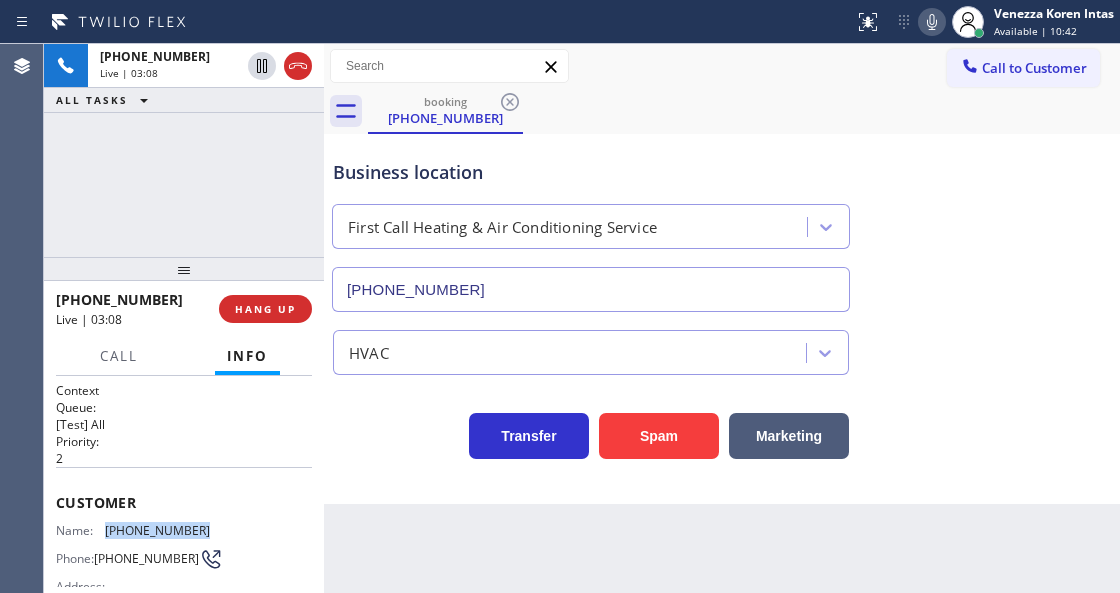 click at bounding box center (932, 22) 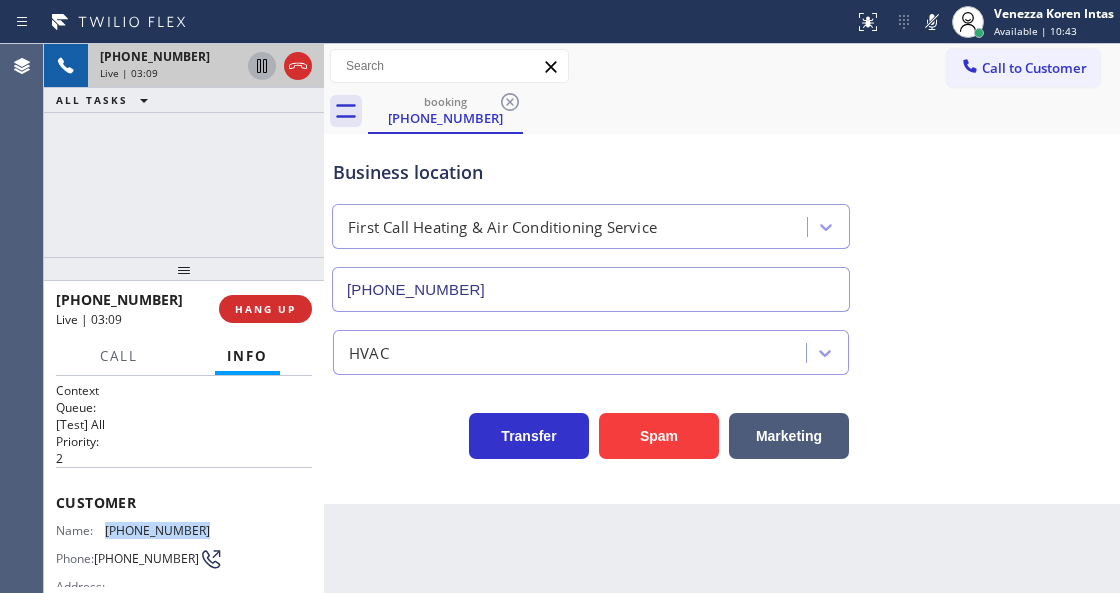 click 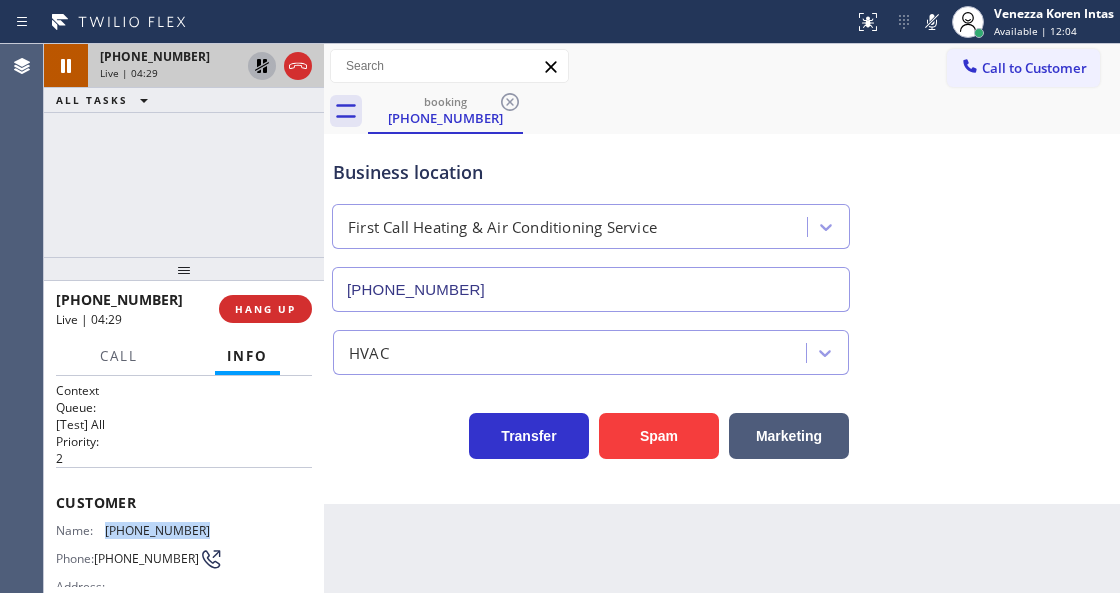 drag, startPoint x: 933, startPoint y: 18, endPoint x: 904, endPoint y: 56, distance: 47.801674 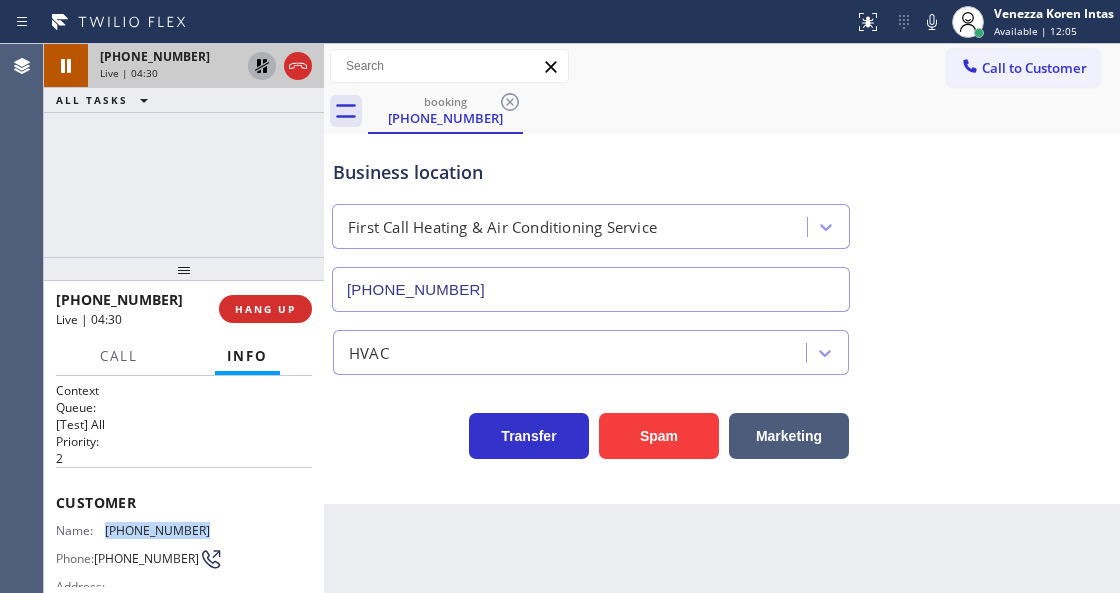 click 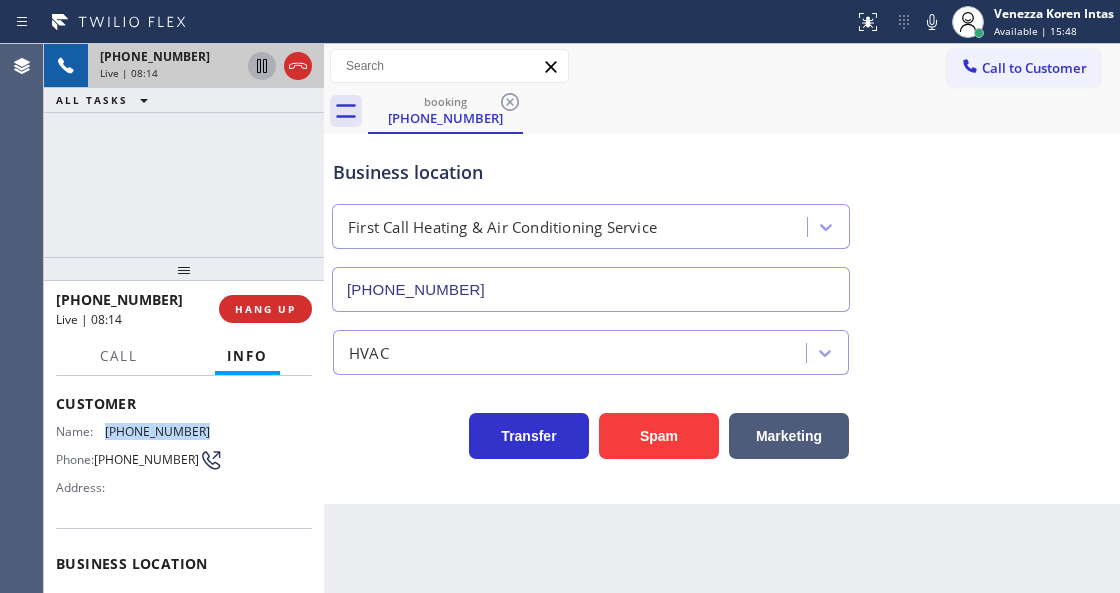 scroll, scrollTop: 200, scrollLeft: 0, axis: vertical 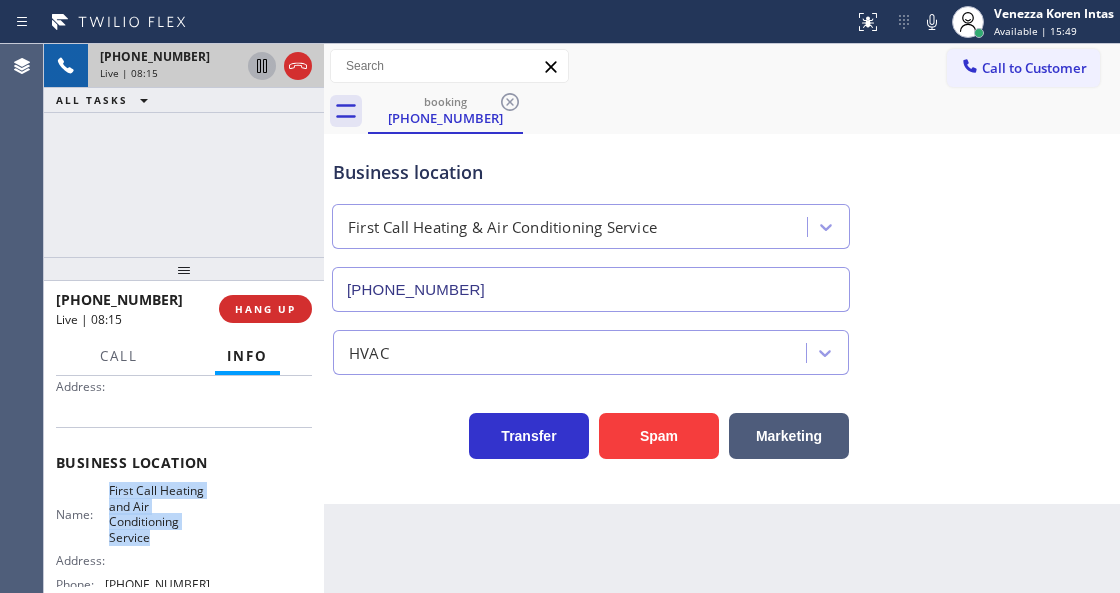 drag, startPoint x: 106, startPoint y: 480, endPoint x: 158, endPoint y: 532, distance: 73.53911 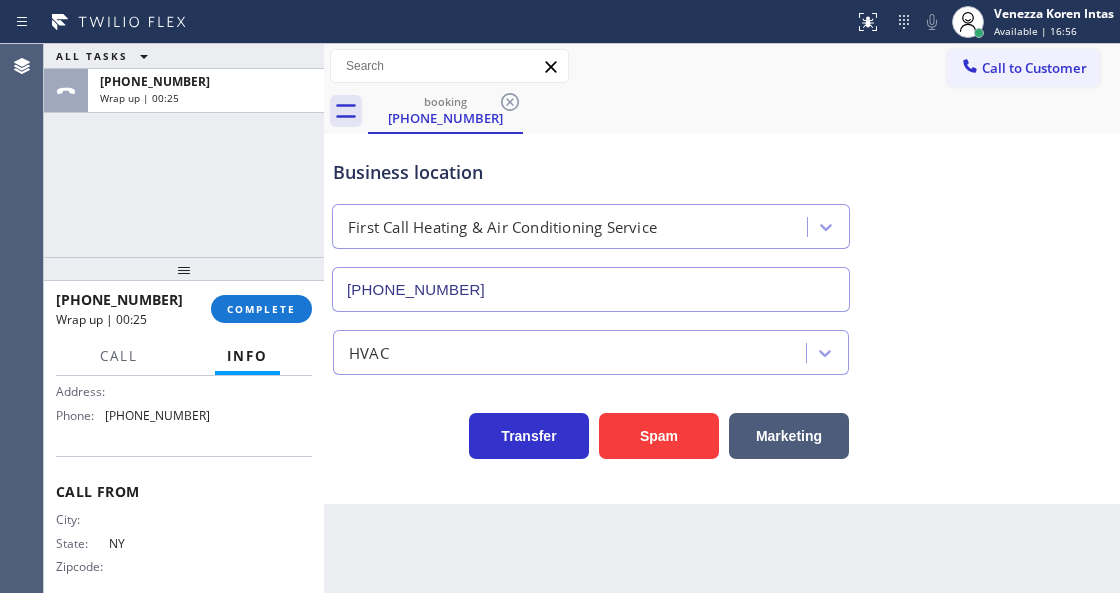 scroll, scrollTop: 389, scrollLeft: 0, axis: vertical 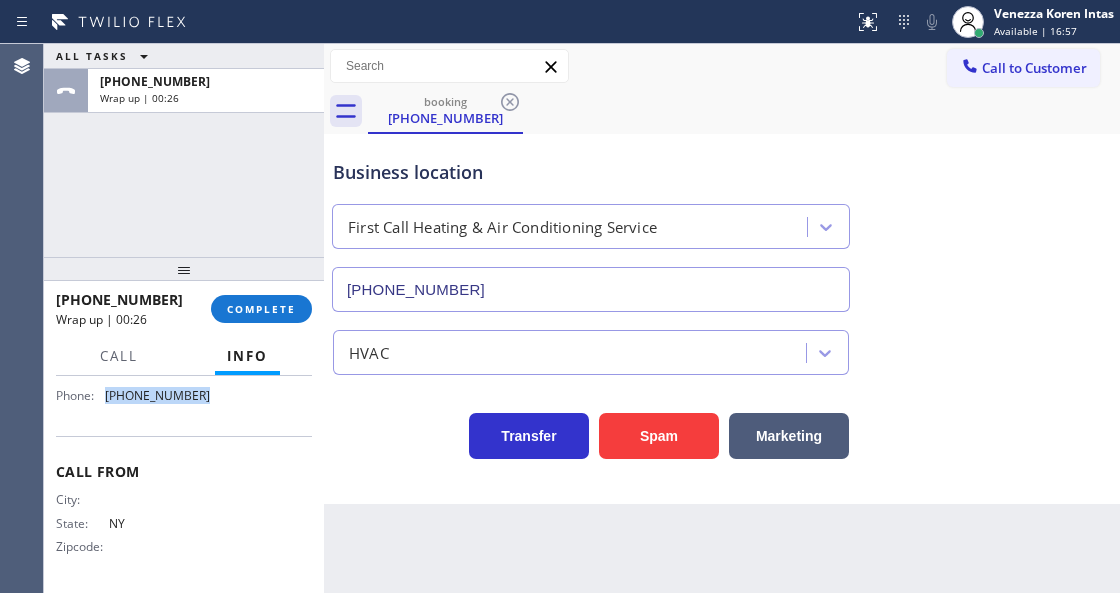 drag, startPoint x: 214, startPoint y: 404, endPoint x: 94, endPoint y: 404, distance: 120 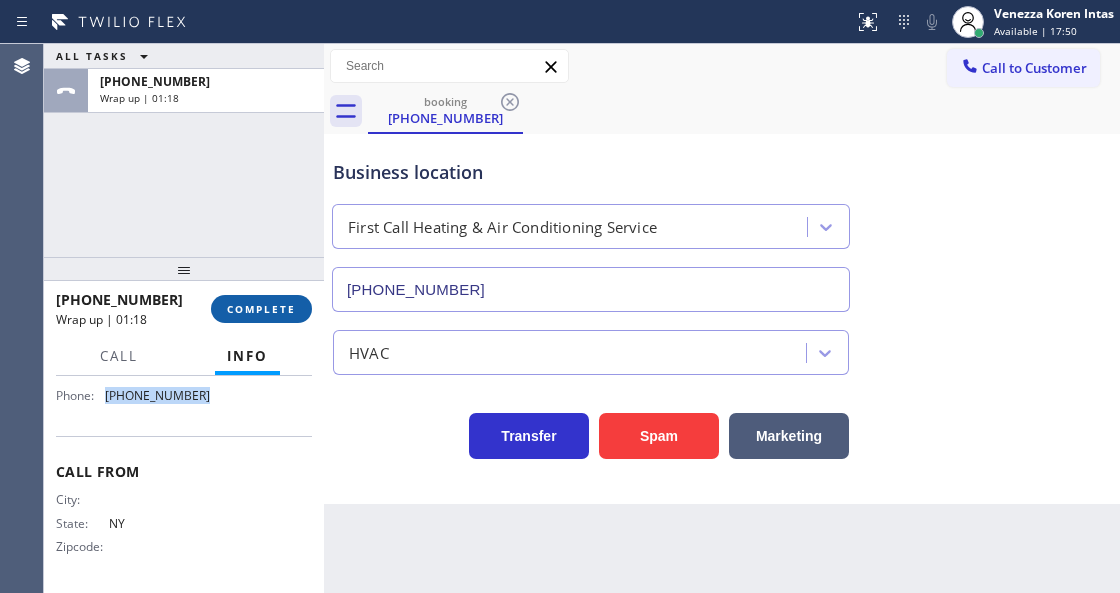 drag, startPoint x: 294, startPoint y: 308, endPoint x: 428, endPoint y: 332, distance: 136.1323 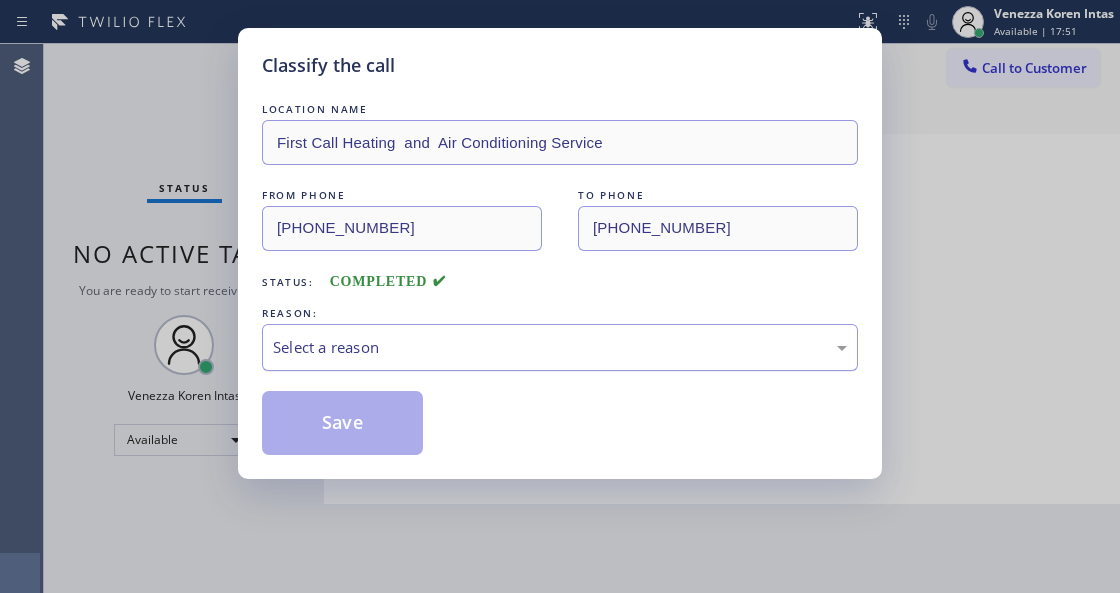 click on "Select a reason" at bounding box center (560, 347) 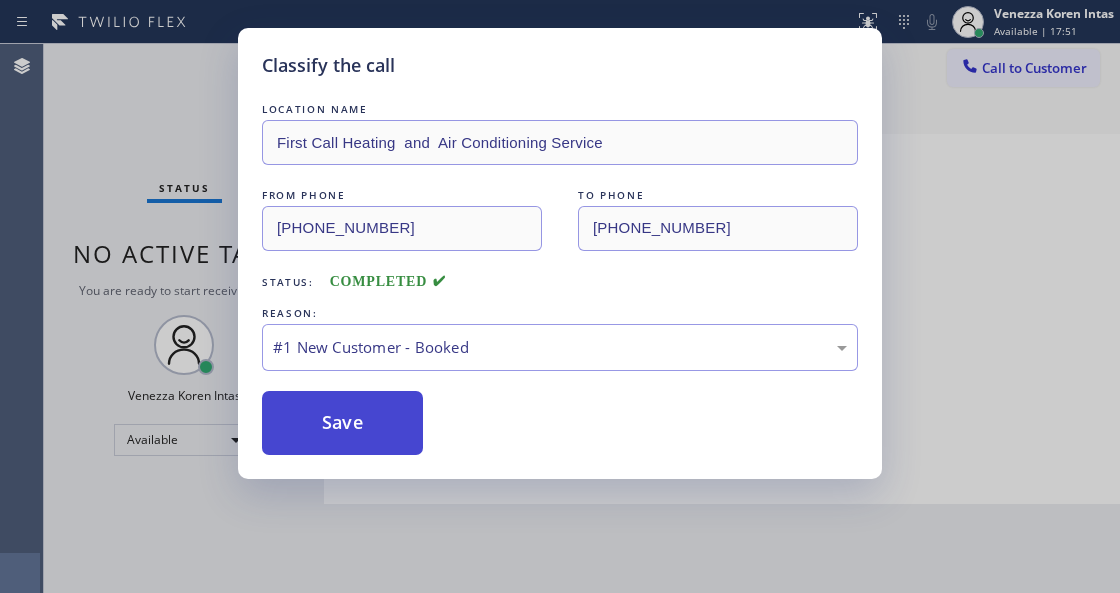 drag, startPoint x: 416, startPoint y: 403, endPoint x: 386, endPoint y: 433, distance: 42.426407 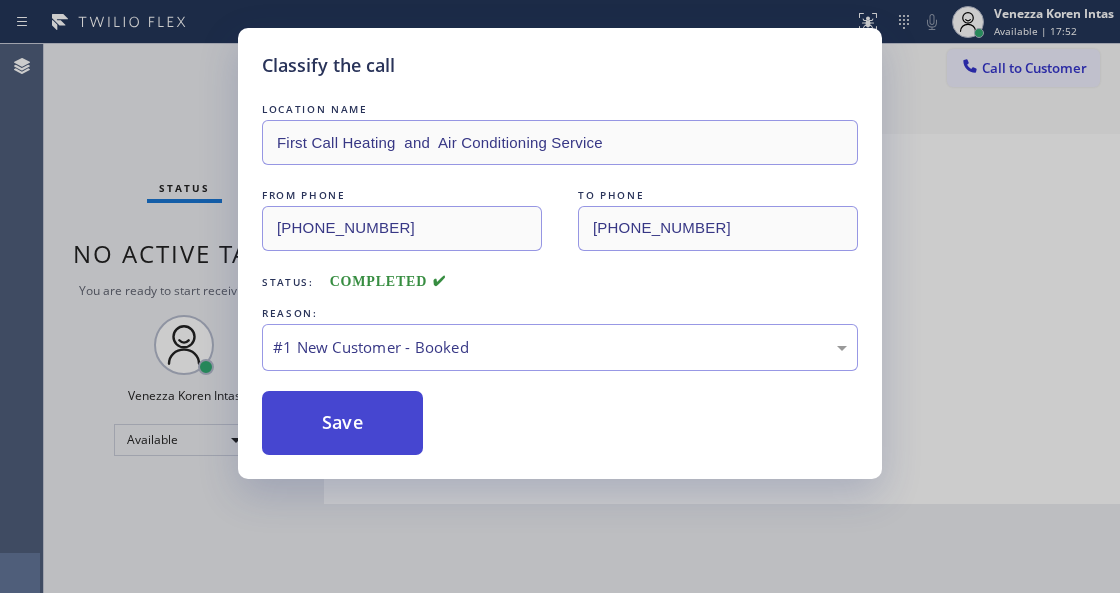 click on "Save" at bounding box center (342, 423) 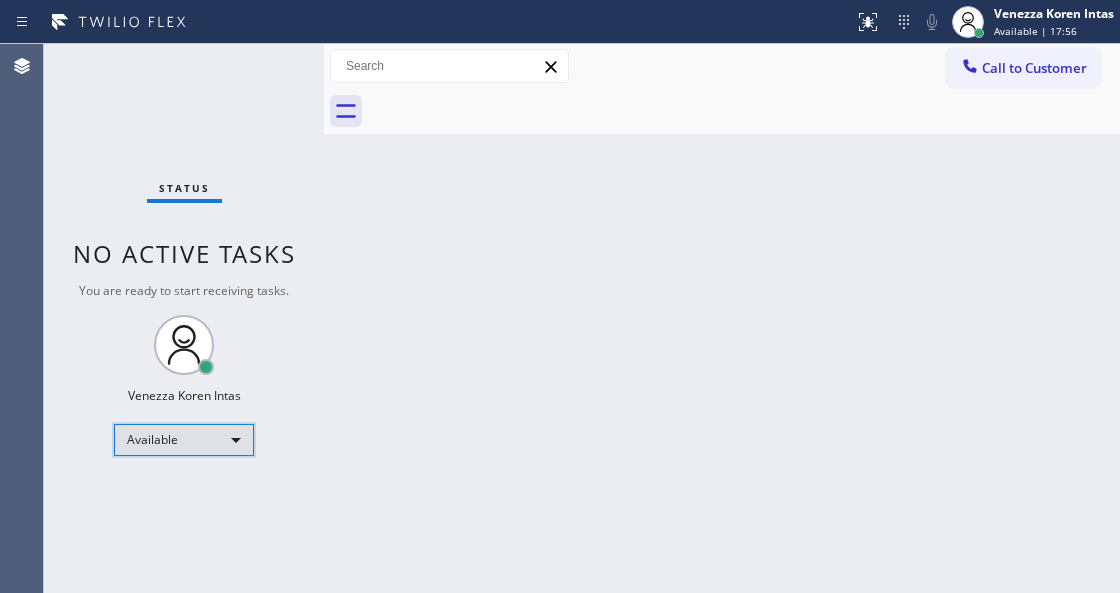 click on "Available" at bounding box center [184, 440] 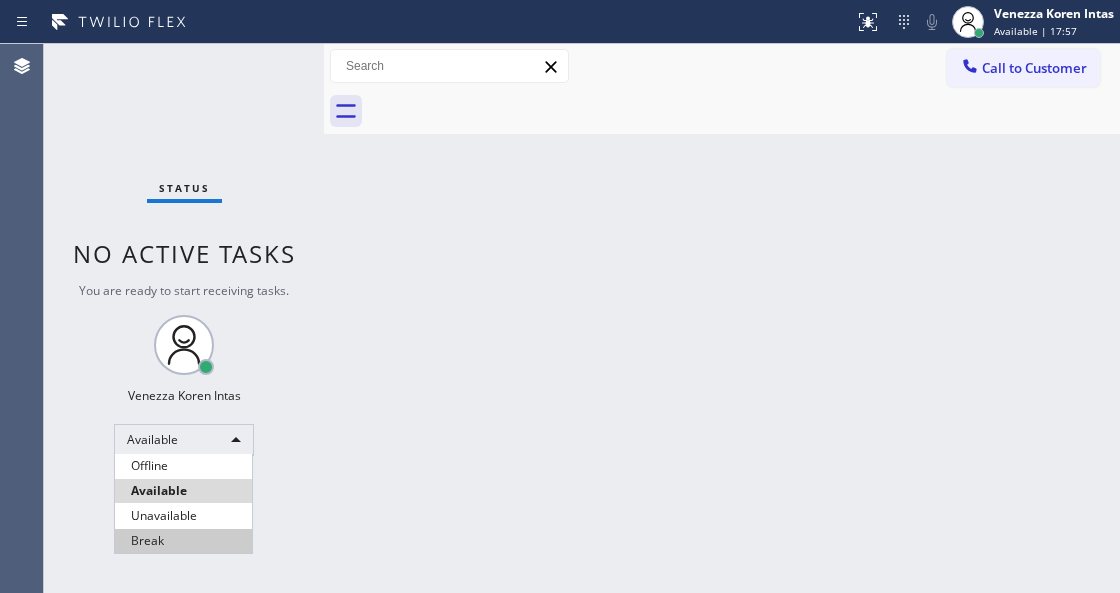 click on "Break" at bounding box center (183, 541) 